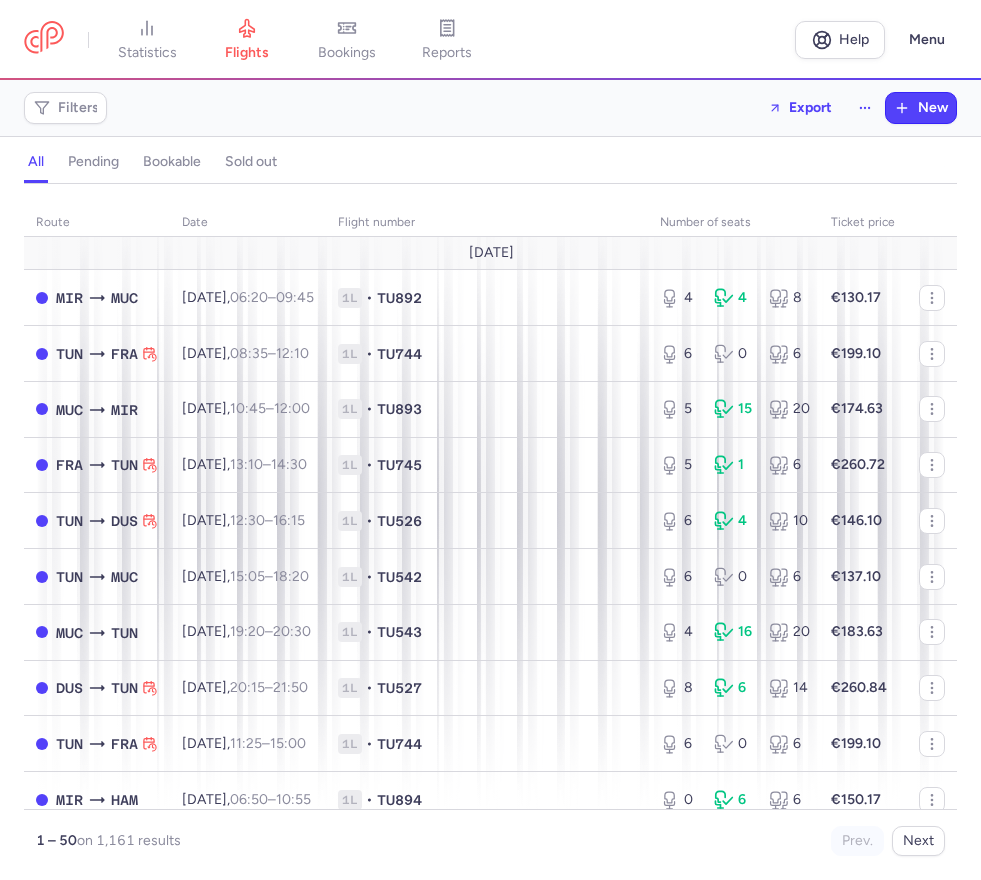 scroll, scrollTop: 0, scrollLeft: 0, axis: both 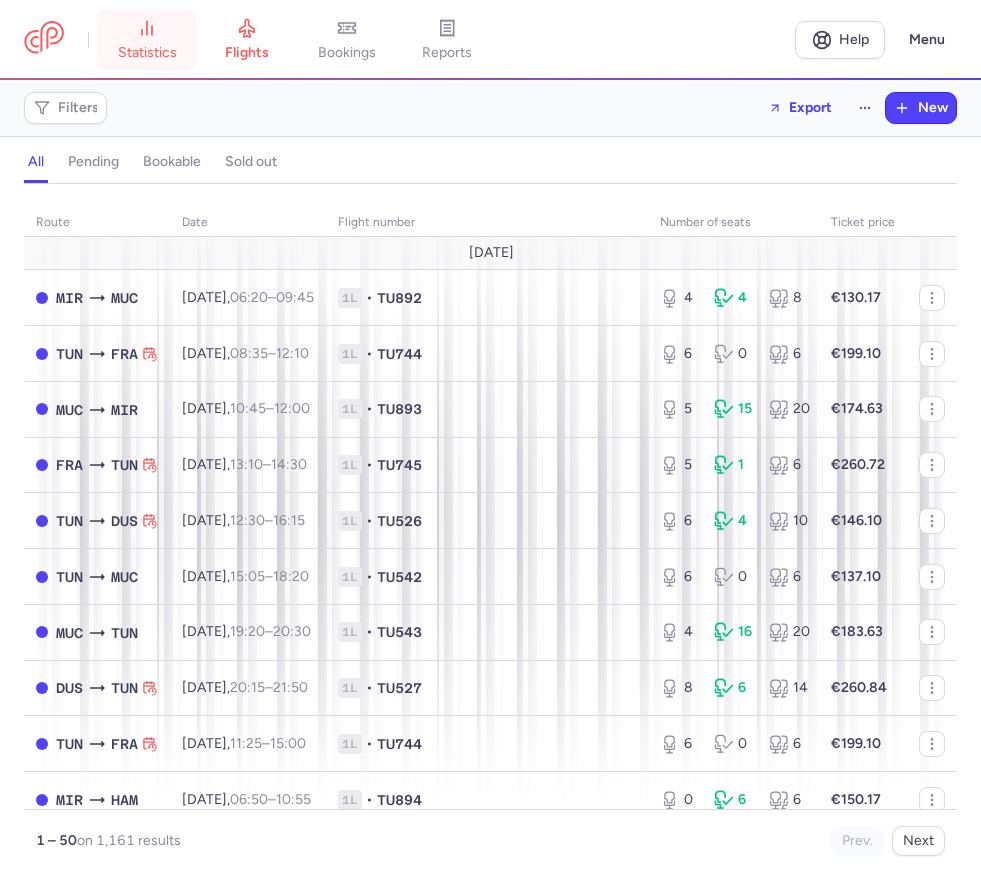 click 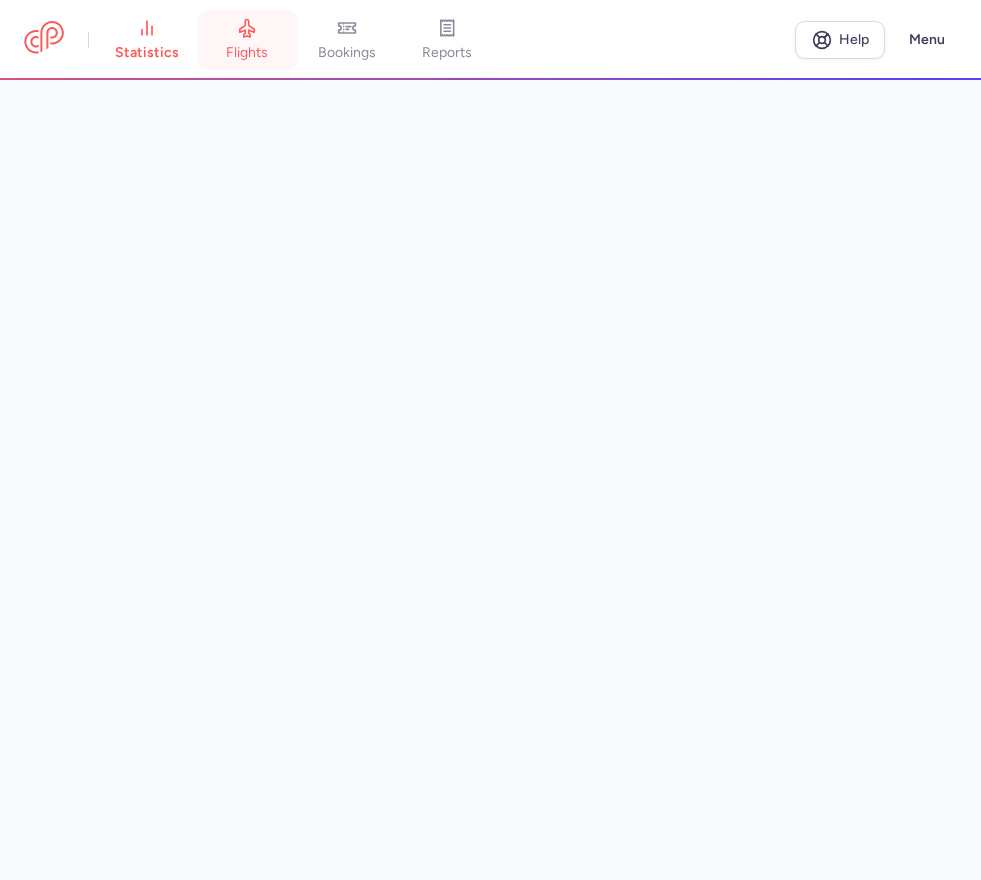 click on "flights" at bounding box center [247, 40] 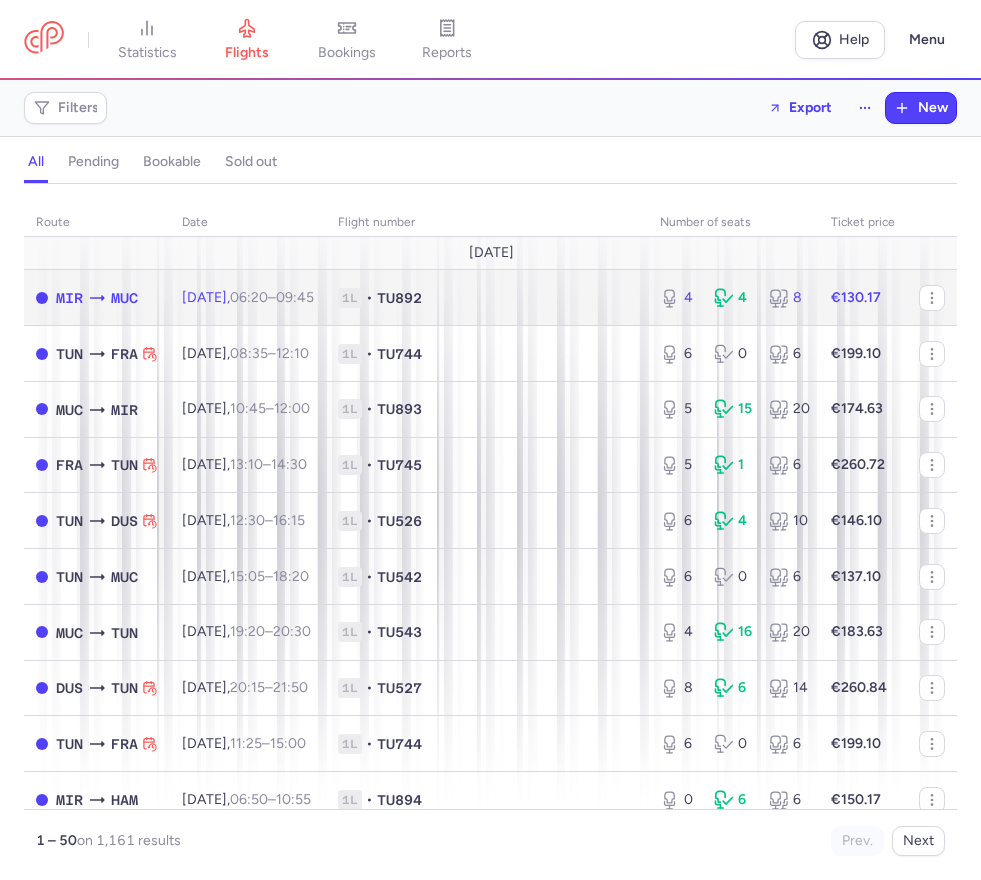 click on "1L" at bounding box center [350, 298] 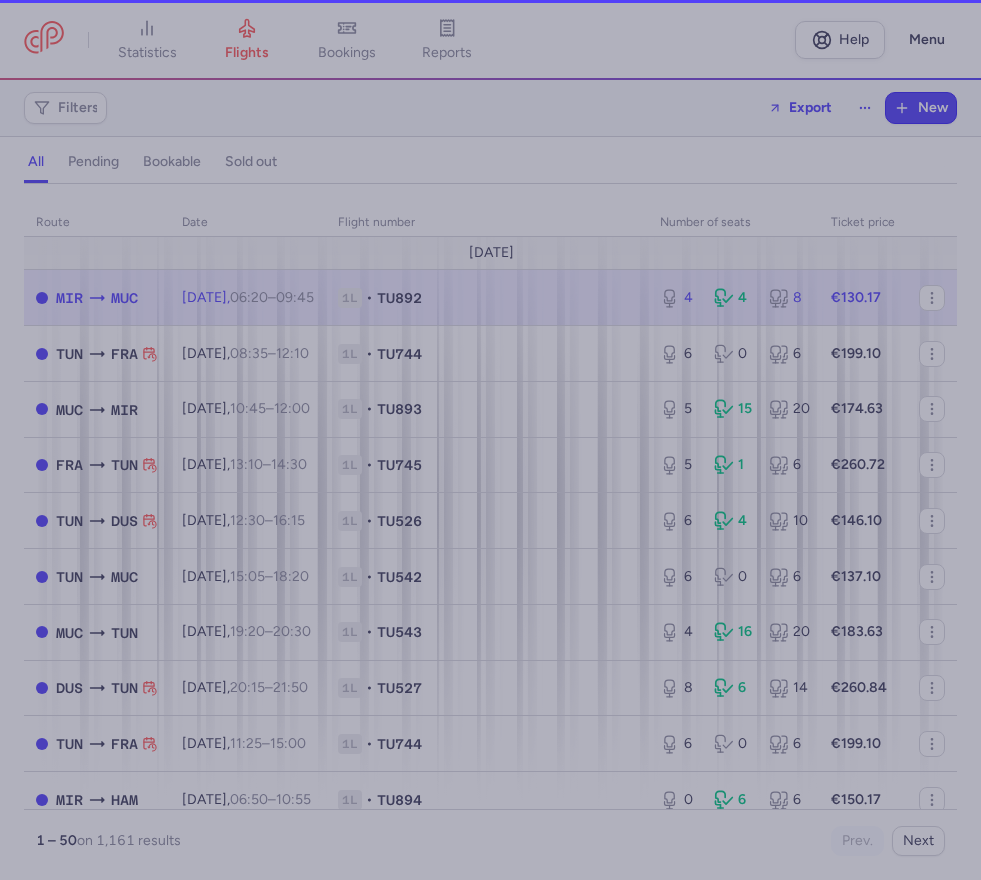 select on "days" 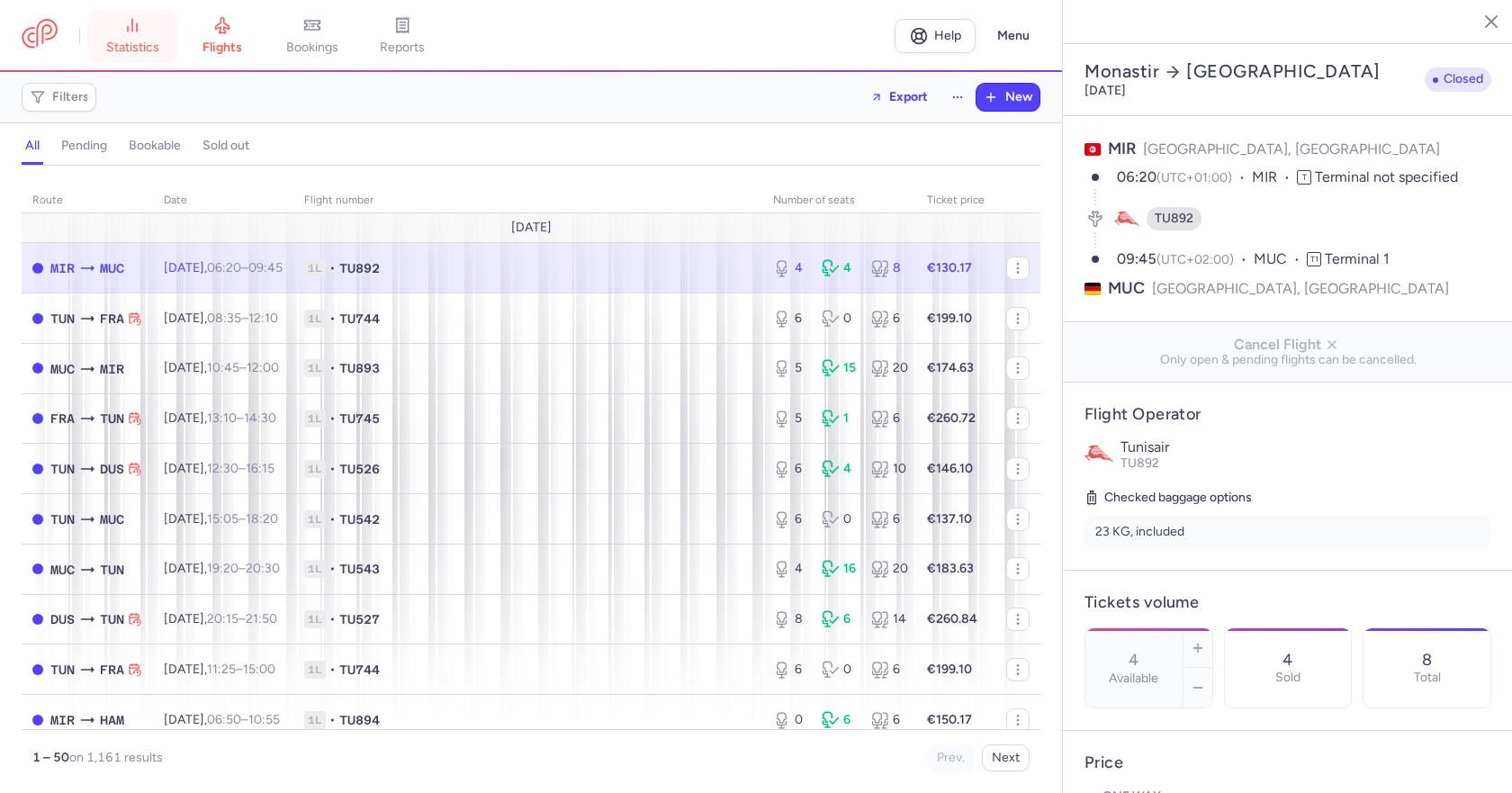 click on "statistics" at bounding box center [132, 48] 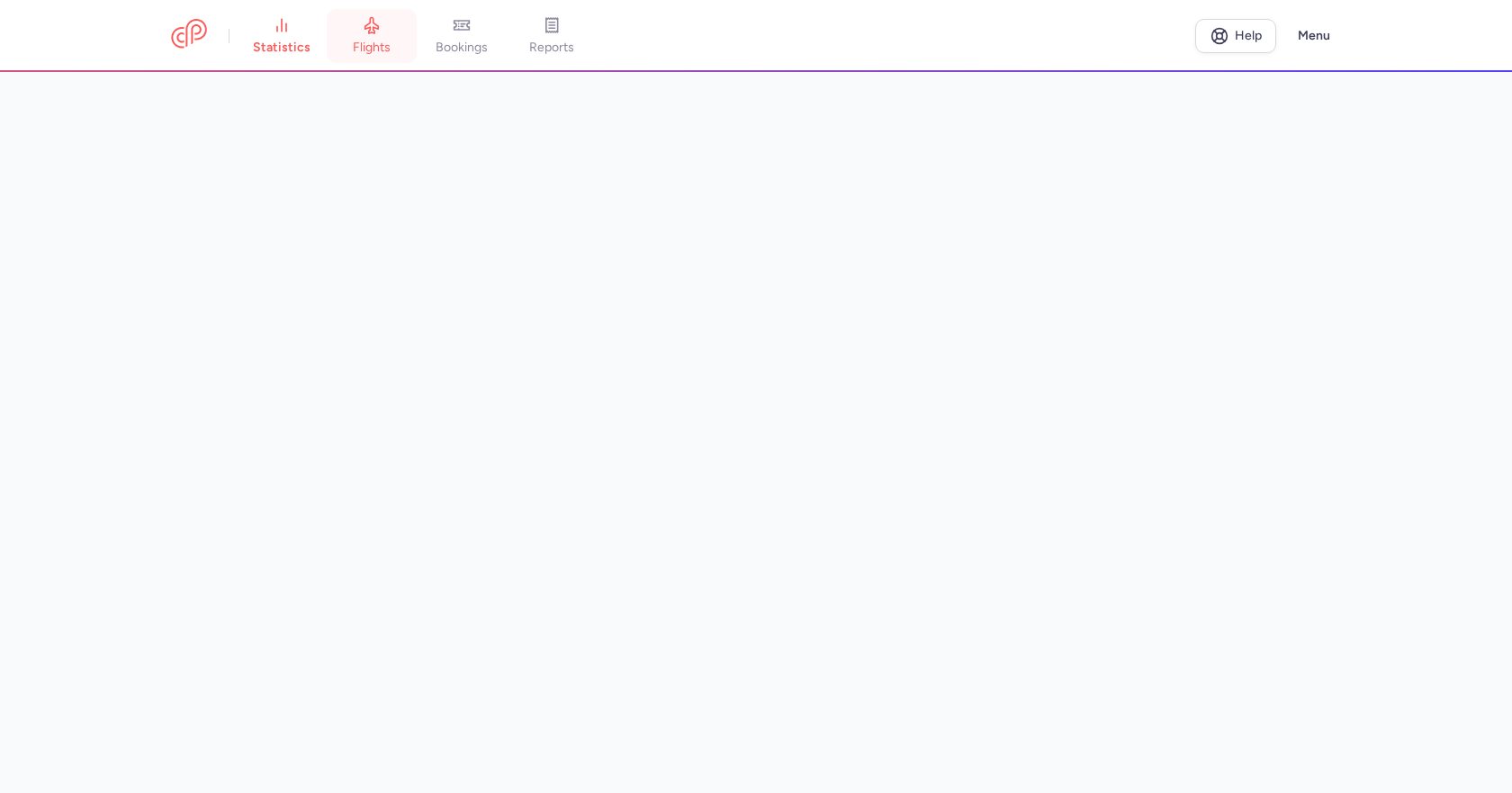 click on "flights" at bounding box center [372, 36] 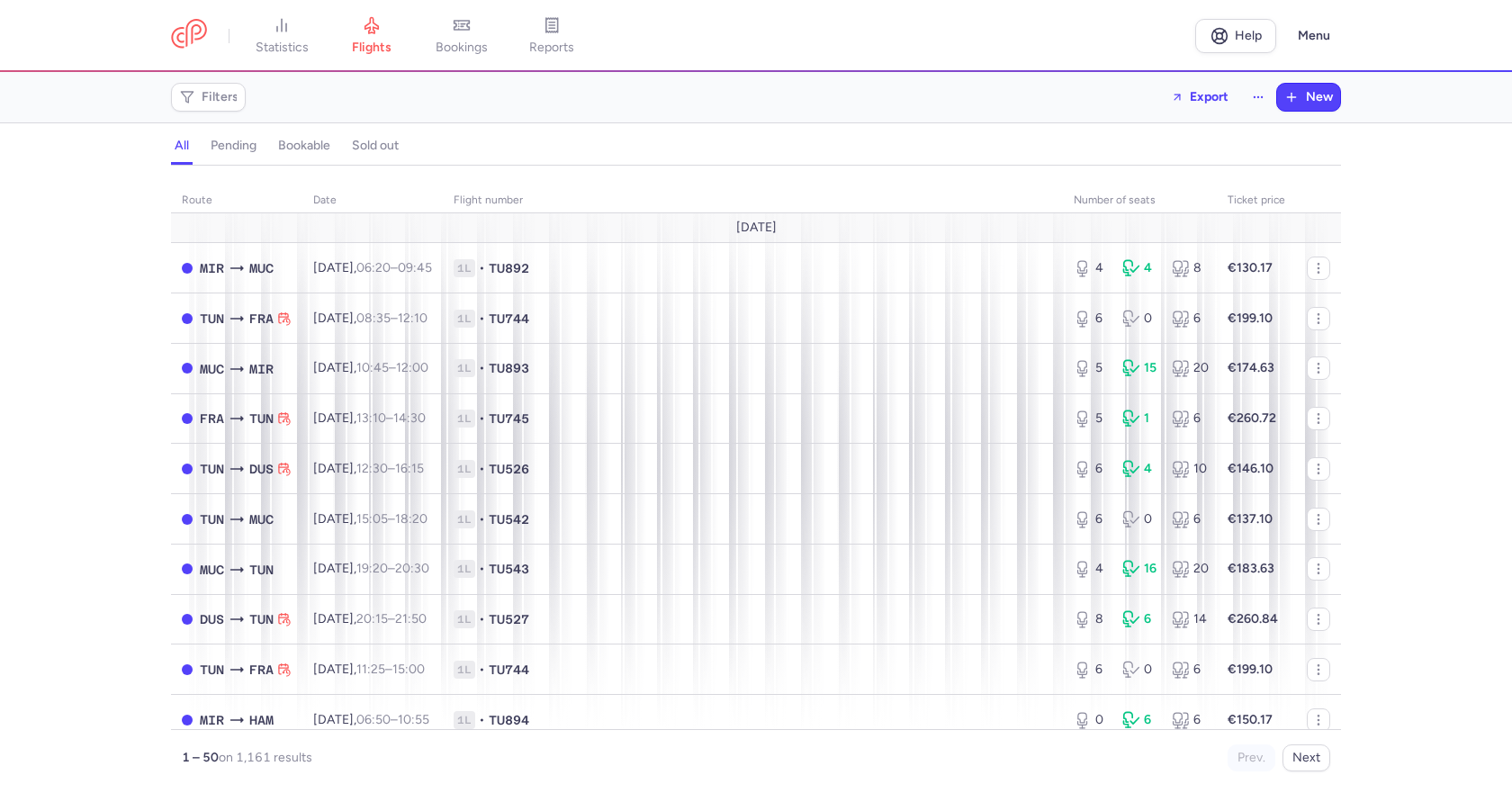 click on "sold out" at bounding box center (375, 146) 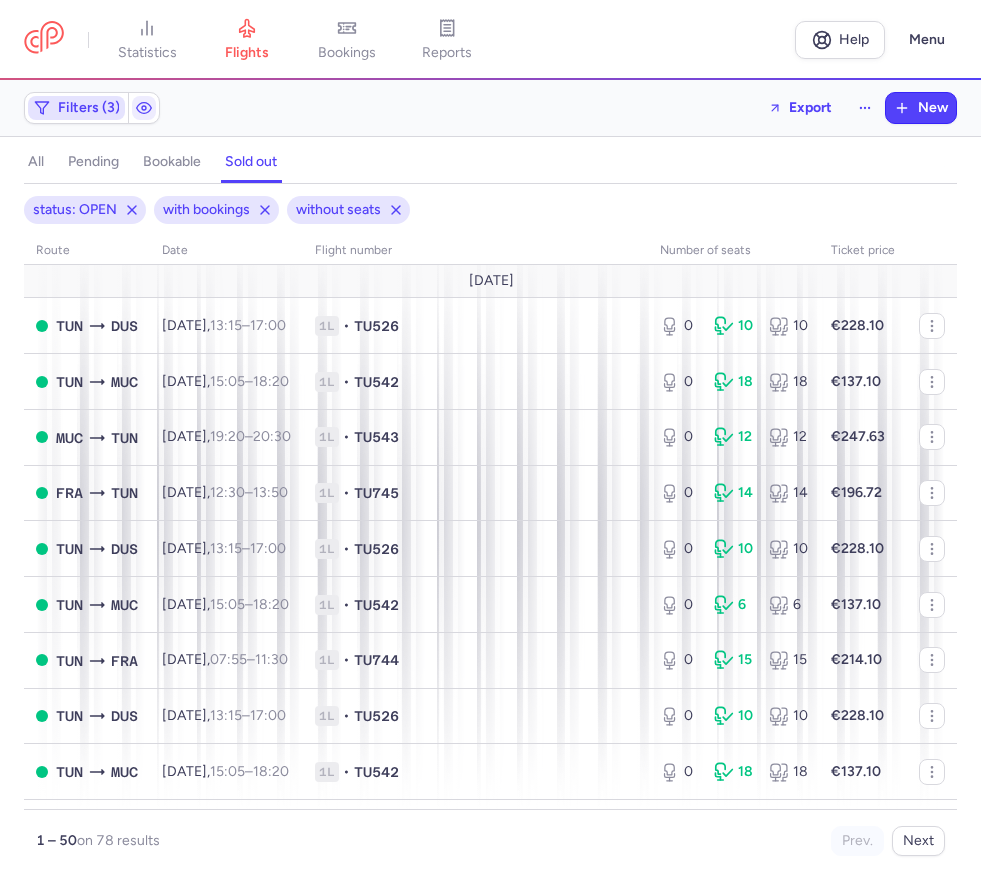 click on "Filters (3)" 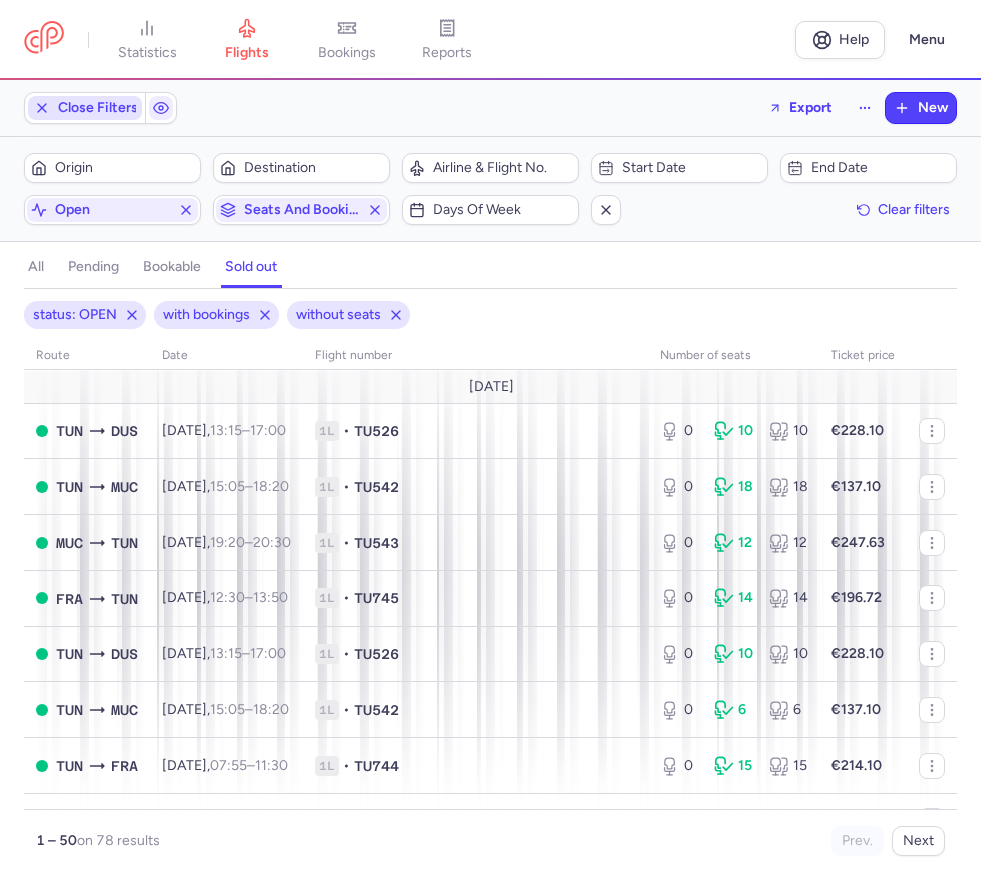 scroll, scrollTop: 0, scrollLeft: 0, axis: both 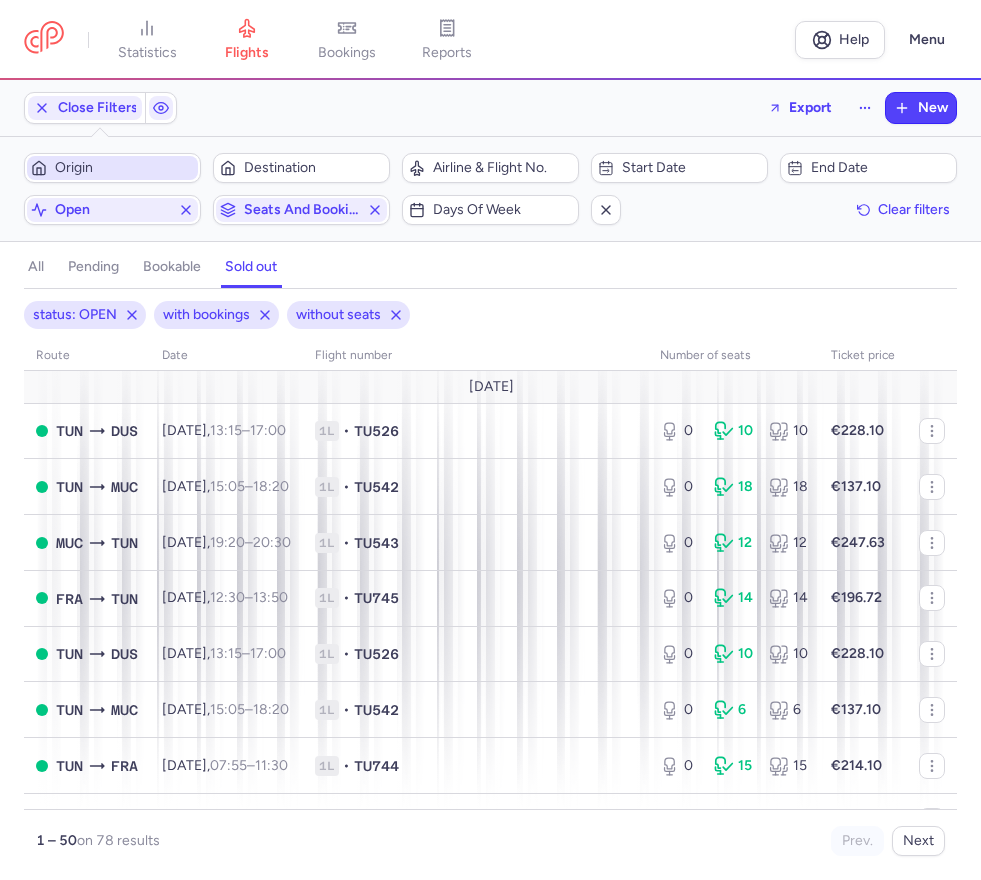 click on "Origin" at bounding box center [124, 168] 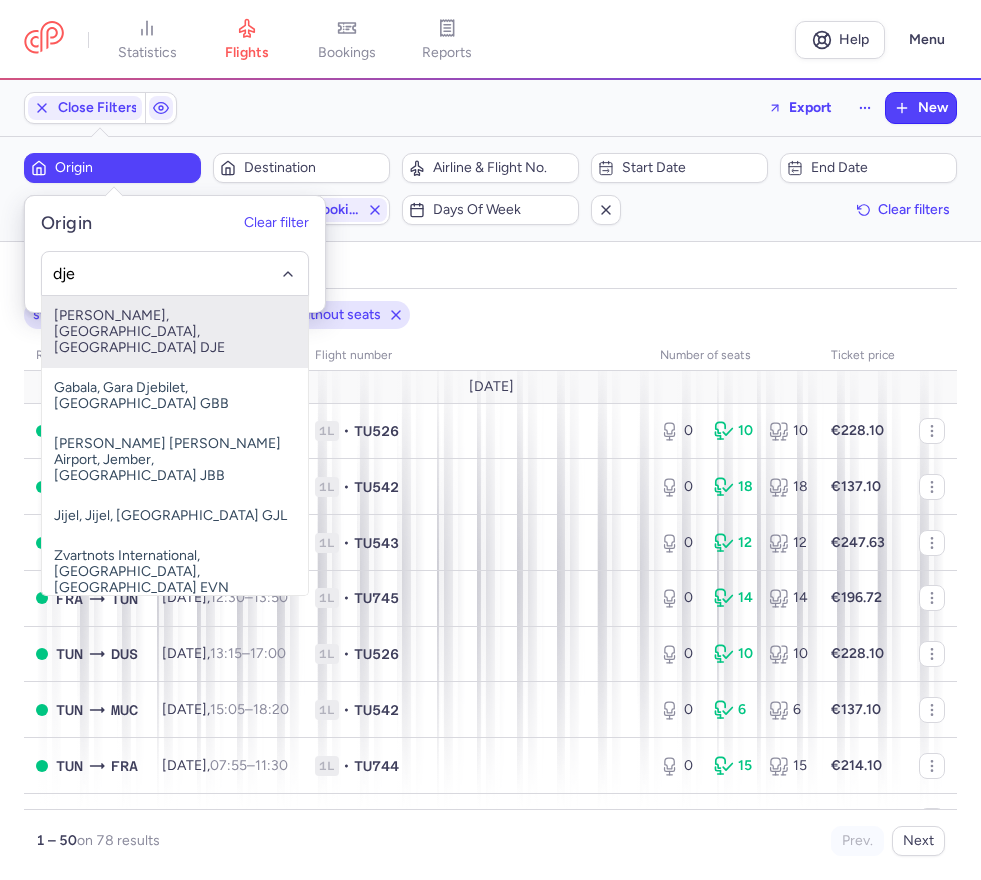 click on "[PERSON_NAME], [GEOGRAPHIC_DATA], [GEOGRAPHIC_DATA] DJE" at bounding box center [175, 332] 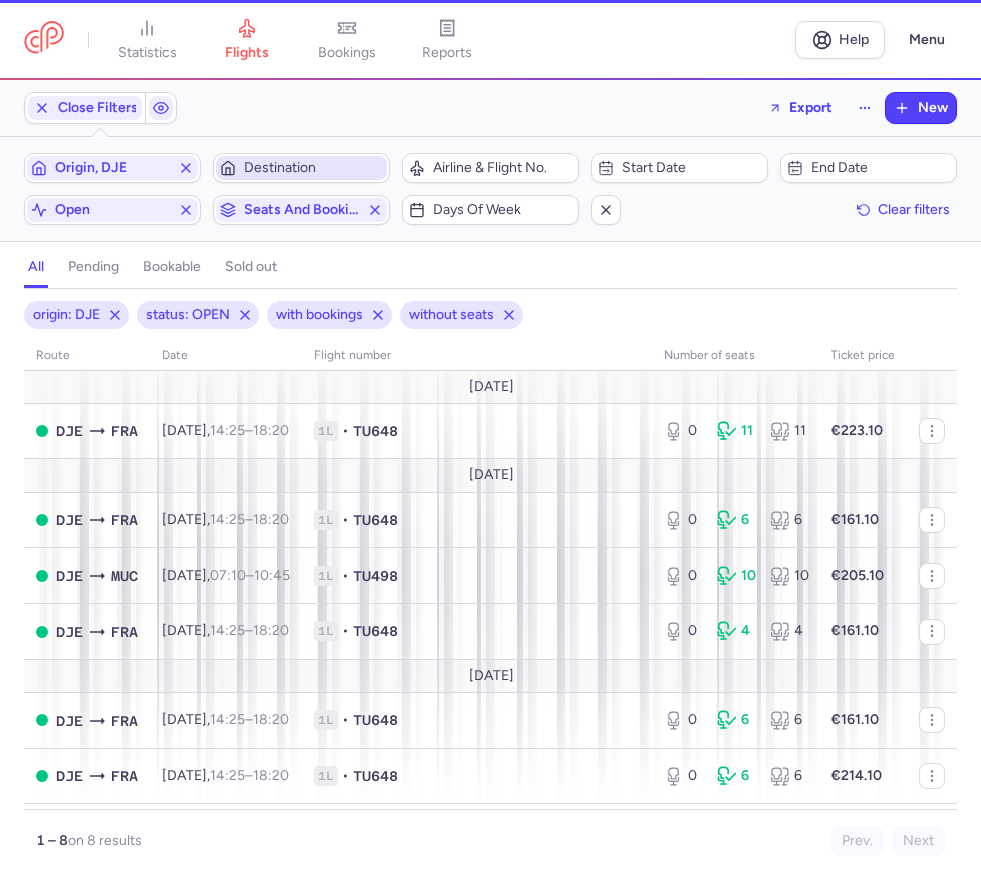 click on "Destination" at bounding box center (313, 168) 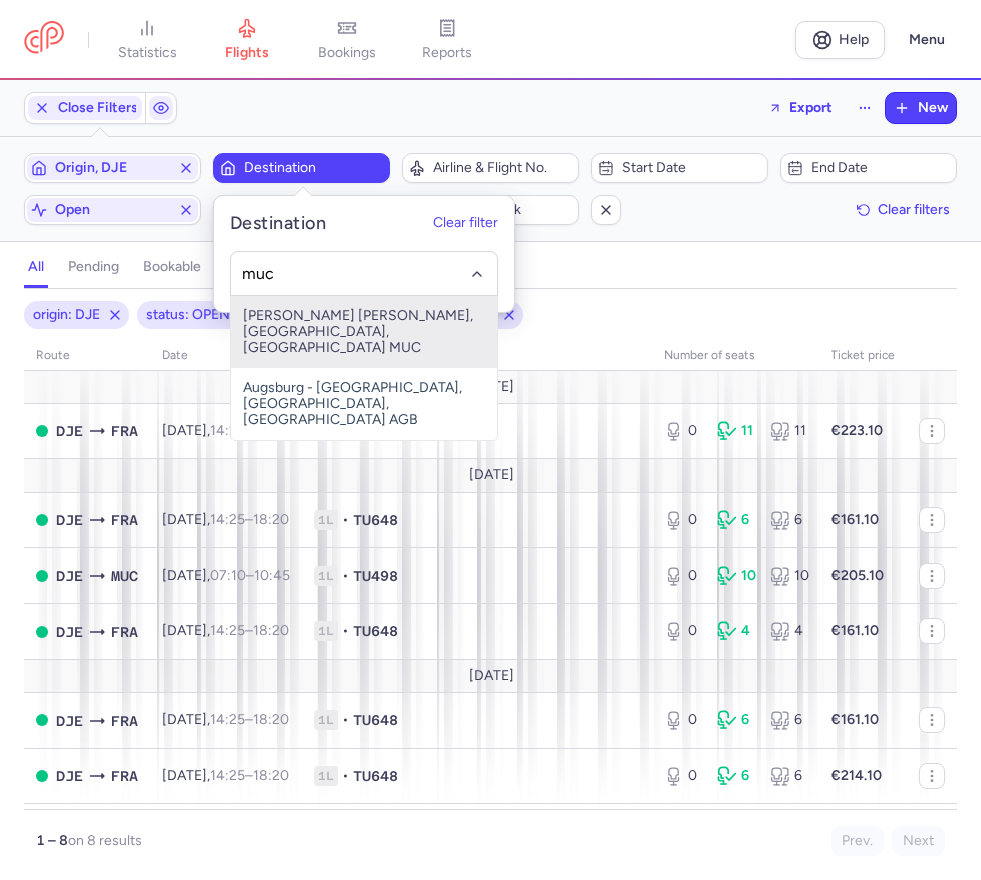 click on "[PERSON_NAME] [PERSON_NAME], [GEOGRAPHIC_DATA], [GEOGRAPHIC_DATA] MUC" at bounding box center (364, 332) 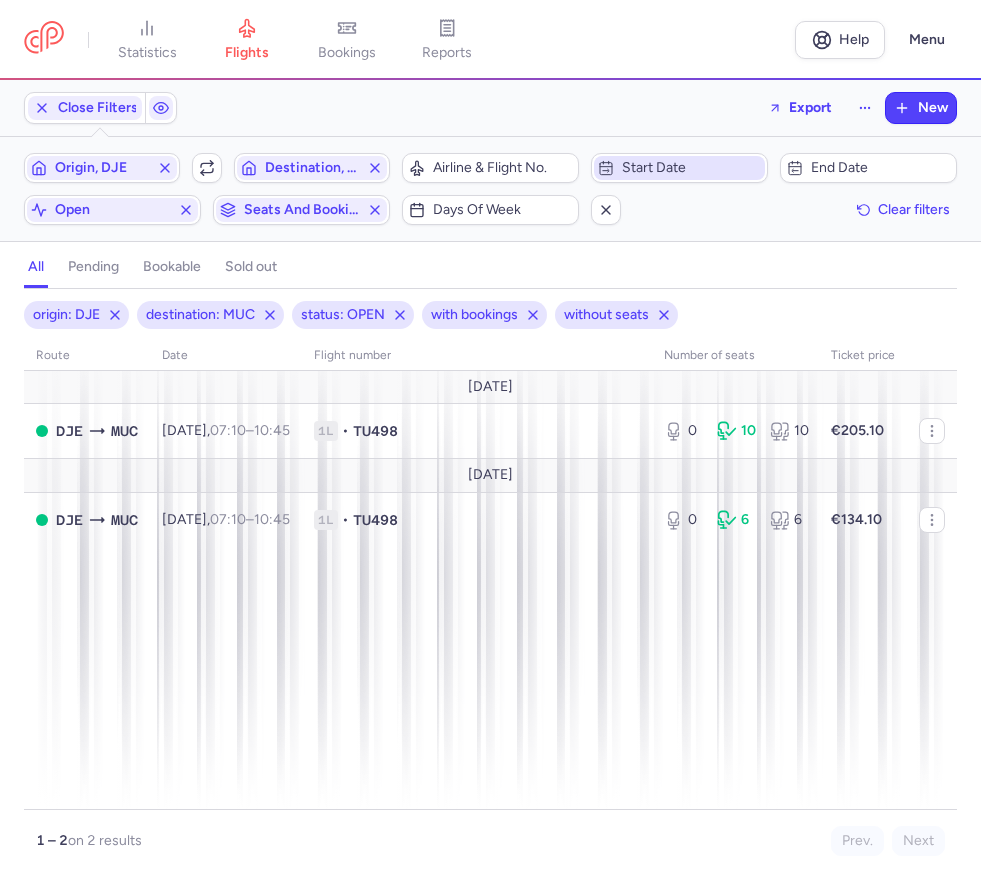 click on "Start date" at bounding box center [691, 168] 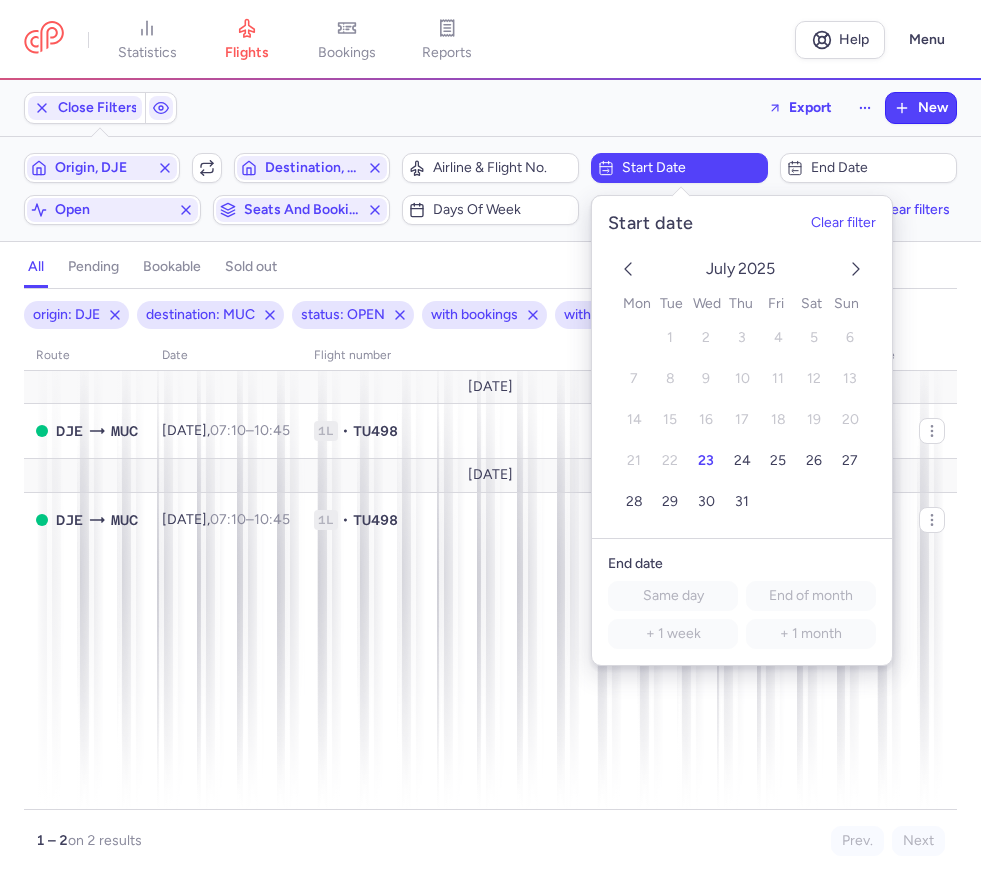 click 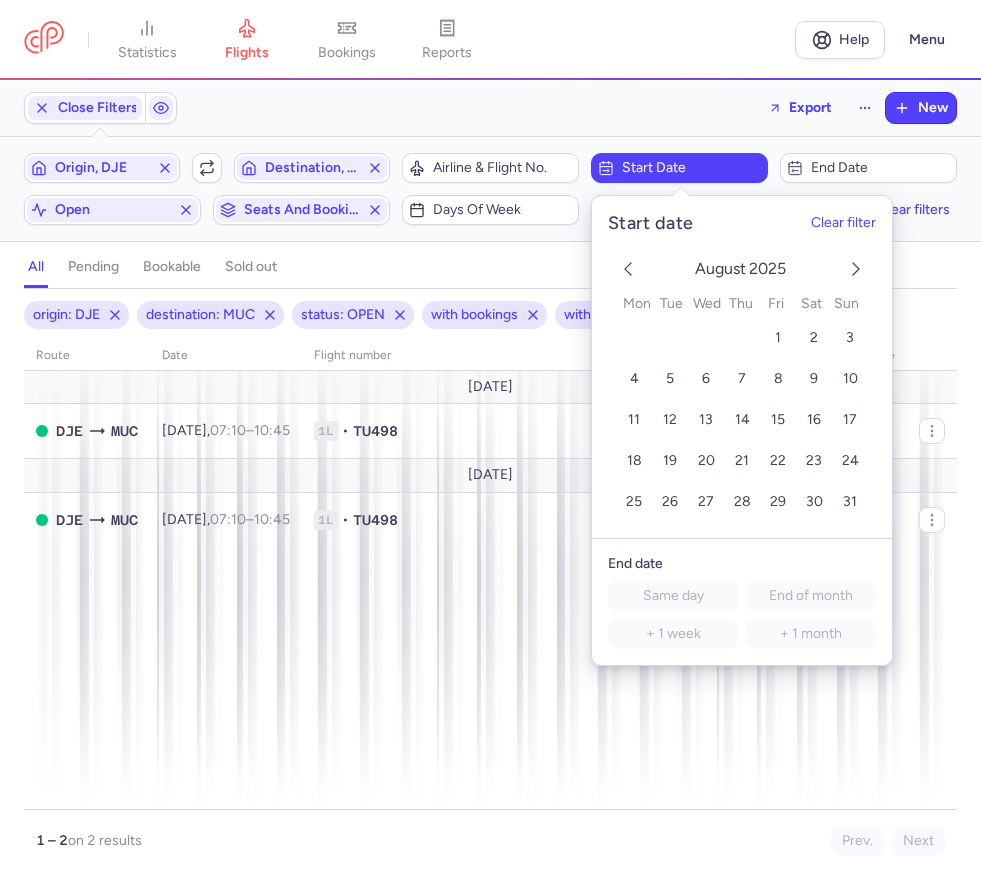 click 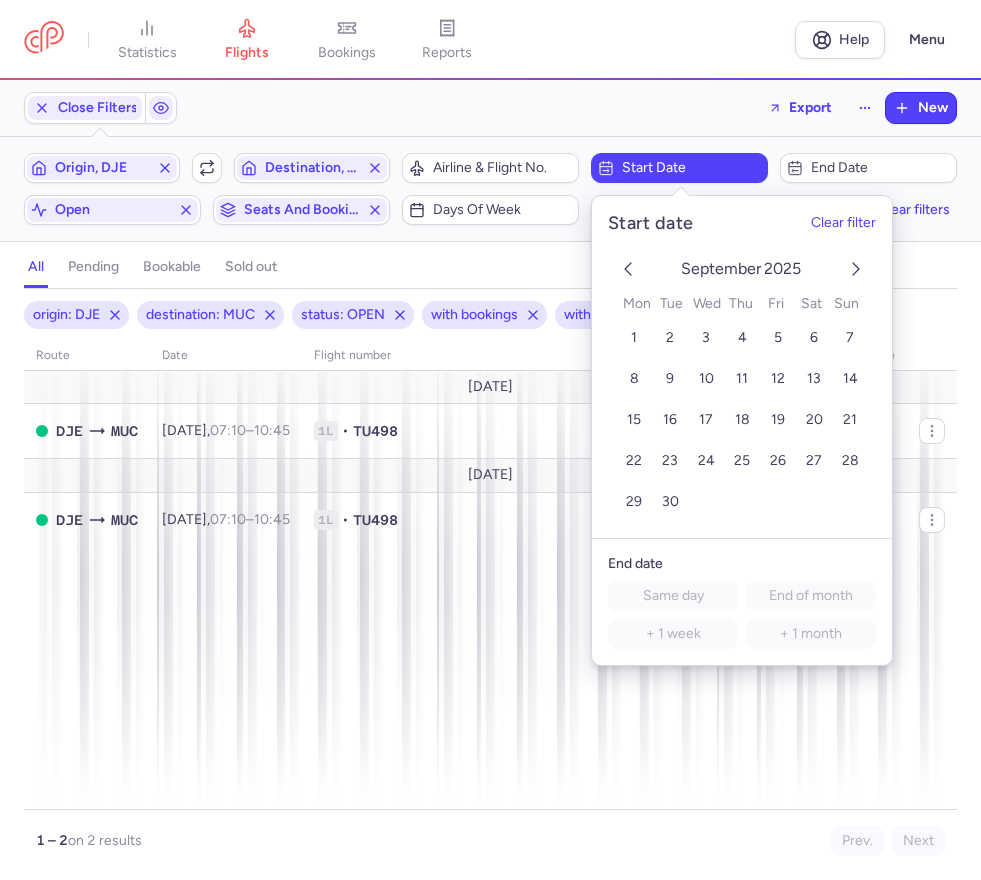 click 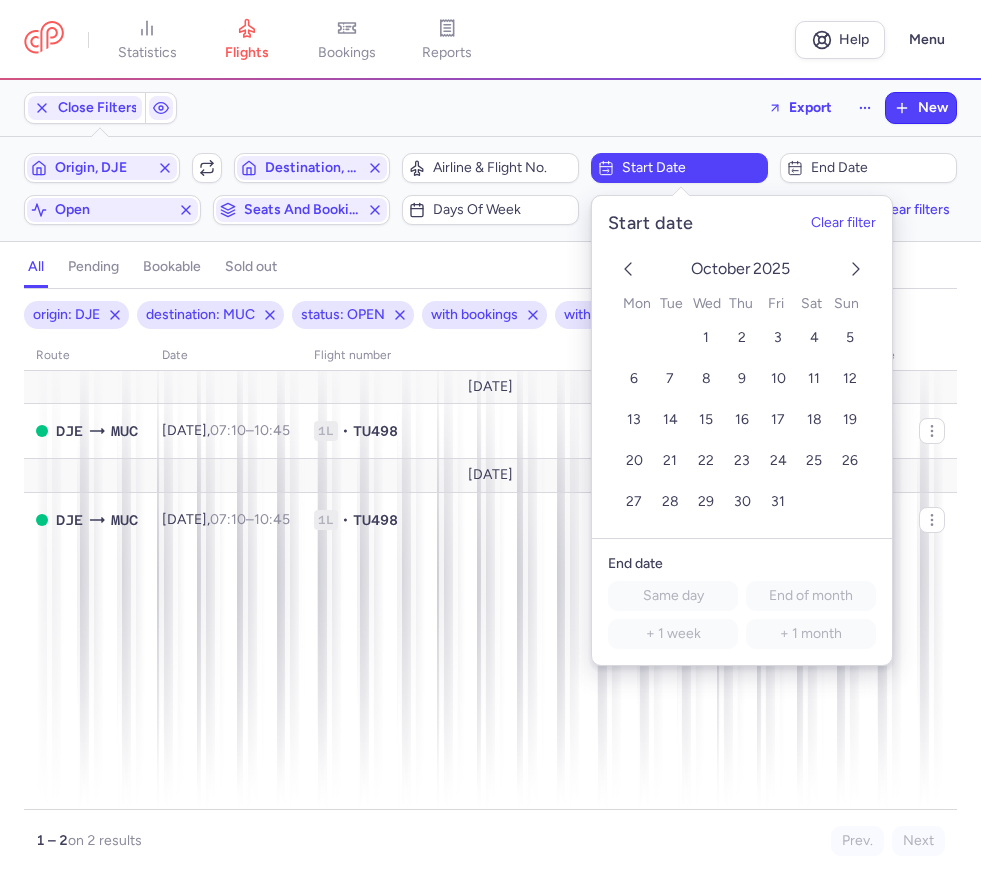click 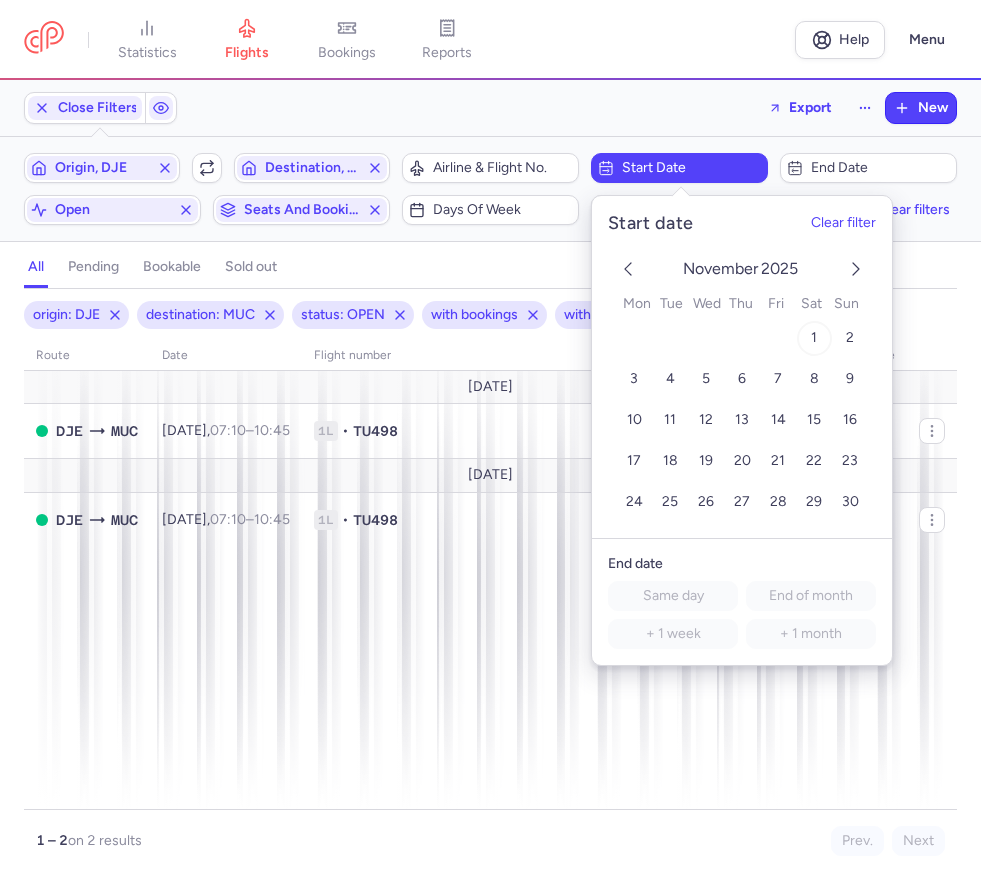 click on "1" at bounding box center (814, 338) 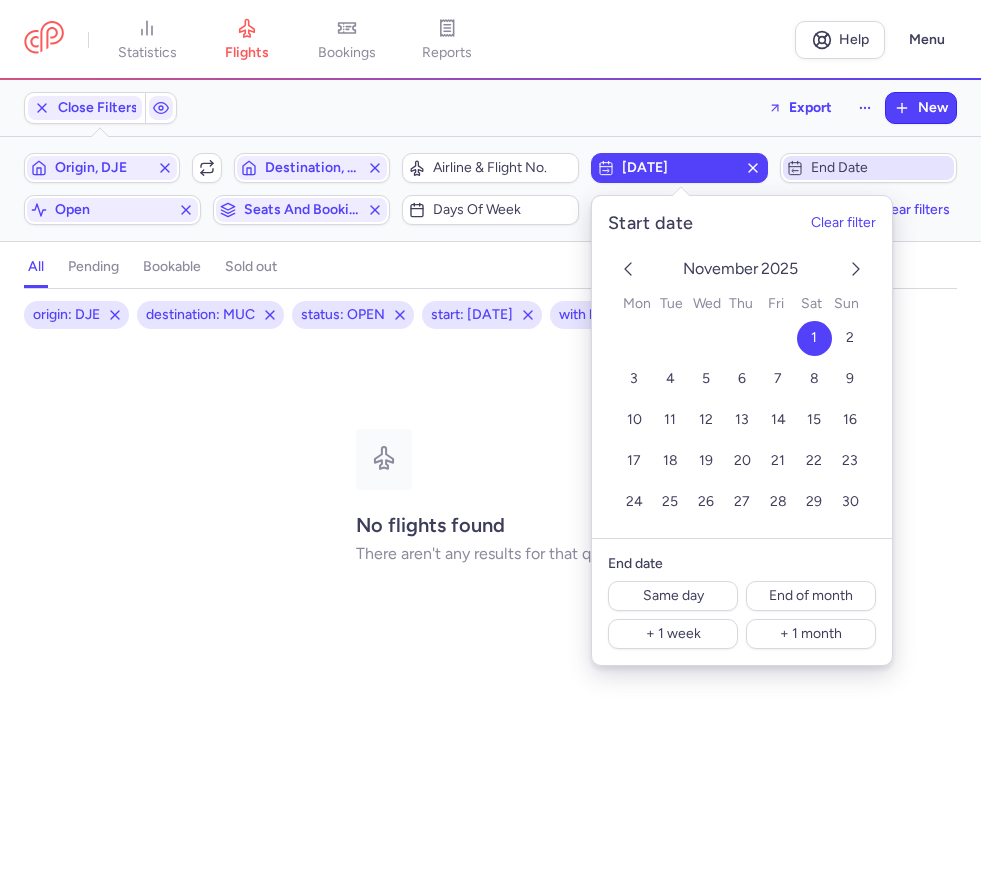 click on "End date" at bounding box center [880, 168] 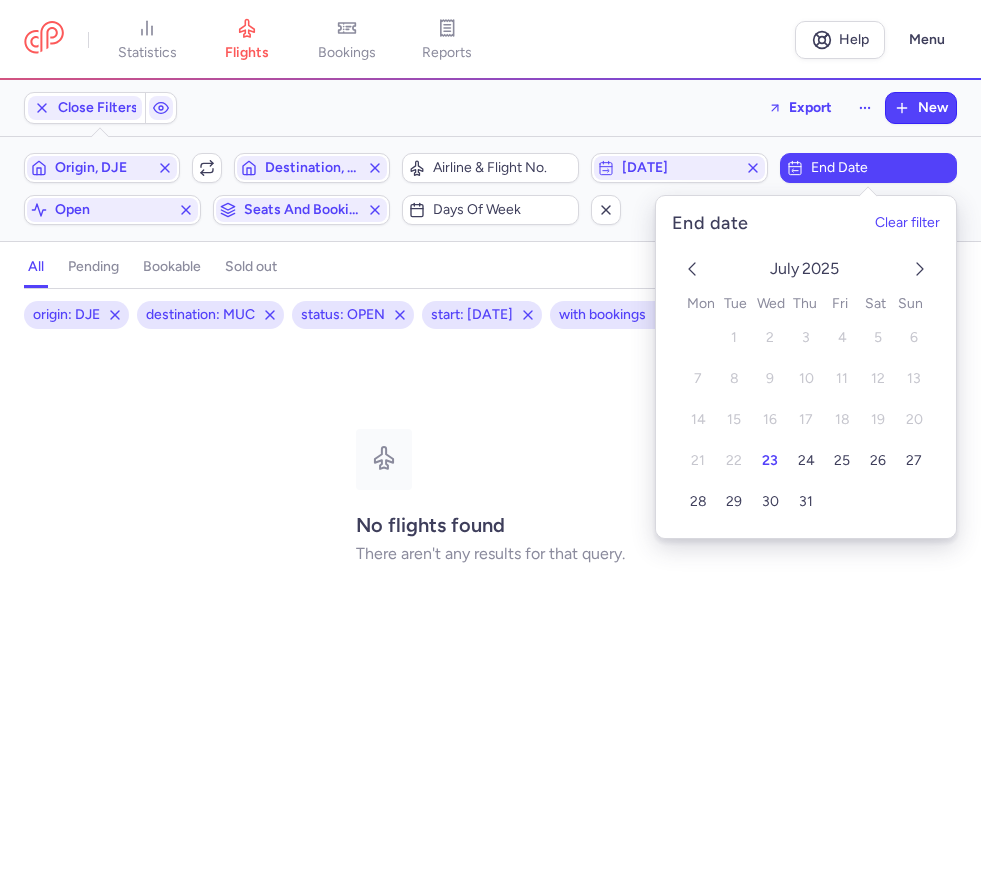 click 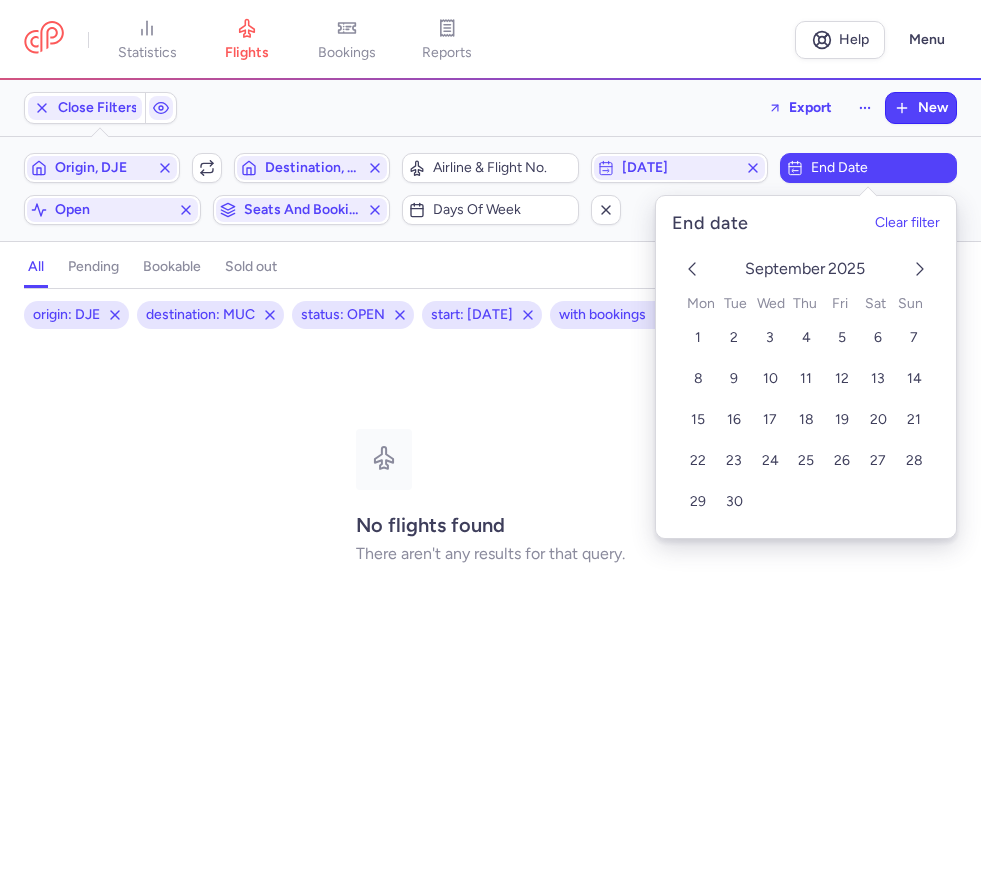 click 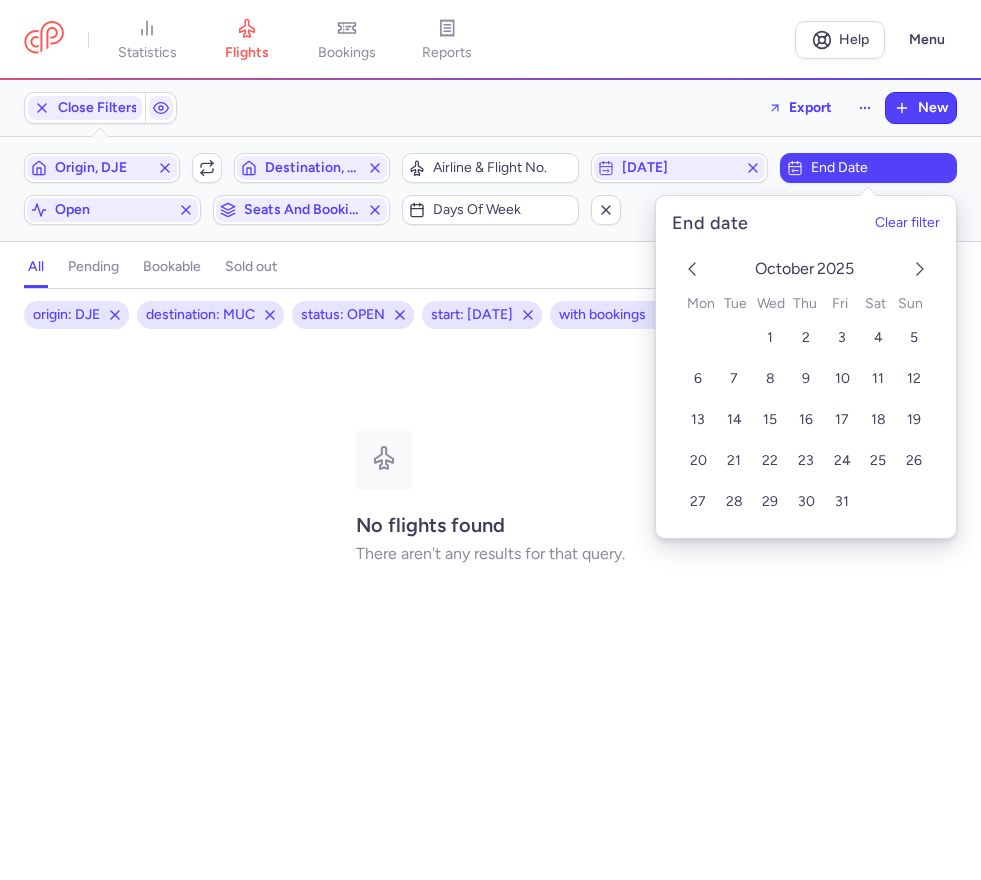 click 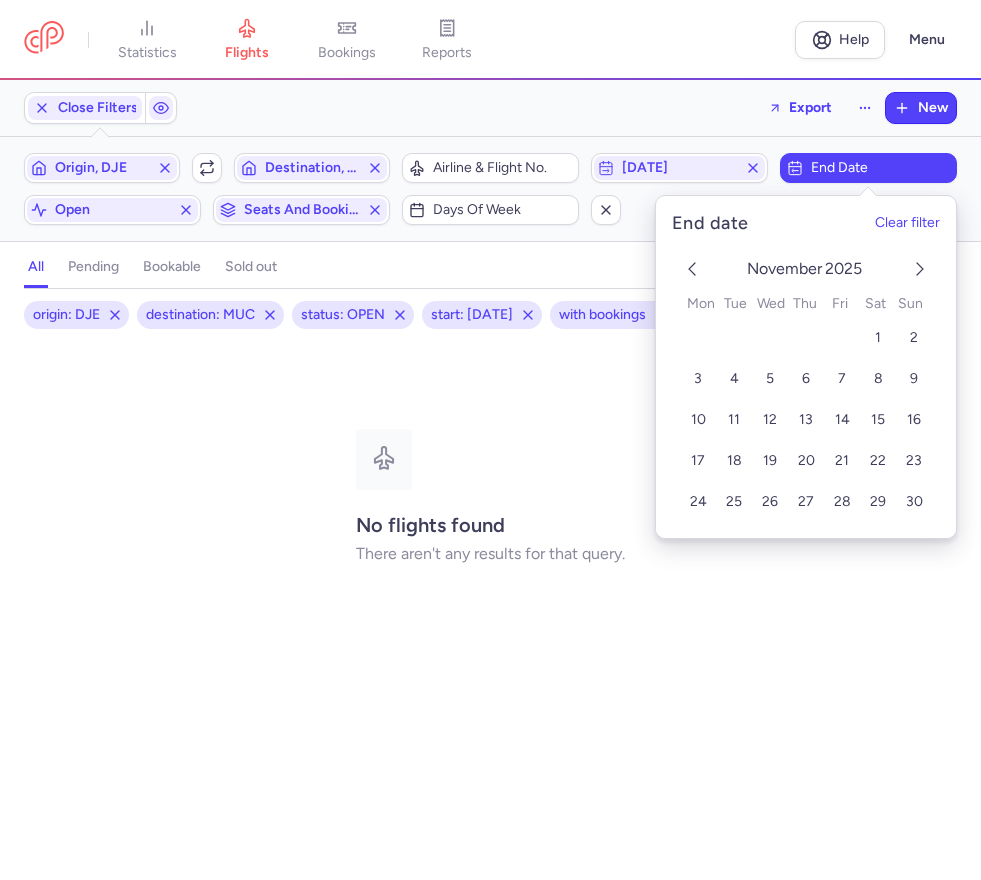 click 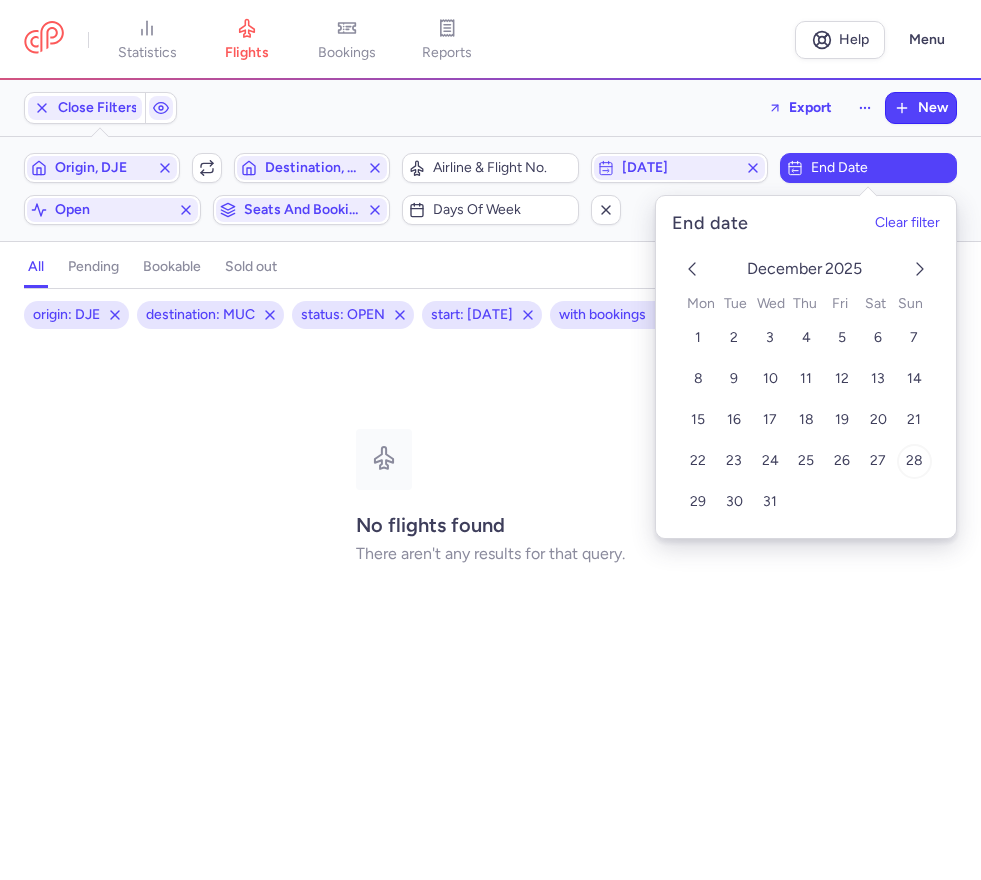 click on "28" at bounding box center (914, 461) 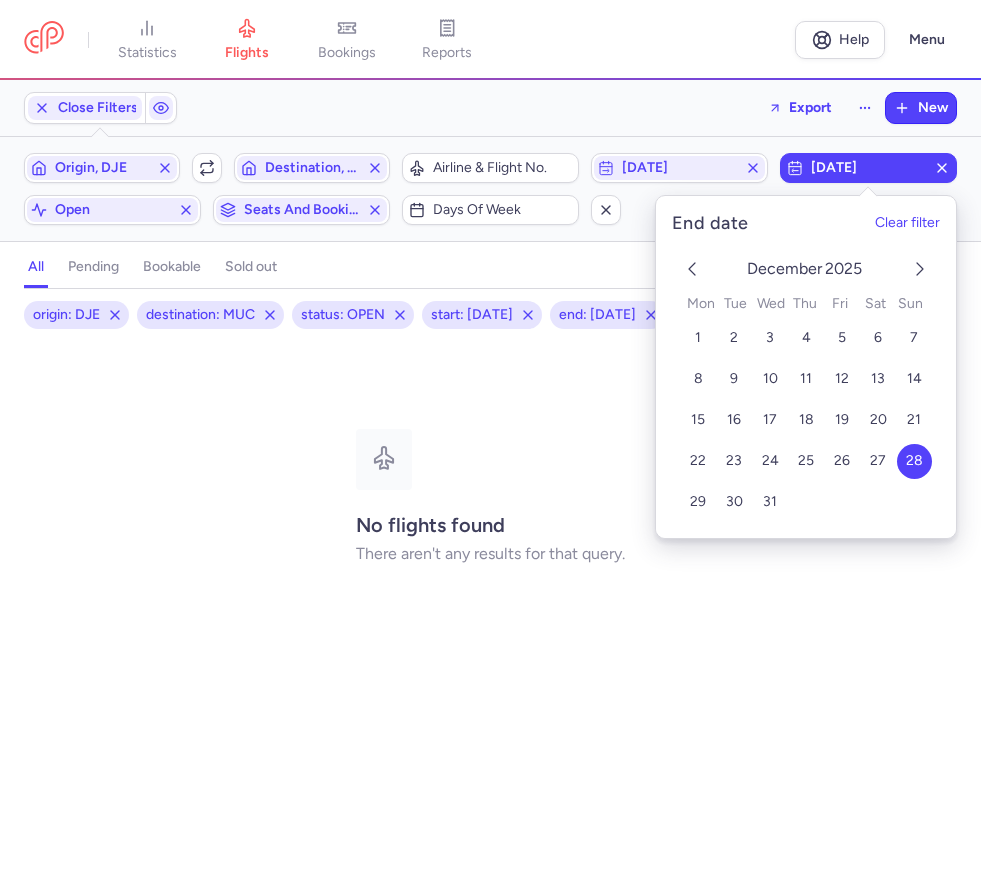 drag, startPoint x: 602, startPoint y: 677, endPoint x: 588, endPoint y: 672, distance: 14.866069 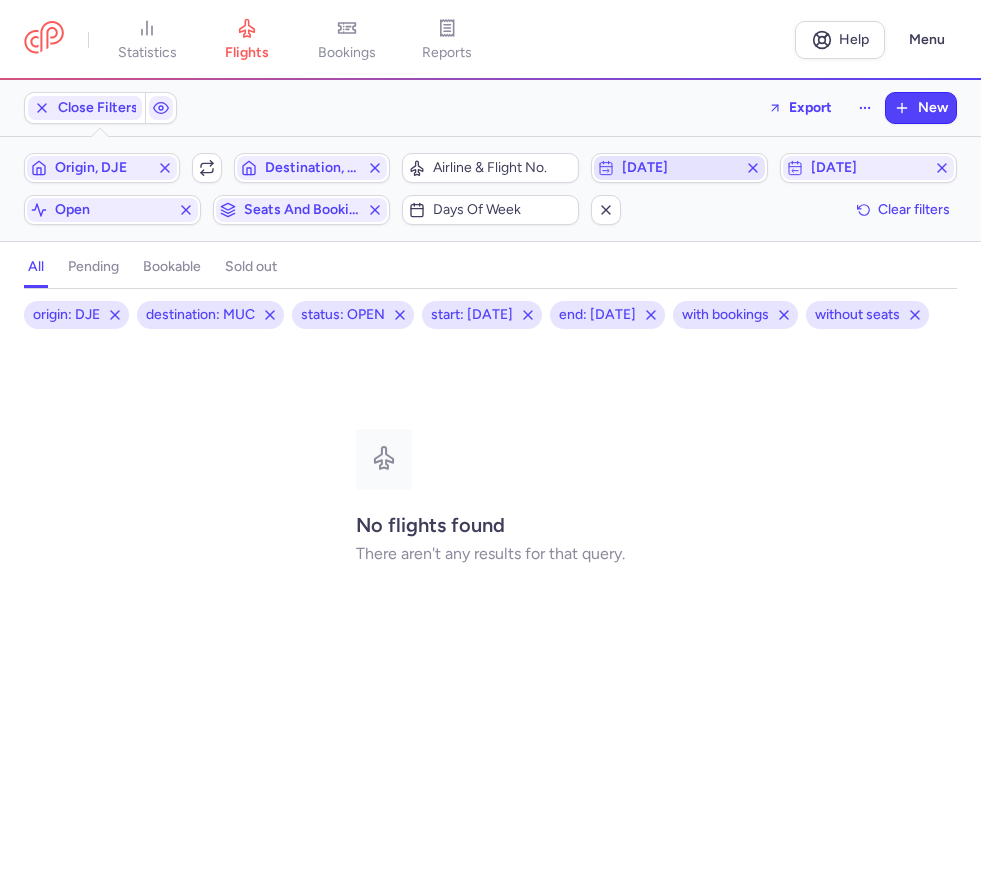 click on "[DATE]" at bounding box center (679, 168) 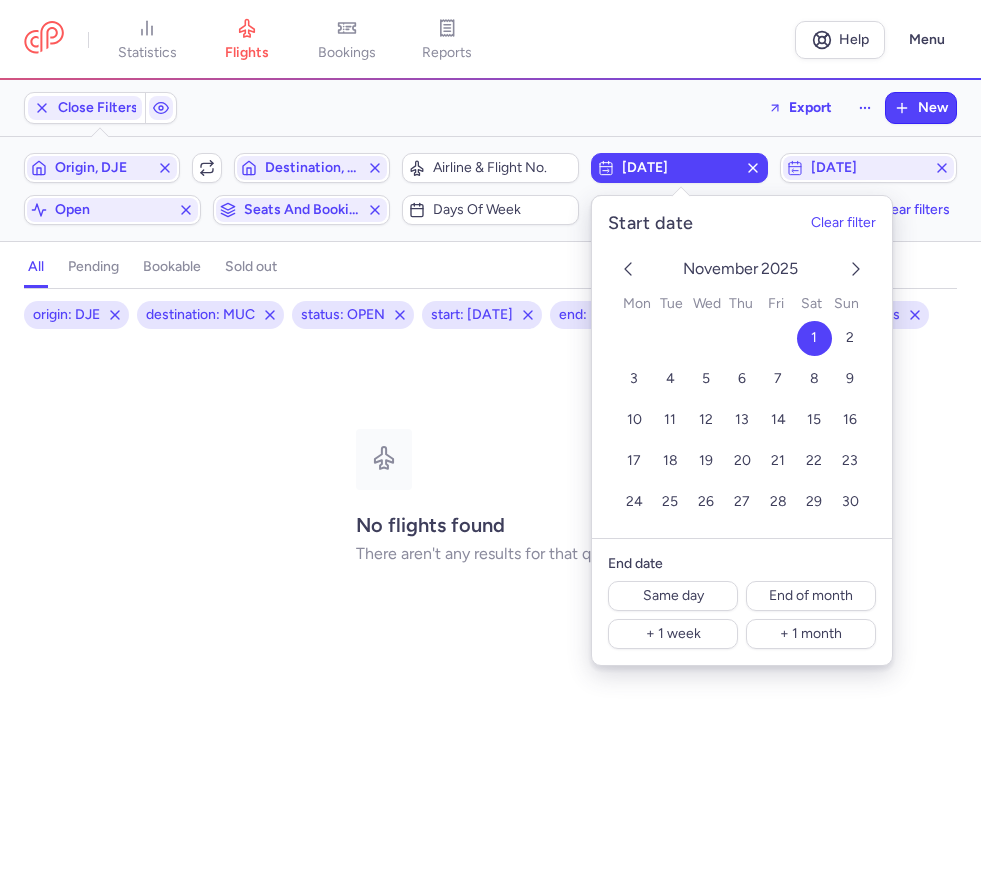 click 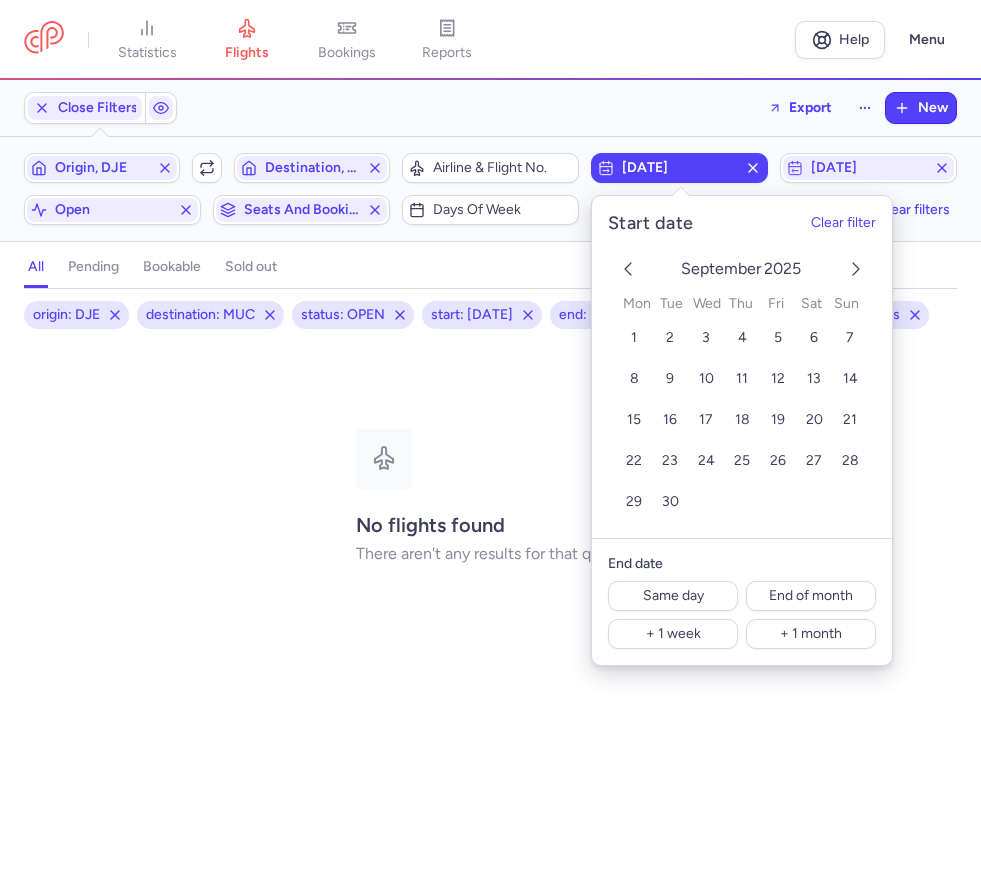 click 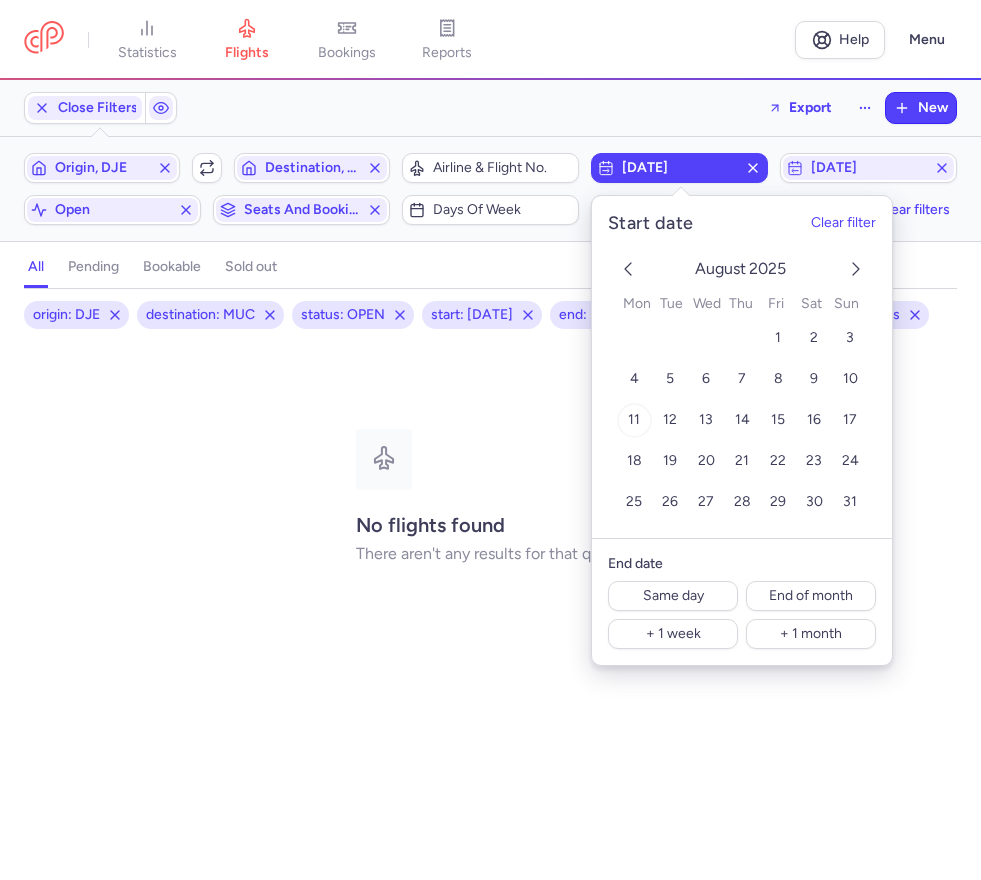click on "11" at bounding box center (634, 420) 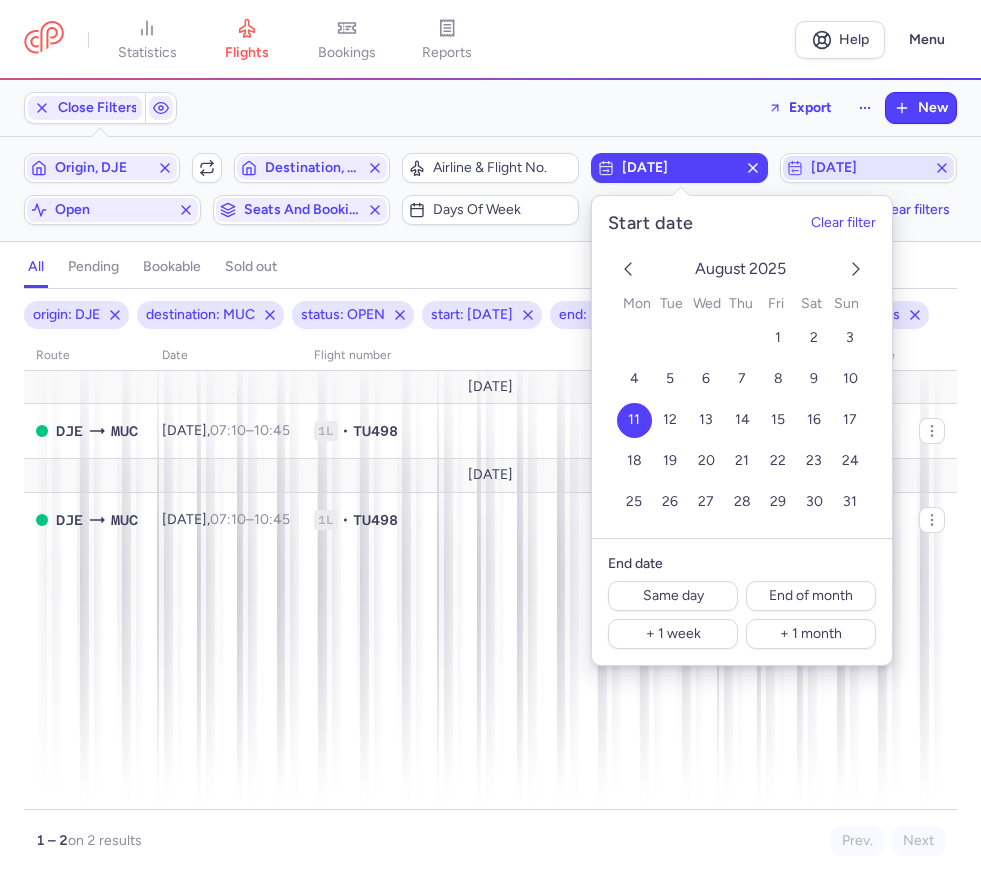 click on "[DATE]" at bounding box center (868, 168) 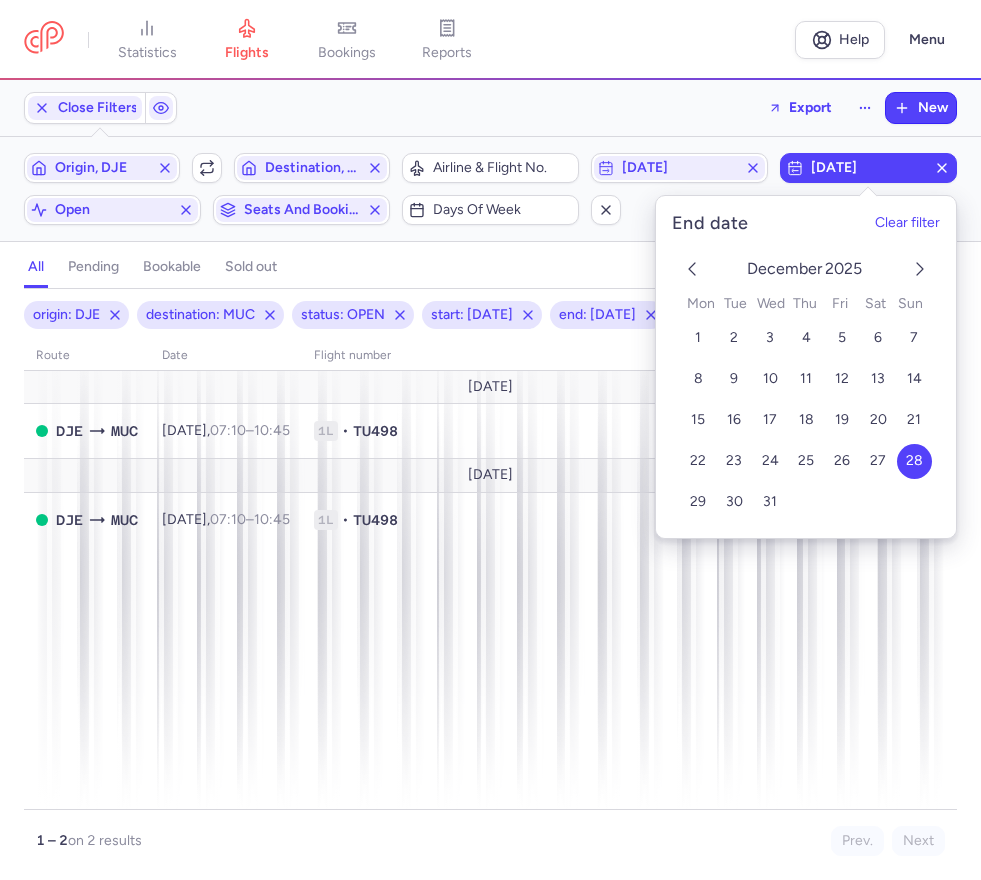 click 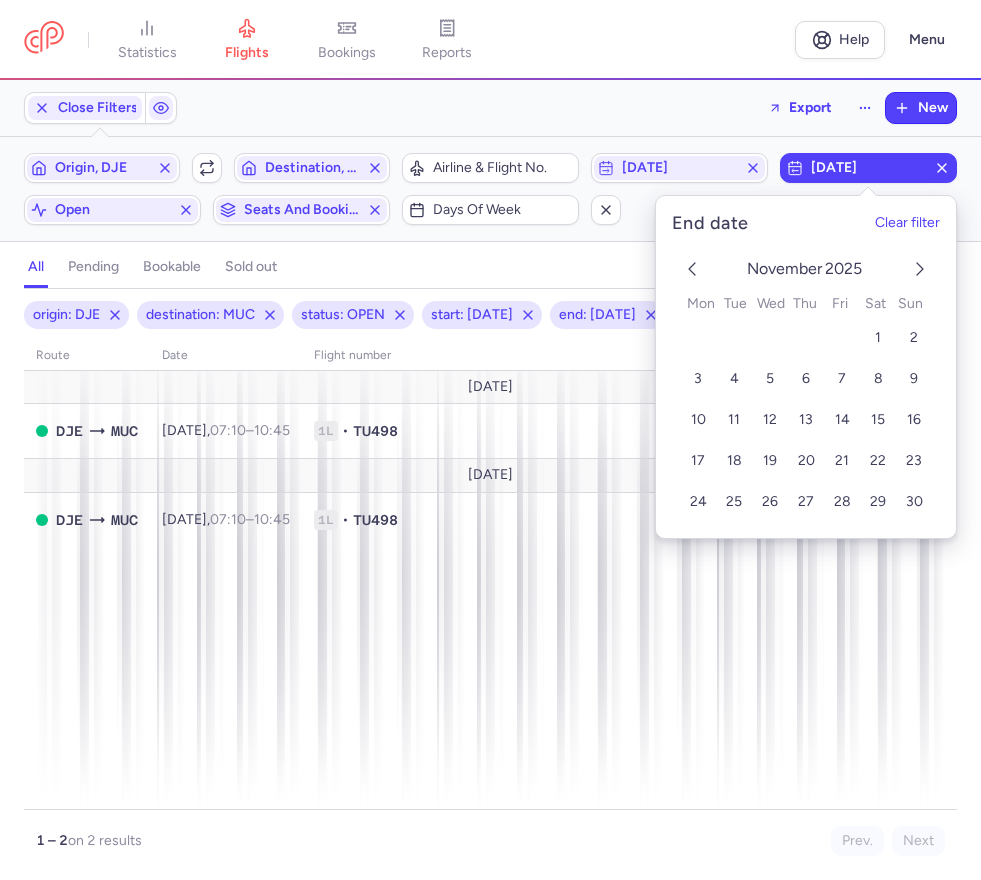 click 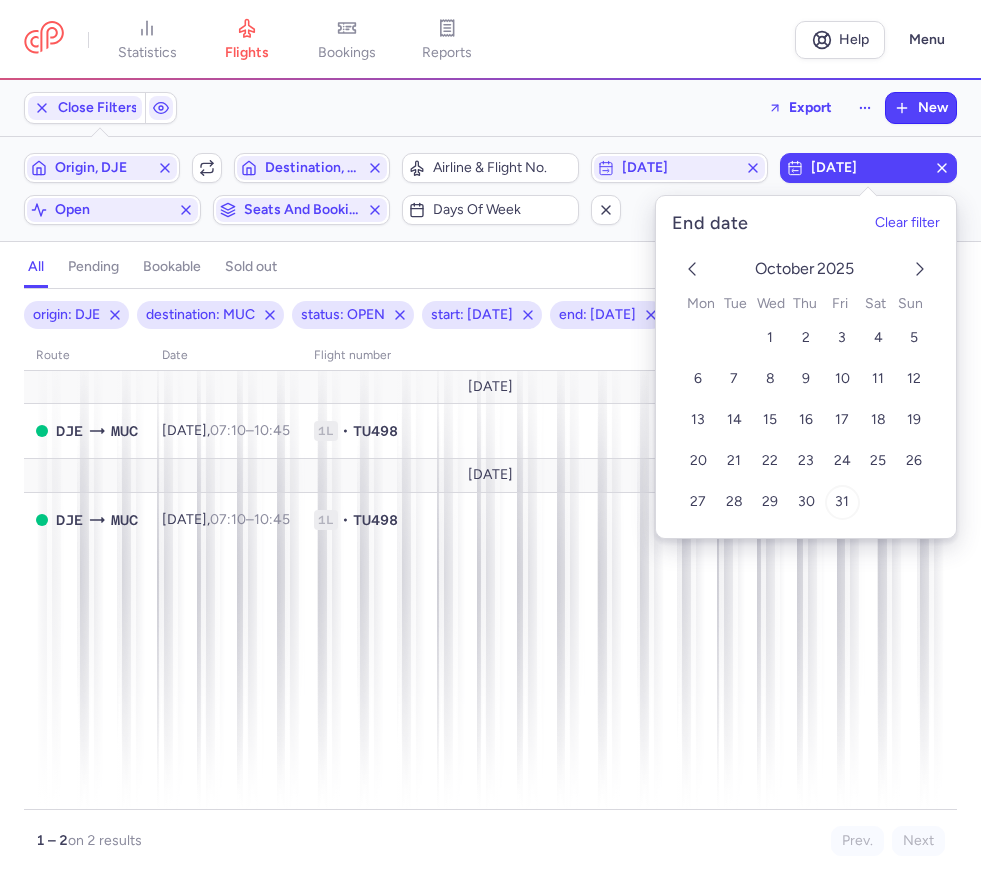 click on "31" at bounding box center [842, 502] 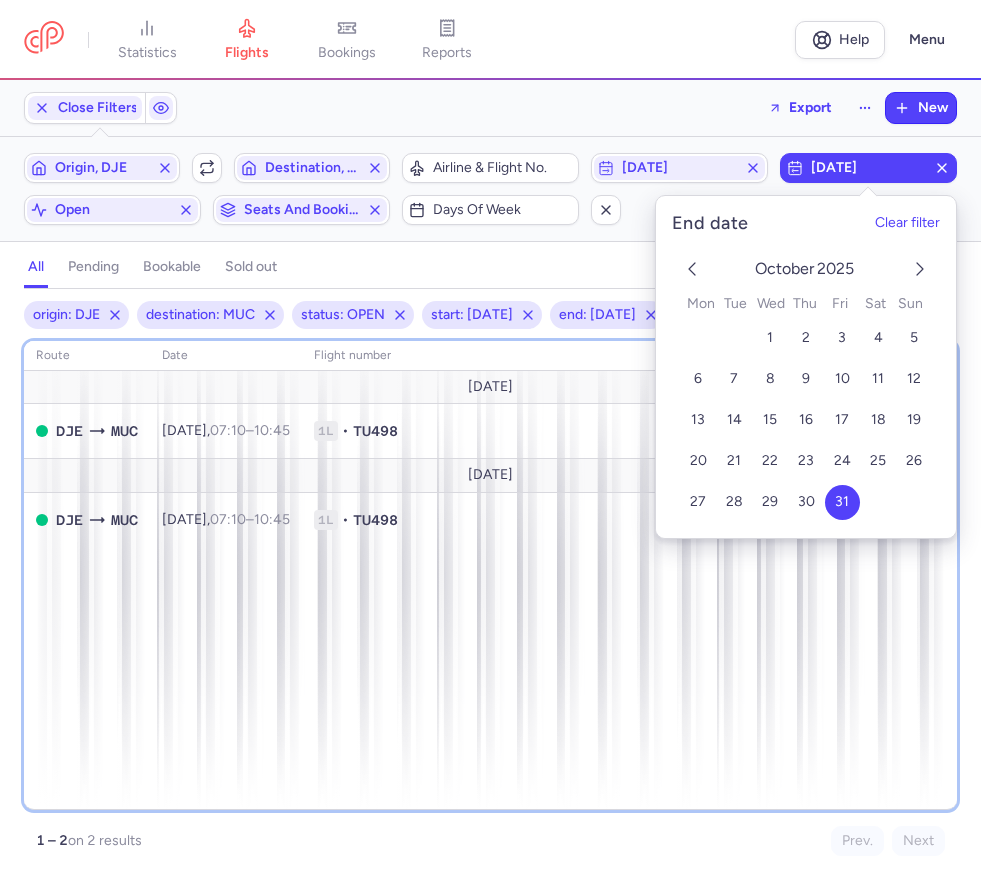 click on "route date Flight number number of seats Ticket price [DATE]  DJE  MUC [DATE]  07:10  –  10:45  +0 1L • TU498 0 10 10 €205.10 [DATE]  DJE  MUC [DATE]  07:10  –  10:45  +0 1L • TU498 0 6 6 €134.10" at bounding box center (490, 575) 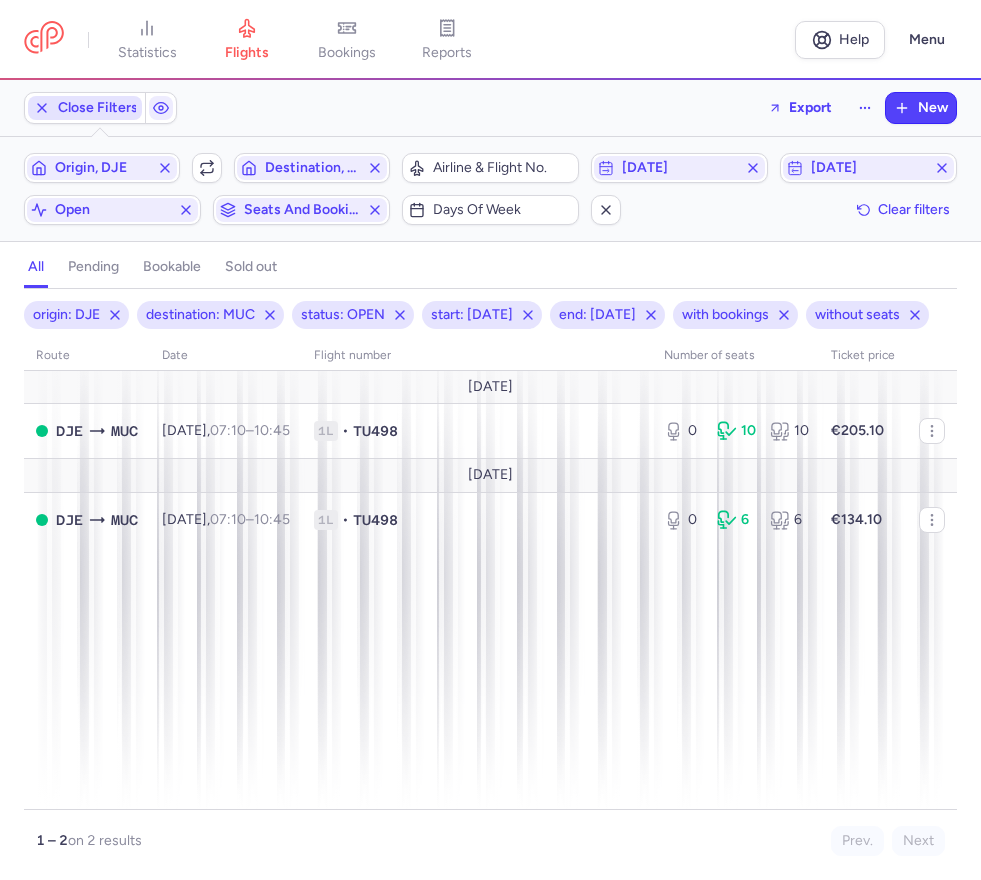 click on "Close Filters" 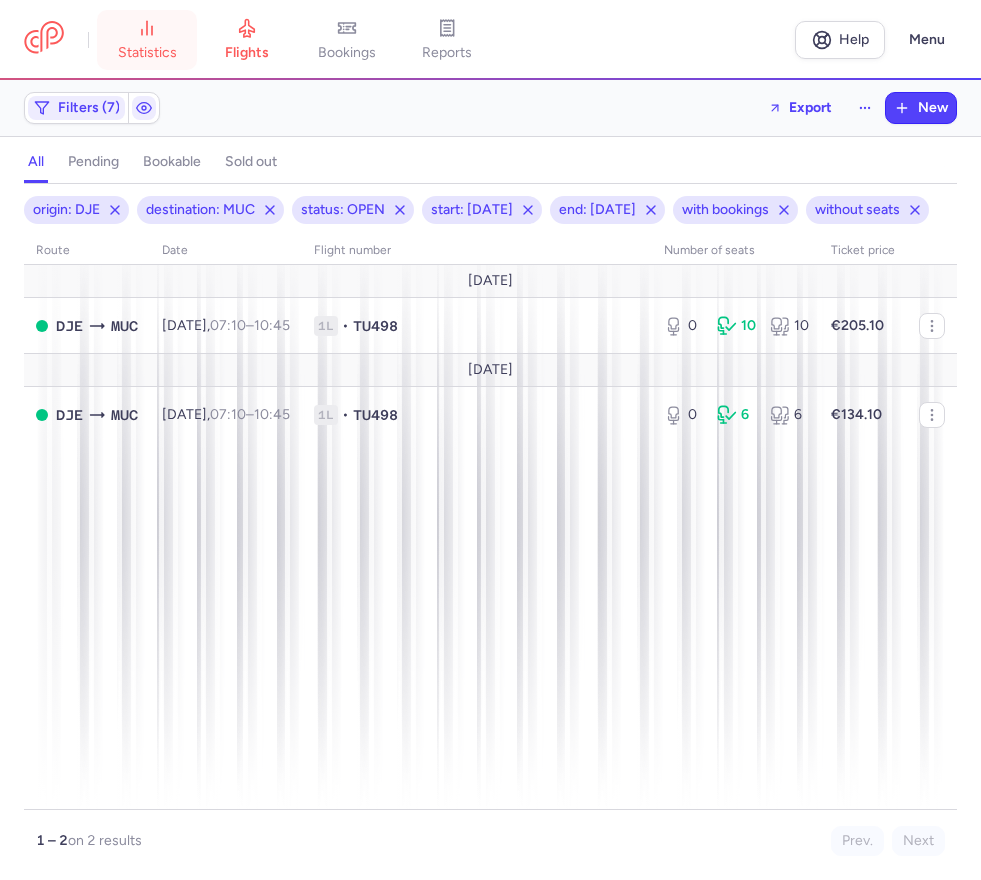 click on "statistics" at bounding box center [147, 53] 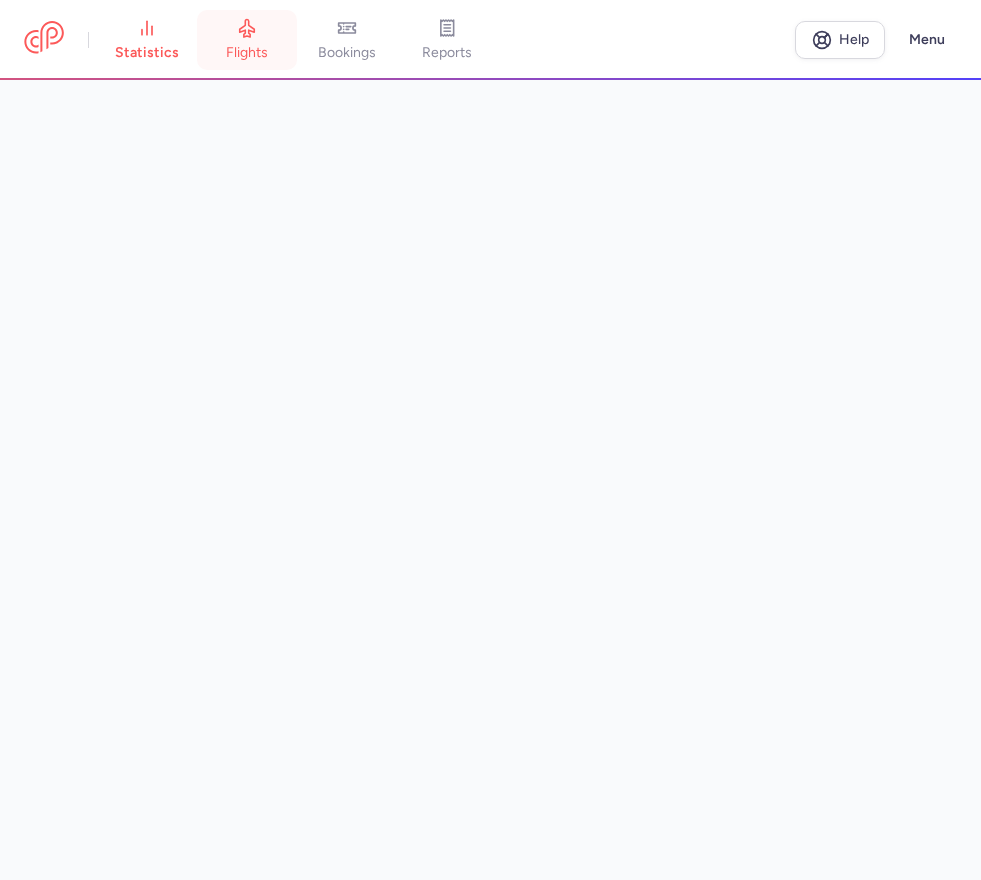 click on "flights" at bounding box center [247, 40] 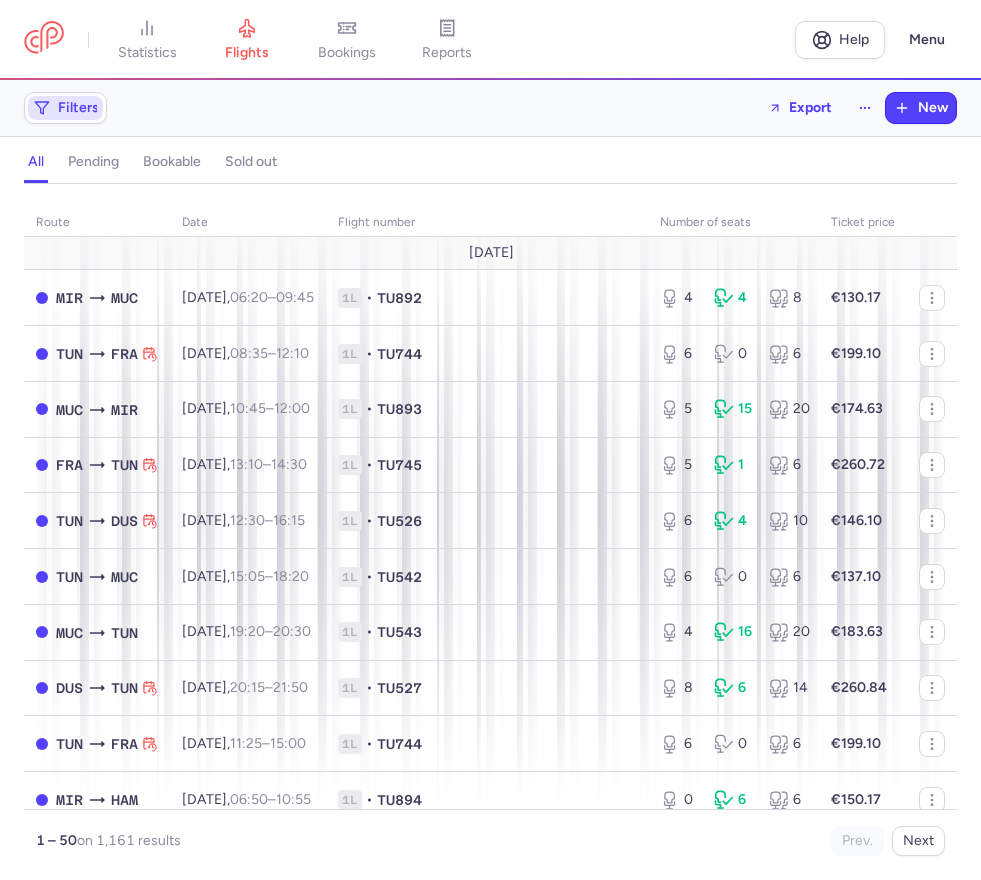click on "Filters" 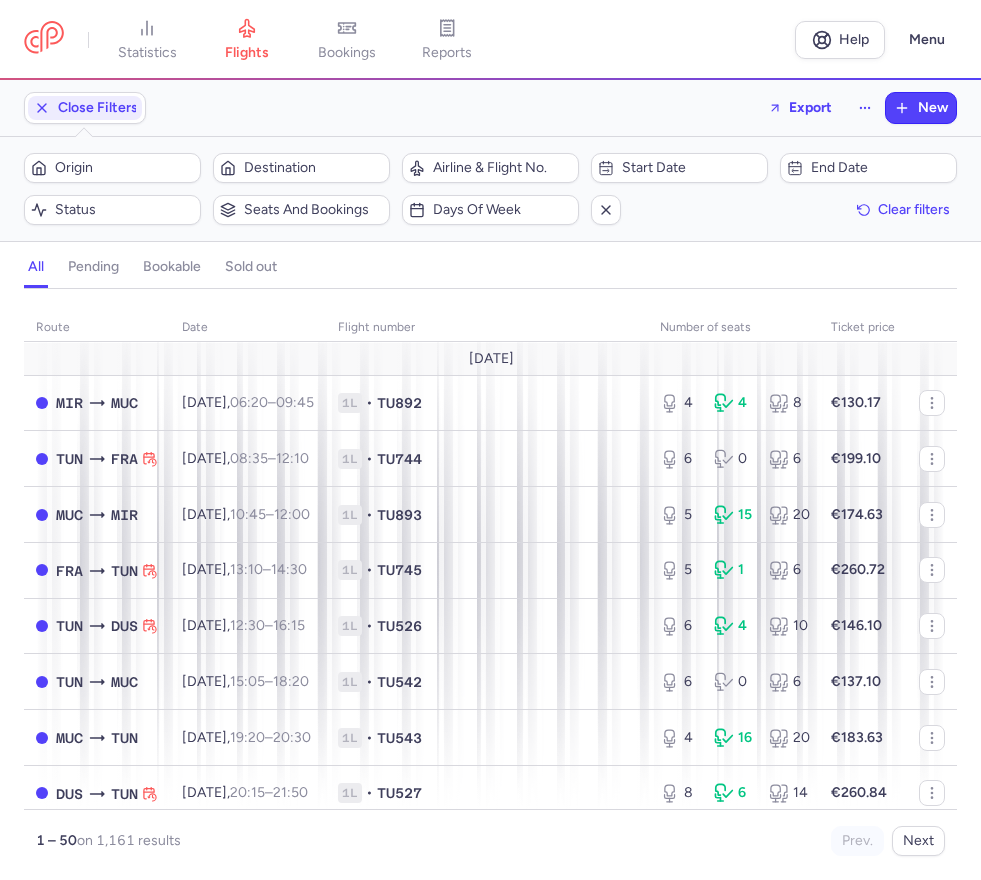 scroll, scrollTop: 0, scrollLeft: 0, axis: both 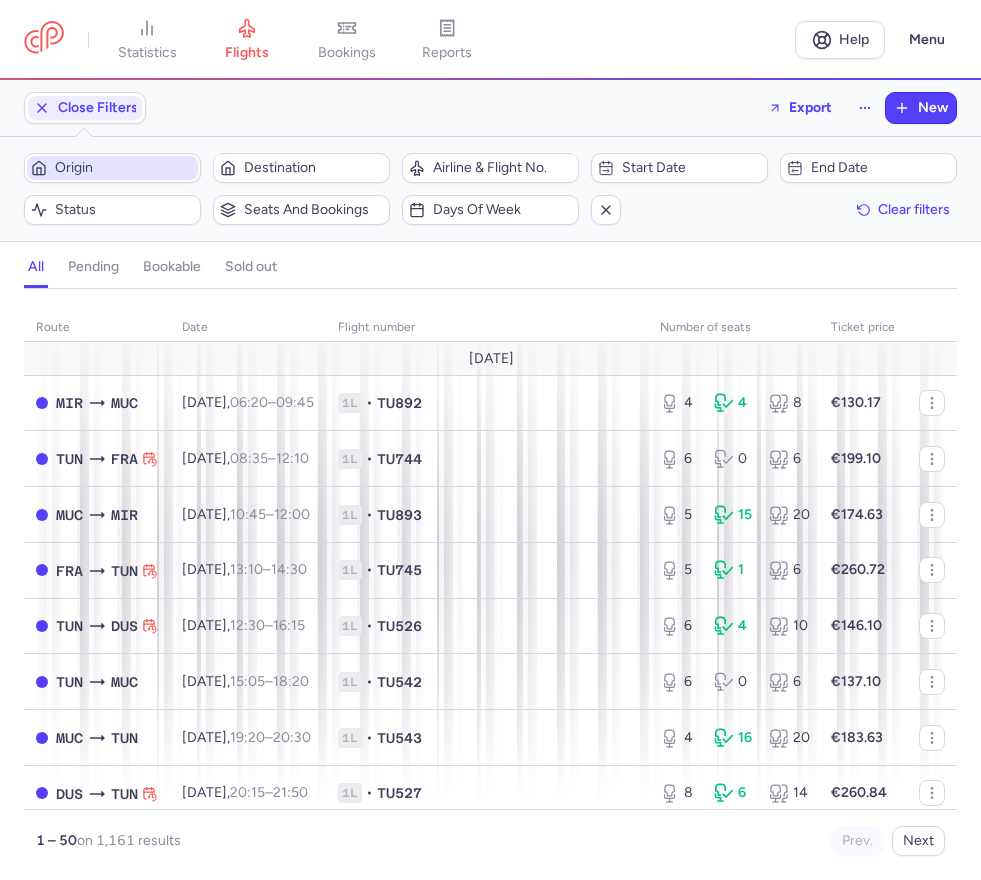 click on "Origin" at bounding box center [124, 168] 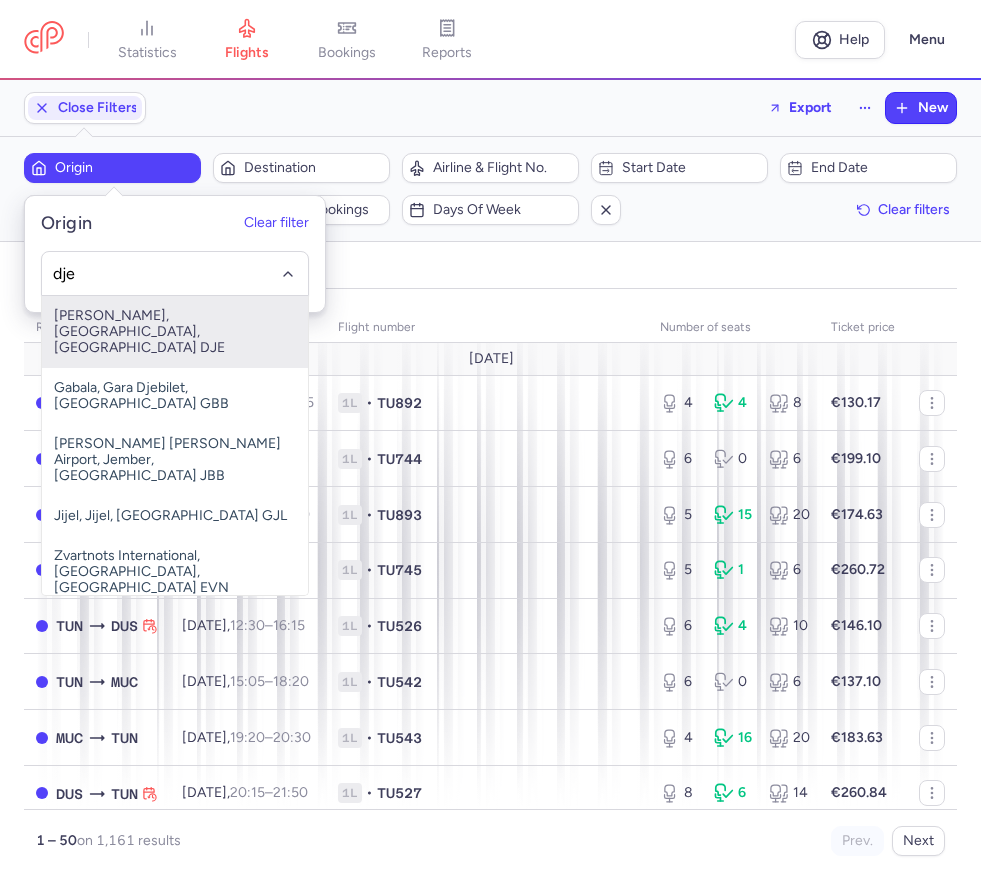 click on "[PERSON_NAME], [GEOGRAPHIC_DATA], [GEOGRAPHIC_DATA] DJE" at bounding box center [175, 332] 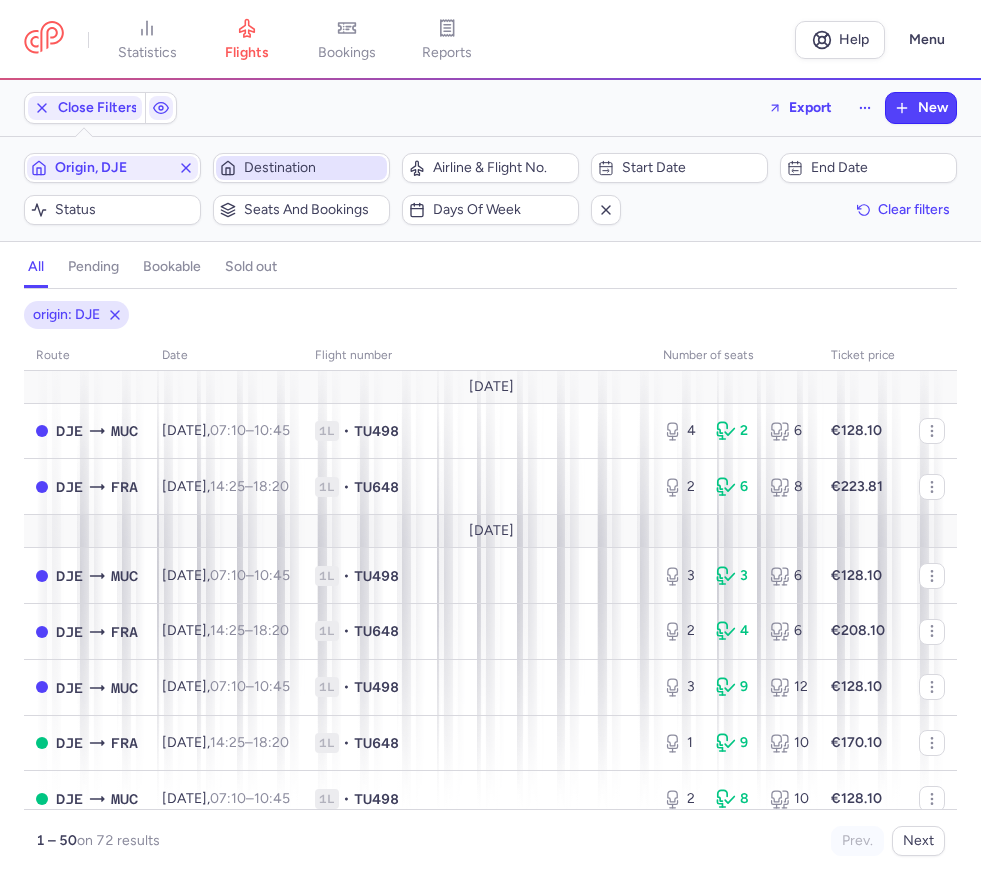 click on "Destination" at bounding box center [313, 168] 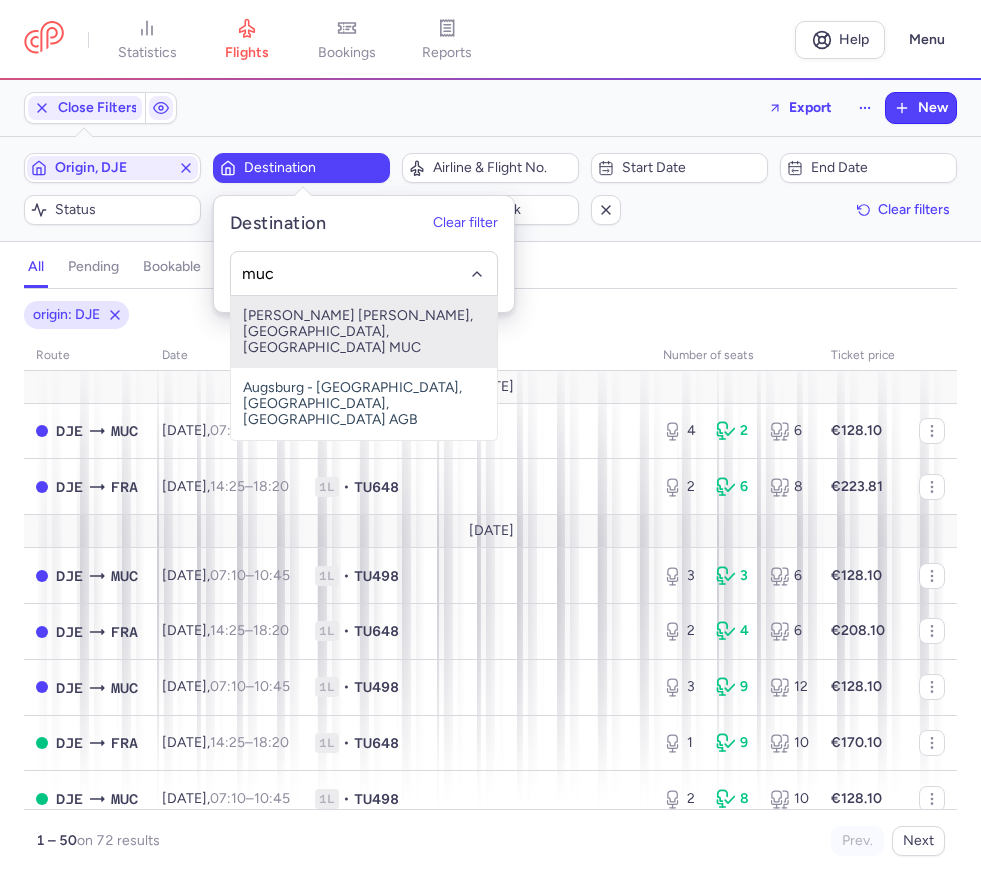 click on "[PERSON_NAME] [PERSON_NAME], [GEOGRAPHIC_DATA], [GEOGRAPHIC_DATA] MUC" at bounding box center [364, 332] 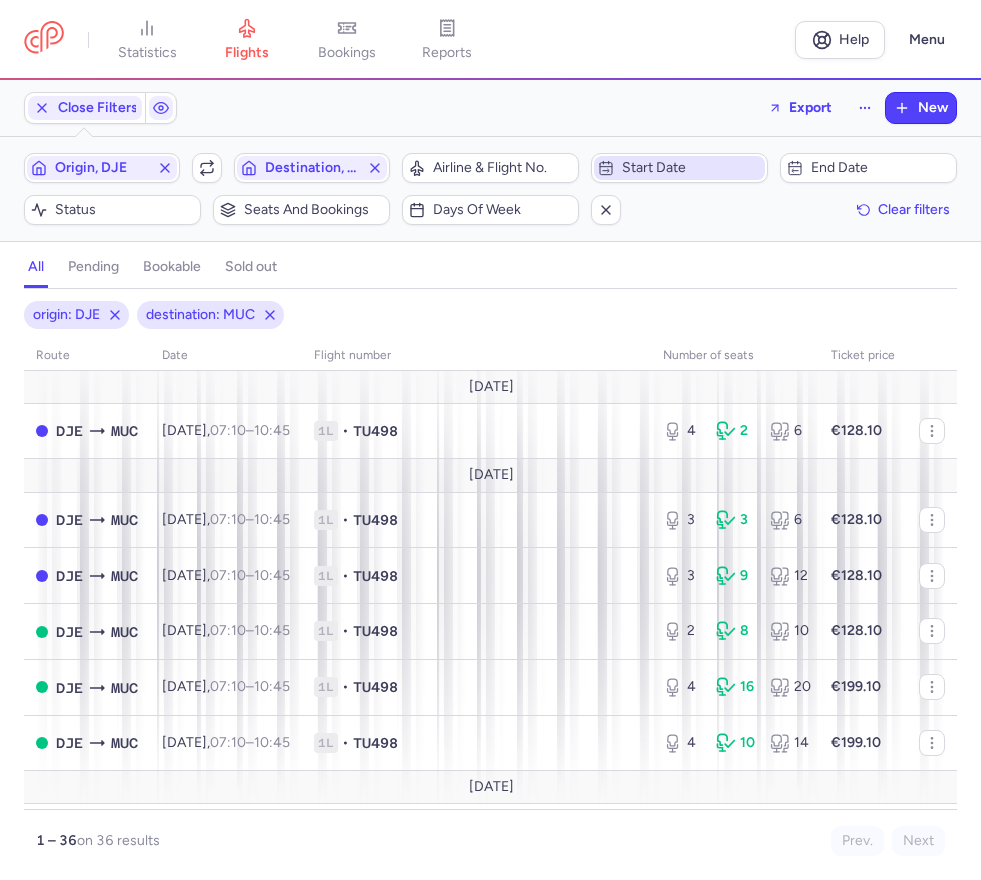 click on "Start date" at bounding box center (691, 168) 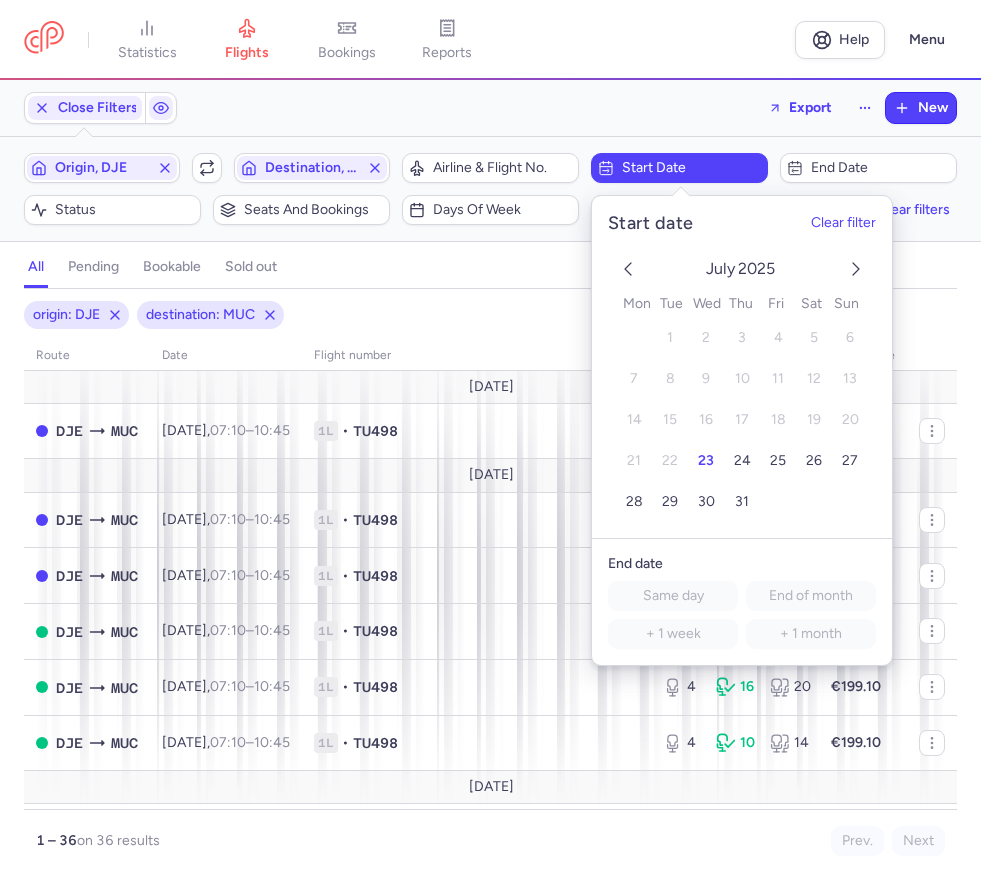 click 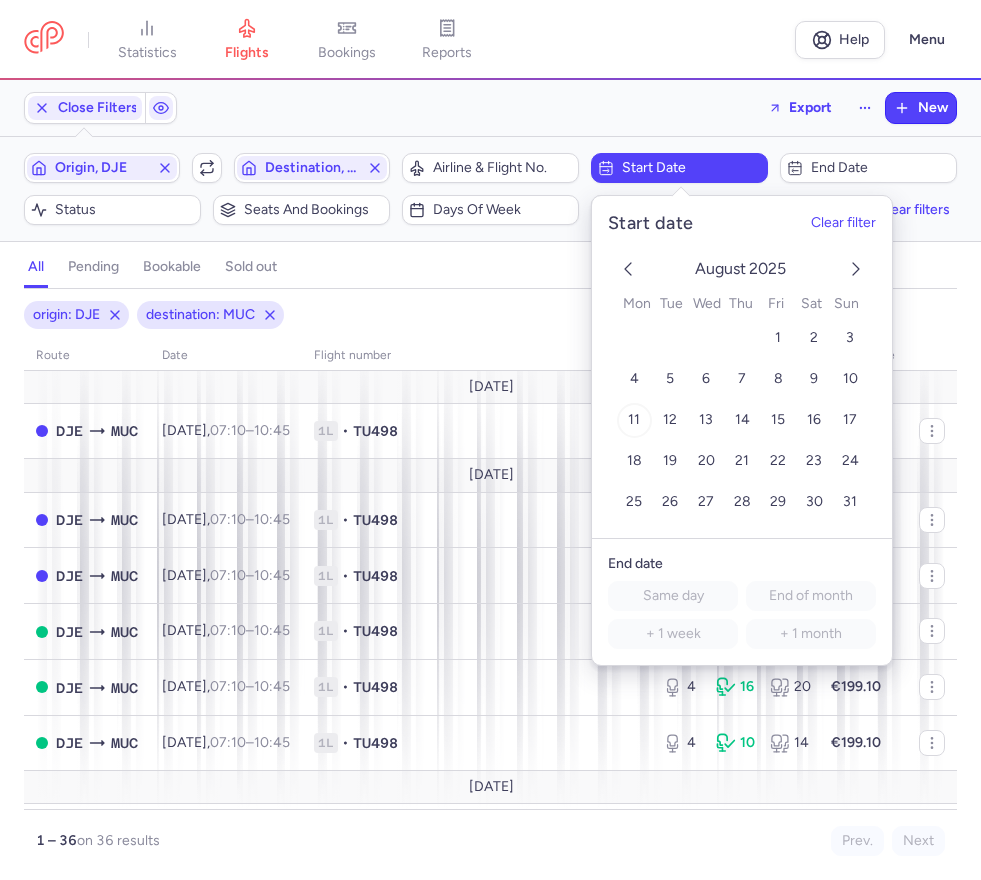 click on "11" at bounding box center [634, 420] 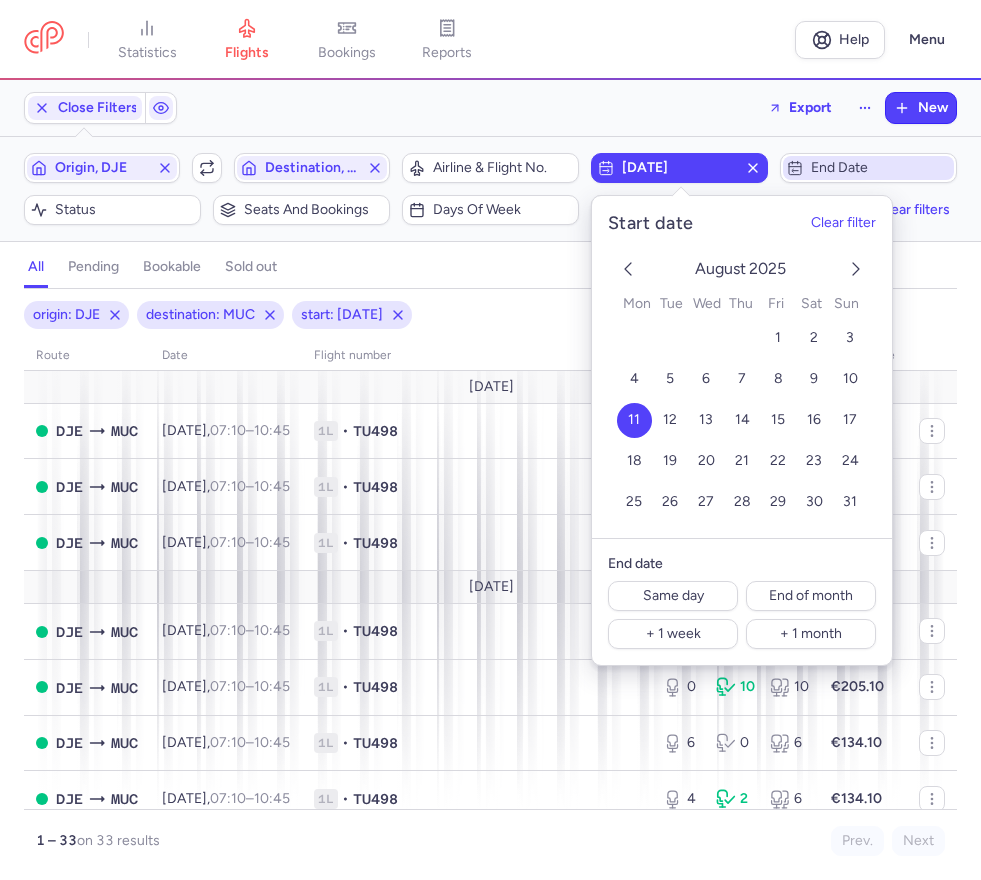 click on "End date" at bounding box center [880, 168] 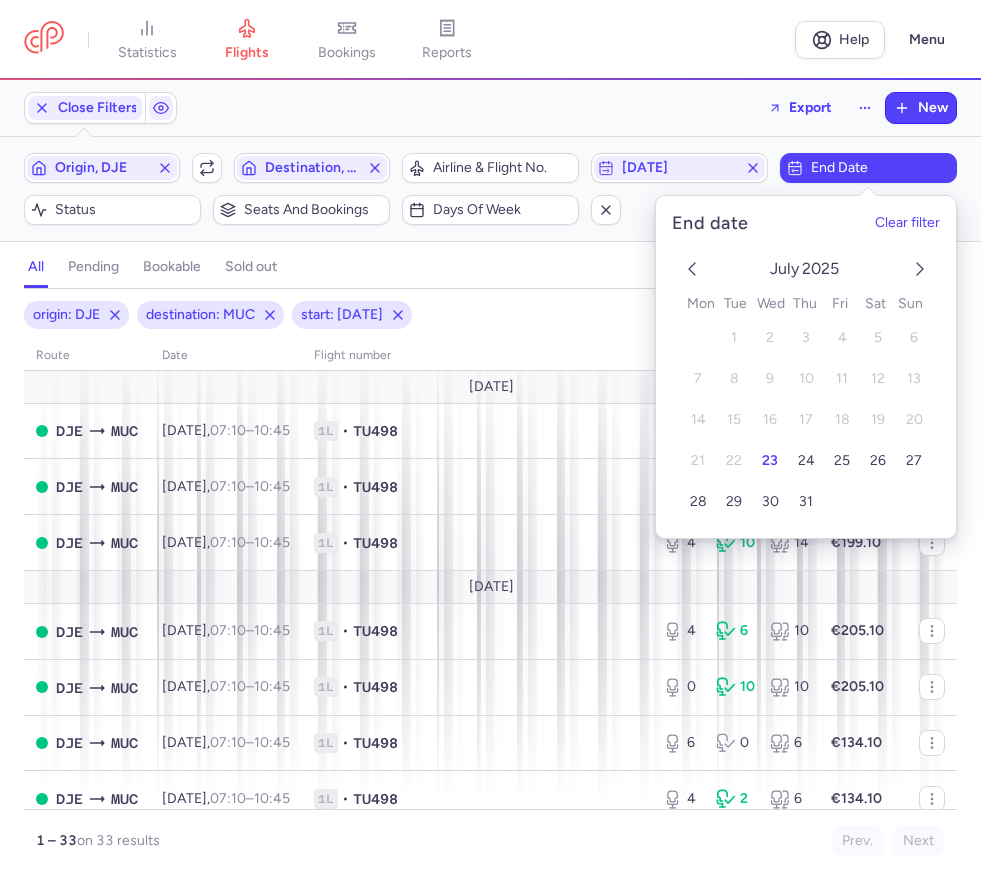 click 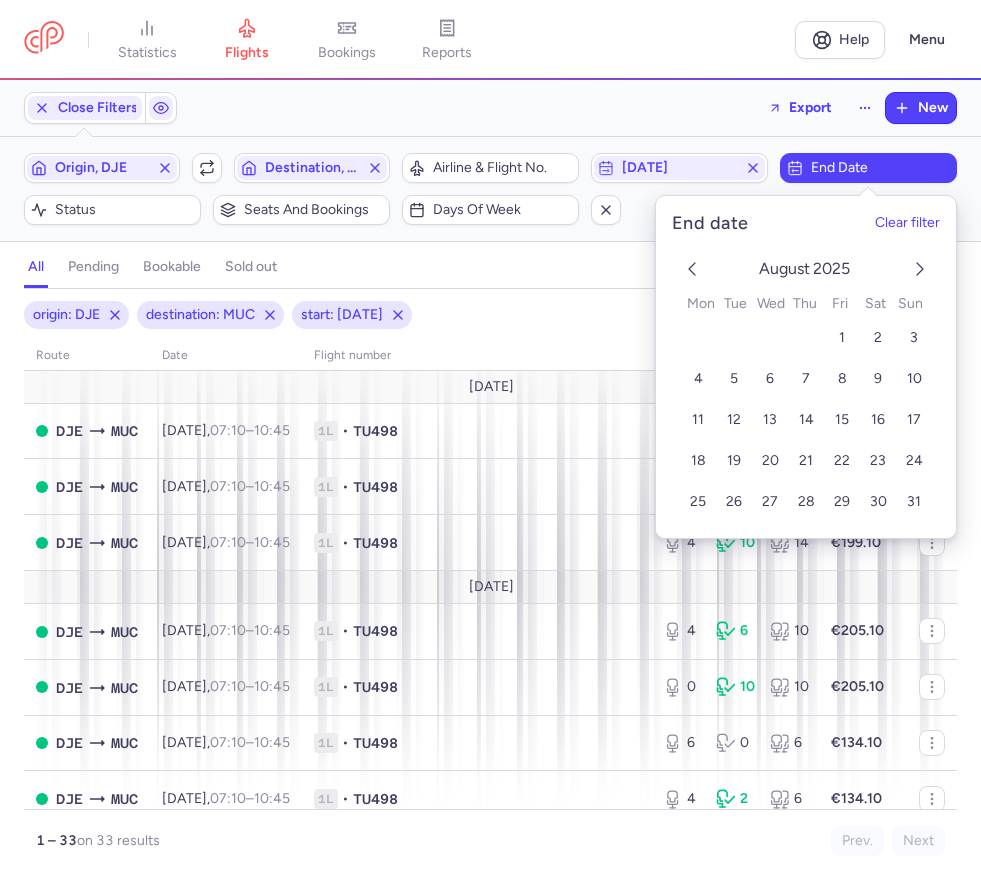 click 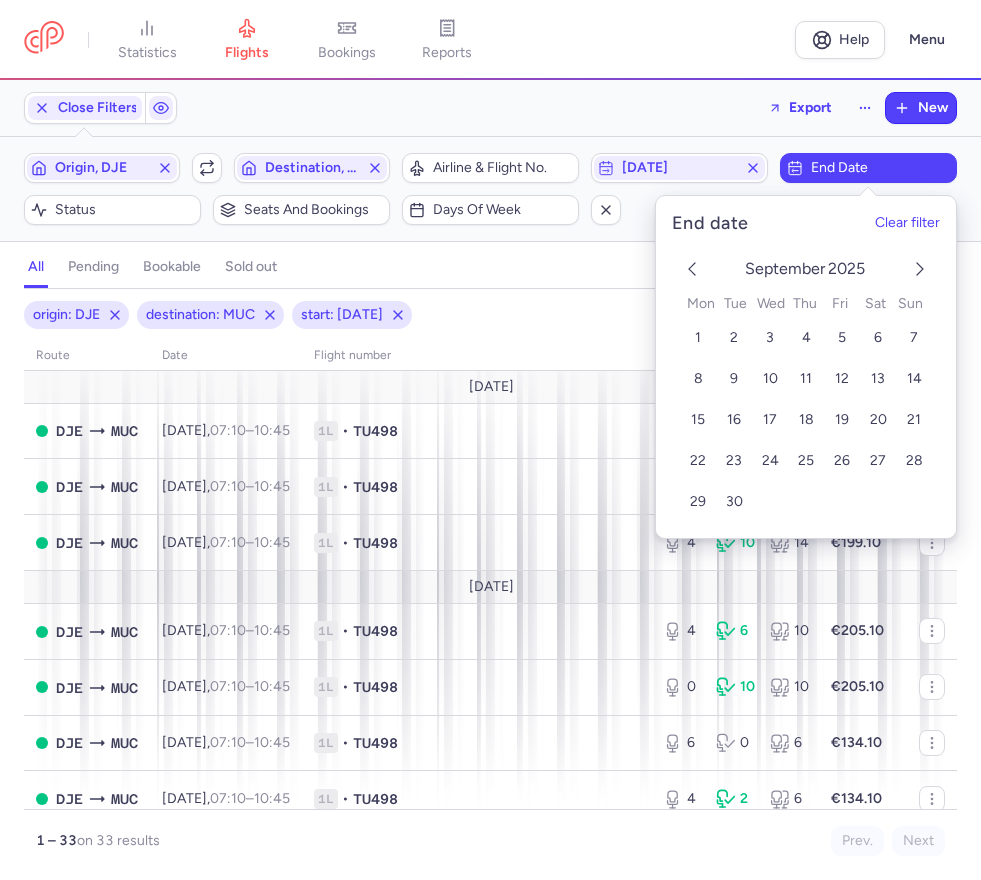 click 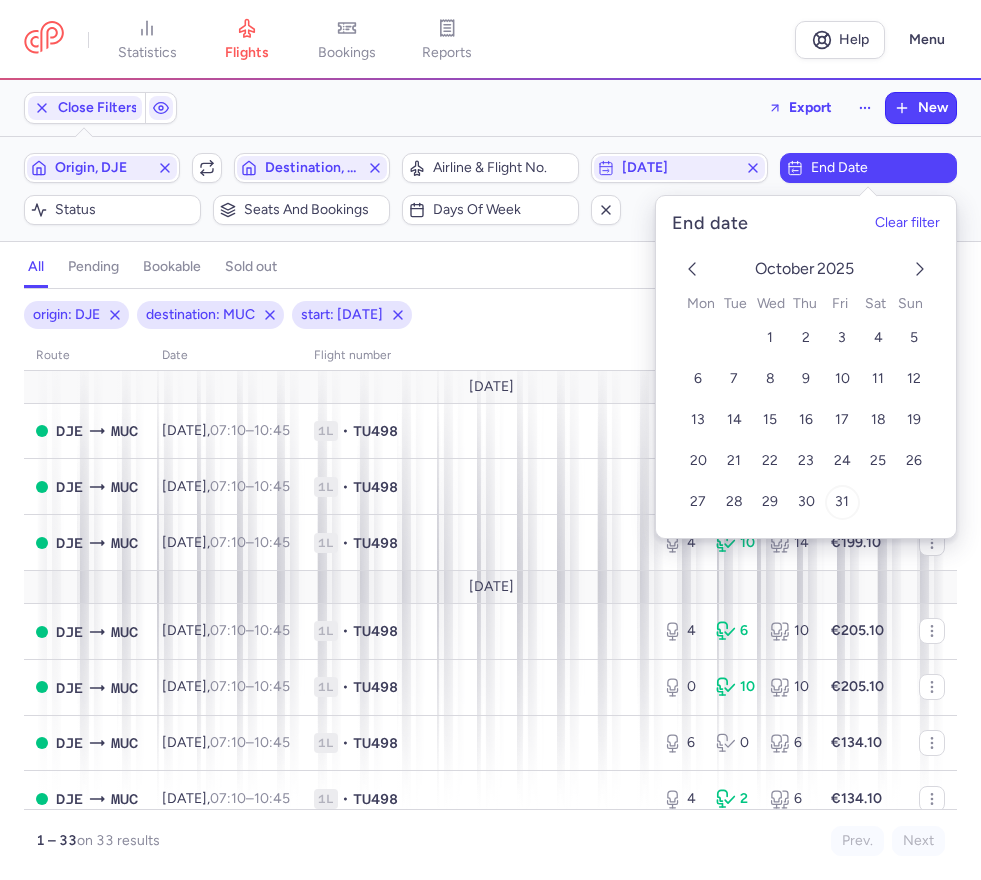 click on "31" at bounding box center (842, 502) 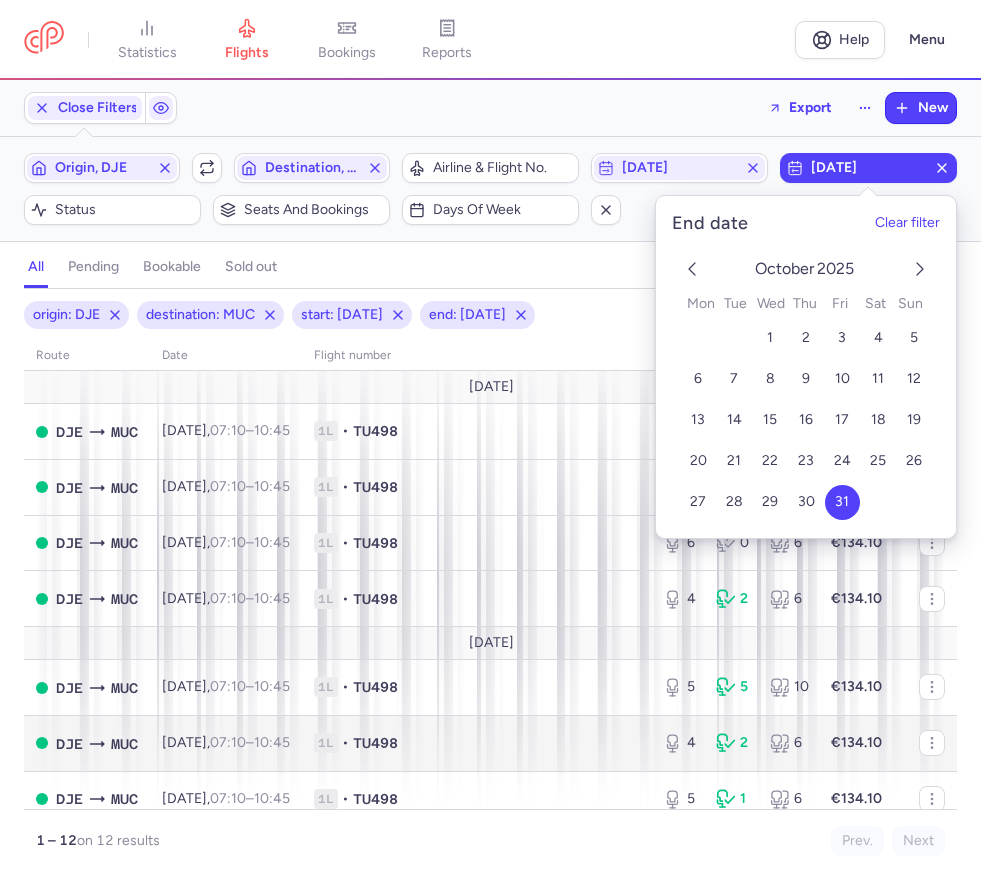 scroll, scrollTop: 329, scrollLeft: 0, axis: vertical 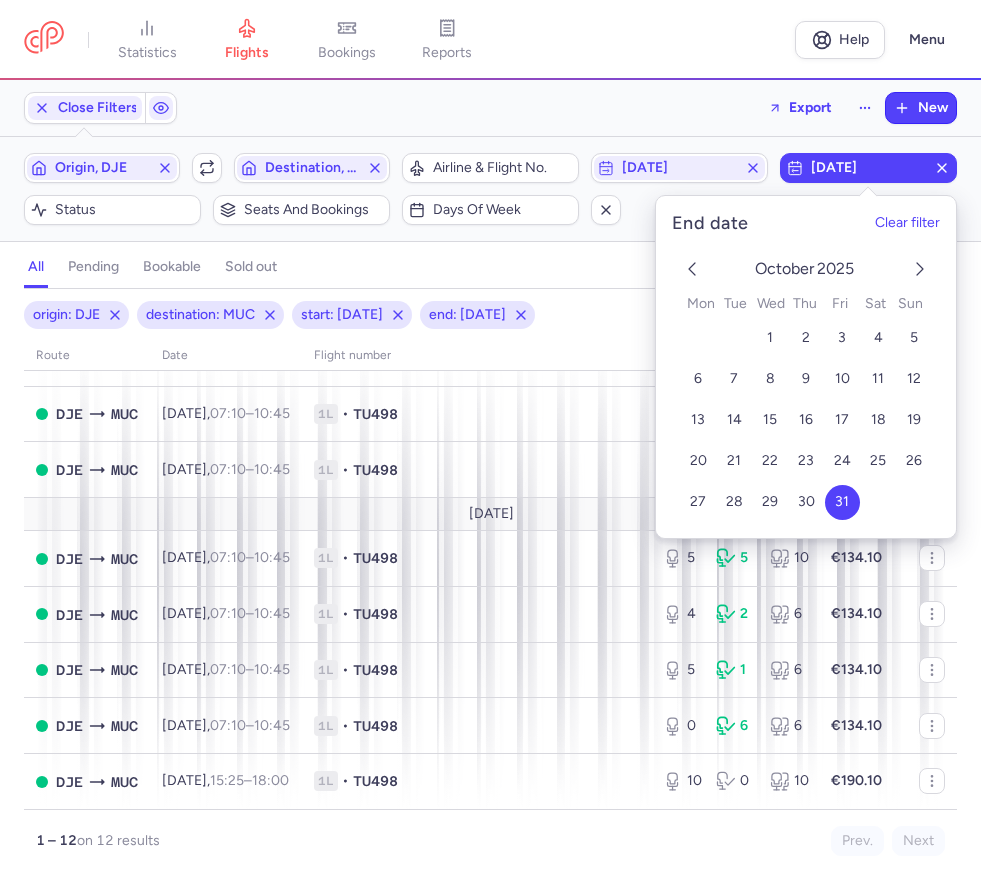 click on "Close Filters  Export  New" at bounding box center [490, 108] 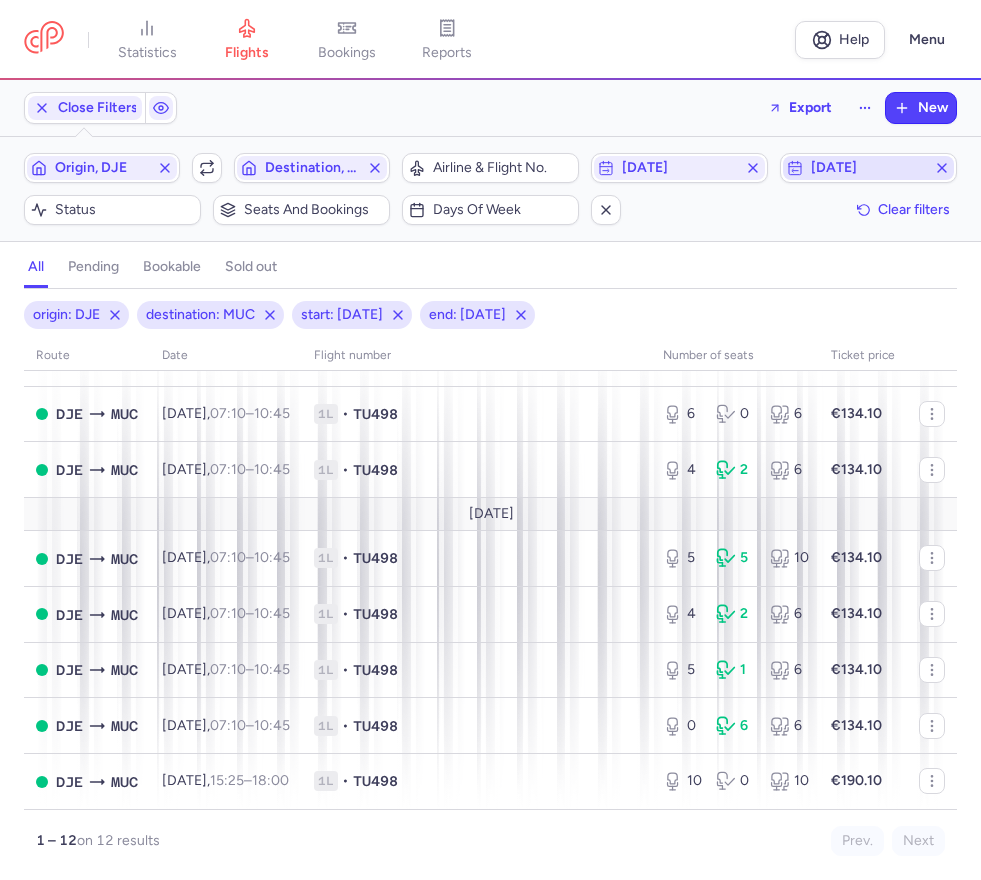 click on "[DATE]" at bounding box center (868, 168) 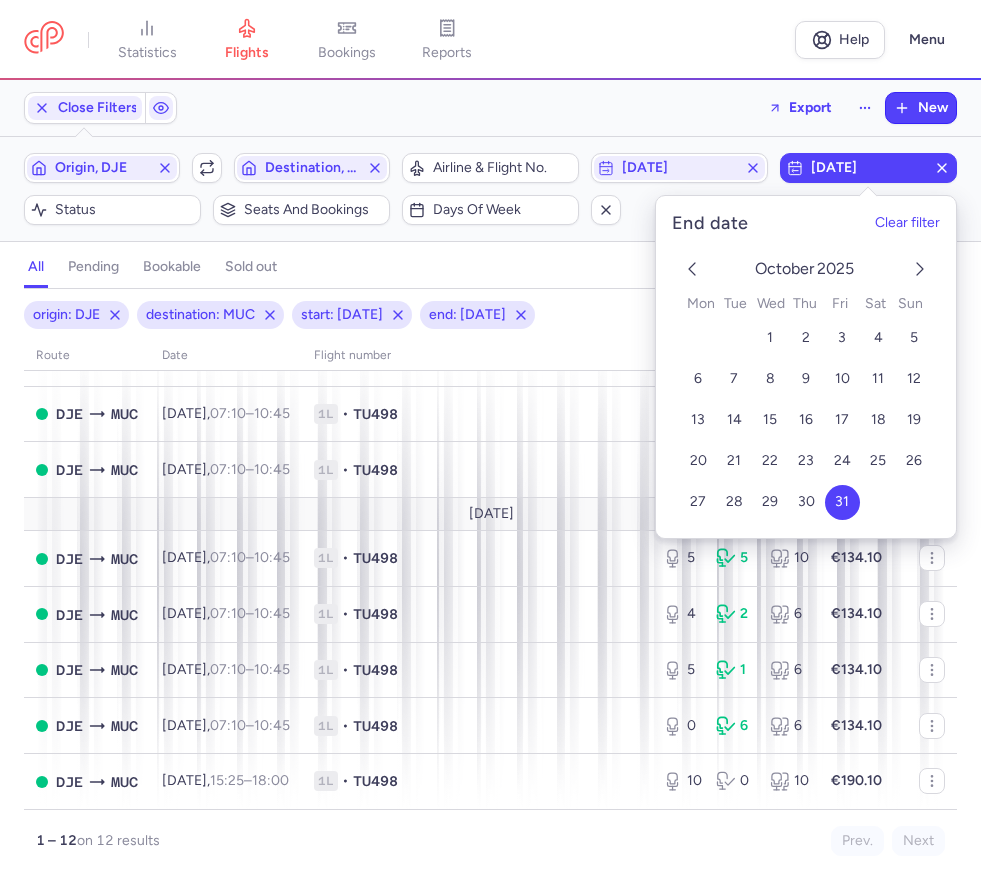 click 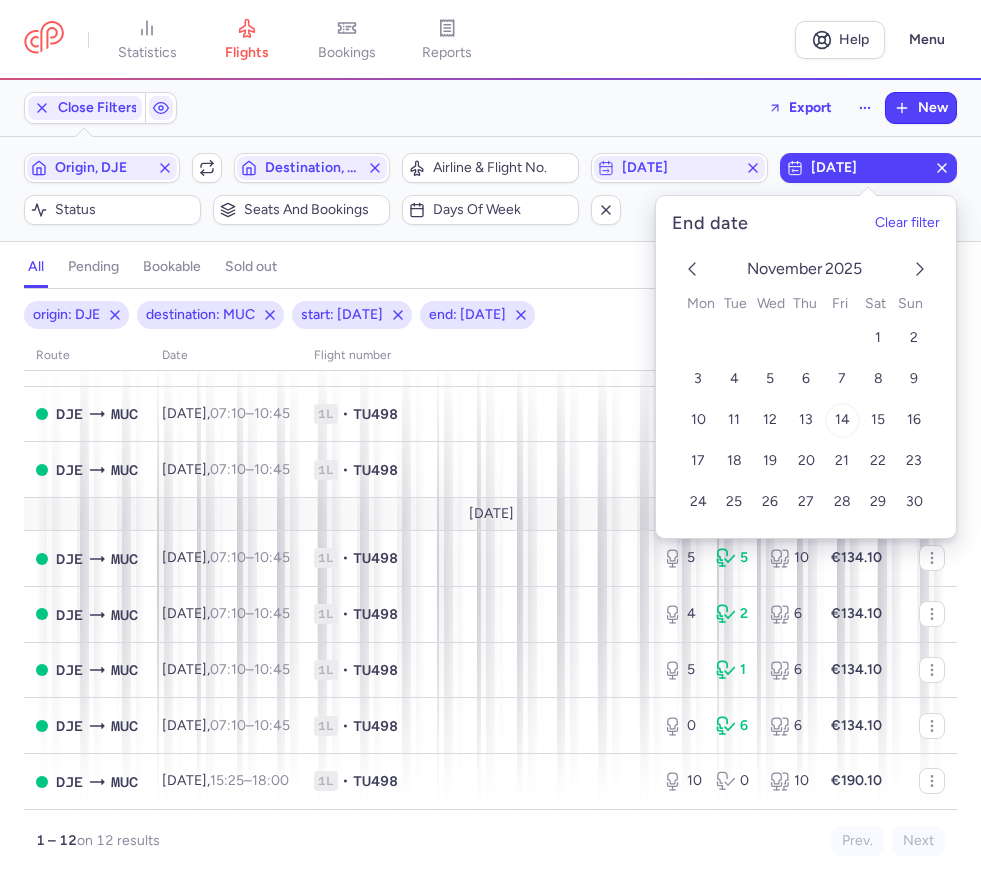 click on "14" at bounding box center (842, 420) 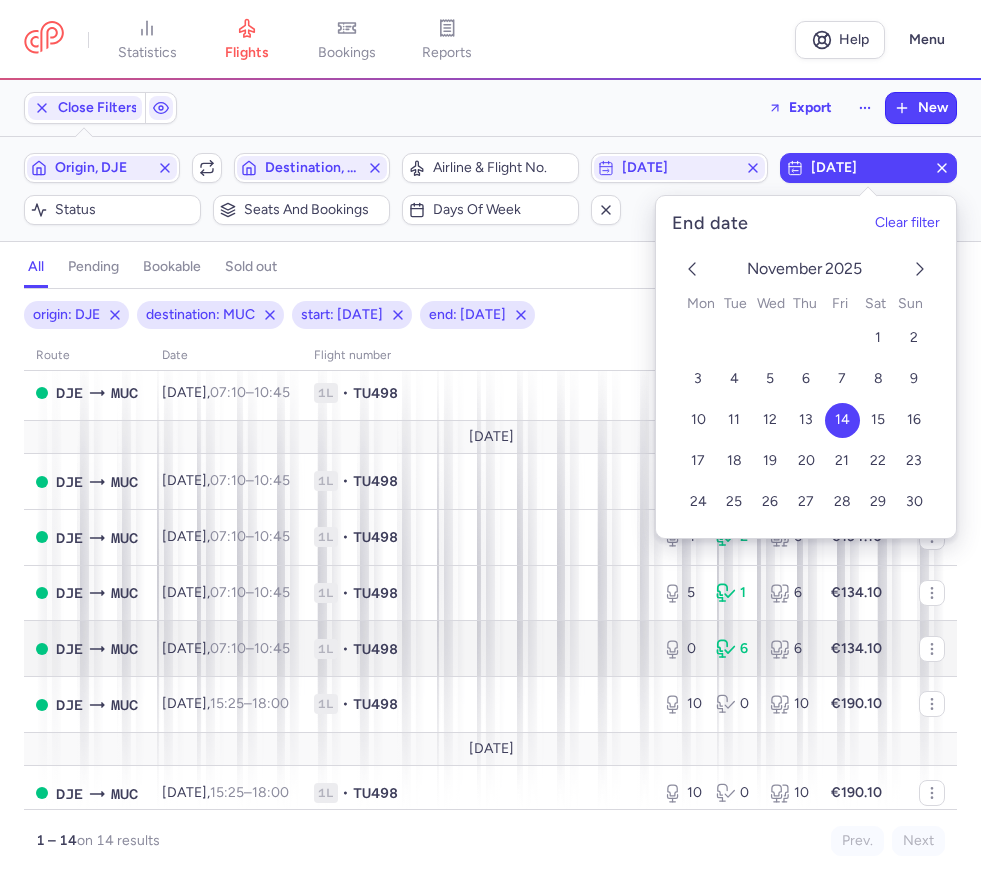 scroll, scrollTop: 473, scrollLeft: 0, axis: vertical 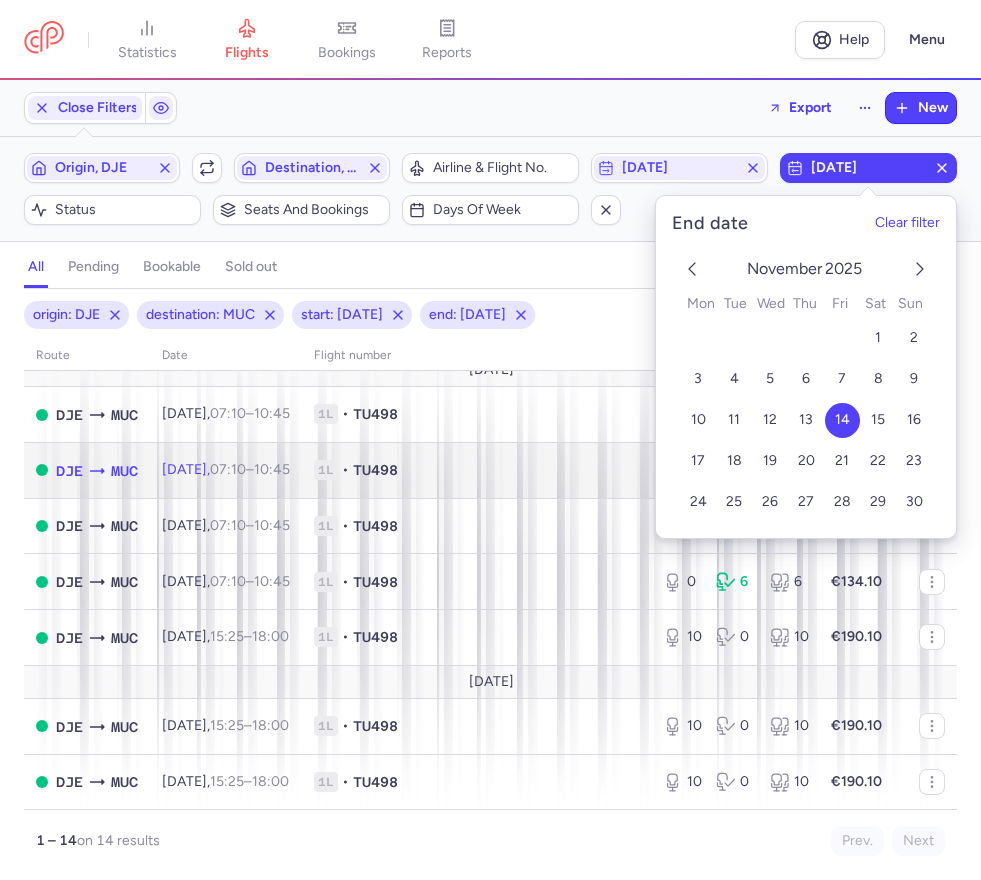 click on "1L • TU498" 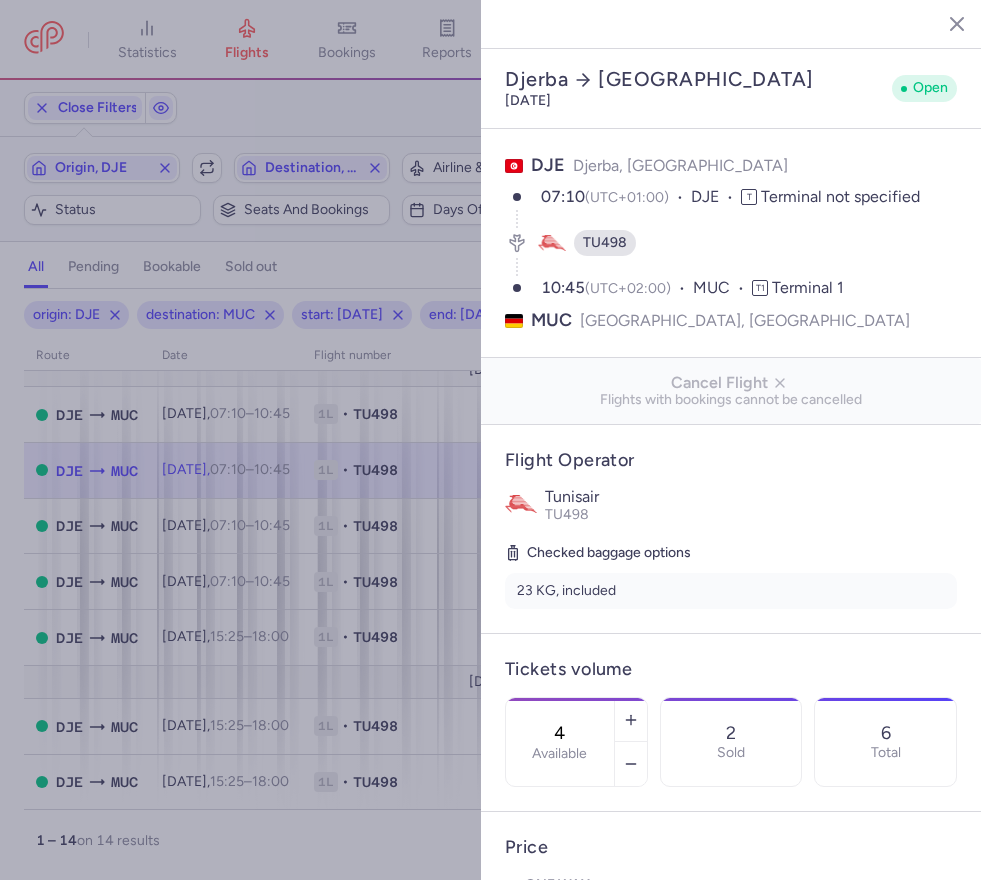 click at bounding box center [490, 440] 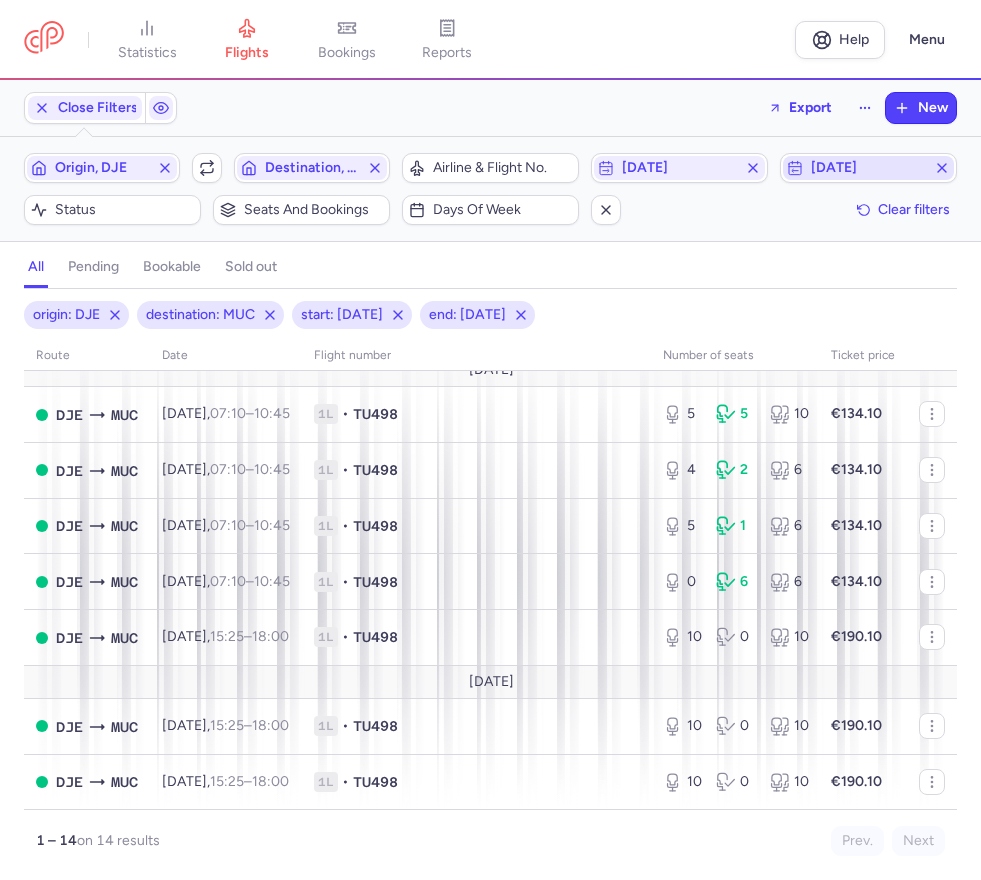 click on "[DATE]" at bounding box center (868, 168) 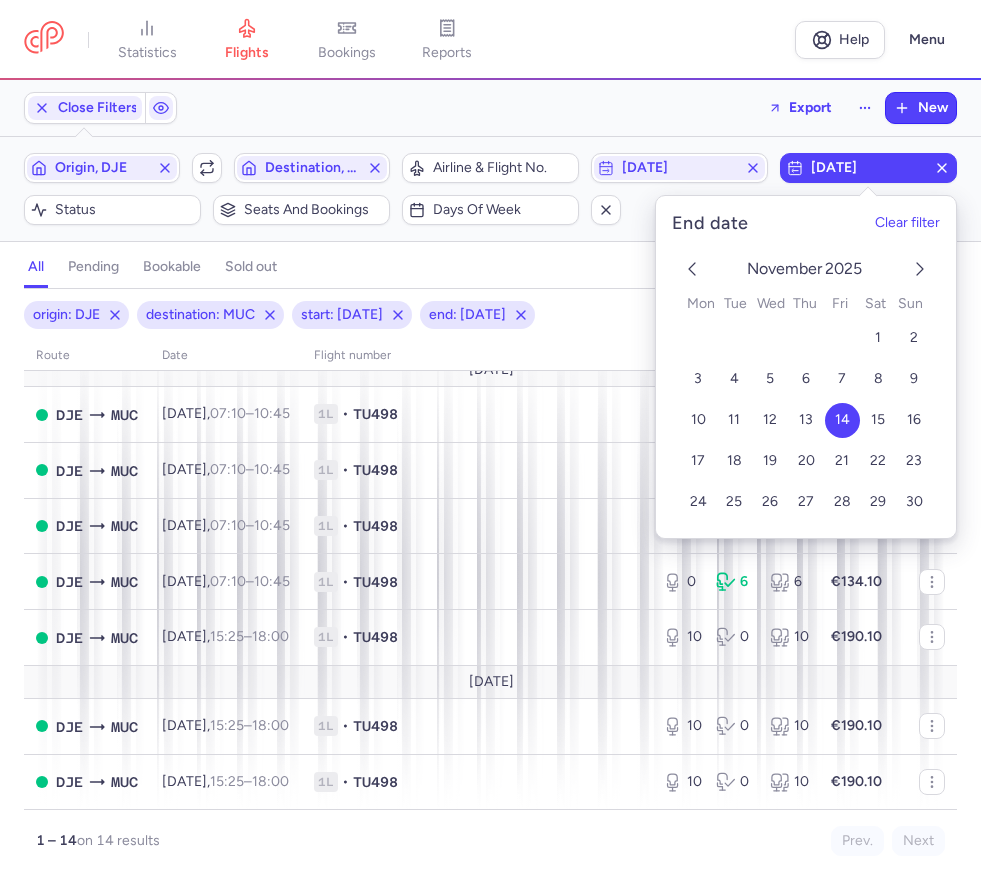 click 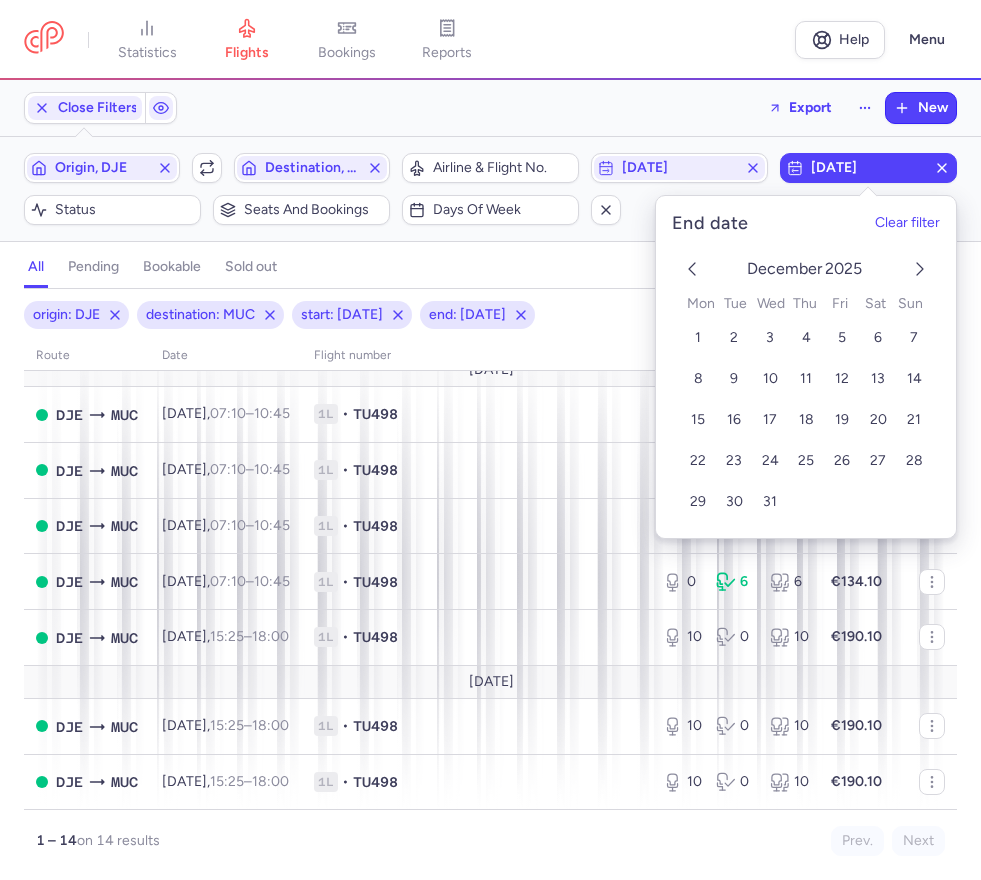 click 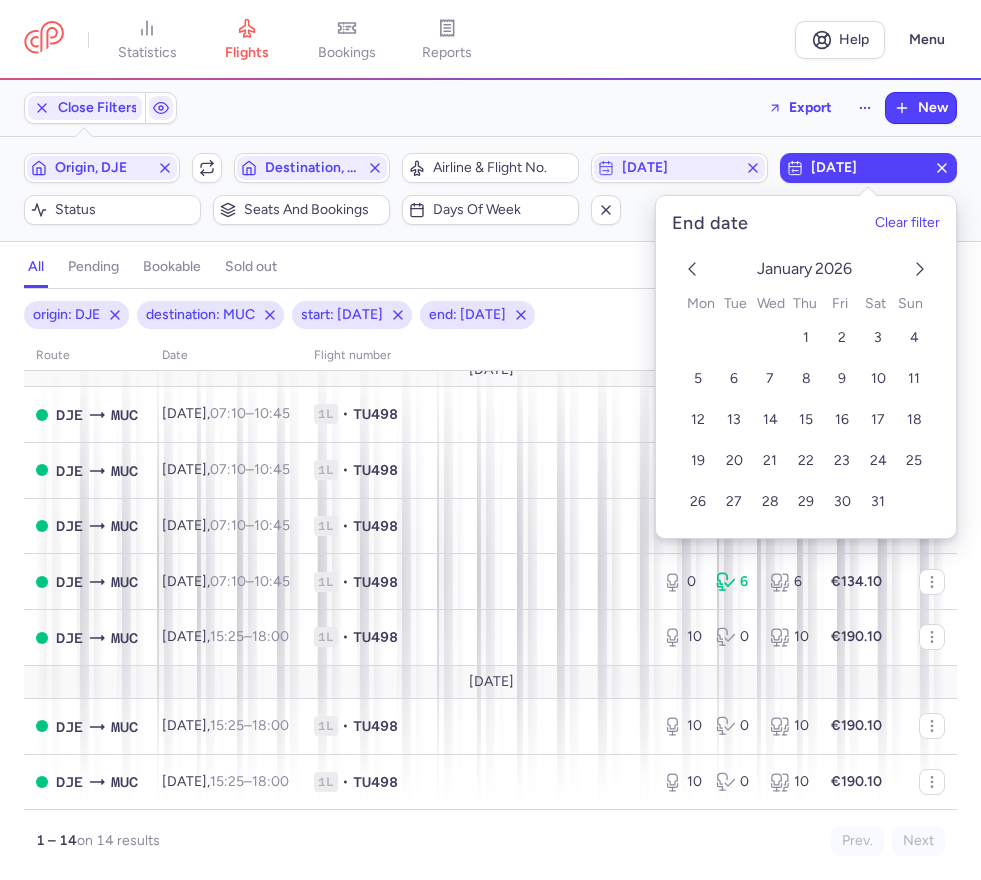 click 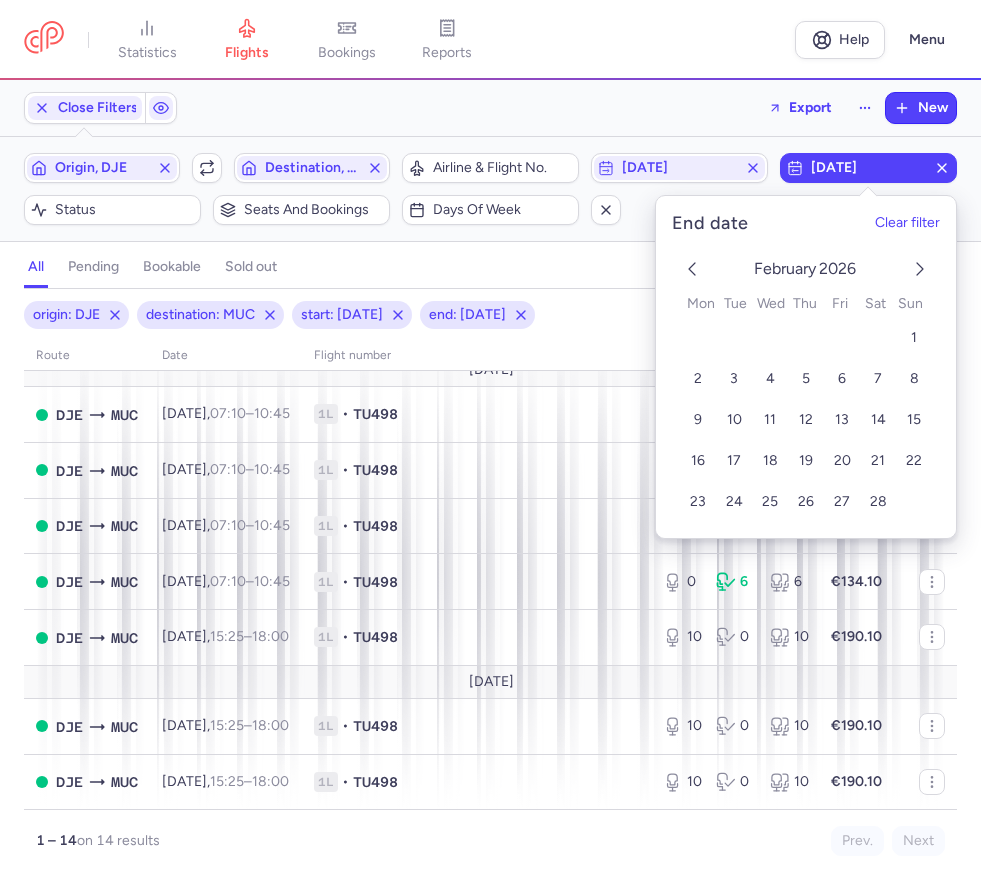 click 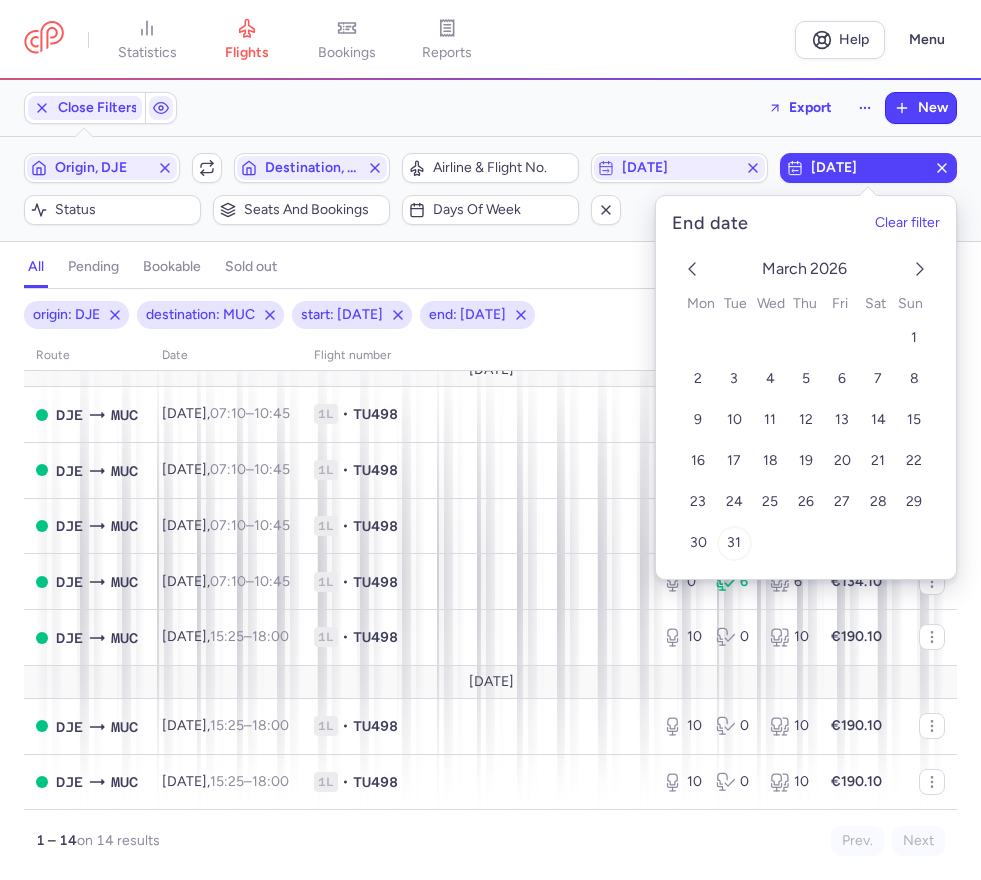 click on "31" at bounding box center (734, 543) 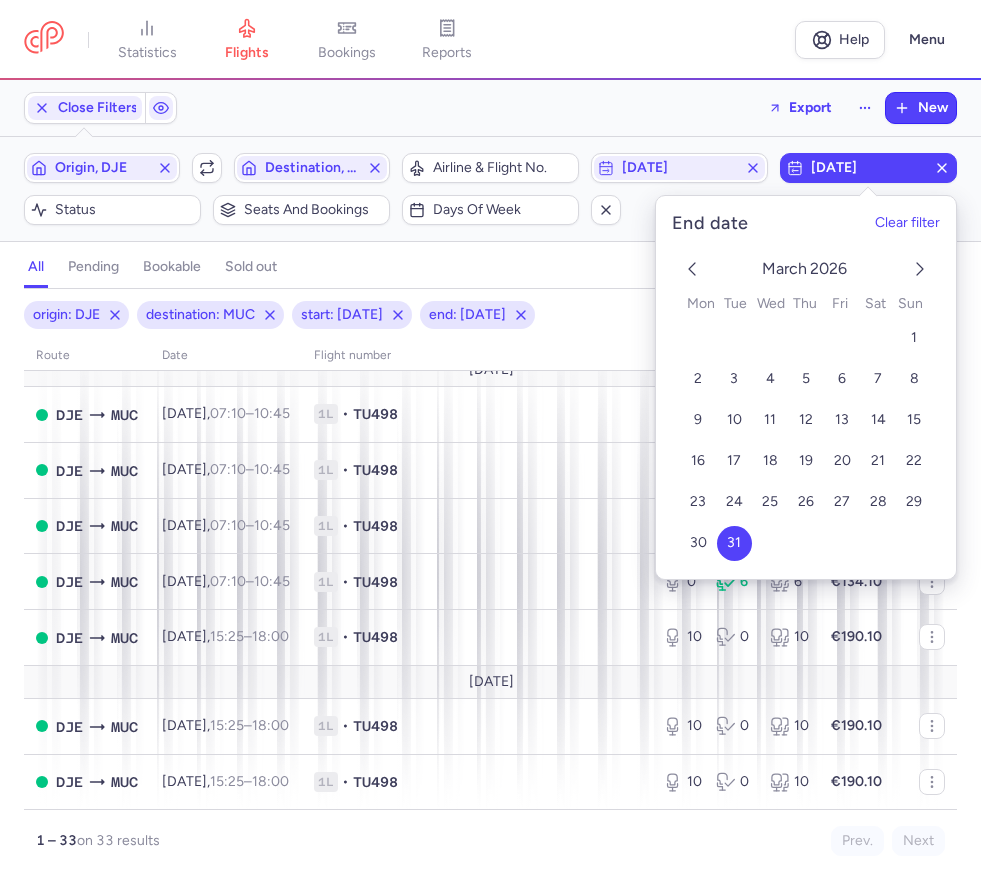 click on "origin: DJE destination: MUC start: [DATE] end: [DATE]" at bounding box center [490, 315] 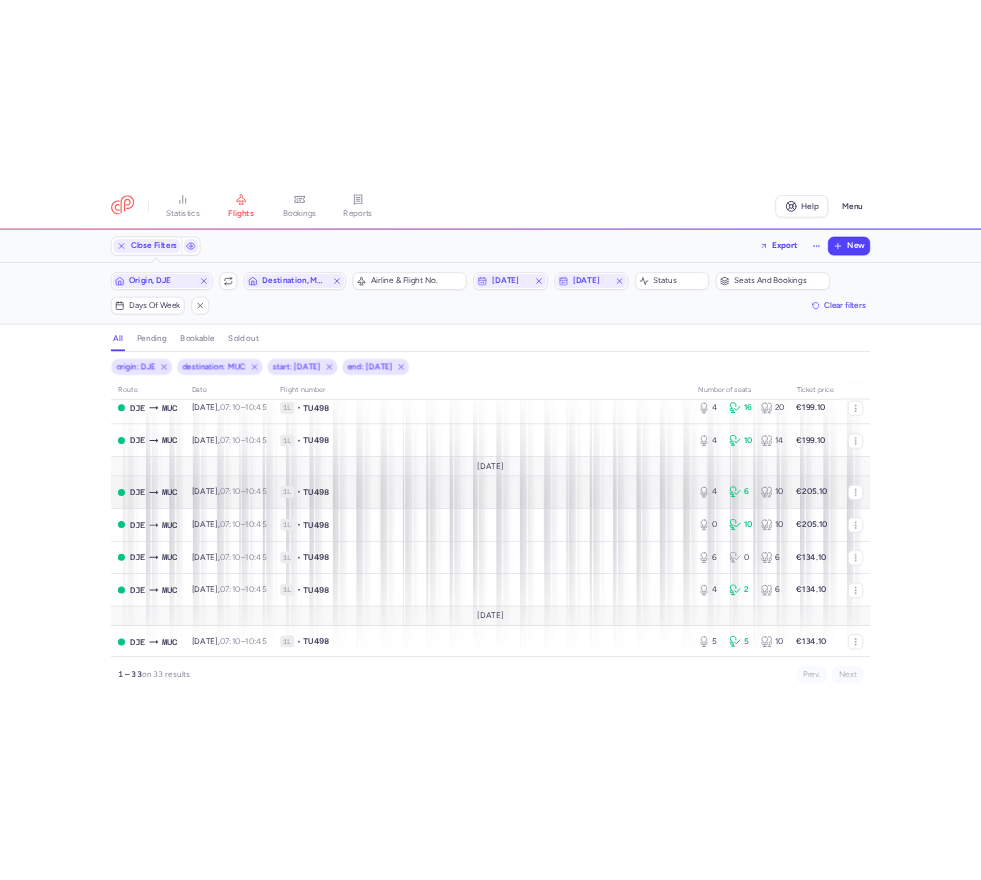scroll, scrollTop: 0, scrollLeft: 0, axis: both 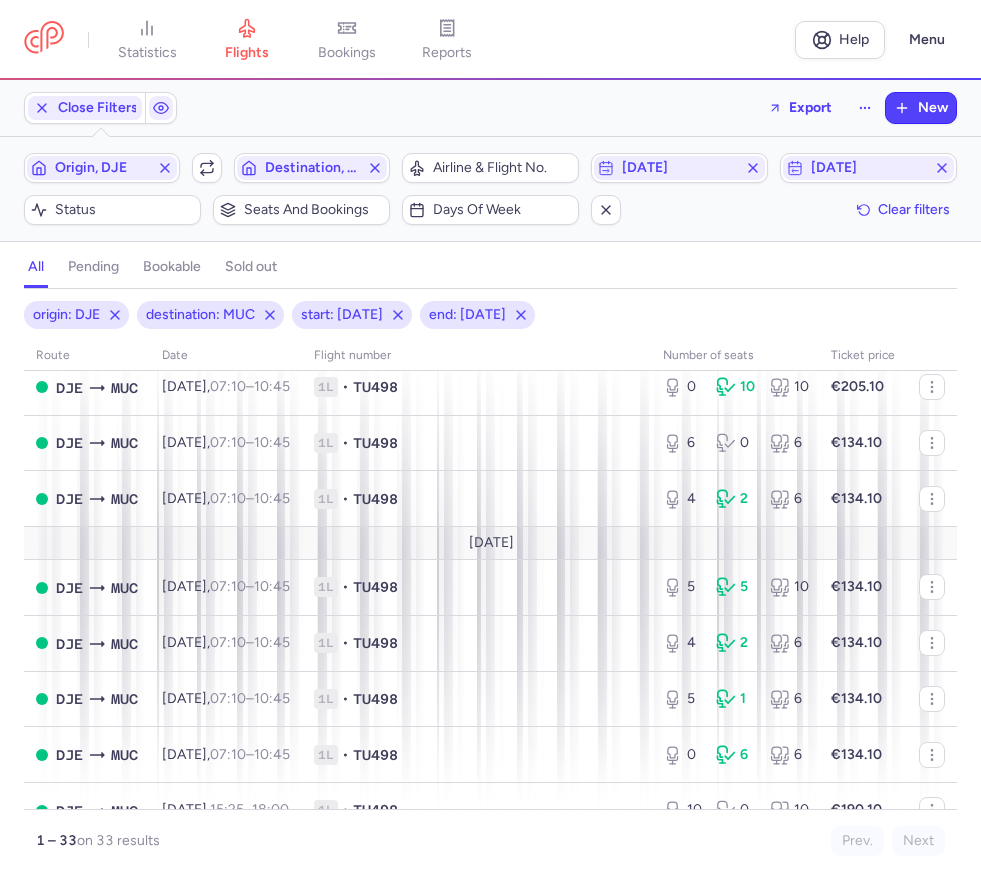 click on "Close Filters  Export  New" at bounding box center (490, 108) 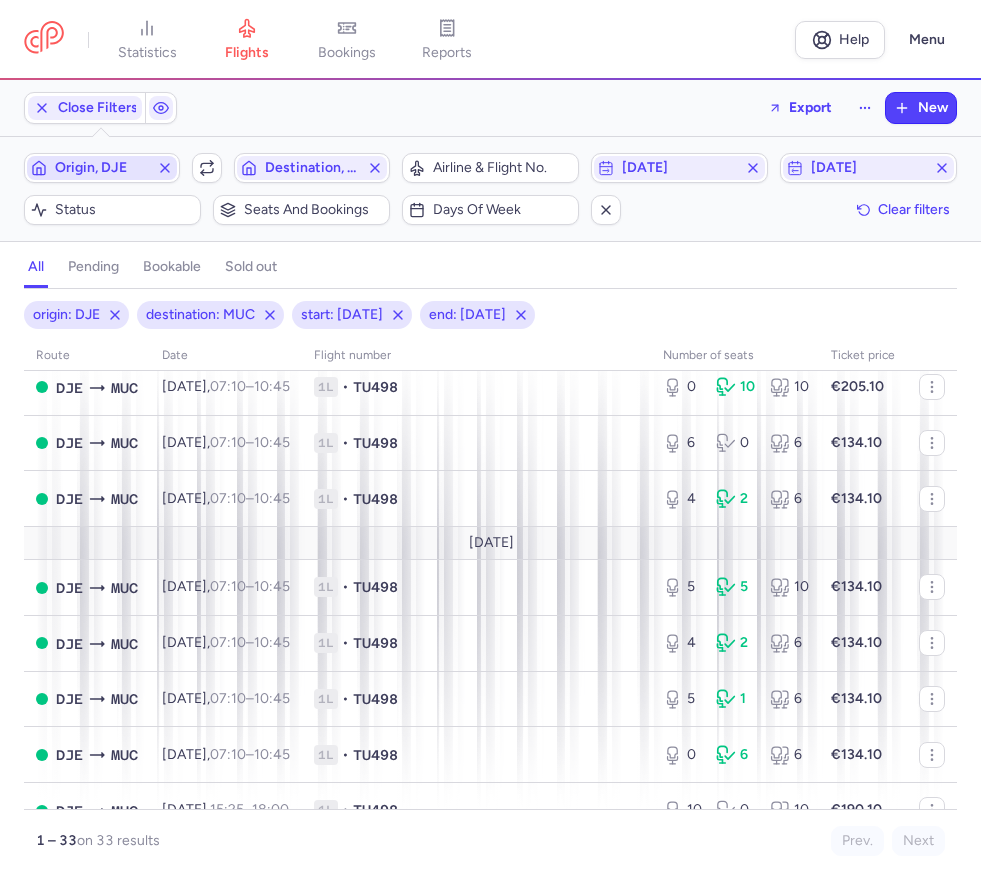 click on "Origin, DJE" at bounding box center (102, 168) 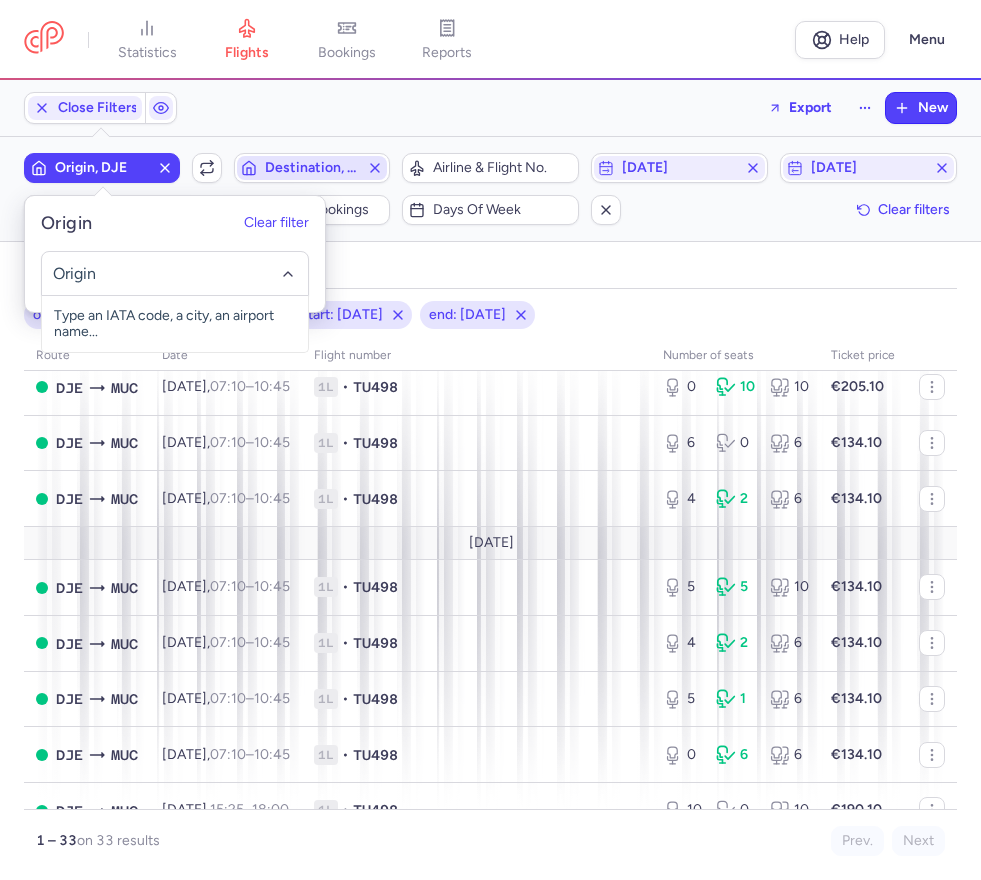 click on "Destination, MUC" at bounding box center (312, 168) 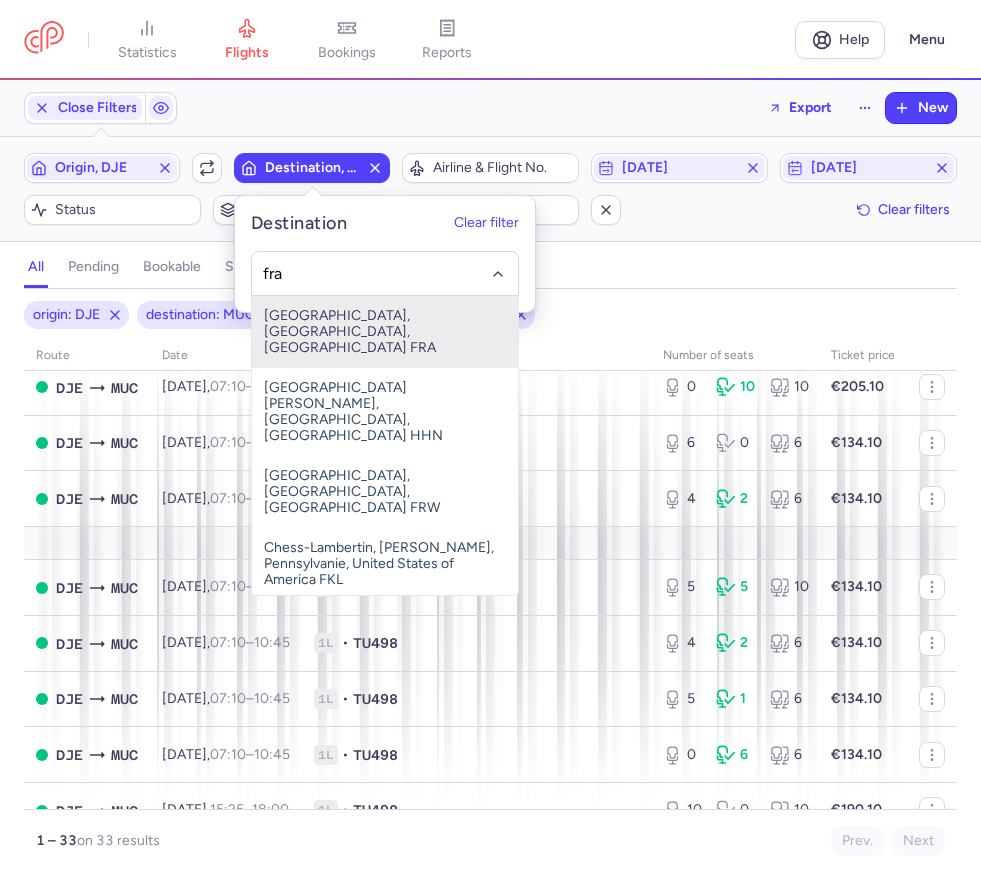 type on "fra" 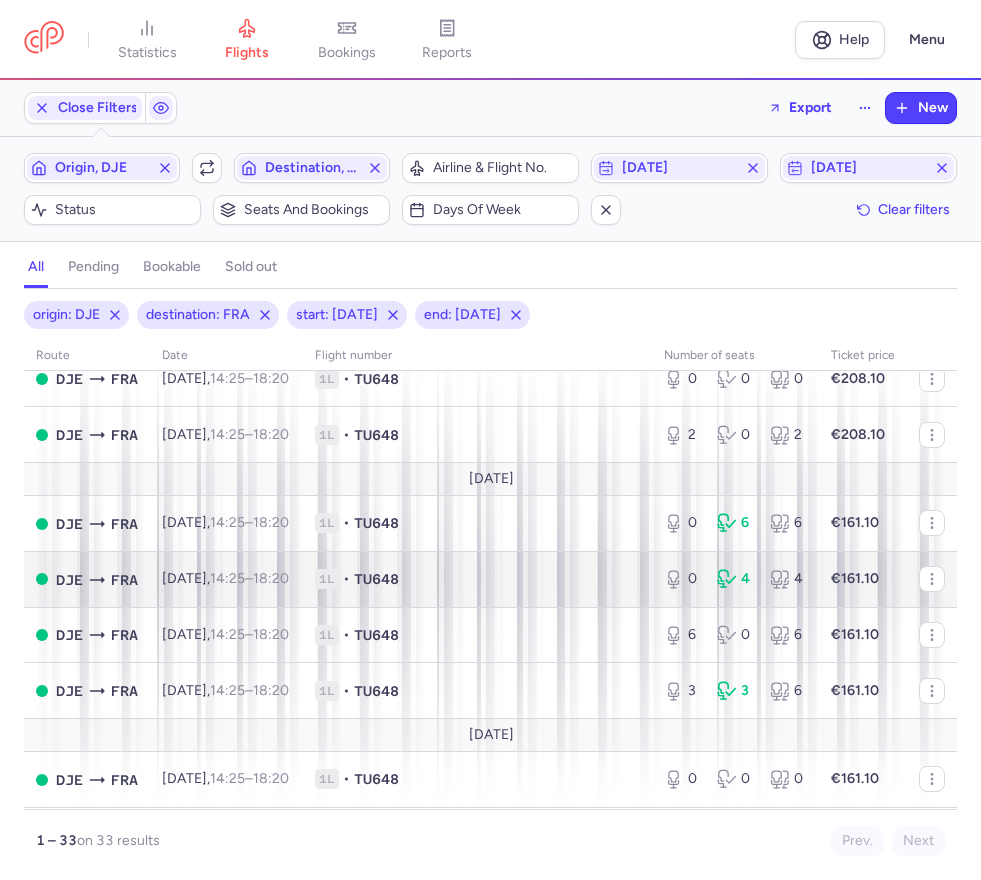 scroll, scrollTop: 0, scrollLeft: 0, axis: both 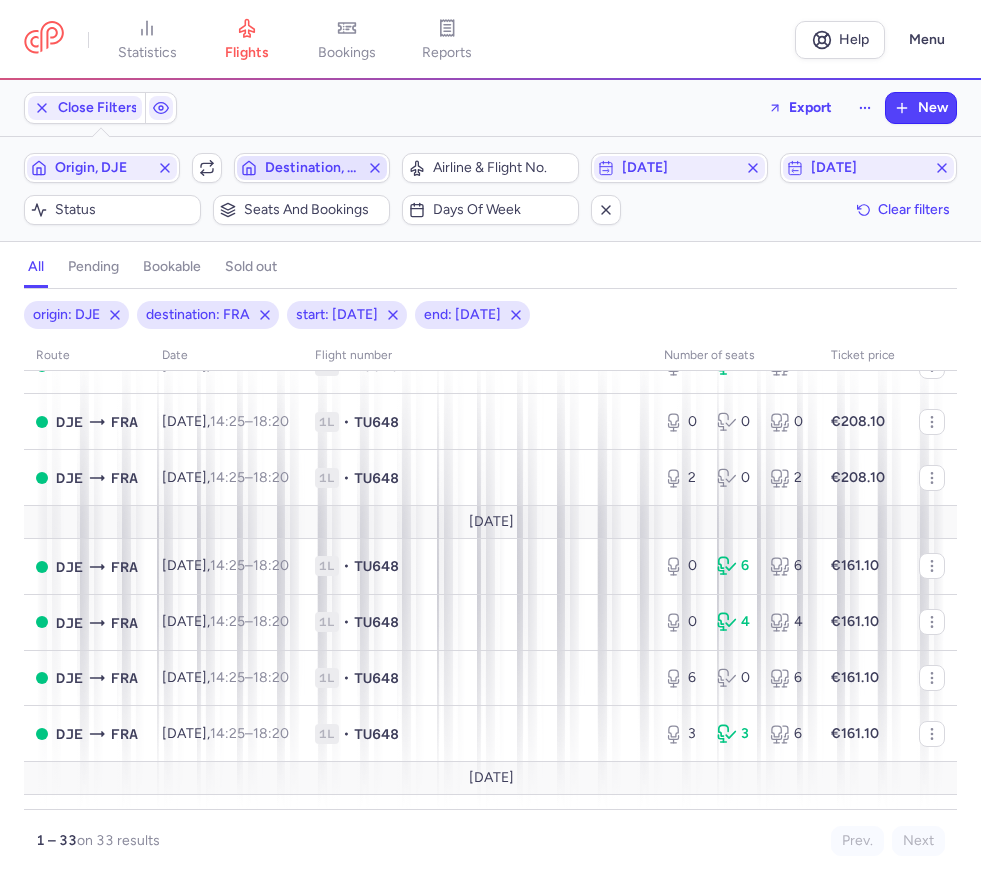 click on "Destination, [GEOGRAPHIC_DATA]" at bounding box center (312, 168) 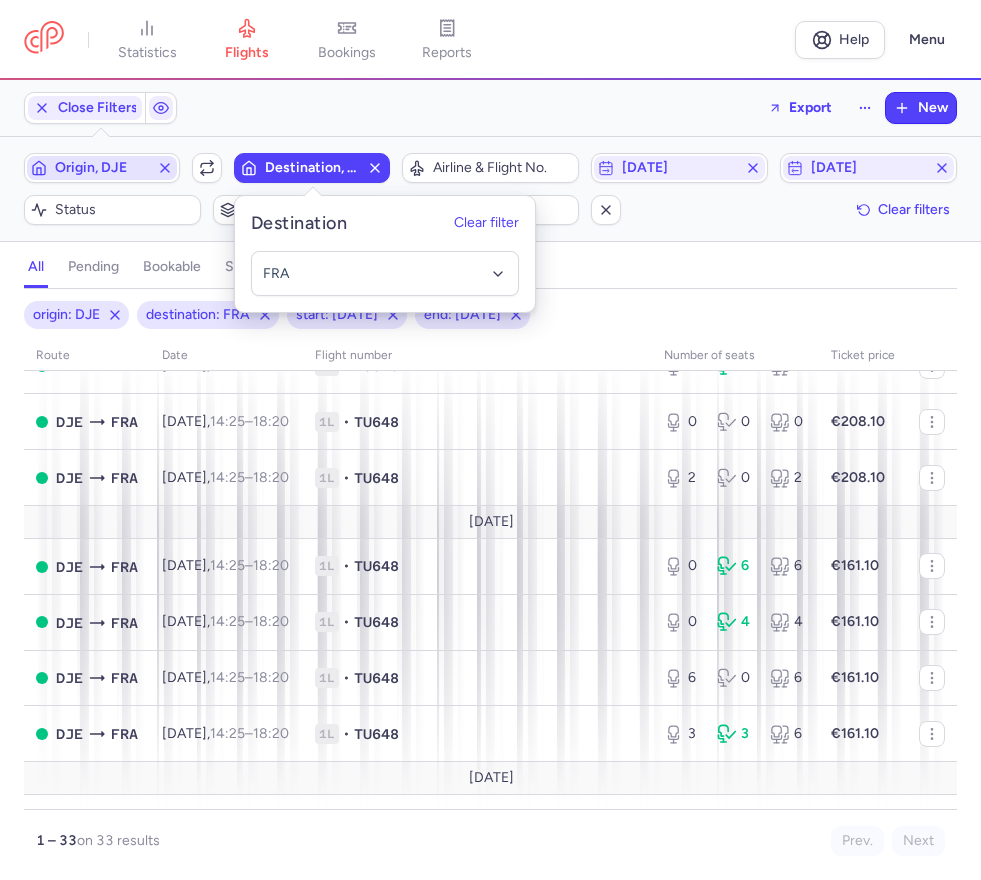 click on "Origin, DJE" at bounding box center (102, 168) 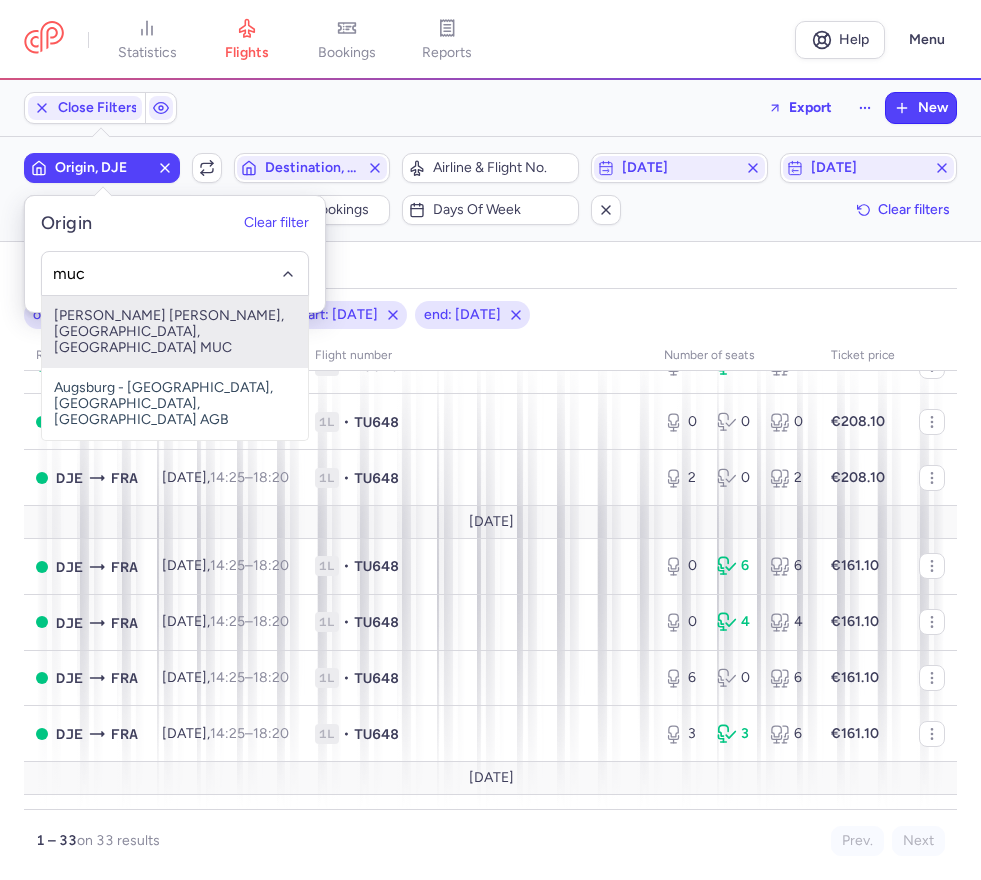 click on "[PERSON_NAME] [PERSON_NAME], [GEOGRAPHIC_DATA], [GEOGRAPHIC_DATA] MUC" at bounding box center (175, 332) 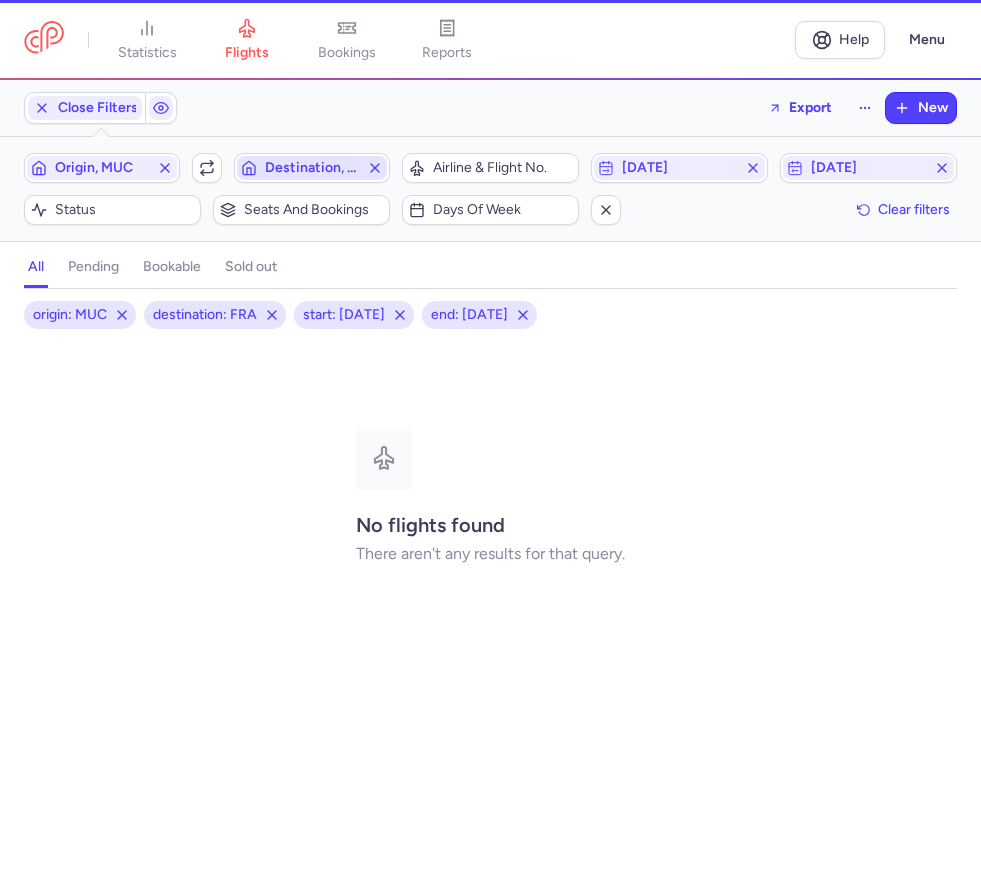 click on "Destination, [GEOGRAPHIC_DATA]" at bounding box center (312, 168) 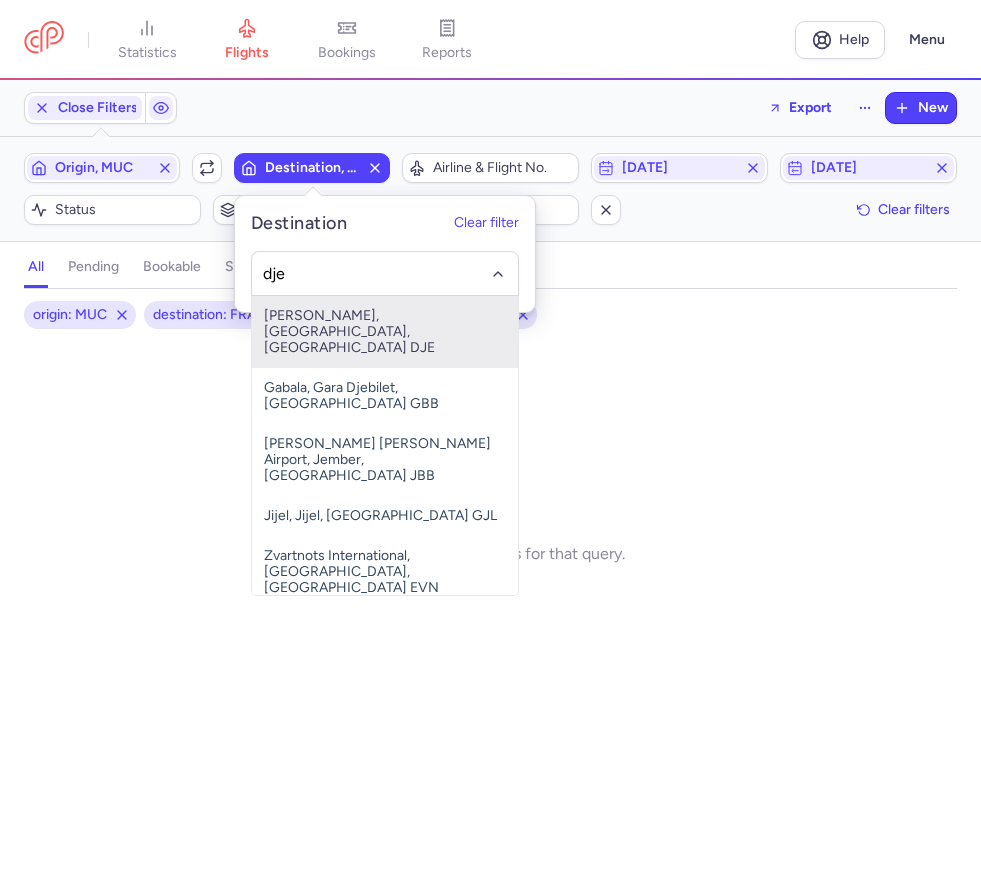 click on "[PERSON_NAME], [GEOGRAPHIC_DATA], [GEOGRAPHIC_DATA] DJE" at bounding box center (385, 332) 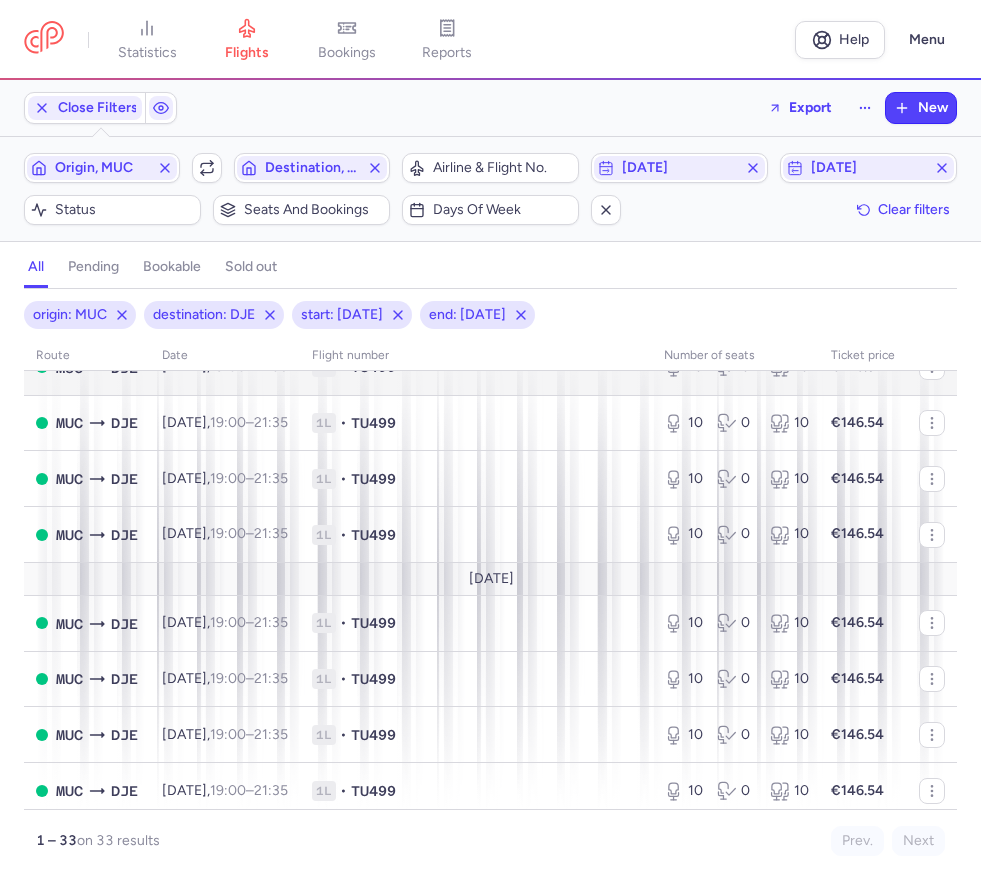 scroll, scrollTop: 1165, scrollLeft: 0, axis: vertical 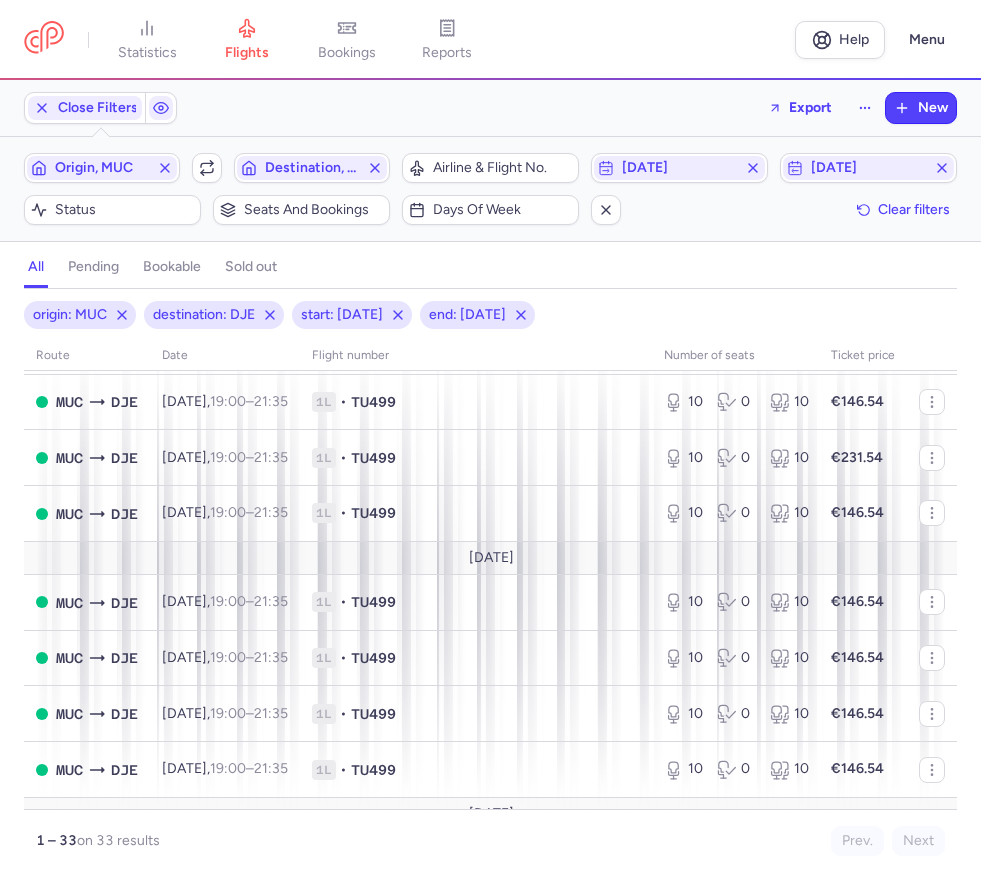drag, startPoint x: 672, startPoint y: 219, endPoint x: 653, endPoint y: 217, distance: 19.104973 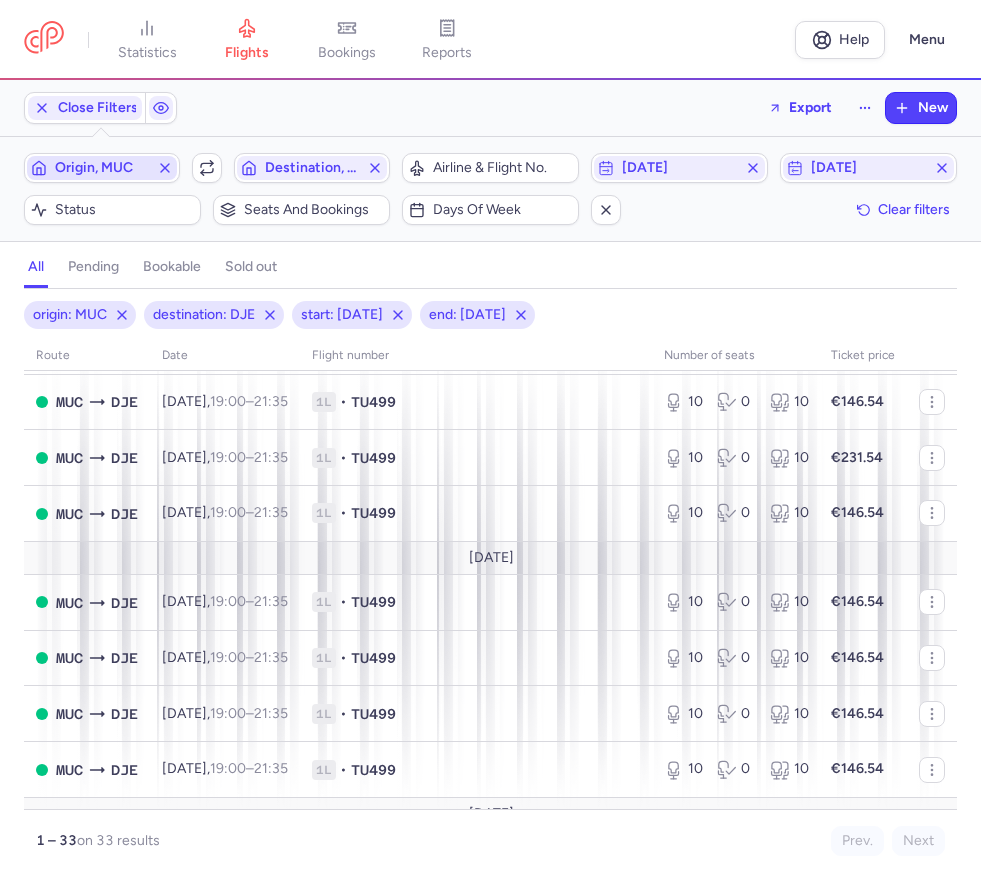 click on "Origin, MUC" at bounding box center [102, 168] 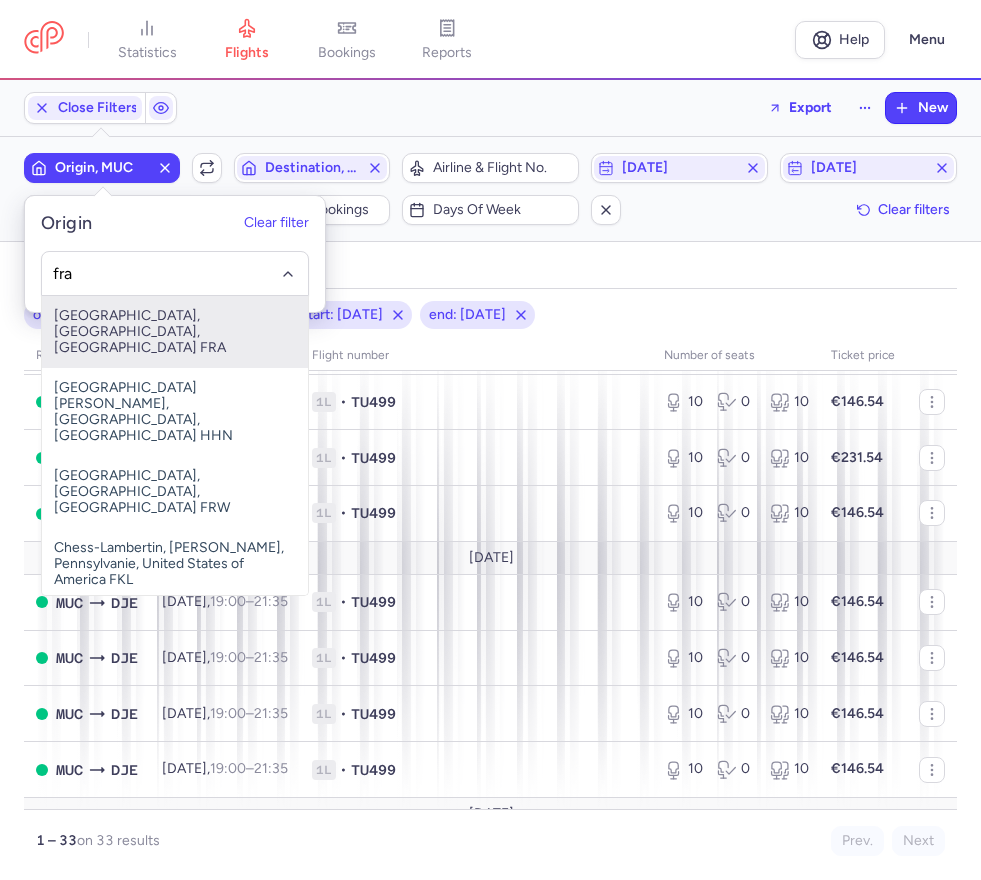 click on "[GEOGRAPHIC_DATA], [GEOGRAPHIC_DATA], [GEOGRAPHIC_DATA] FRA" at bounding box center (175, 332) 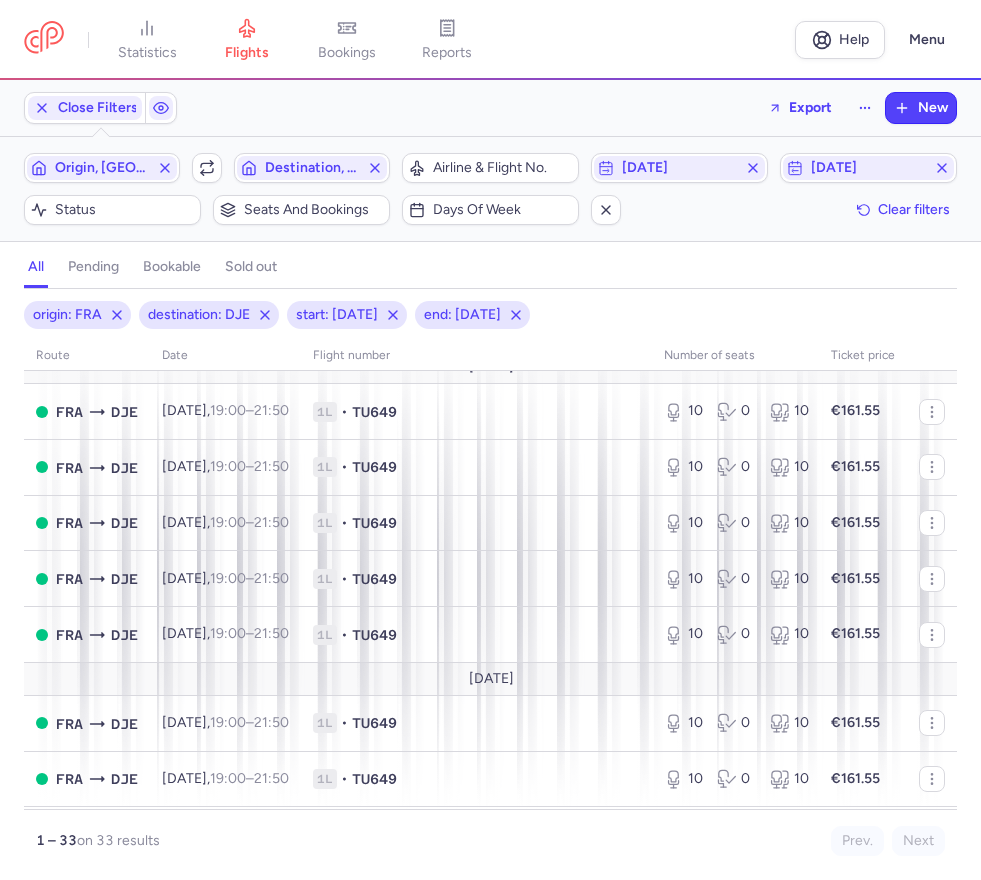 scroll, scrollTop: 1665, scrollLeft: 0, axis: vertical 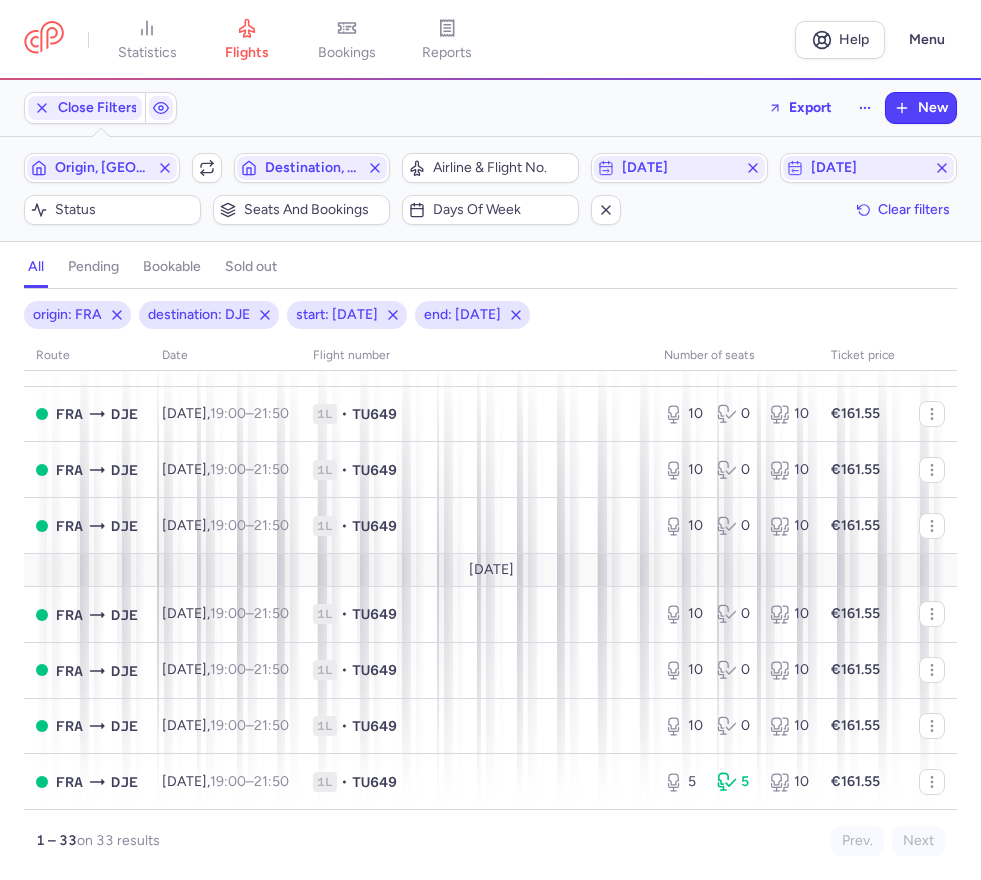 click on "Close Filters  Export  New" at bounding box center [490, 108] 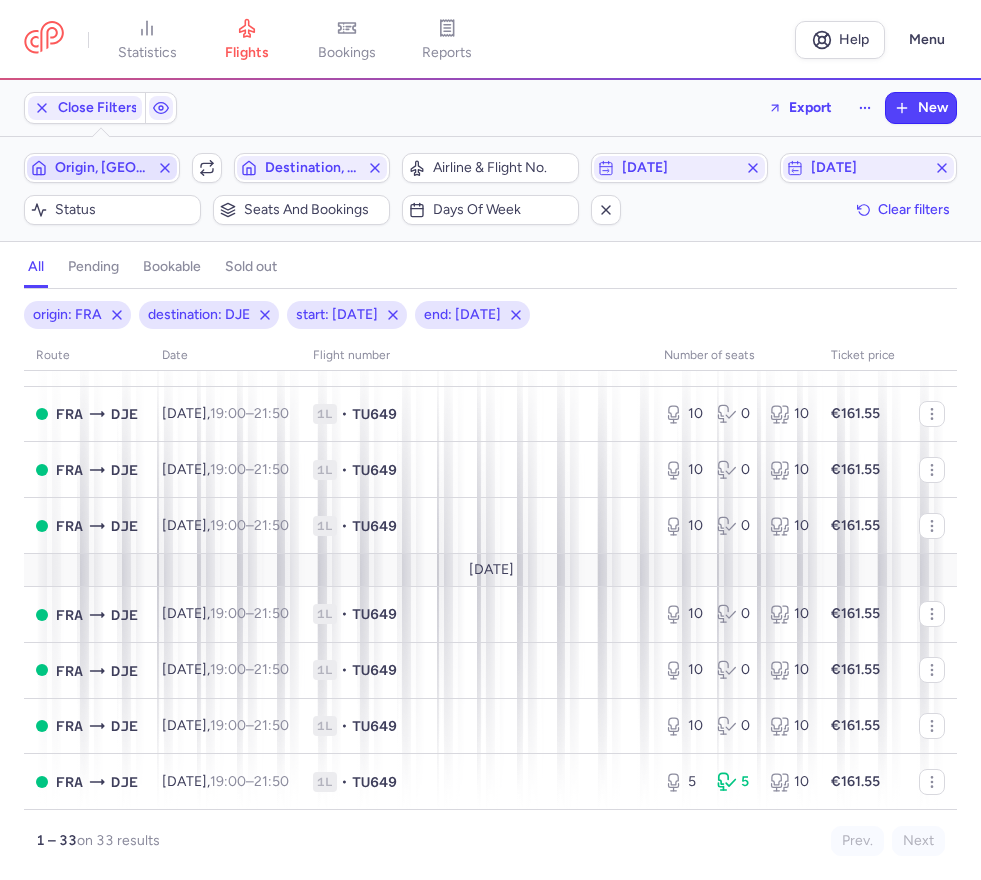 click on "Origin, [GEOGRAPHIC_DATA]" at bounding box center (102, 168) 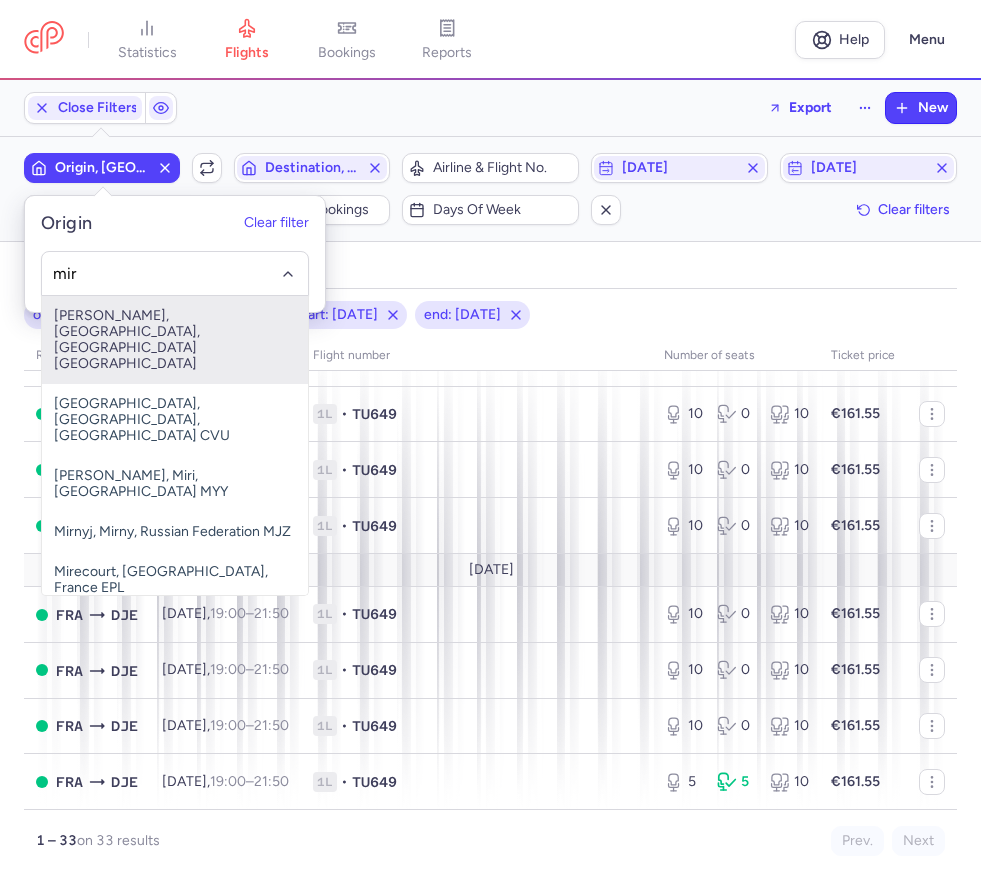 click on "[PERSON_NAME], [GEOGRAPHIC_DATA], [GEOGRAPHIC_DATA] [GEOGRAPHIC_DATA]" at bounding box center (175, 340) 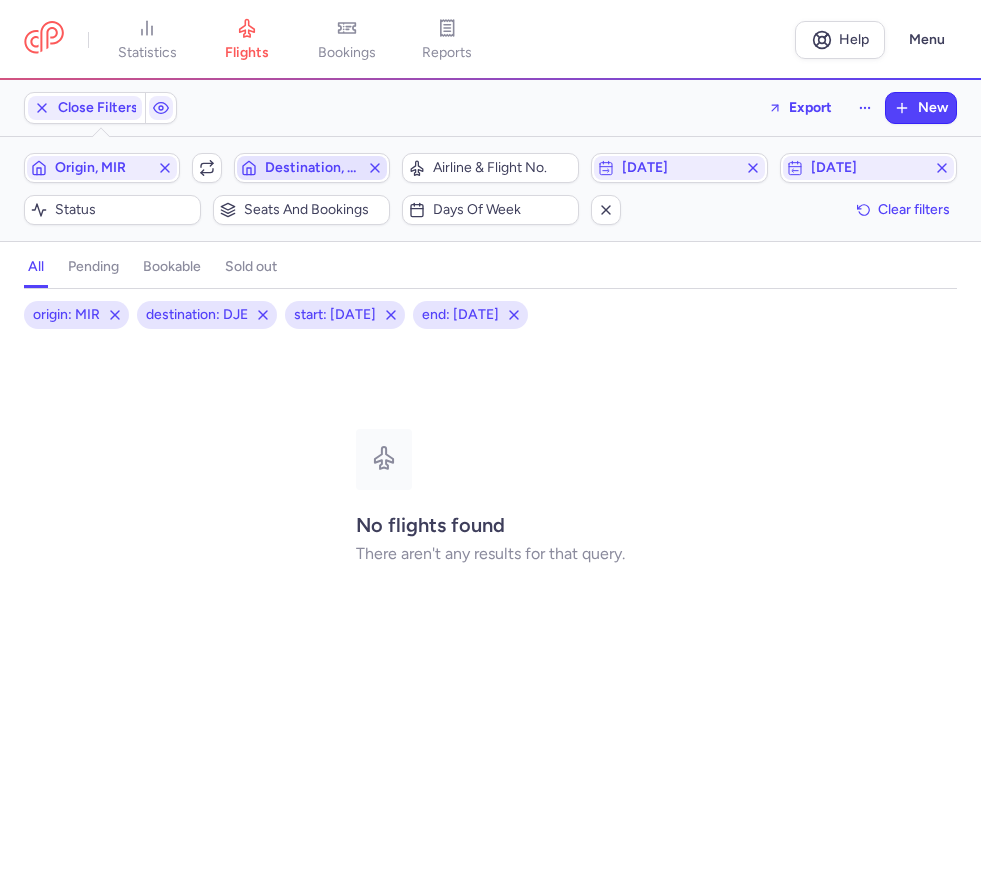 click on "Destination, DJE" at bounding box center (312, 168) 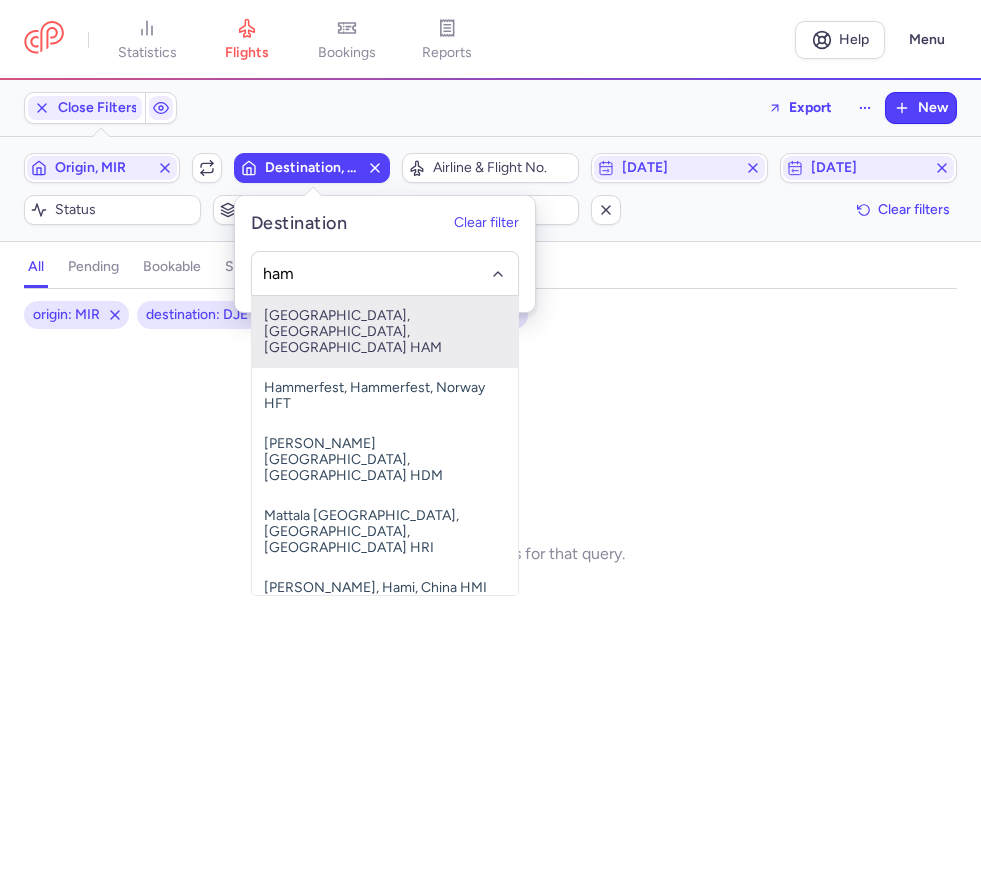 click on "[GEOGRAPHIC_DATA], [GEOGRAPHIC_DATA], [GEOGRAPHIC_DATA] HAM" at bounding box center (385, 332) 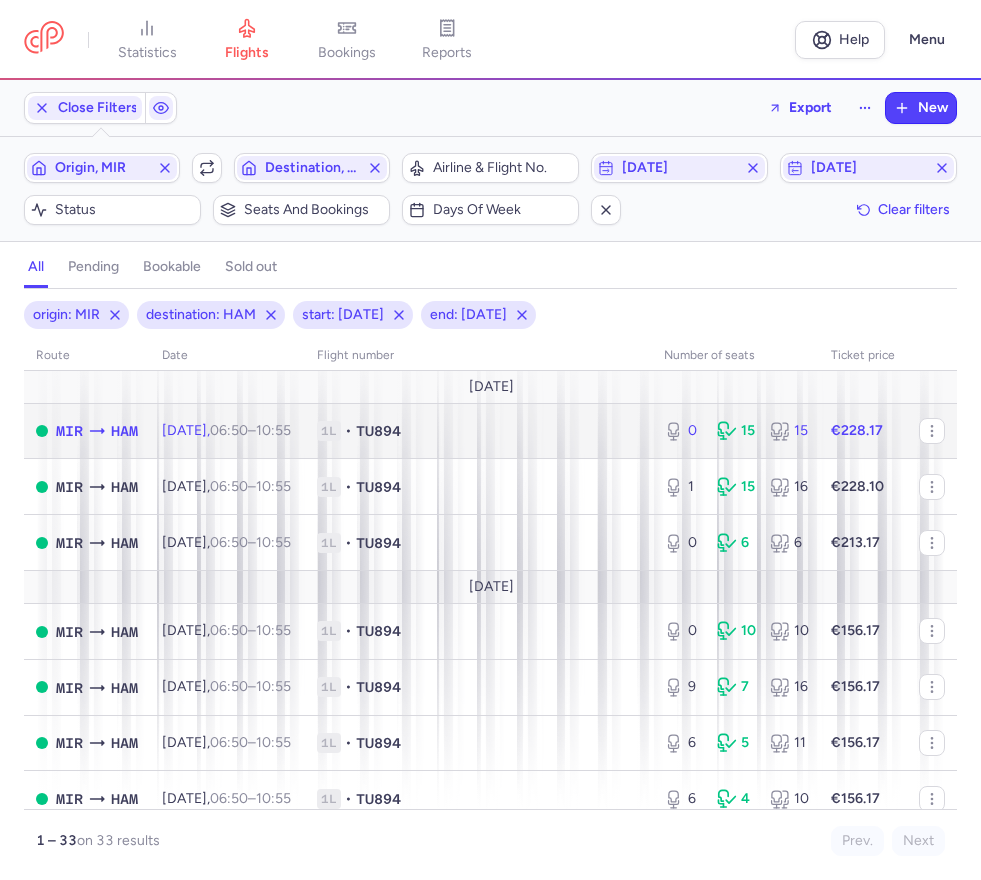 click on "1L • TU894" 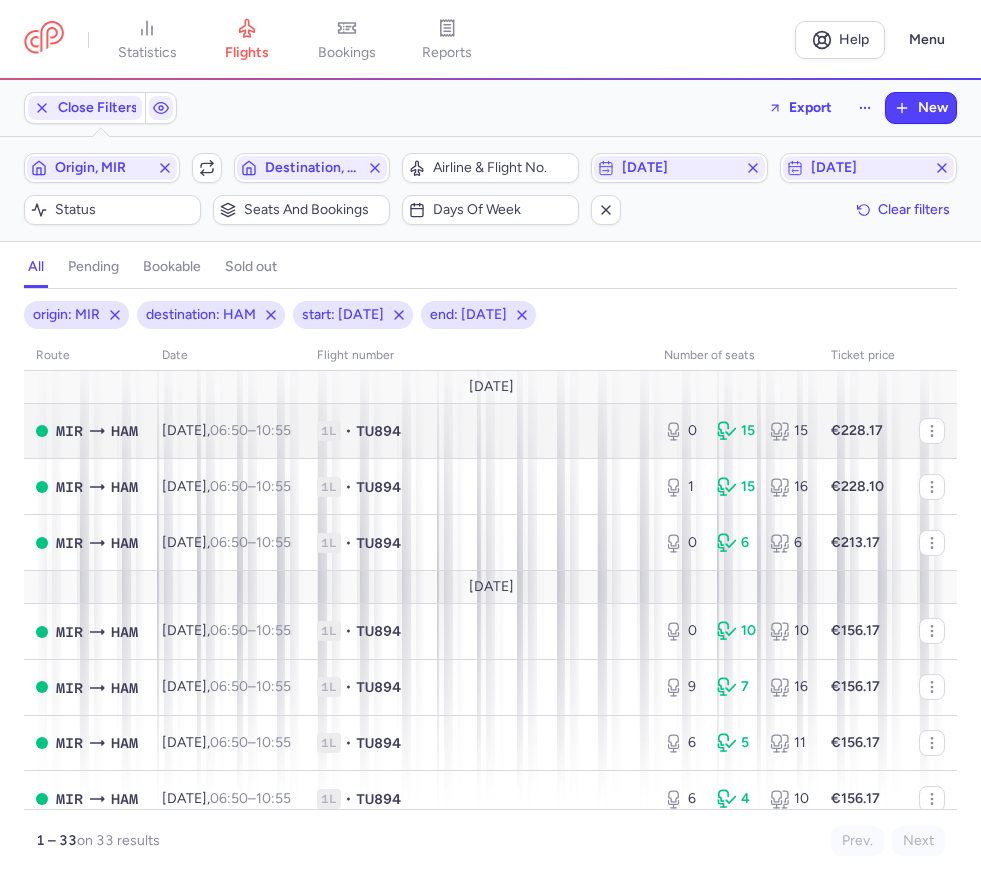 select on "days" 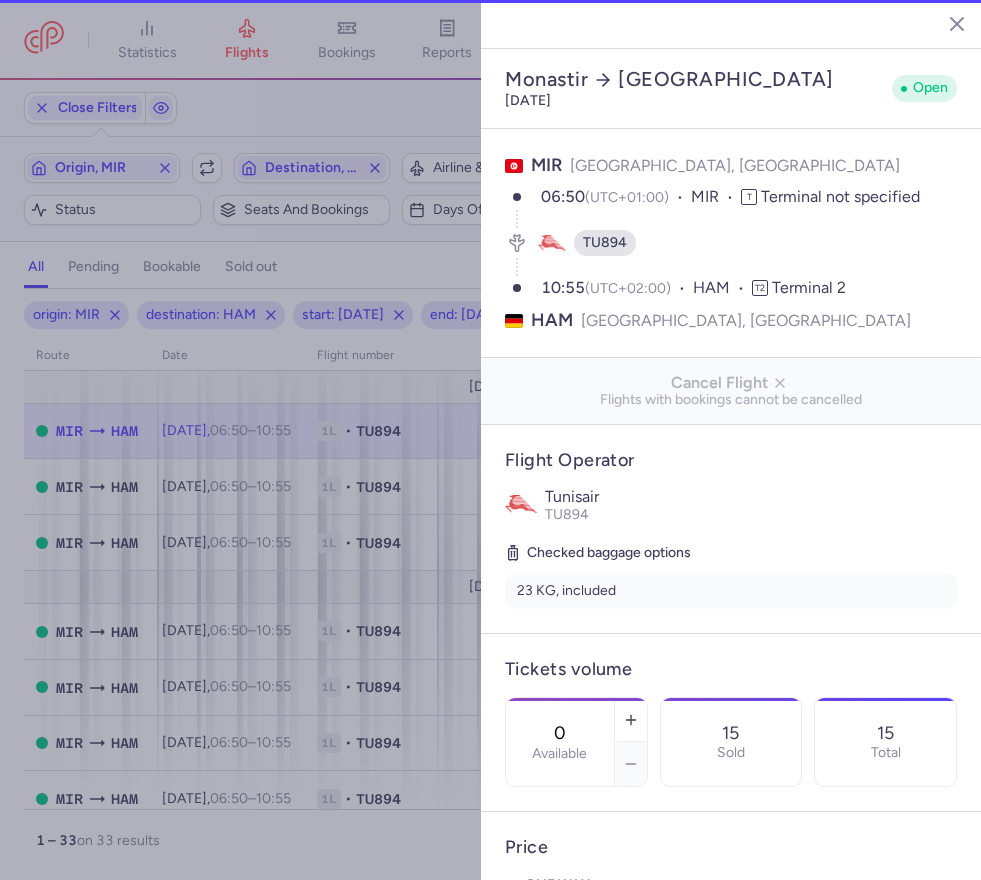 click on "[GEOGRAPHIC_DATA] [DATE] Open [GEOGRAPHIC_DATA], [GEOGRAPHIC_DATA] 06:50  (UTC+01:00) [GEOGRAPHIC_DATA] not specified TU894 10:55  (UTC+02:00) [GEOGRAPHIC_DATA], [GEOGRAPHIC_DATA] Cancel Flight  Flights with bookings cannot be cancelled Flight Operator Tunisair TU894  Checked baggage options  23 KG, included Tickets volume 0  Available  15 Sold 15 Total Price  One way  Price  * 228.17 eur Sales ending End selling before departure 16 Select an option hours days Sales close at  [DATE]	05:50 AM UTC  Bookings (10) CPSTOW  (1 PAX)  €219.17  Baraah CHEBIL CPZVDF  (3 PAX)  €657.51  [PERSON_NAME], [PERSON_NAME] (+1) CPWSVA  (1 PAX)  €219.17  [PERSON_NAME] CP64XH  (1 PAX)  €219.17  [PERSON_NAME] CPUDT9  (2 PAX)  €491.76  Sahar ESSID, [PERSON_NAME] [PERSON_NAME] (+1) CPL5JT  (1 PAX)  €234.17  Aymen DHIDAH CPJ58Q  (3 PAX)  €702.51  Zakaria FNED, [PERSON_NAME] (+1) CPN9DB  (1 PAX)  €234.17  [PERSON_NAME] CPA9ZK  (1 PAX)  €234.17  [PERSON_NAME] CPZTOV  (1 PAX)  €234.17  [PERSON_NAME]" at bounding box center (731, 440) 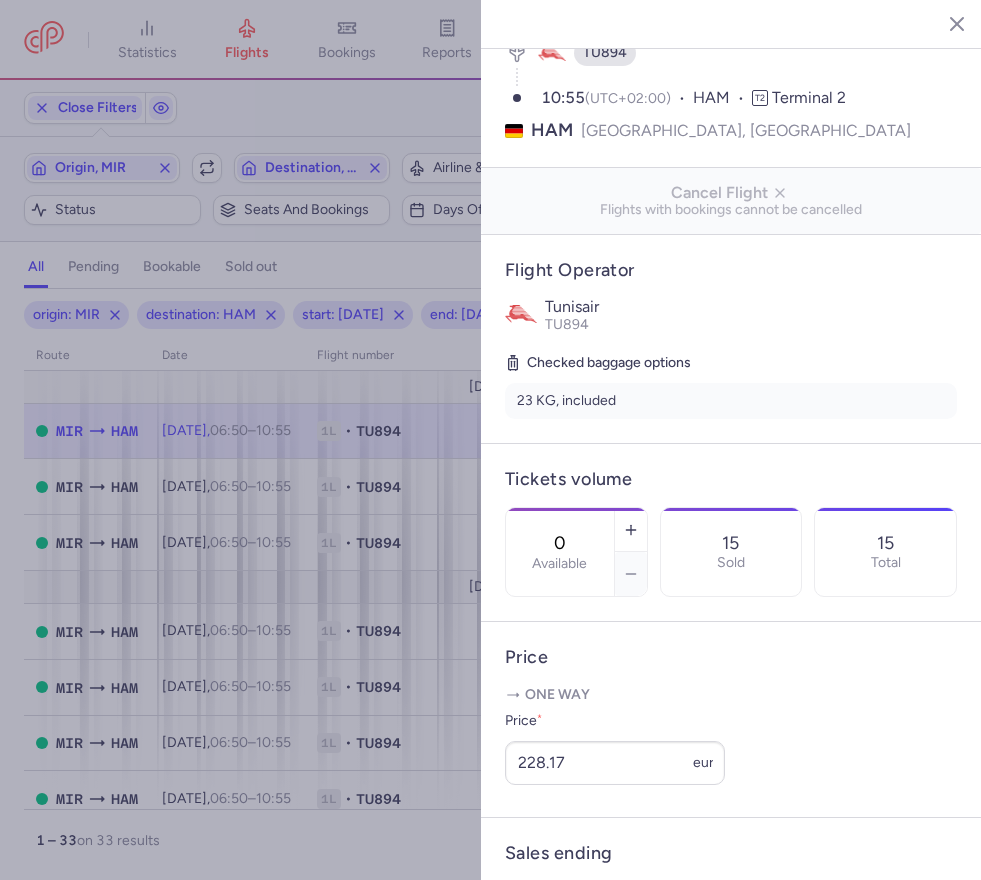 scroll, scrollTop: 0, scrollLeft: 0, axis: both 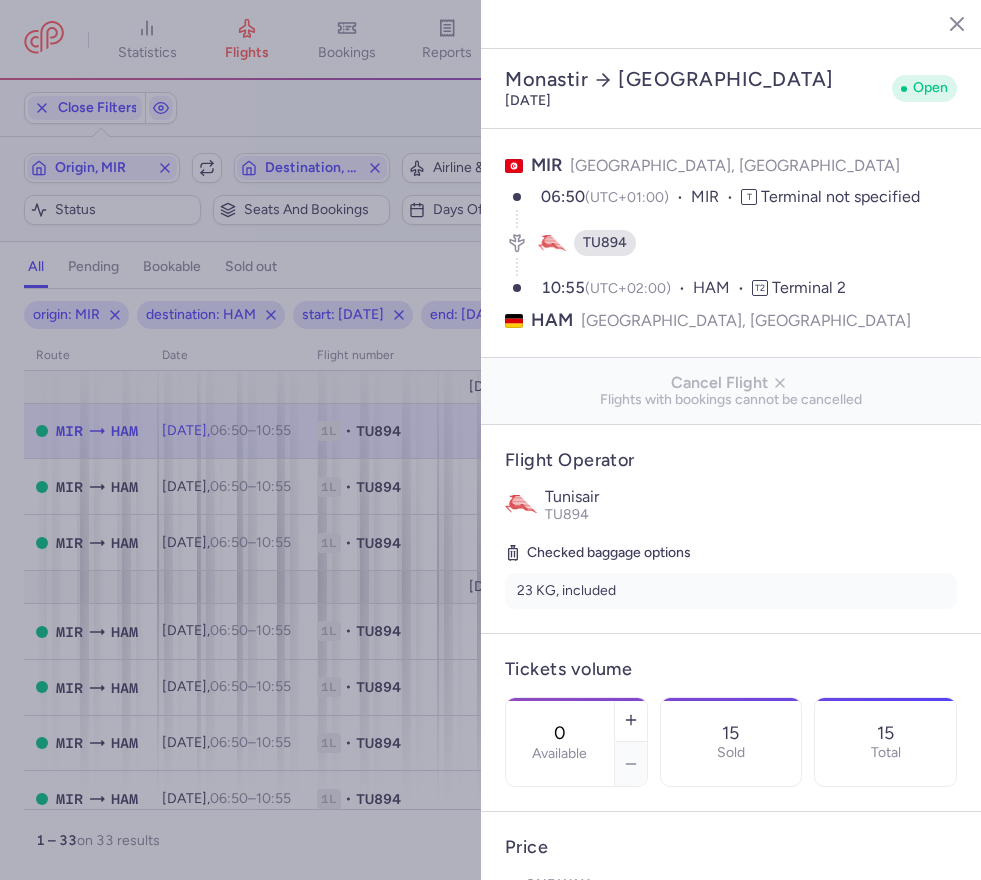 click at bounding box center (490, 440) 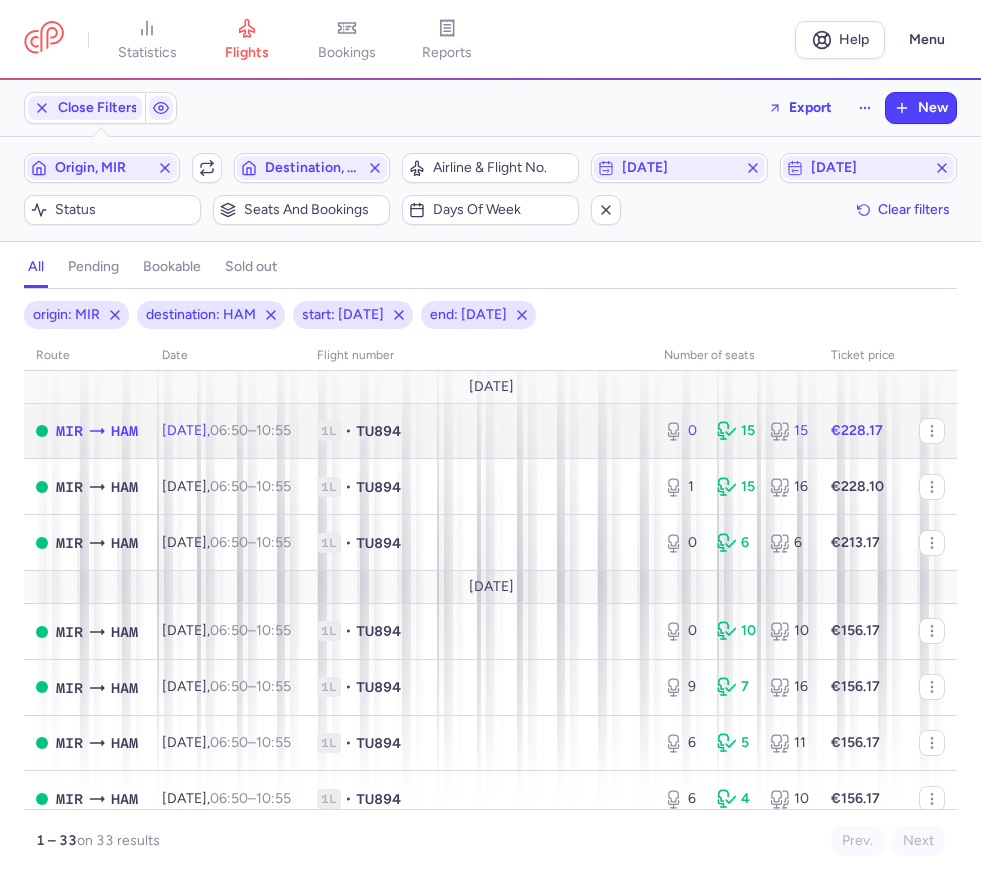 click on "0" at bounding box center [682, 431] 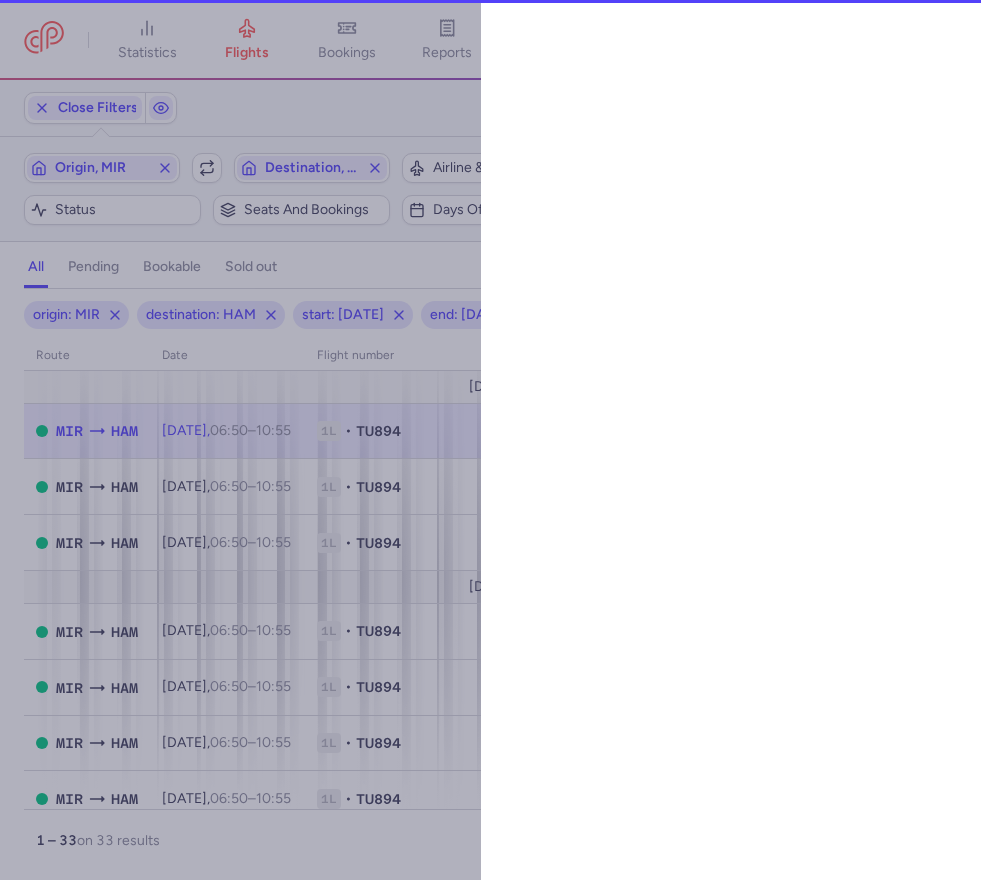 select on "days" 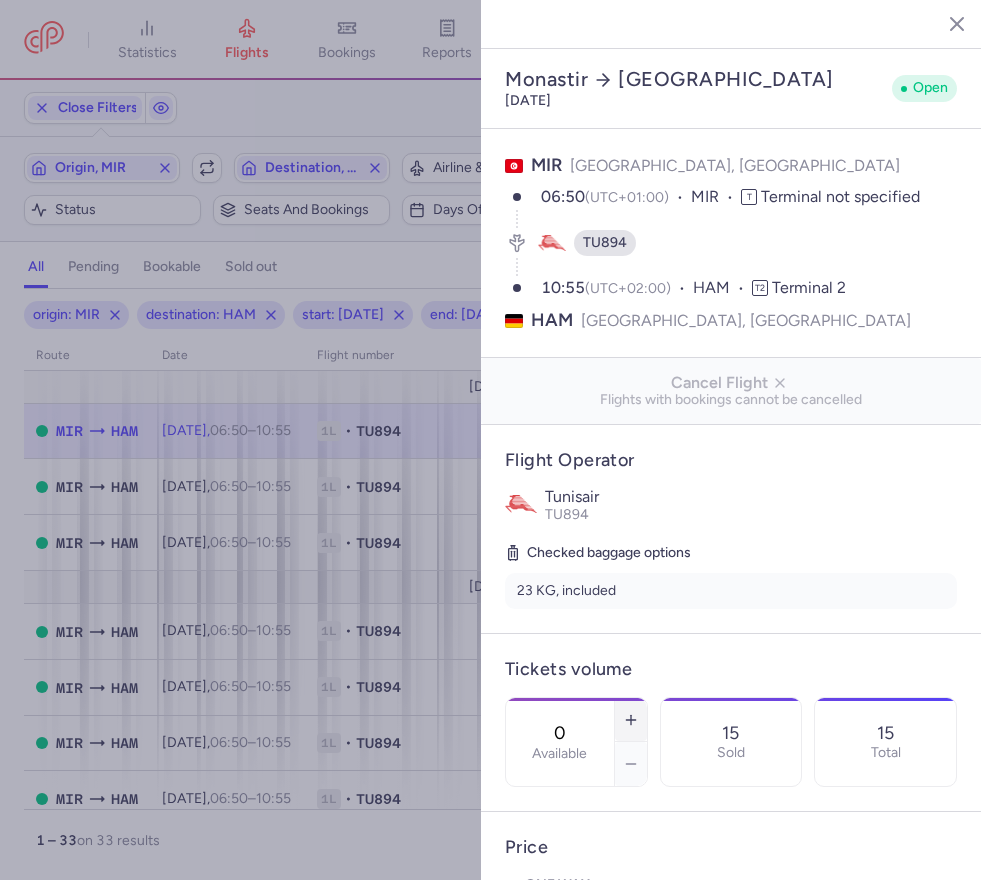 click 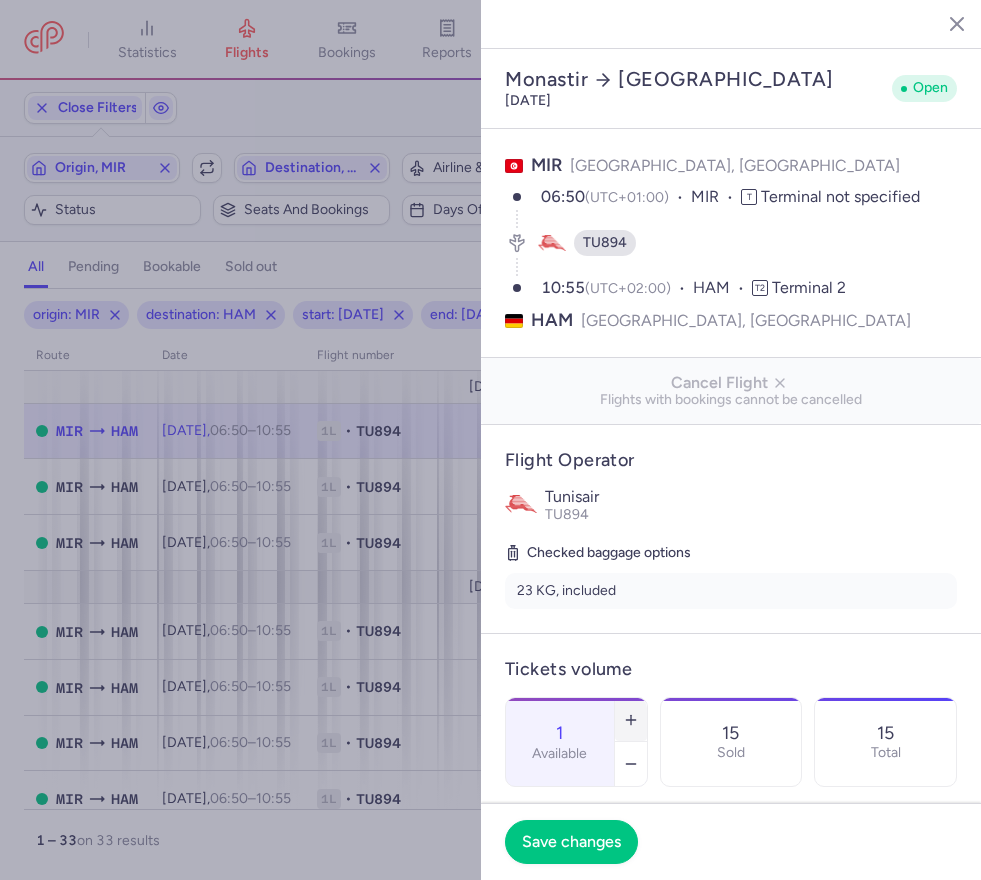 click 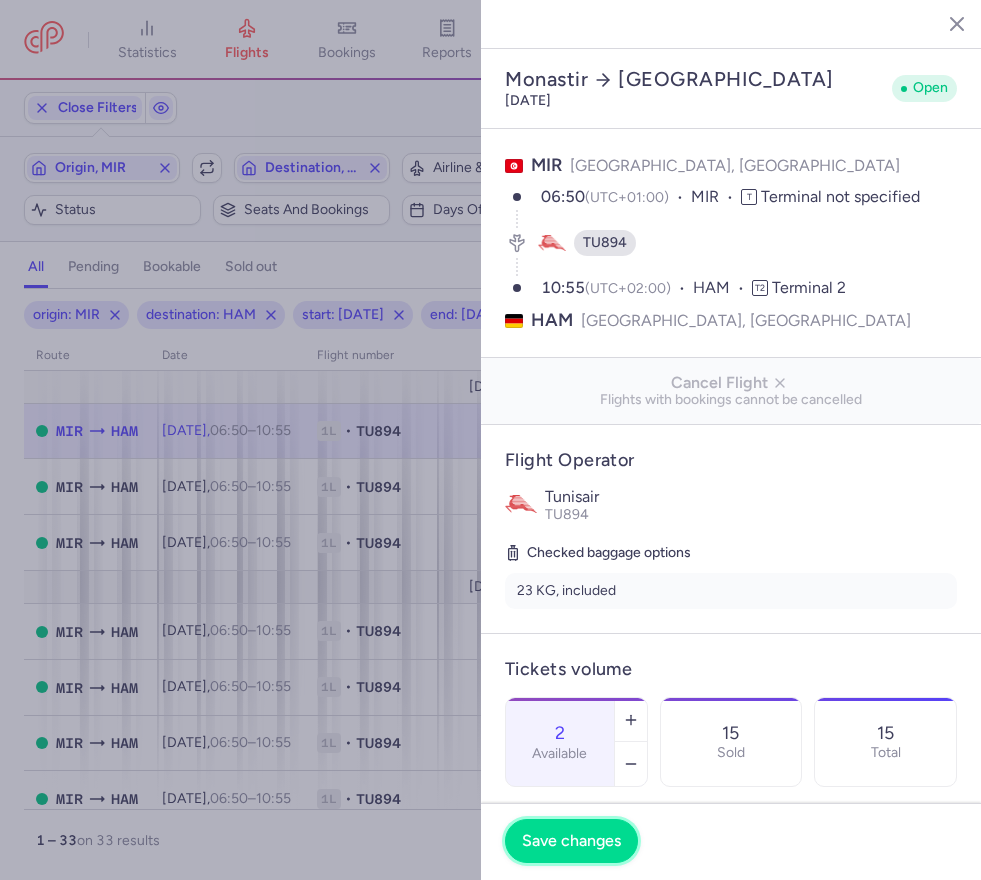 click on "Save changes" at bounding box center [571, 841] 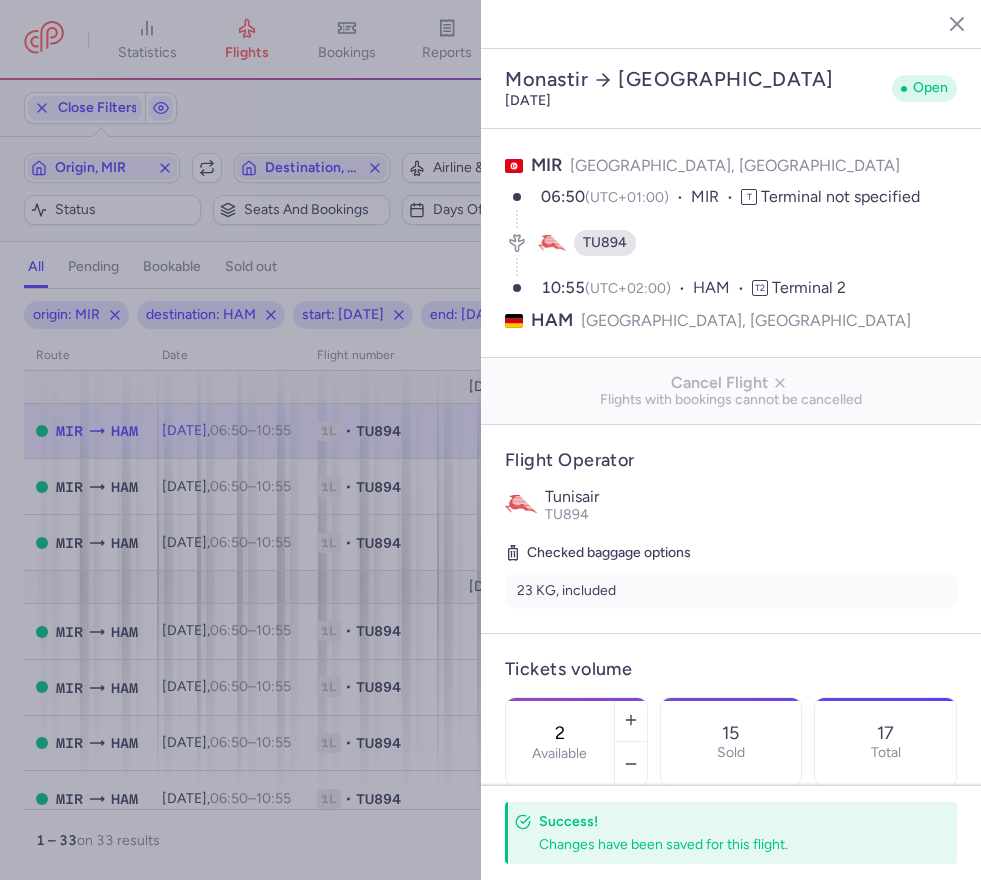 click 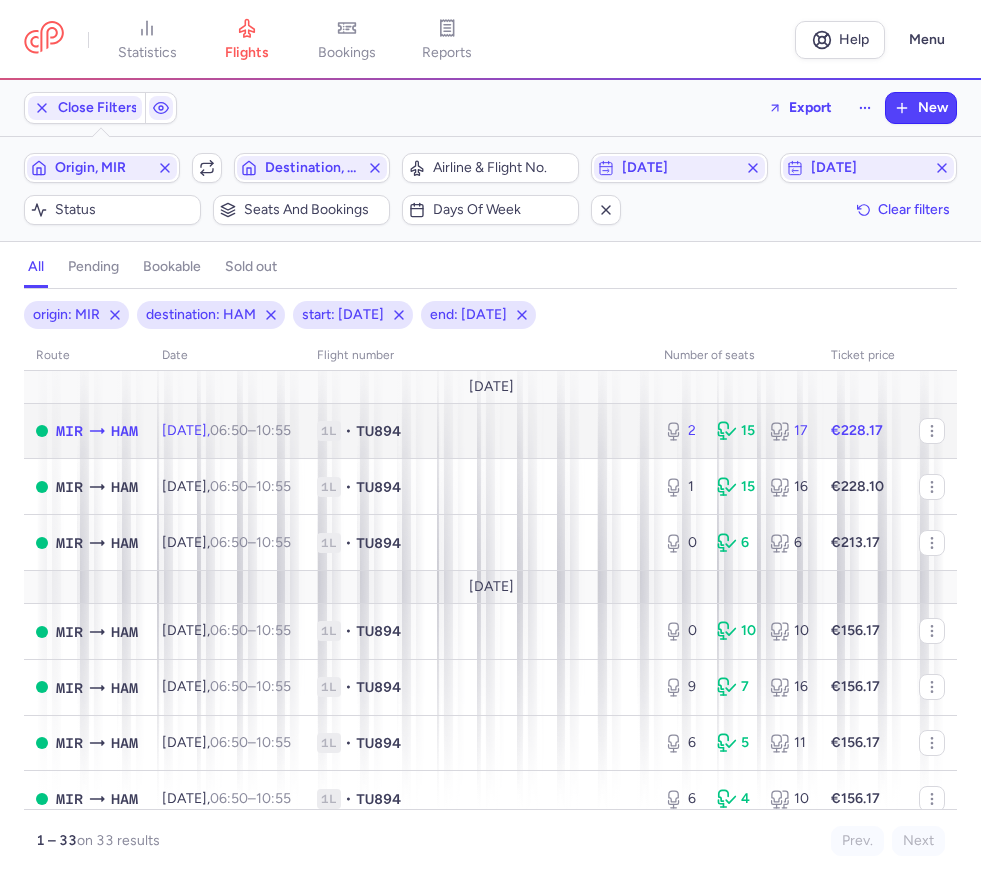 click on "2 15 17" 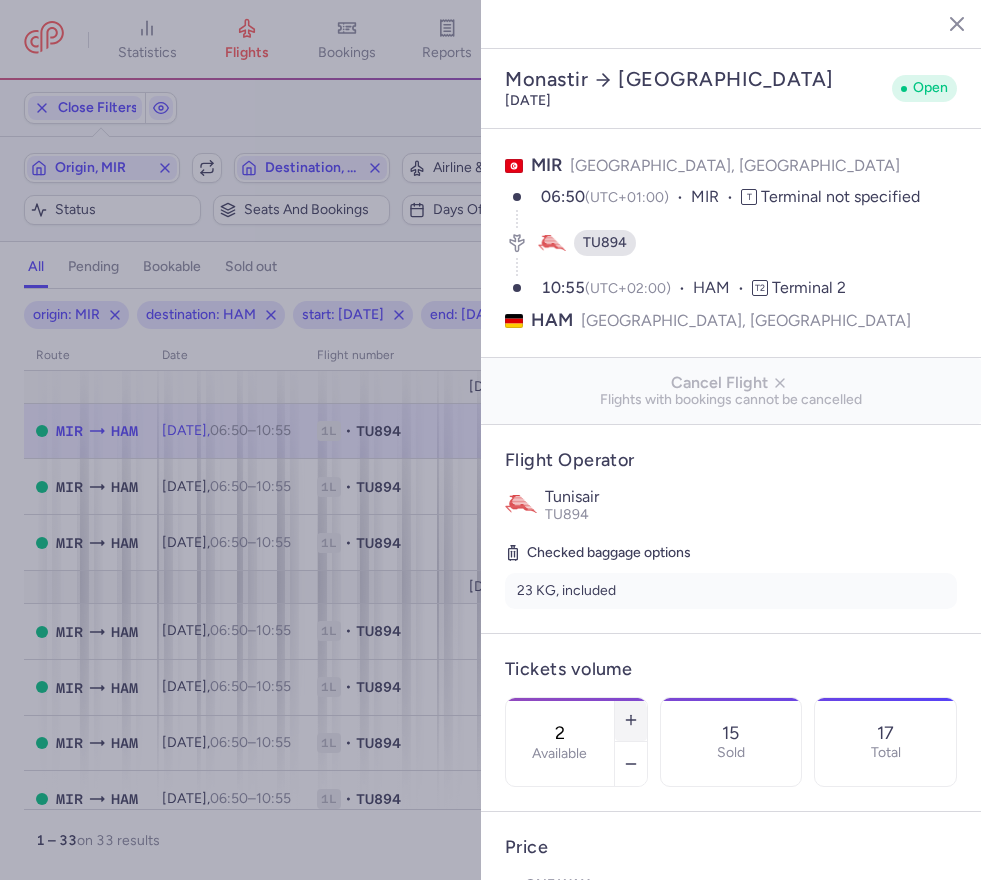 click 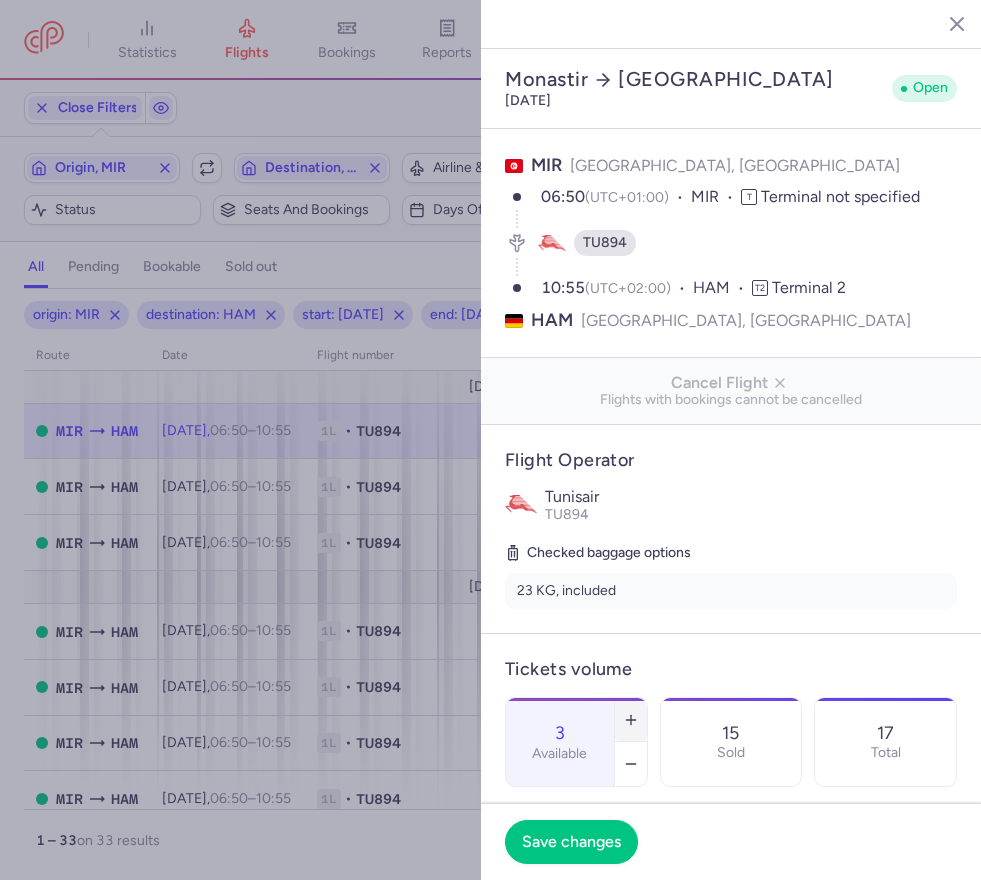 click 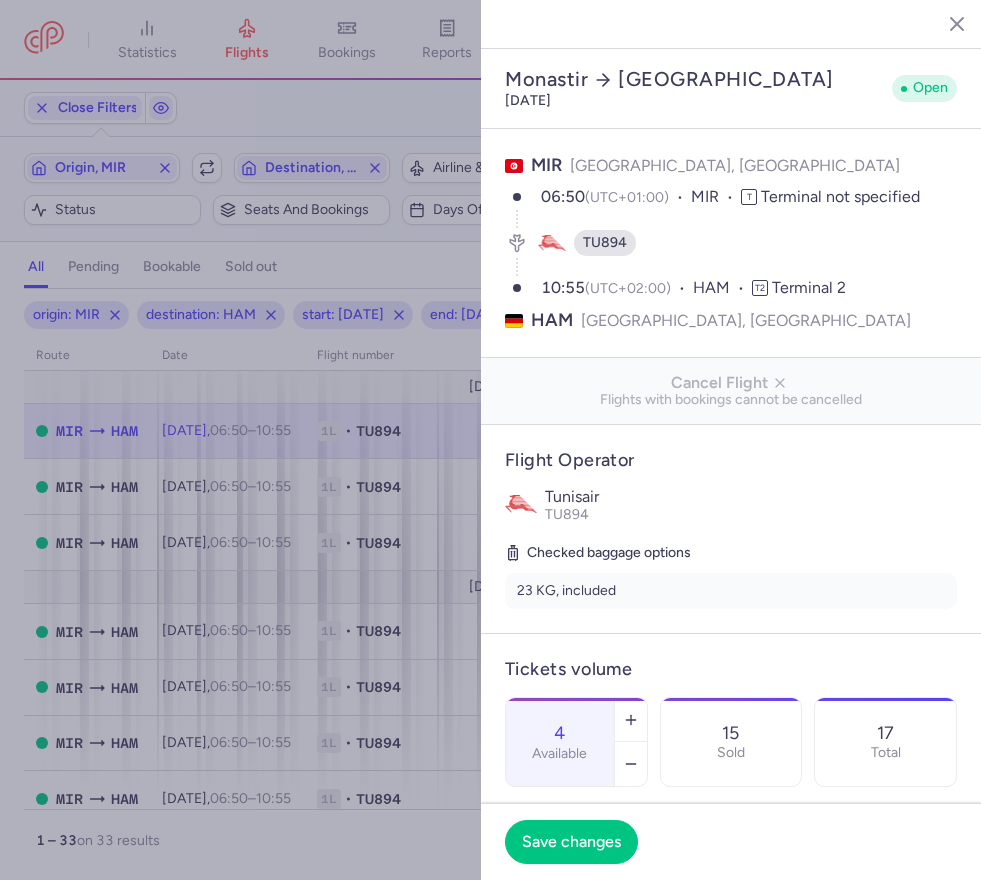 click on "Save changes" 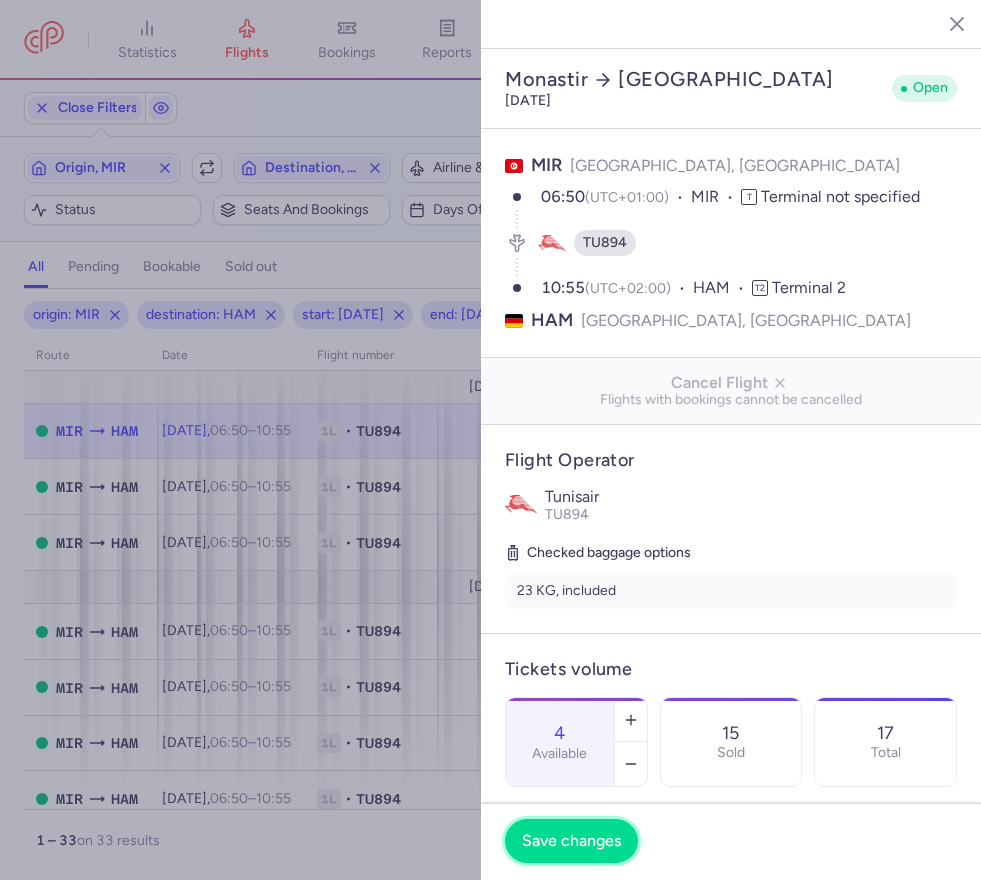 click on "Save changes" at bounding box center [571, 841] 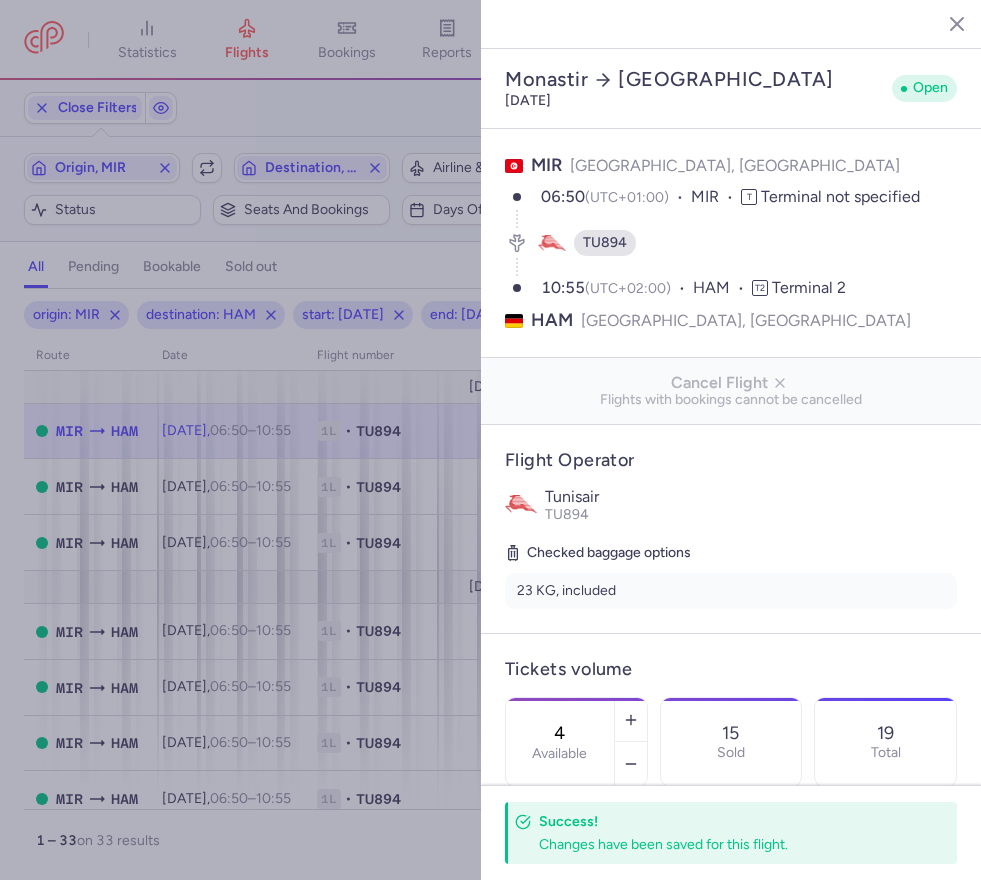 click 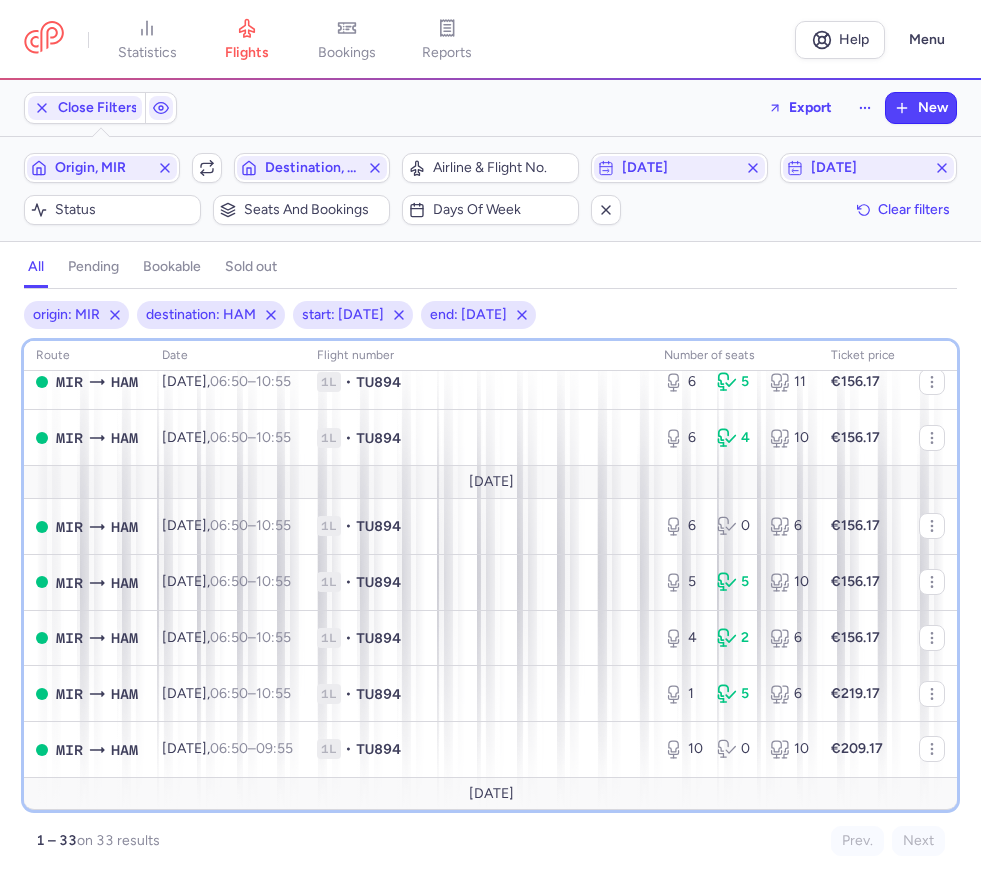 scroll, scrollTop: 366, scrollLeft: 0, axis: vertical 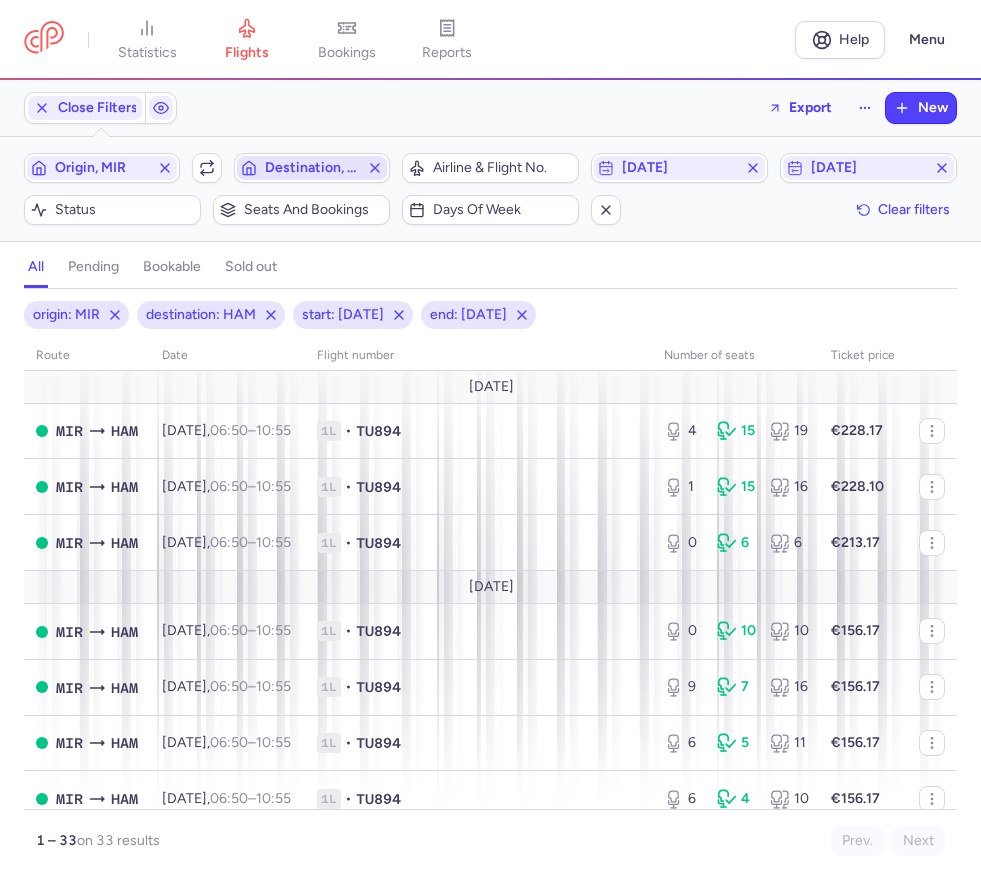 click on "Destination, HAM" at bounding box center [312, 168] 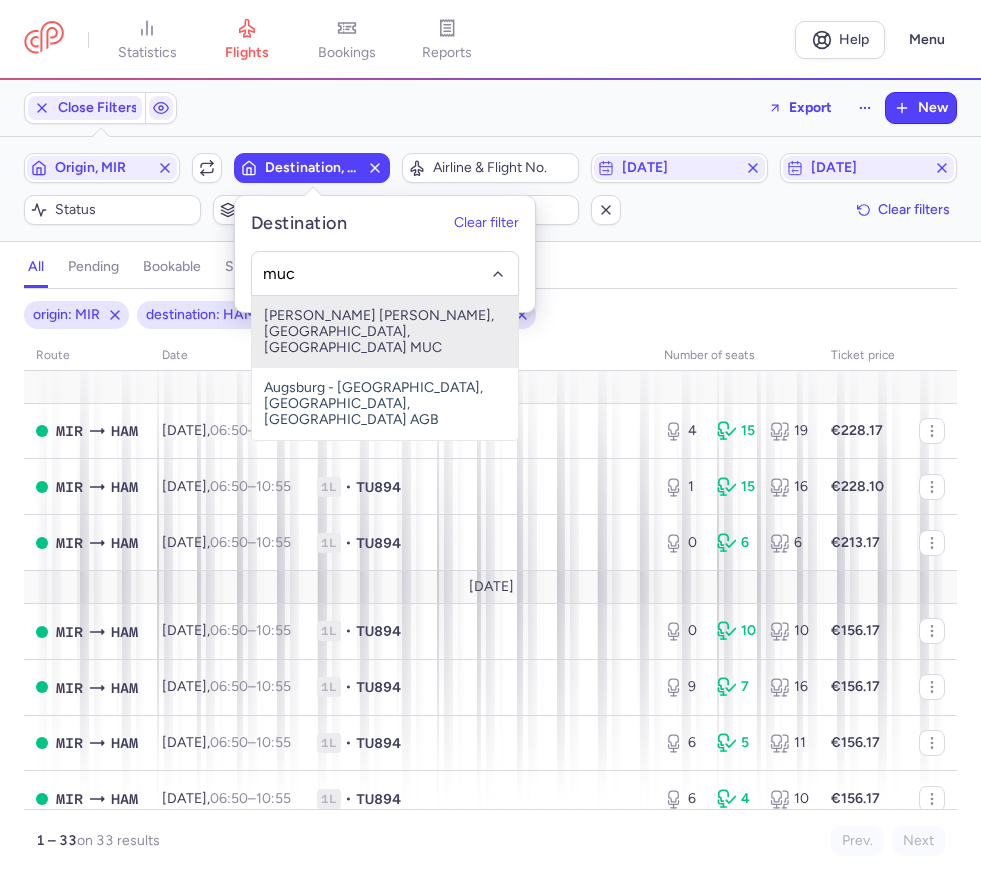 click on "[PERSON_NAME] [PERSON_NAME], [GEOGRAPHIC_DATA], [GEOGRAPHIC_DATA] MUC" at bounding box center [385, 332] 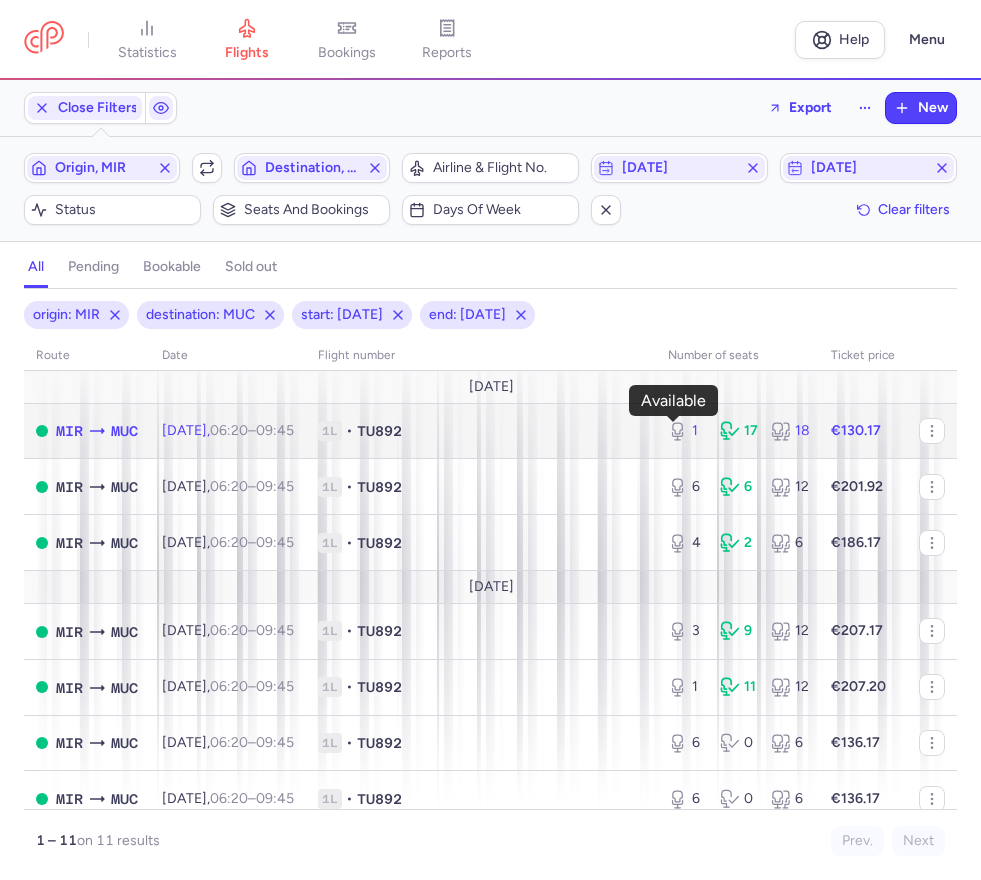 click on "1" at bounding box center (686, 431) 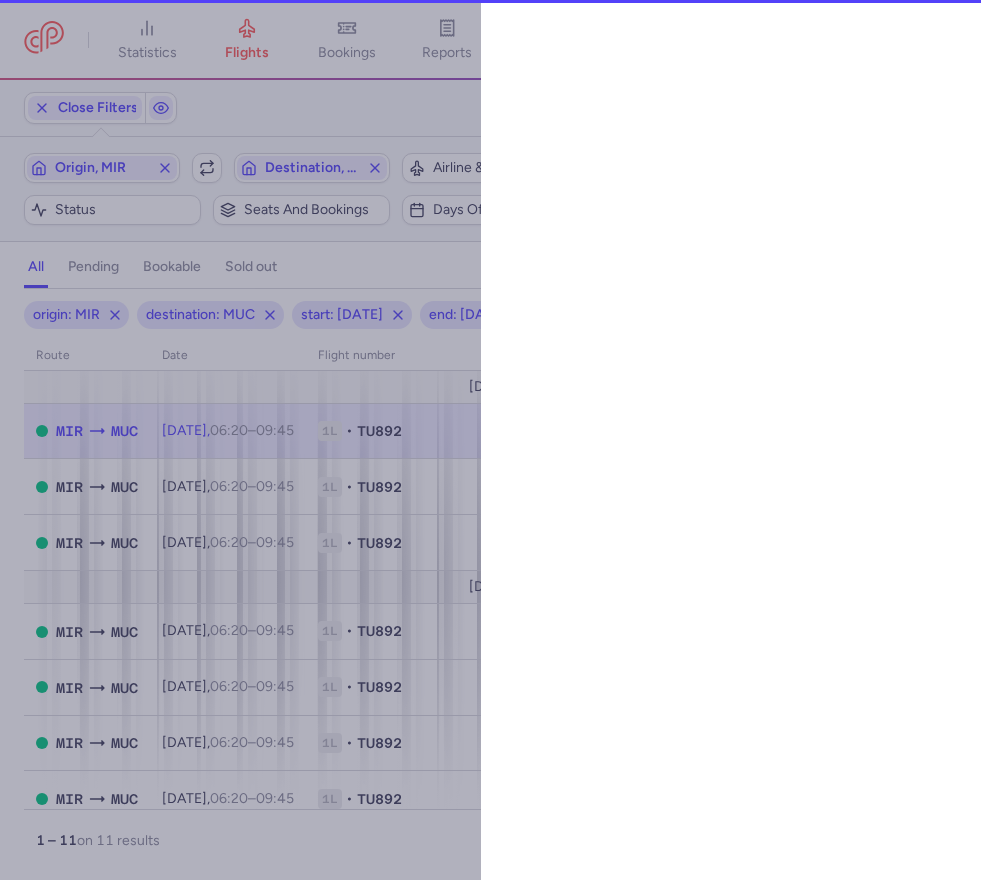 select on "days" 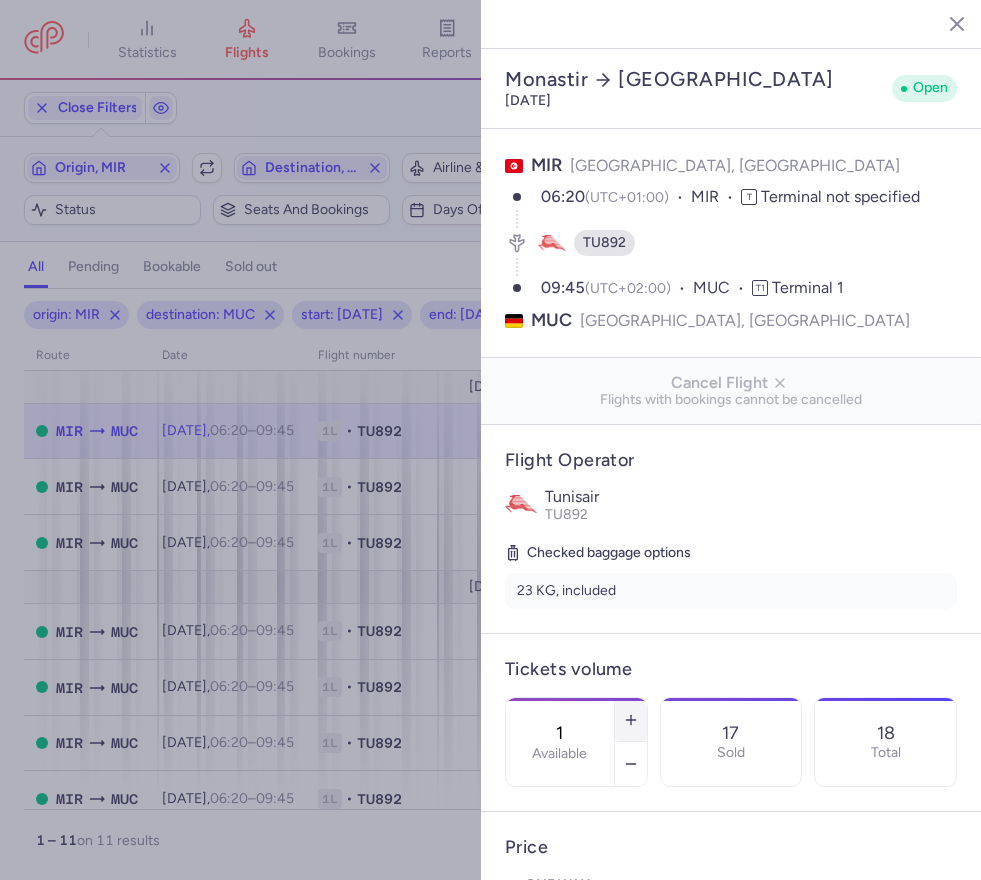 click 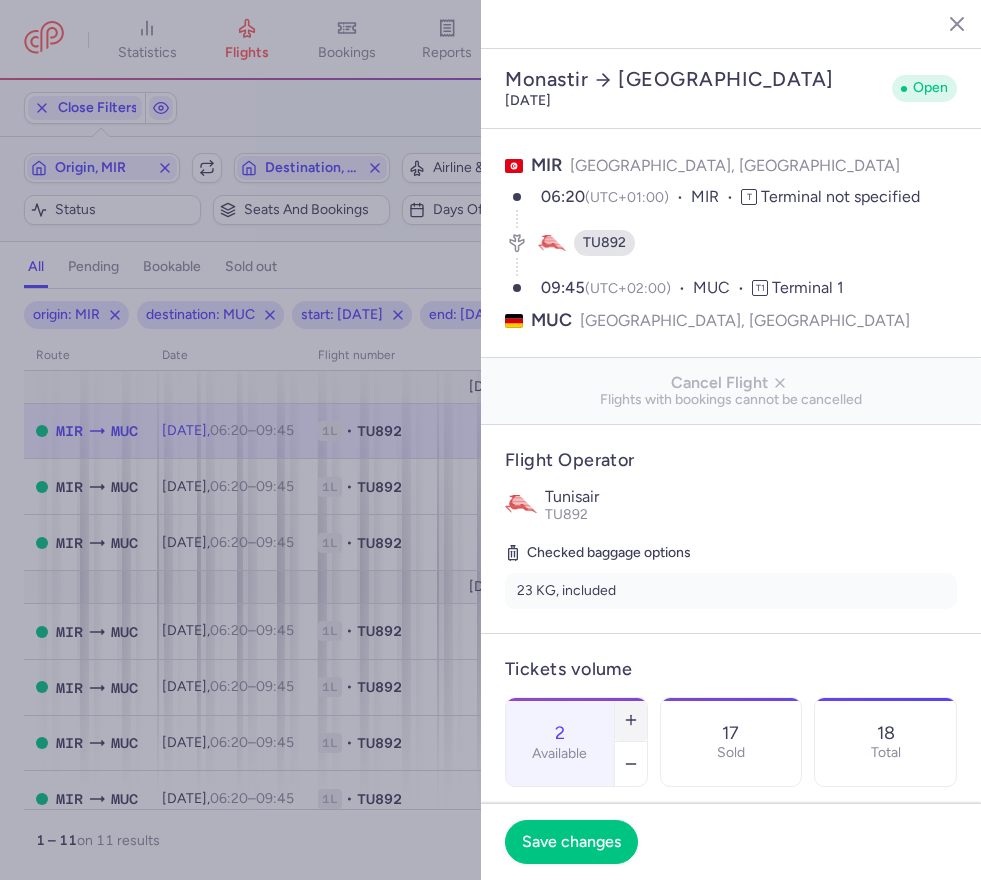 click 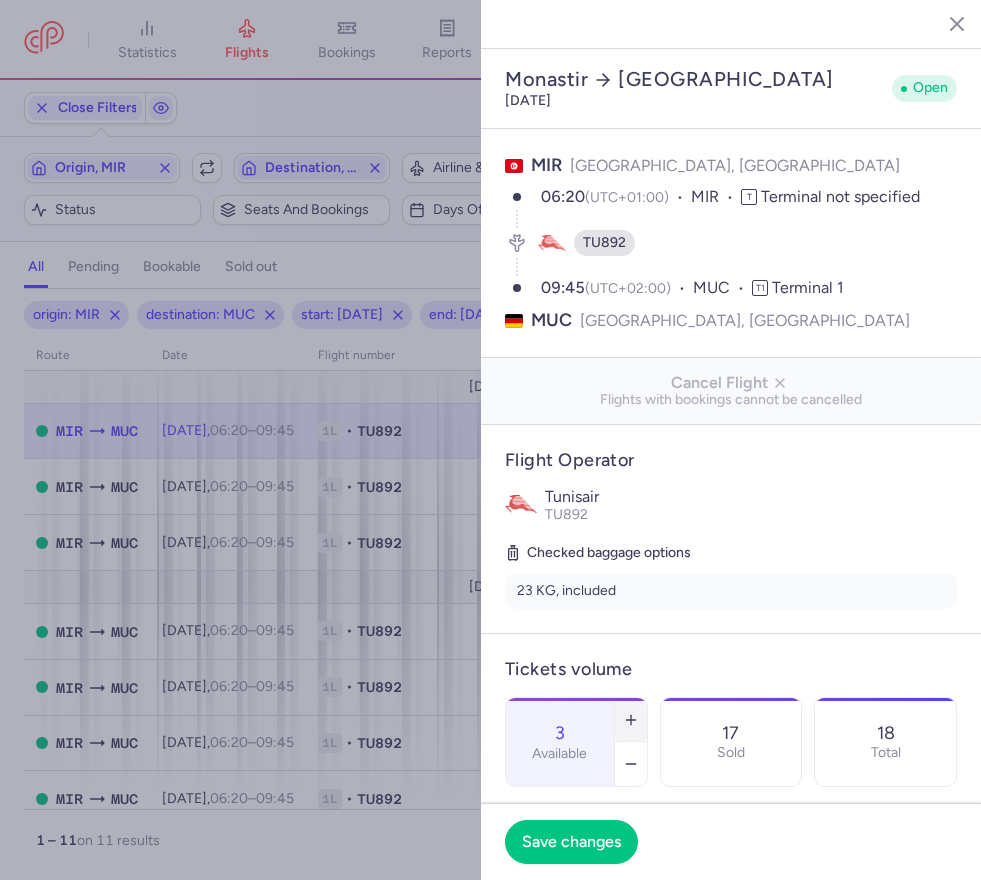 click 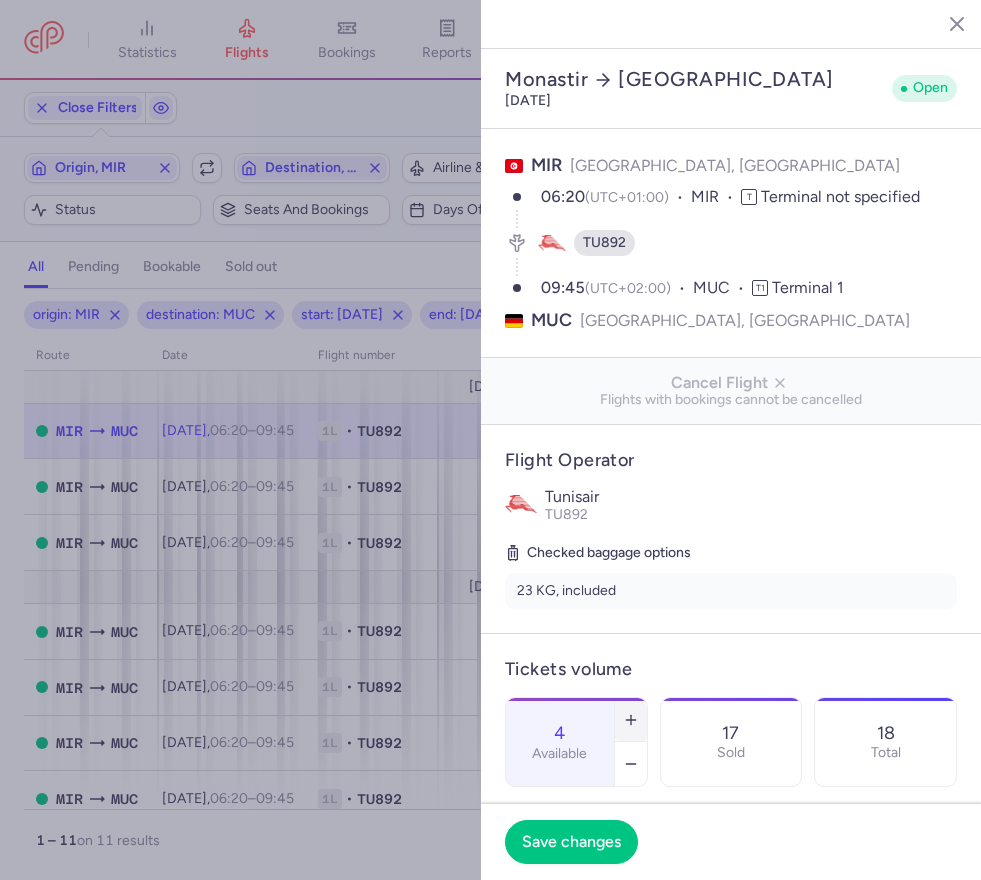 click 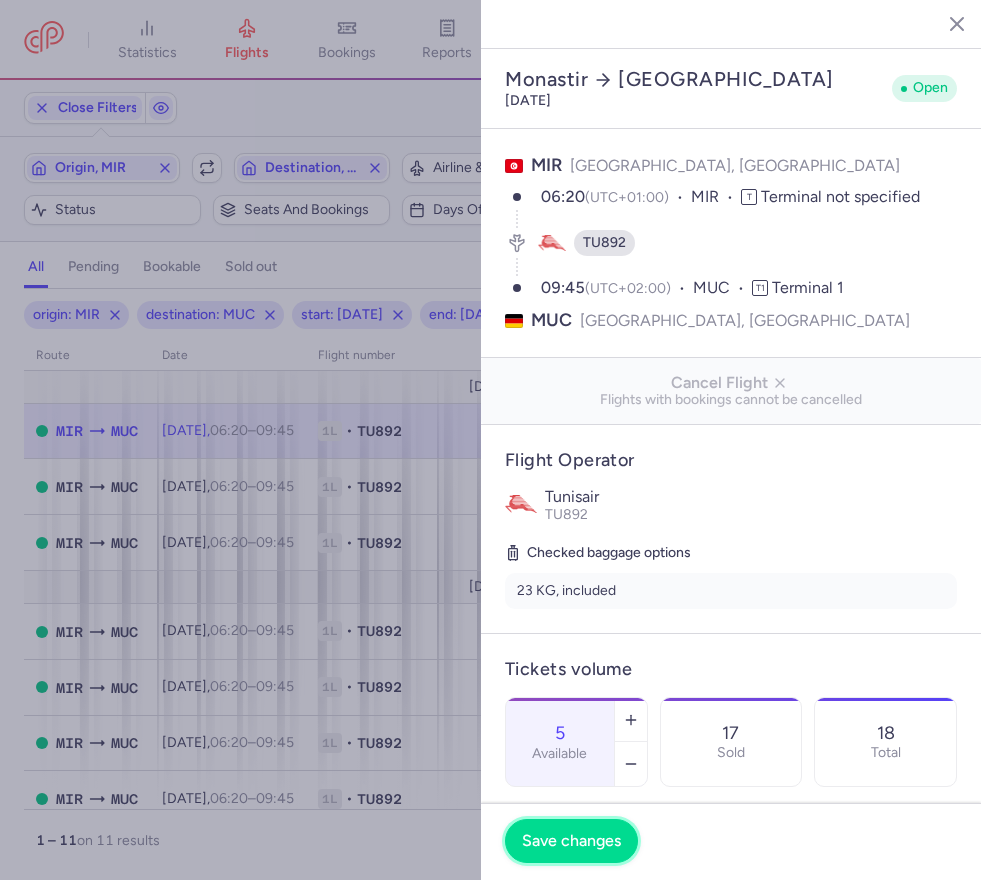 click on "Save changes" at bounding box center [571, 841] 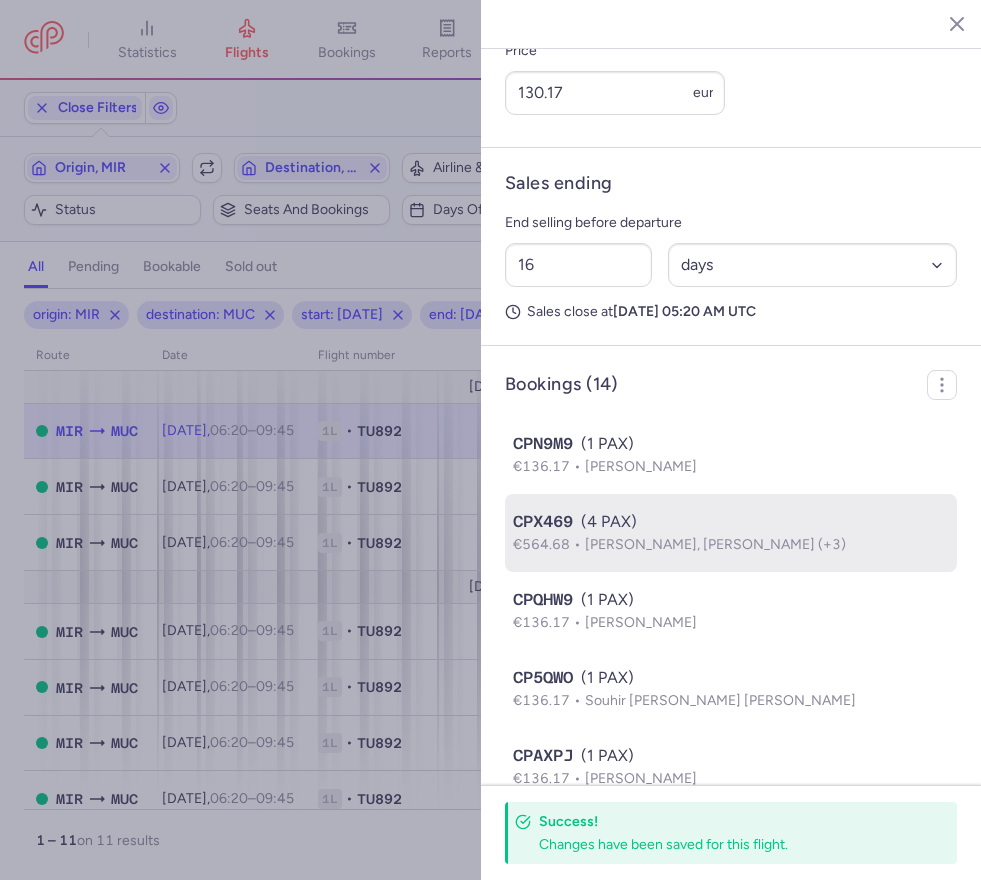 scroll, scrollTop: 460, scrollLeft: 0, axis: vertical 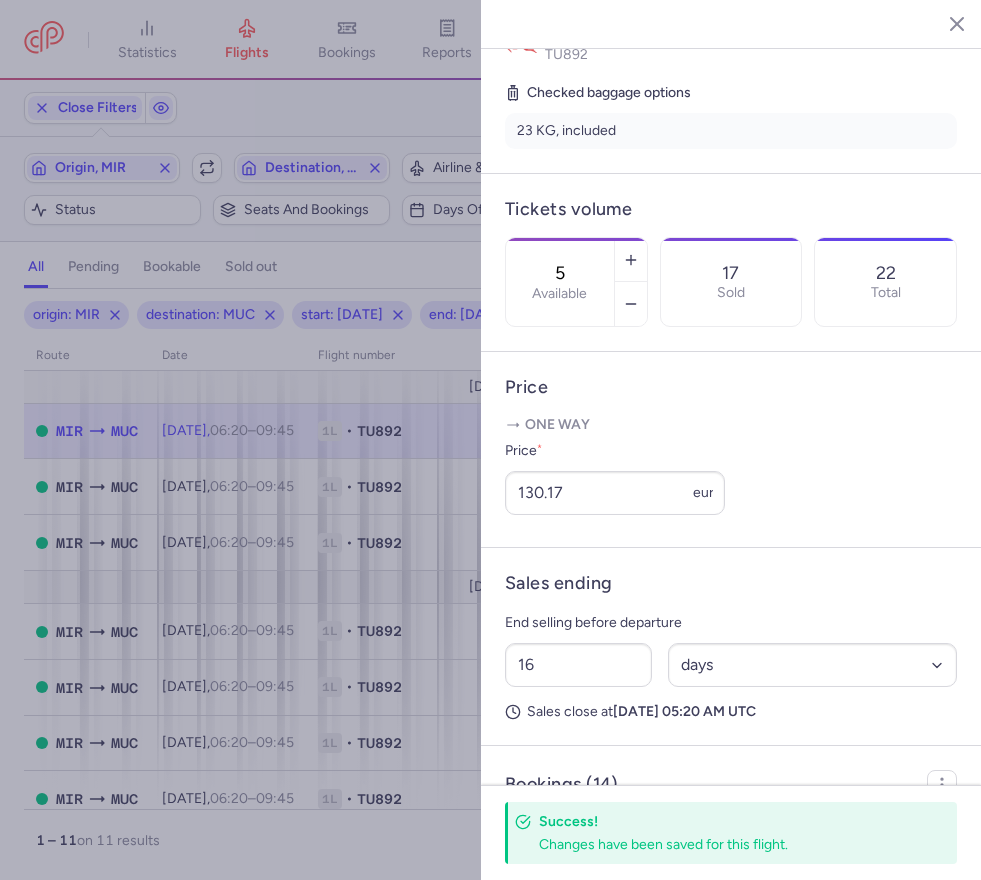 click 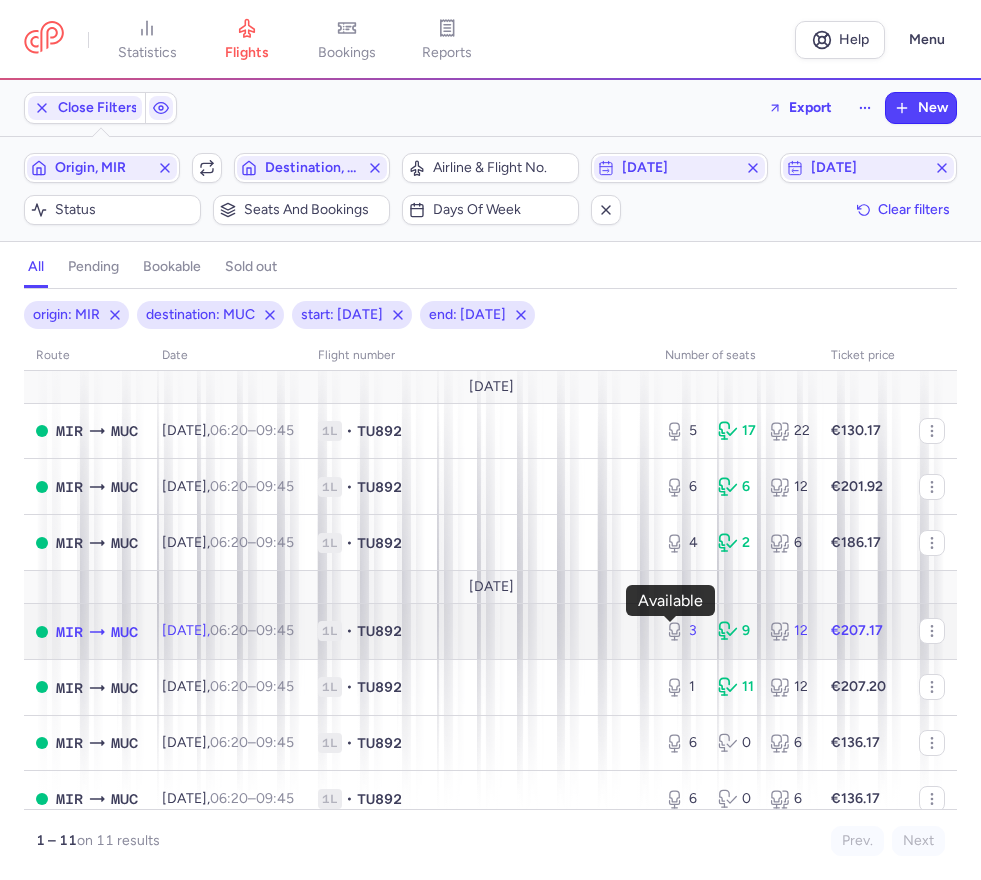 click 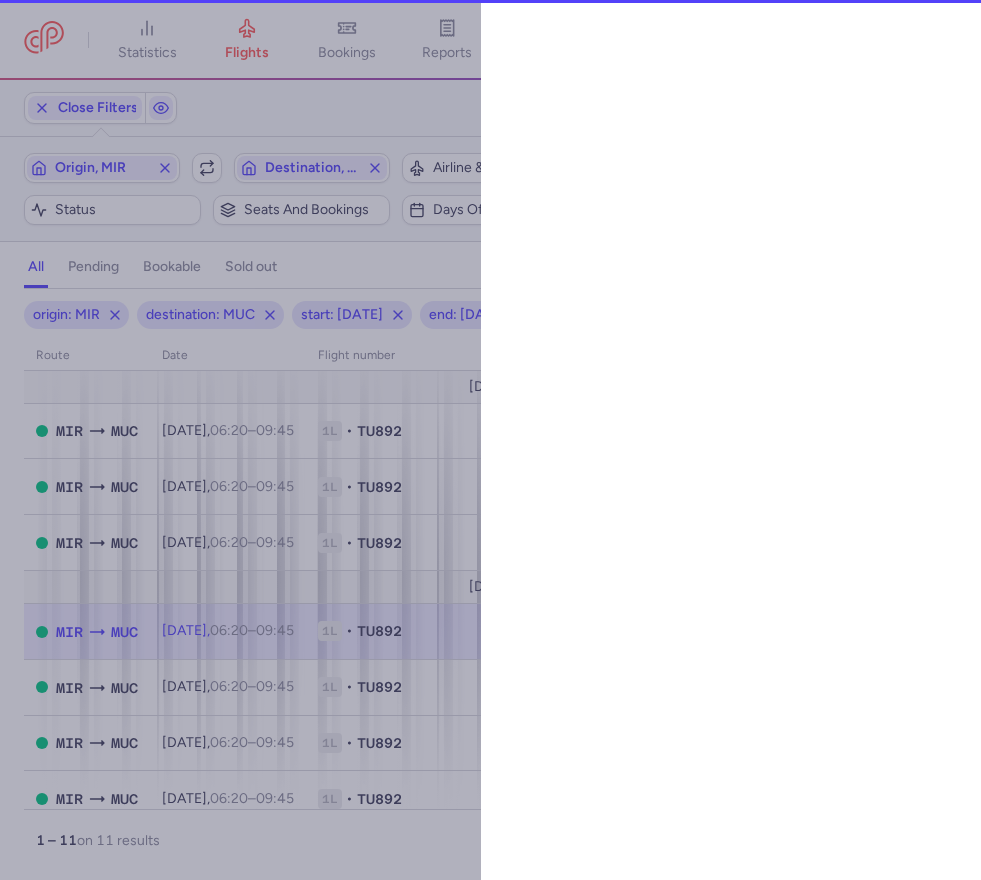 select on "days" 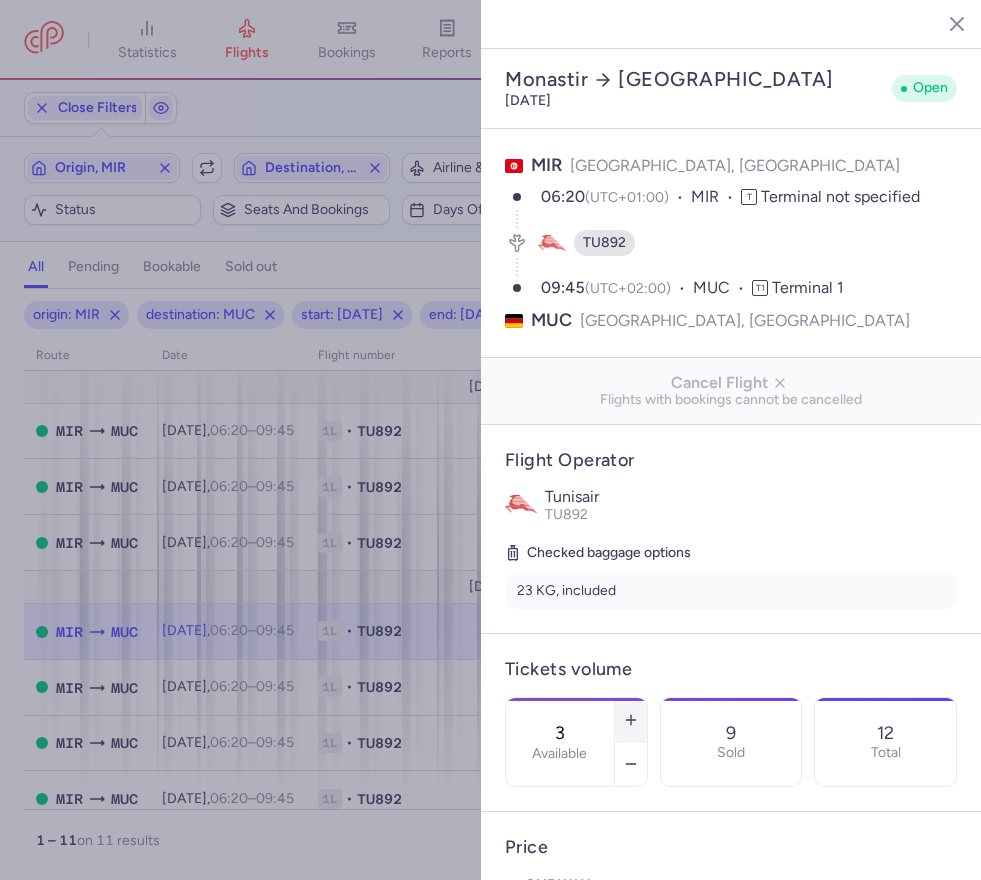 click 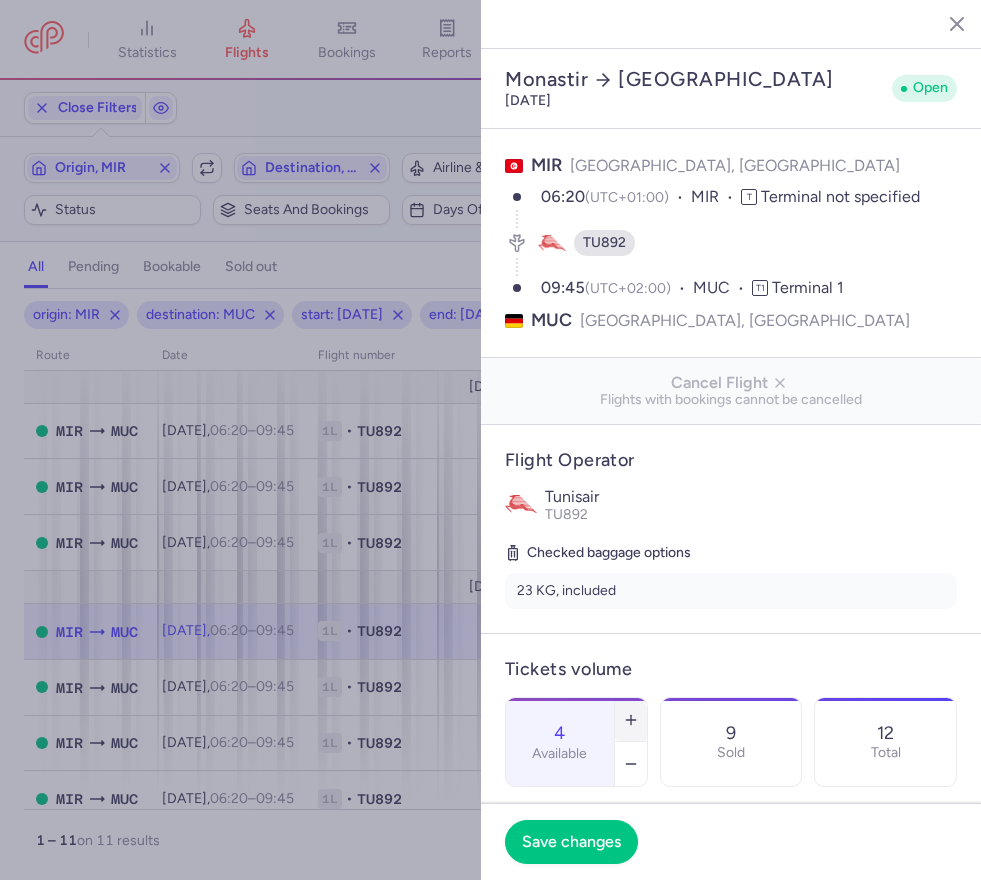 click 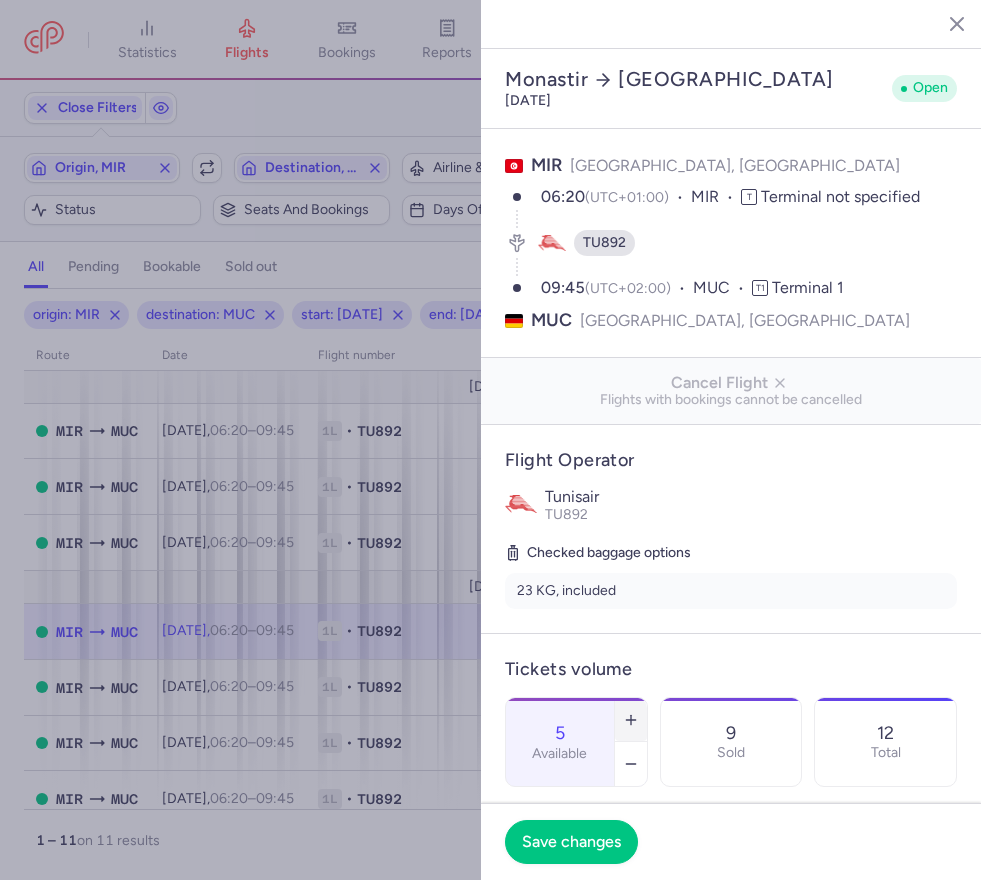 click 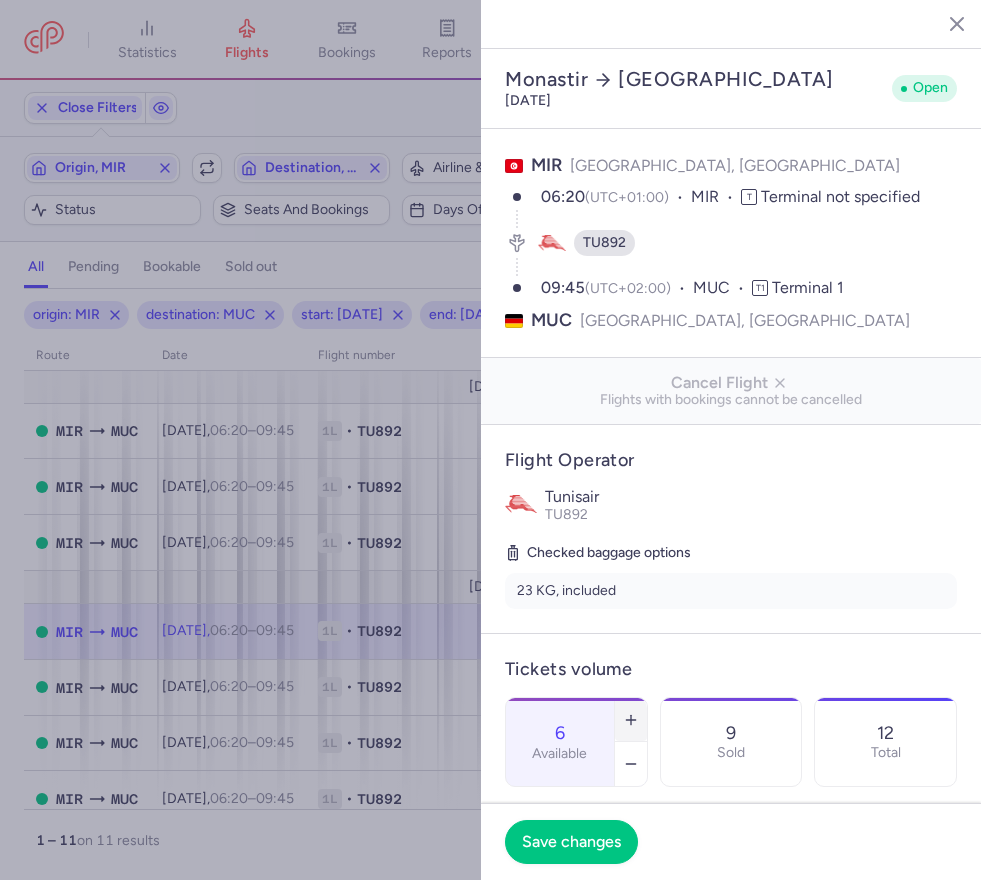 click 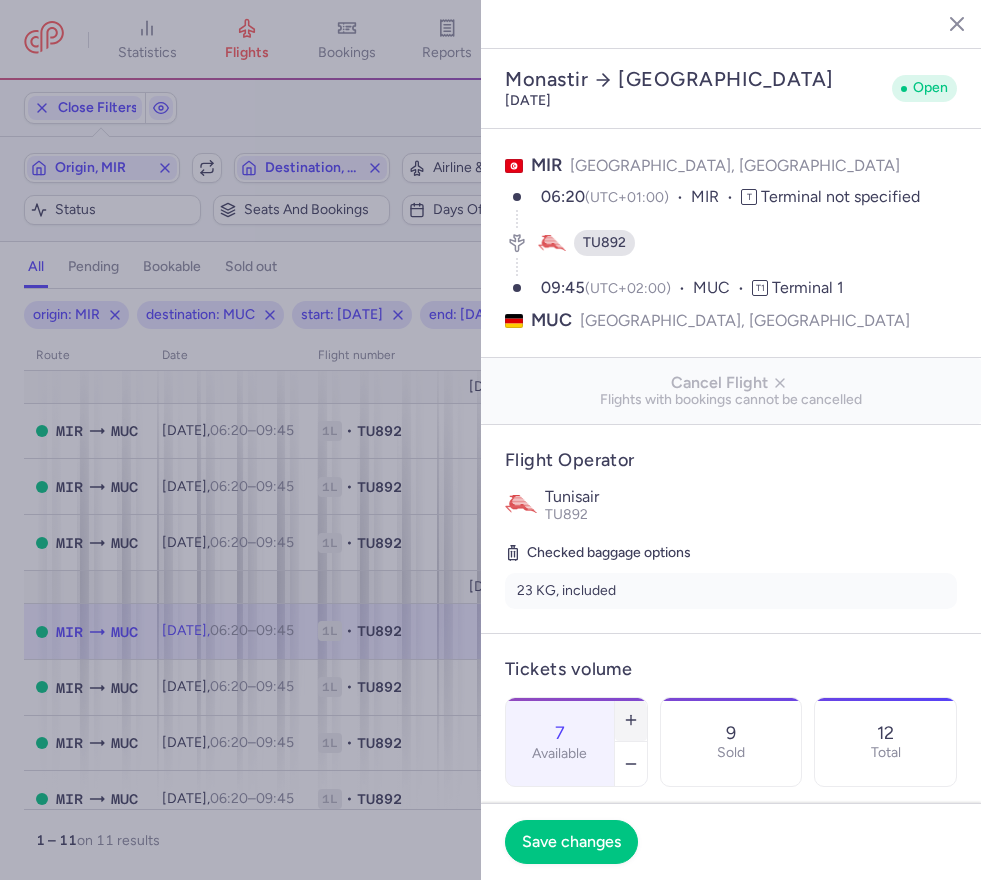 click 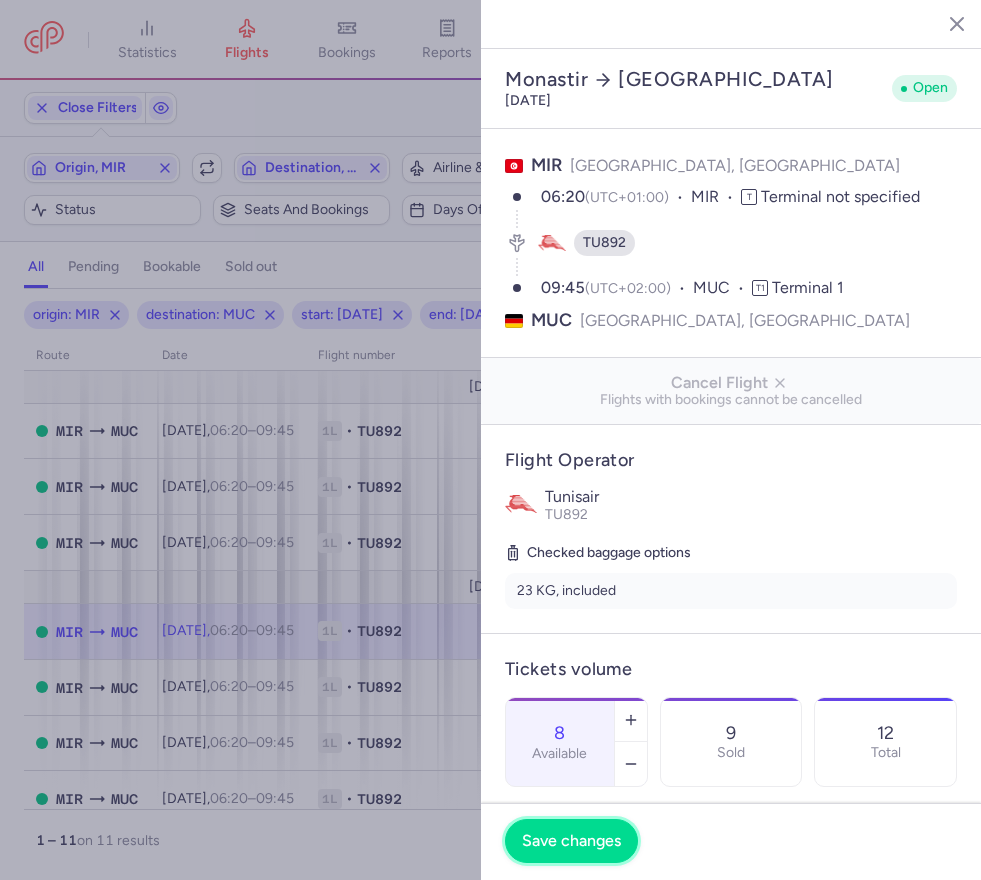 click on "Save changes" at bounding box center [571, 841] 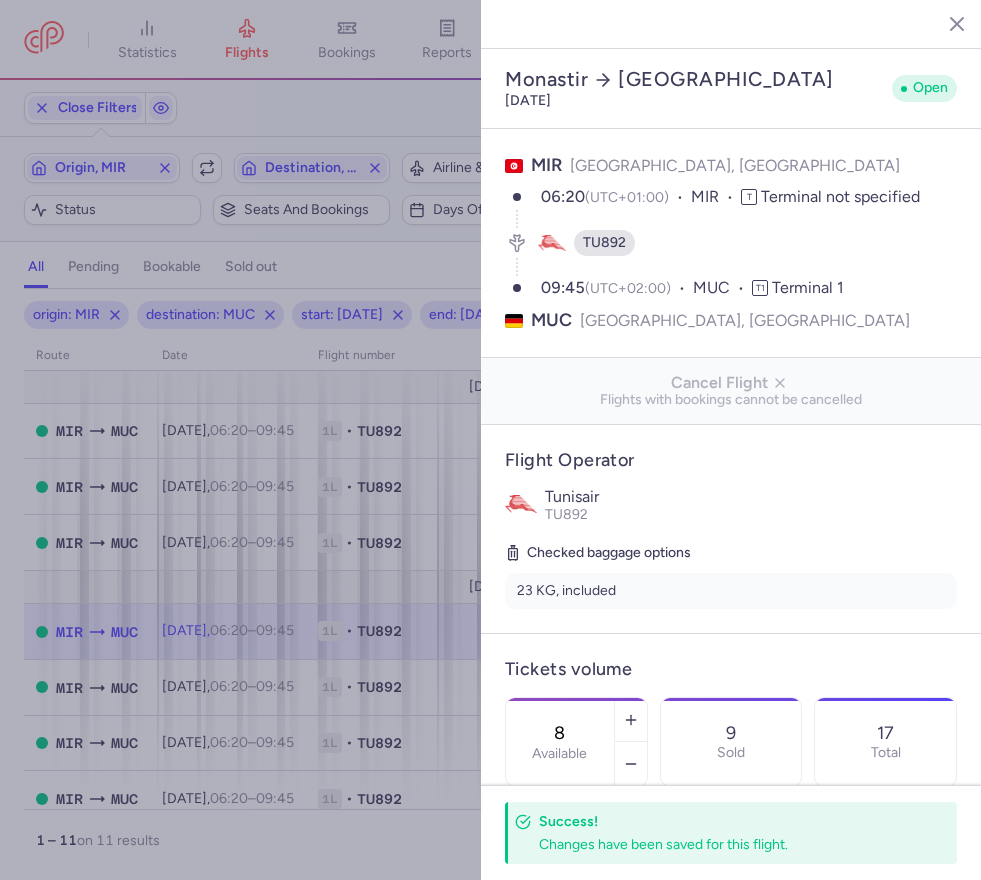 click 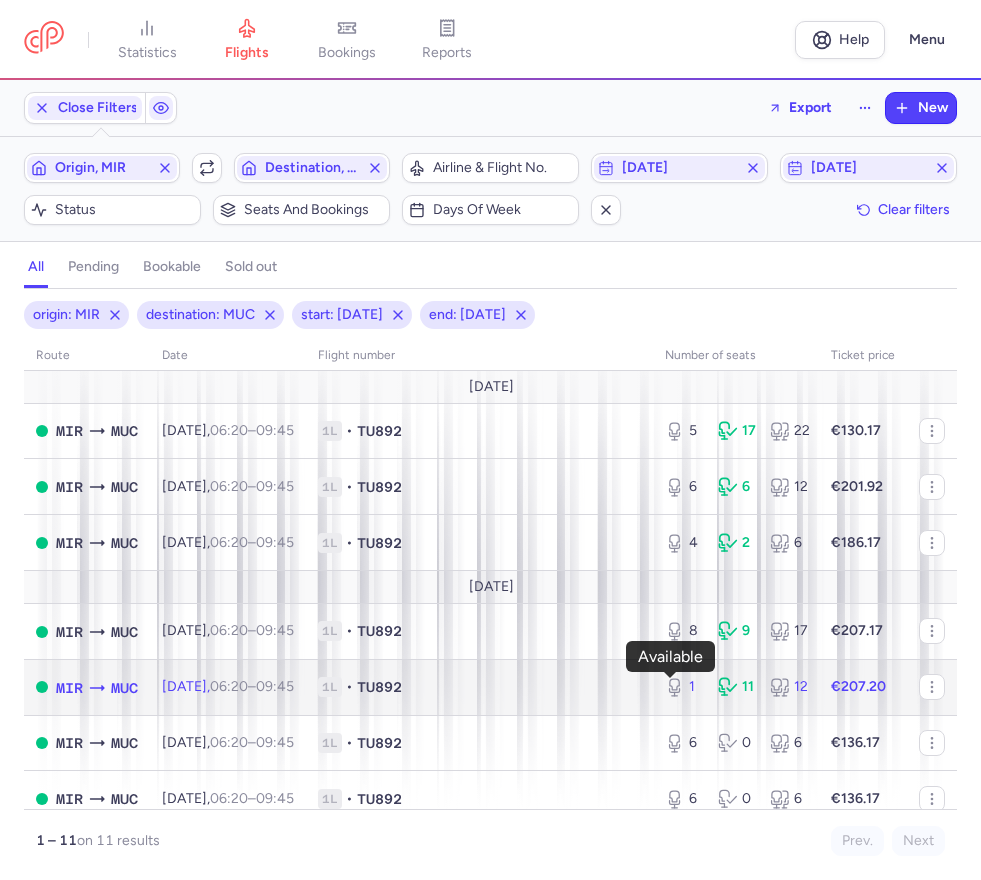 click 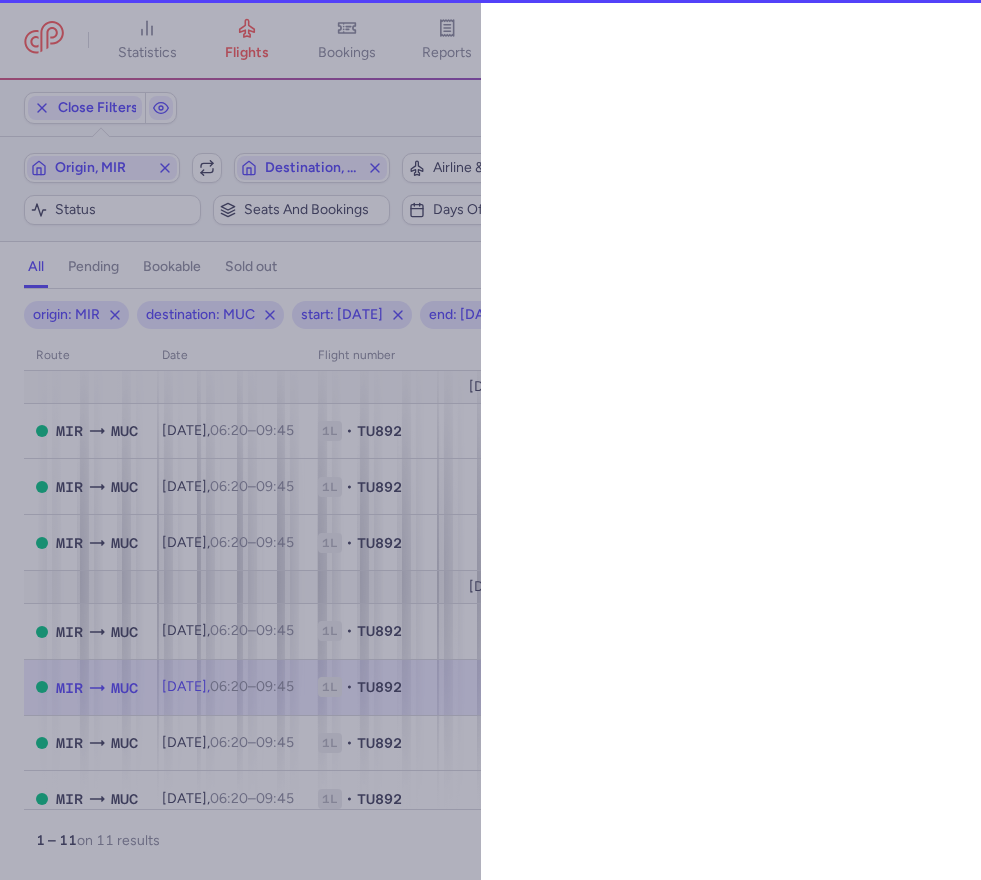 select on "days" 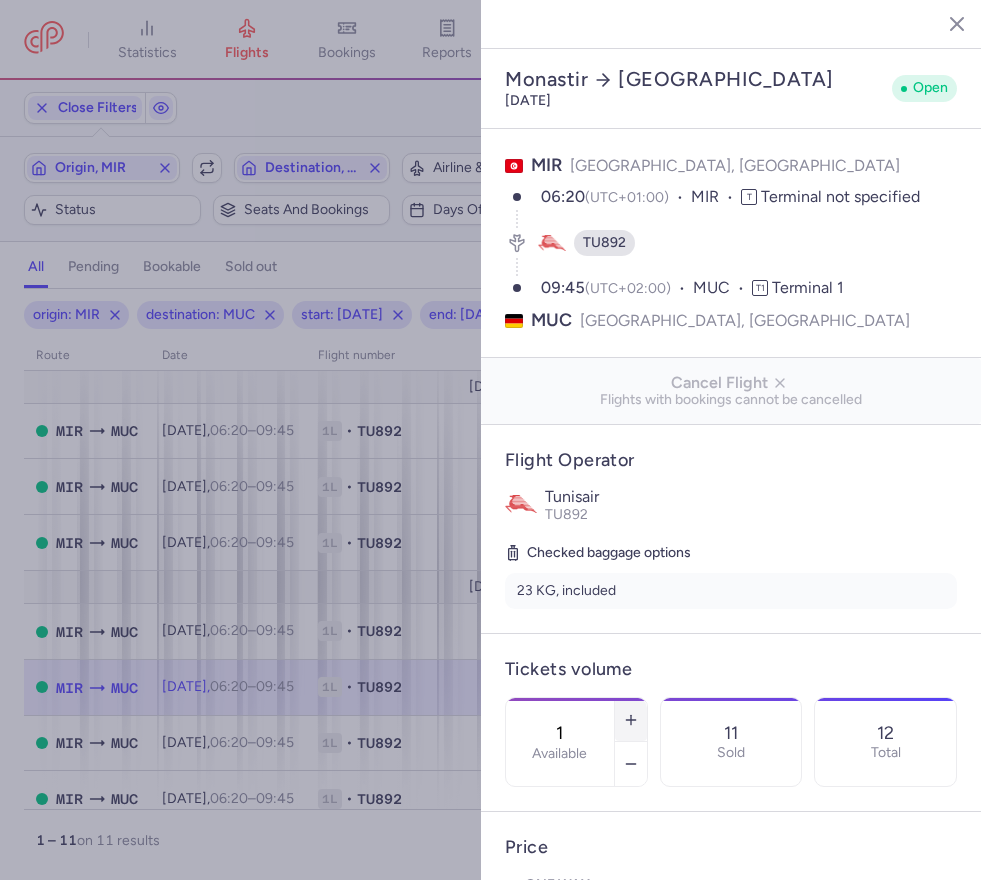 click 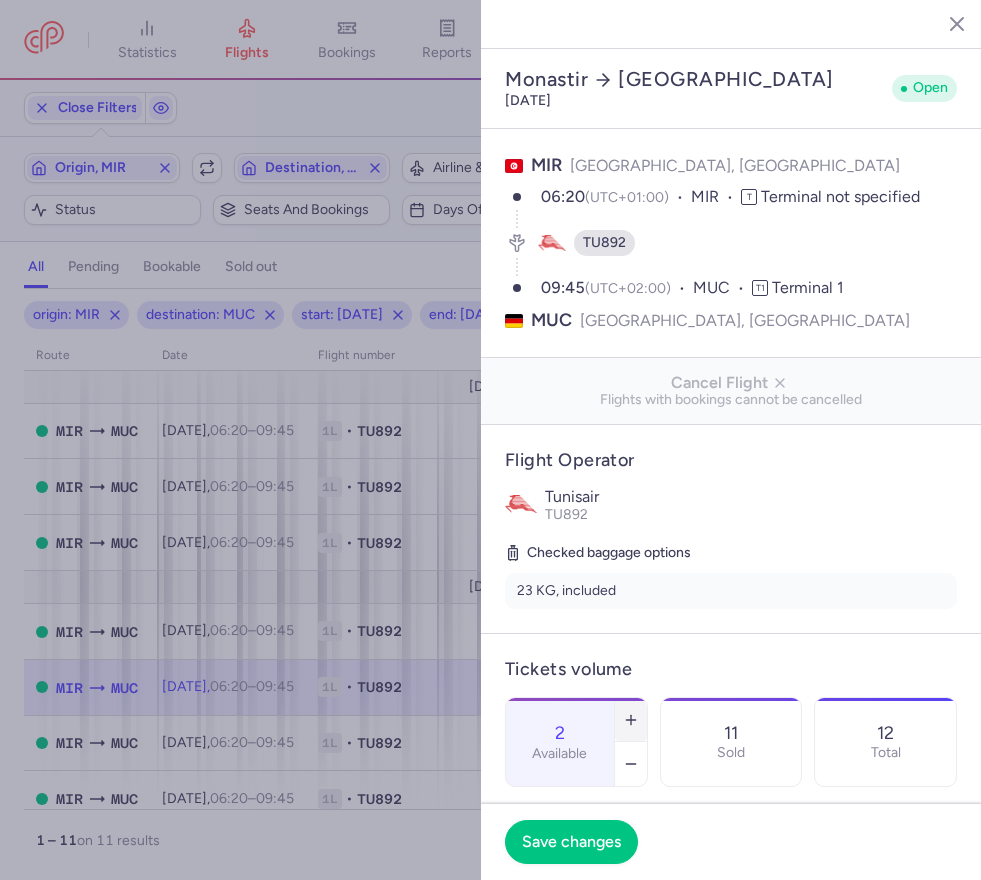 click 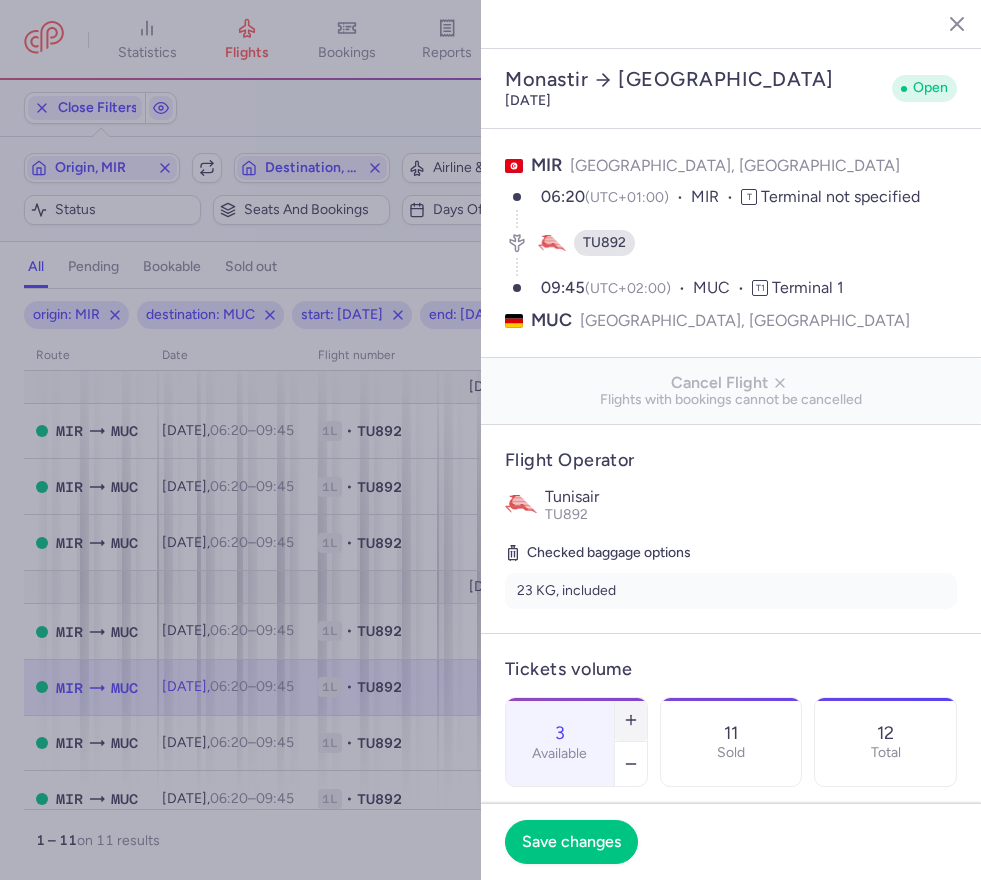 click 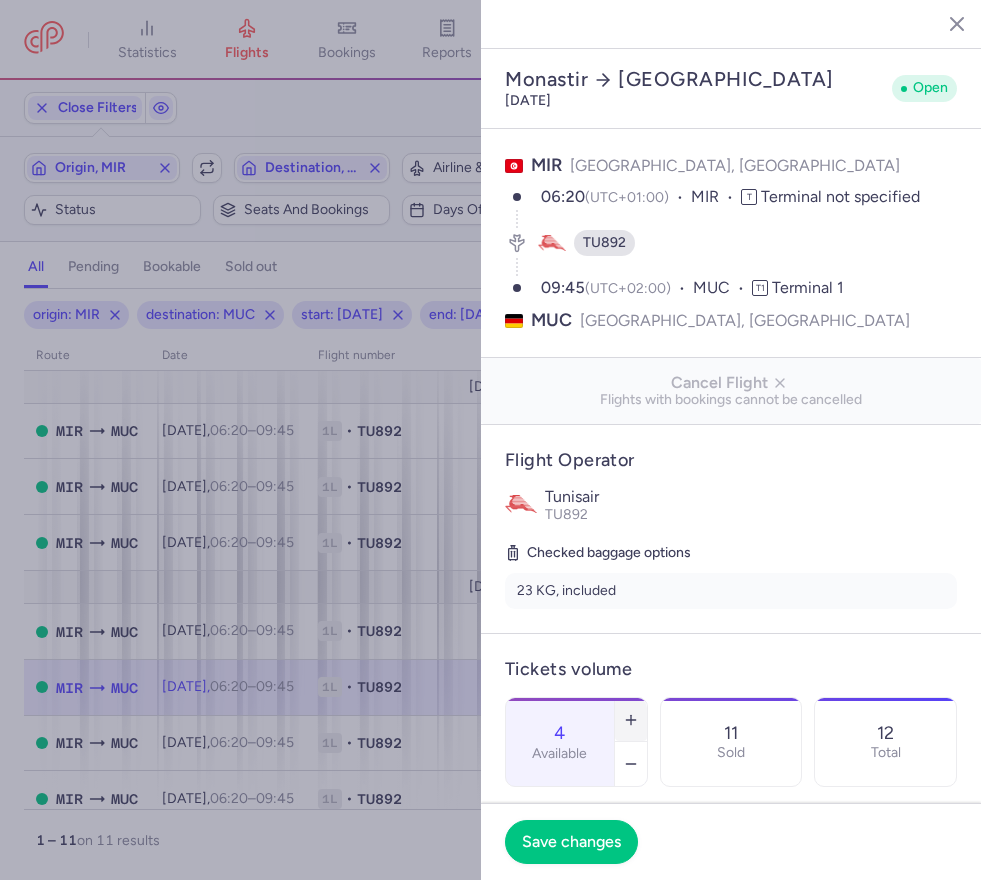 click 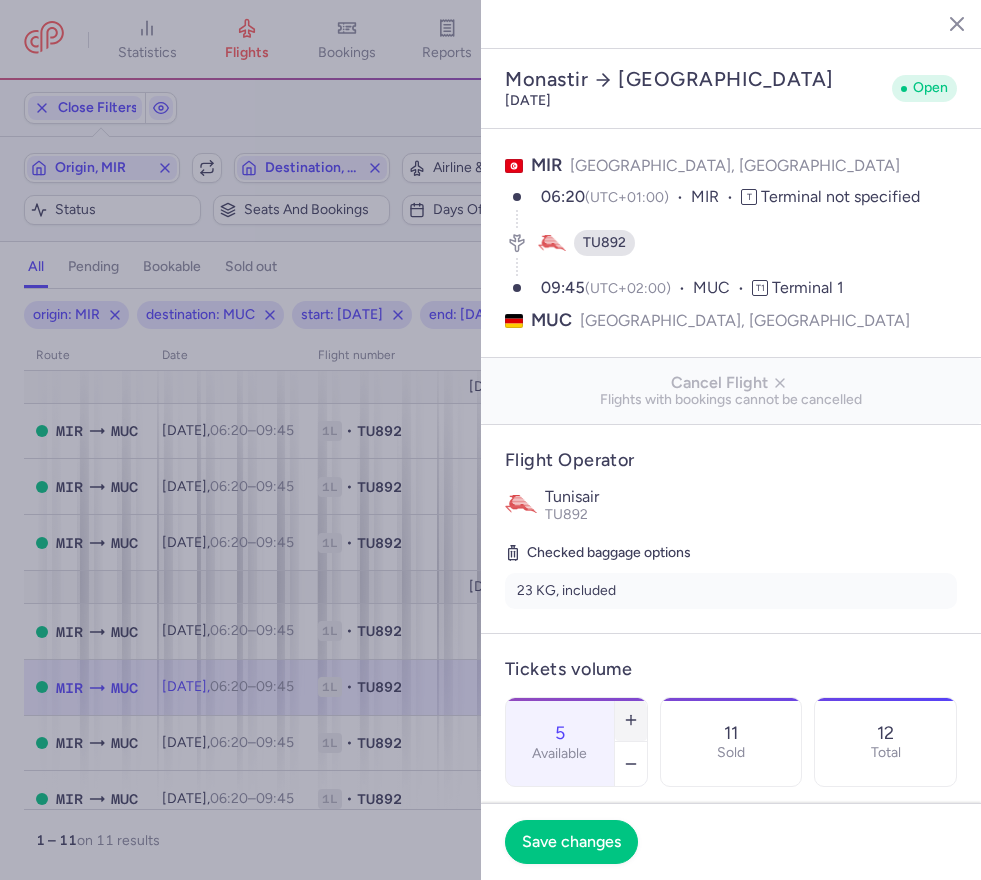 click 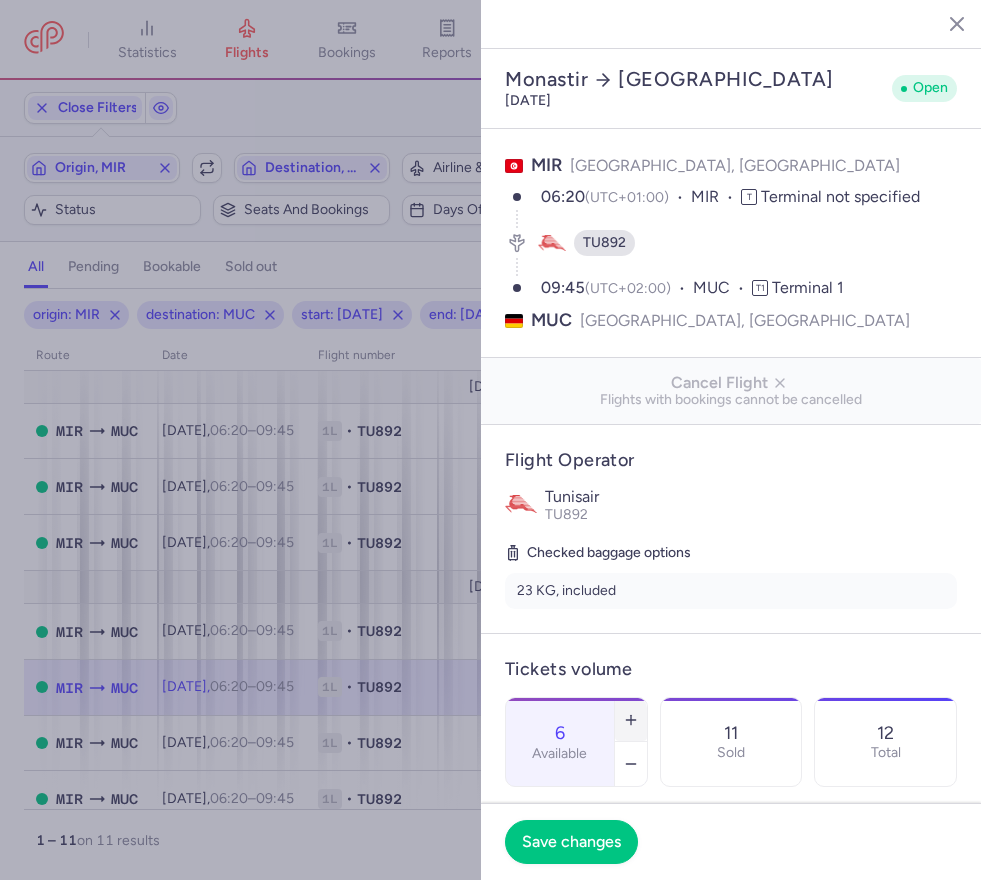 click 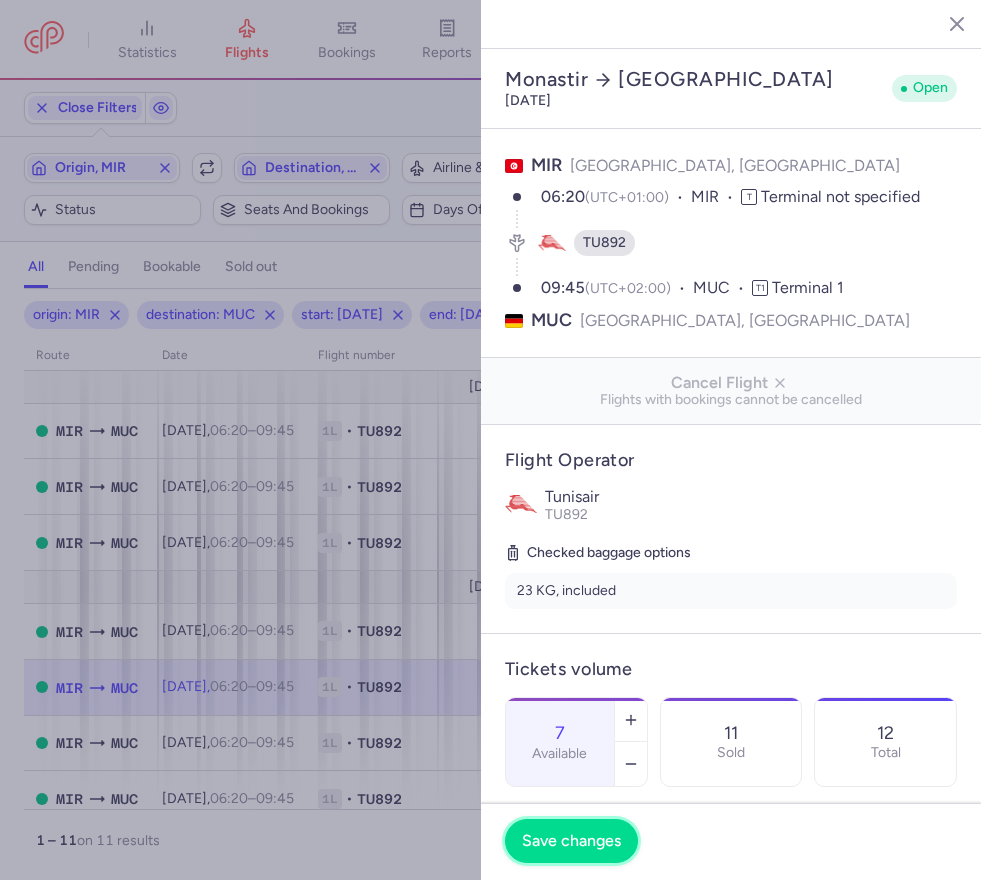 click on "Save changes" at bounding box center (571, 841) 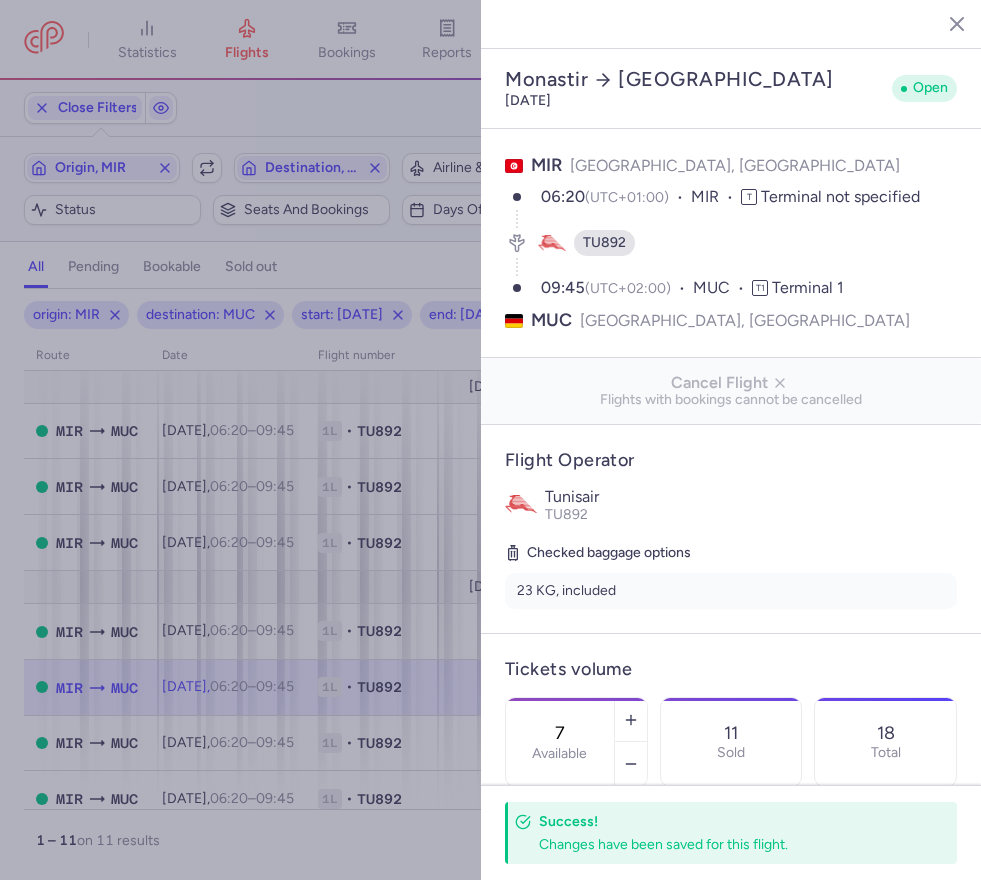 click 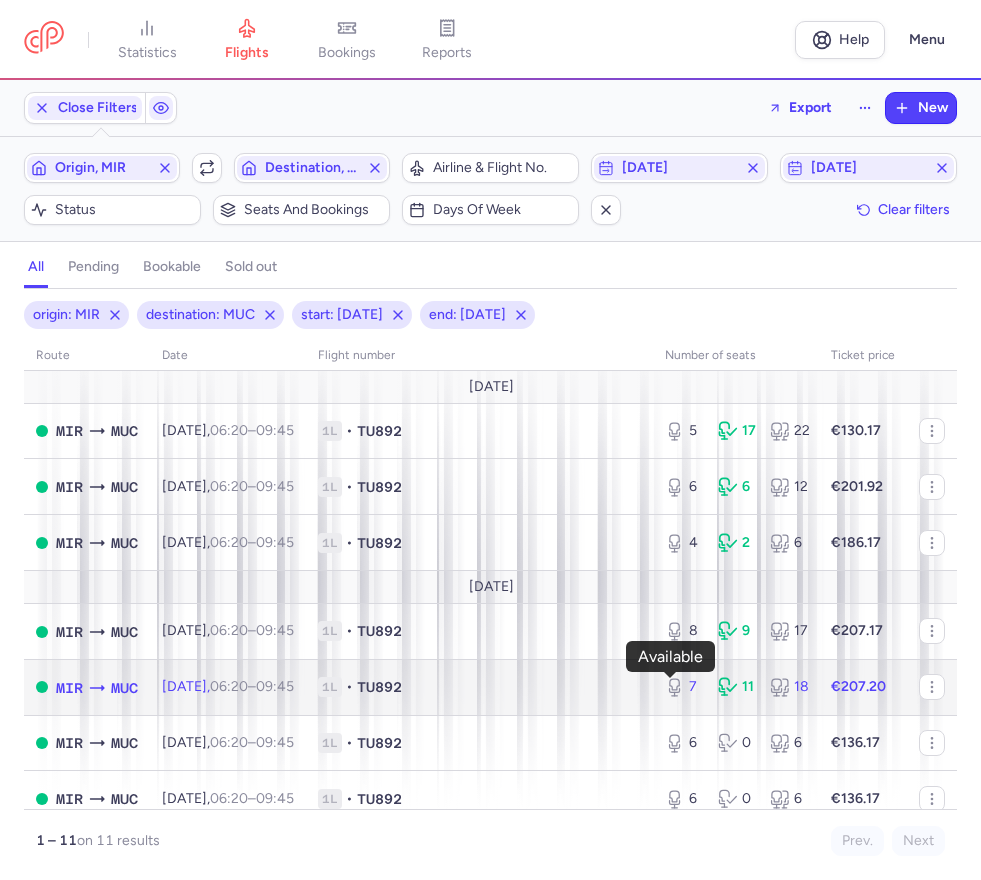 click on "7" at bounding box center (683, 687) 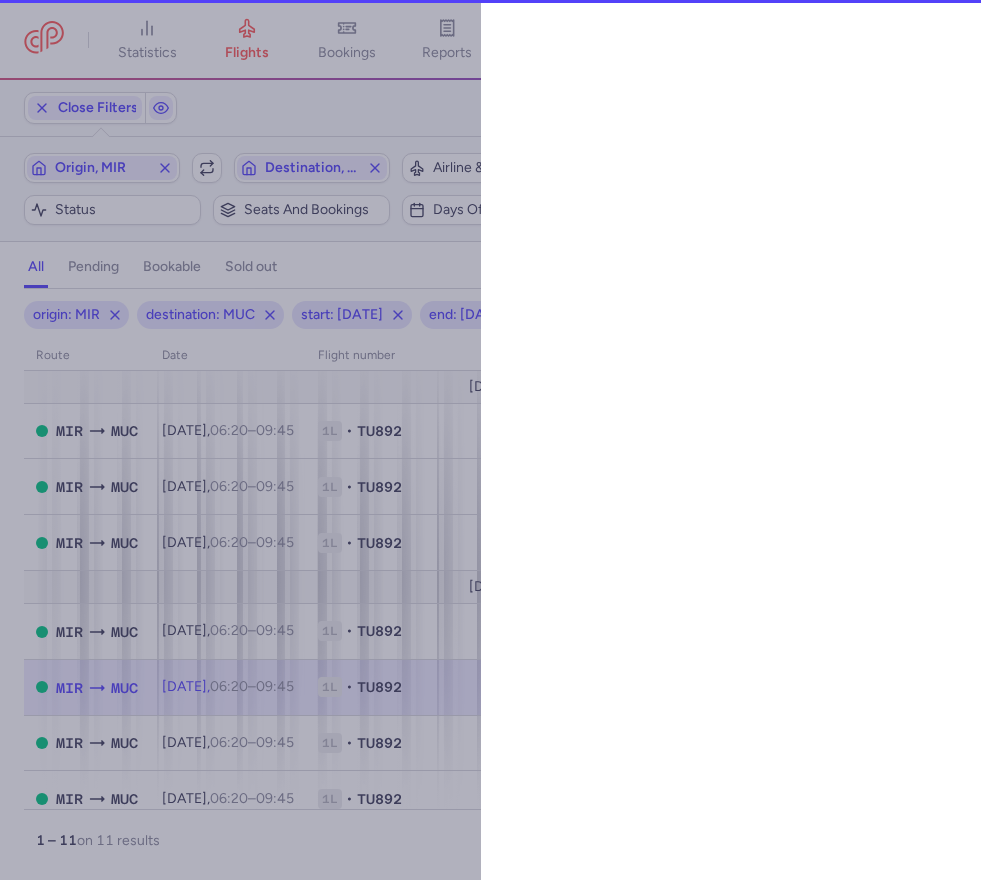 select on "days" 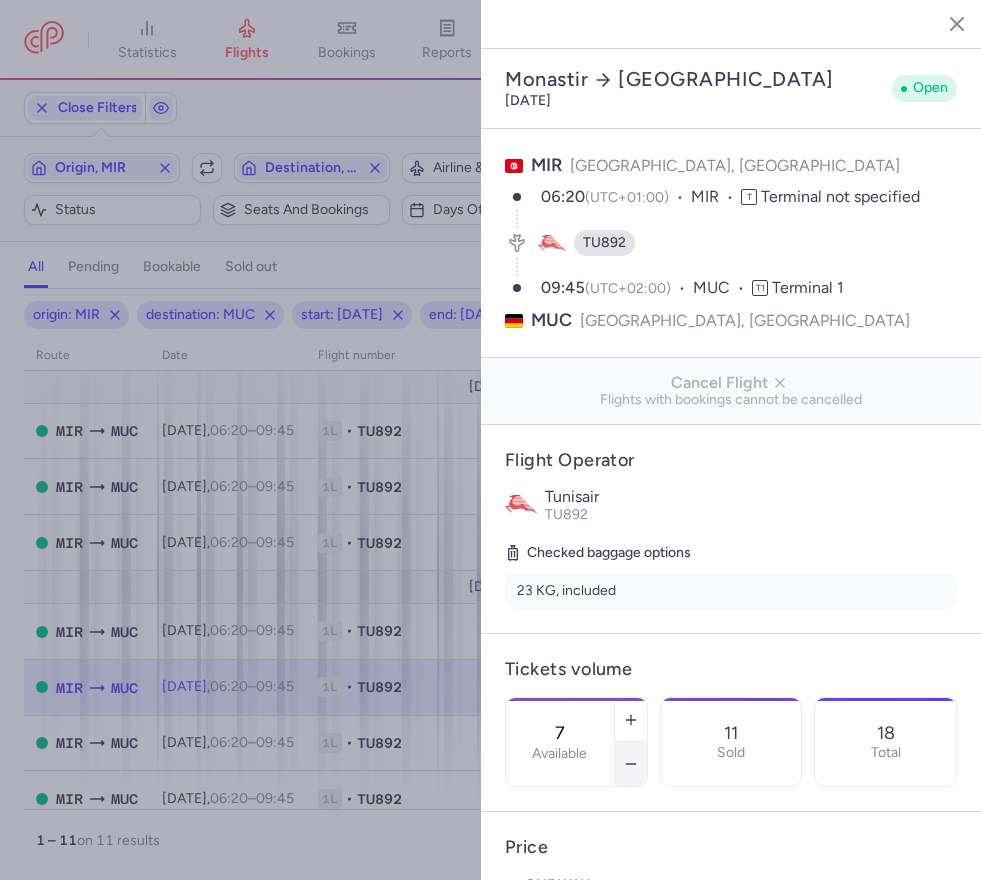 click 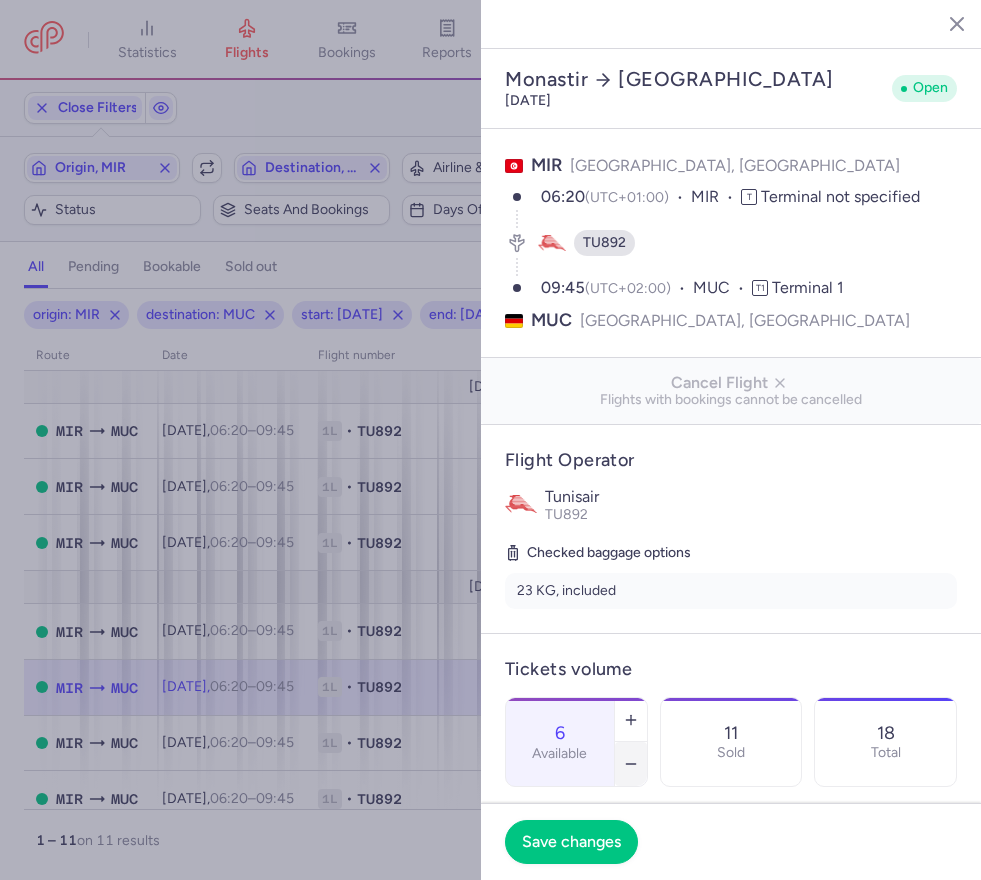 click 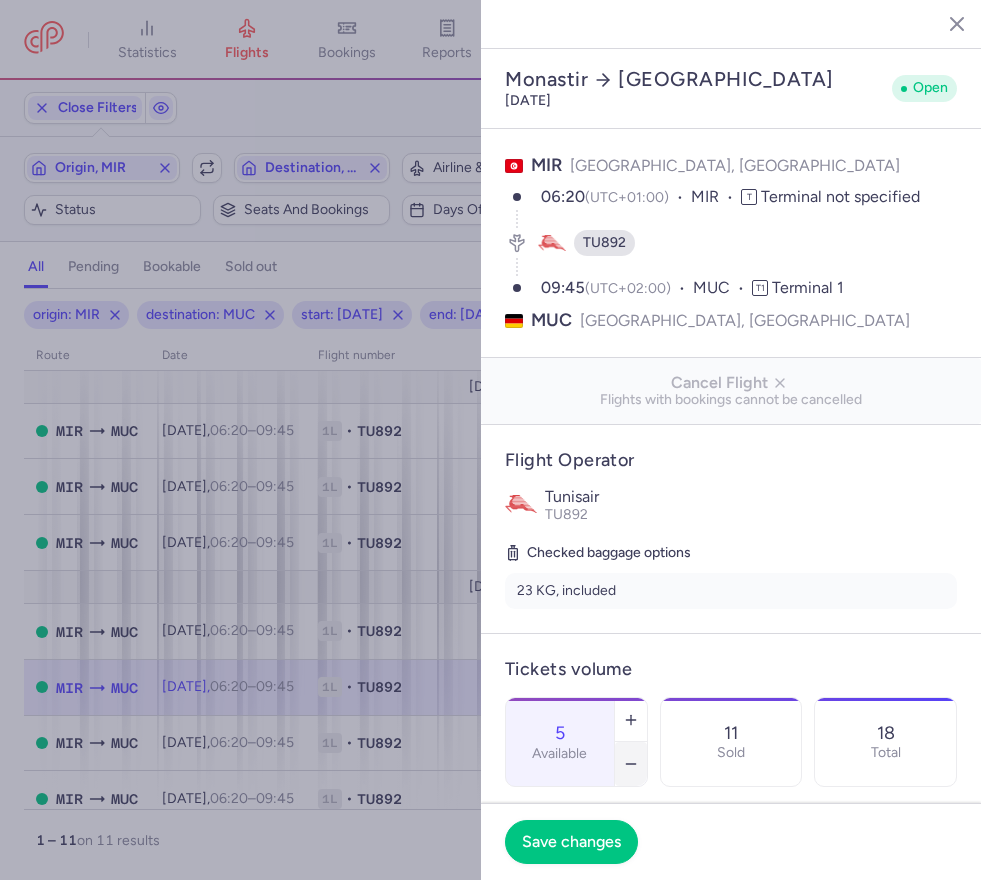 click 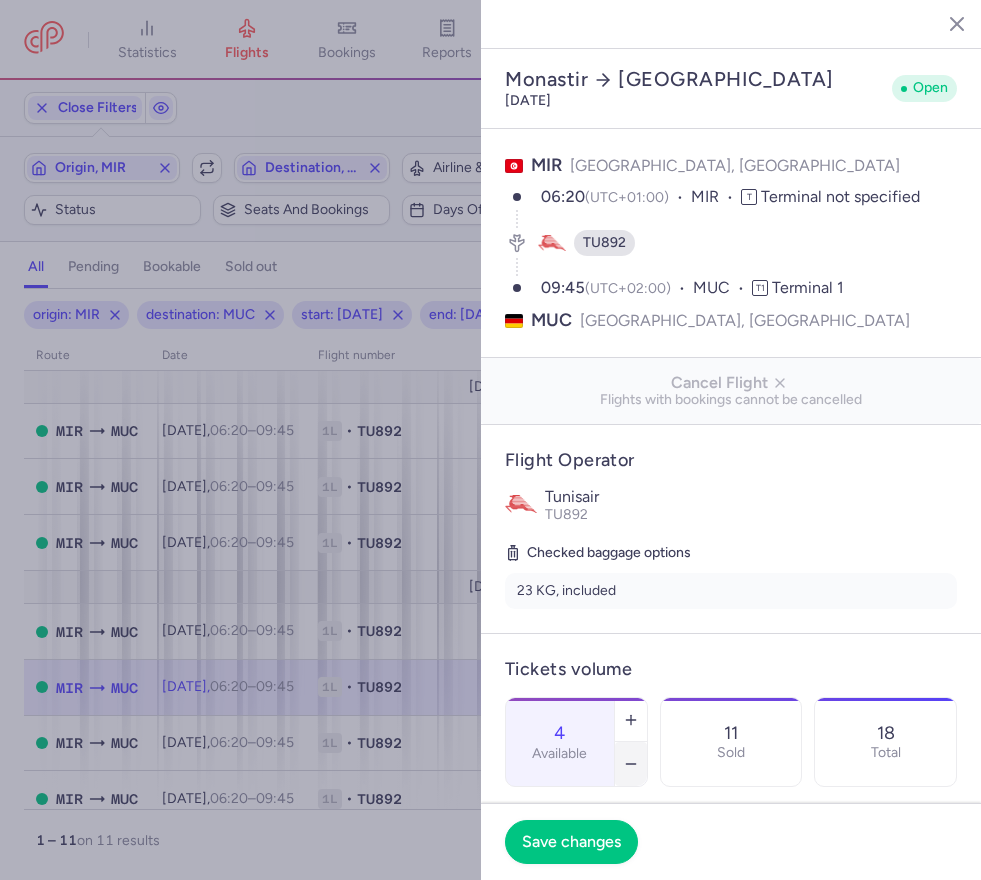 click 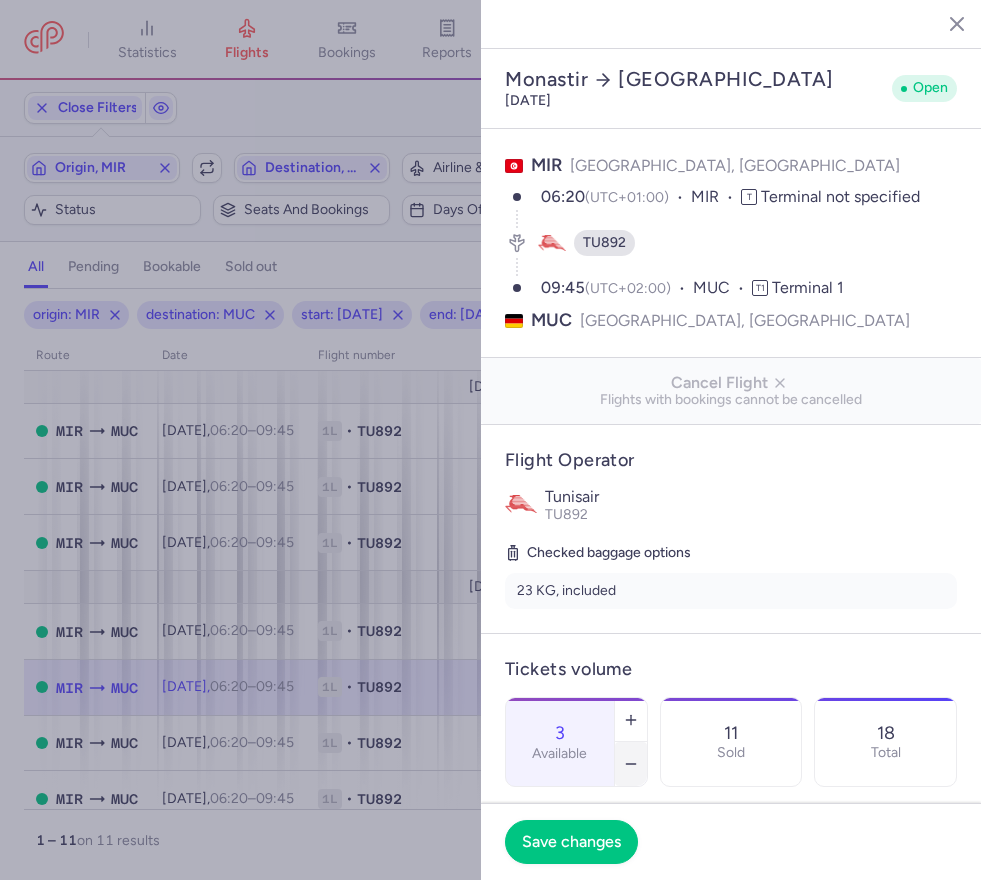 click 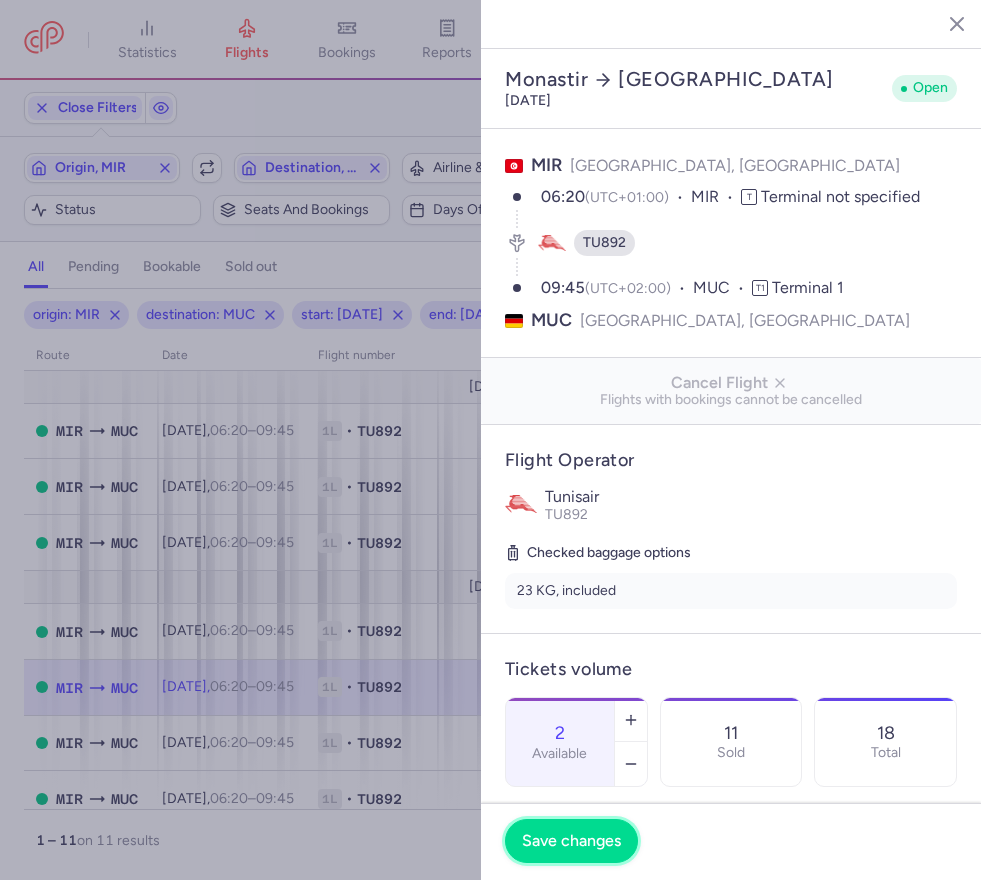 click on "Save changes" at bounding box center (571, 841) 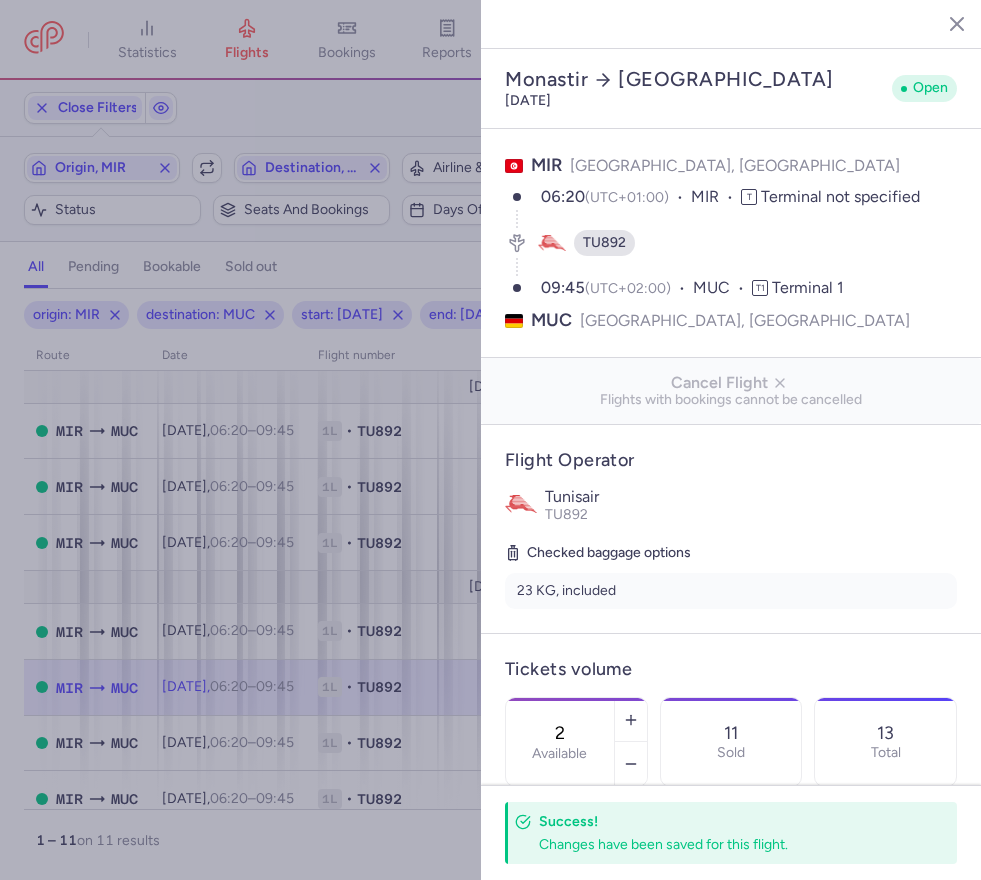 click 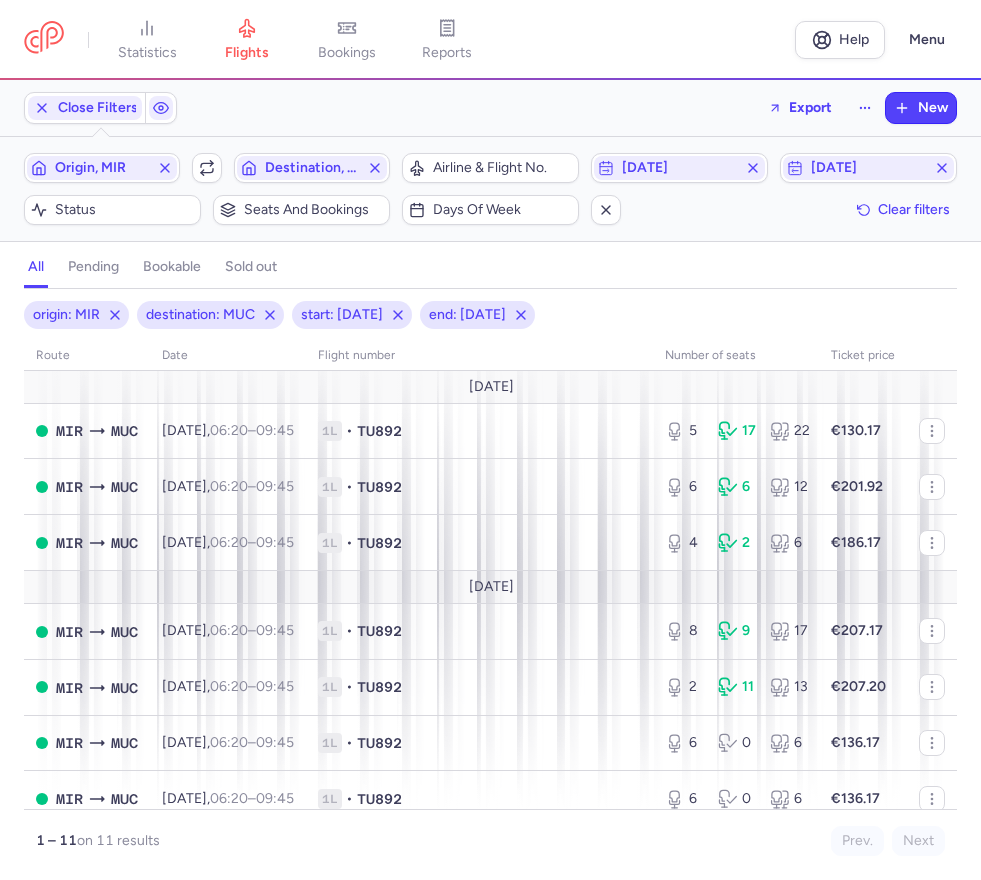 click on "origin: MIR destination: MUC start: [DATE] end: [DATE] route date Flight number number of seats Ticket price [DATE]  MIR  MUC [DATE]  06:20  –  09:45  +0 1L • TU892 5 17 22 €130.17  MIR  MUC [DATE]  06:20  –  09:45  +0 1L • TU892 6 6 12 €201.92  MIR  MUC [DATE]  06:20  –  09:45  +0 1L • TU892 4 2 6 €186.17 [DATE]  MIR  MUC [DATE]  06:20  –  09:45  +0 1L • TU892 8 9 17 €207.17  MIR  MUC [DATE]  06:20  –  09:45  +0 1L • TU892 2 11 13 €207.20  MIR  MUC [DATE]  06:20  –  09:45  +0 1L • TU892 6 0 6 €136.17  MIR  MUC [DATE]  06:20  –  09:45  +0 1L • TU892 6 0 6 €136.17 [DATE]  MIR  MUC [DATE]  06:20  –  09:45  +0 1L • TU892 5 1 6 €136.17  MIR  MUC [DATE]  06:20  –  09:45  +0 1L • TU892 5 1 6 €136.17  MIR  MUC [DATE]  06:20  –  09:45  +0 1L • TU892 6 0 6 €136.17  MIR  MUC [DATE]  06:20  –  09:45  +0 1L • TU892 4 2 6 €136.17 1 – 11  on 11 results Prev. Next" 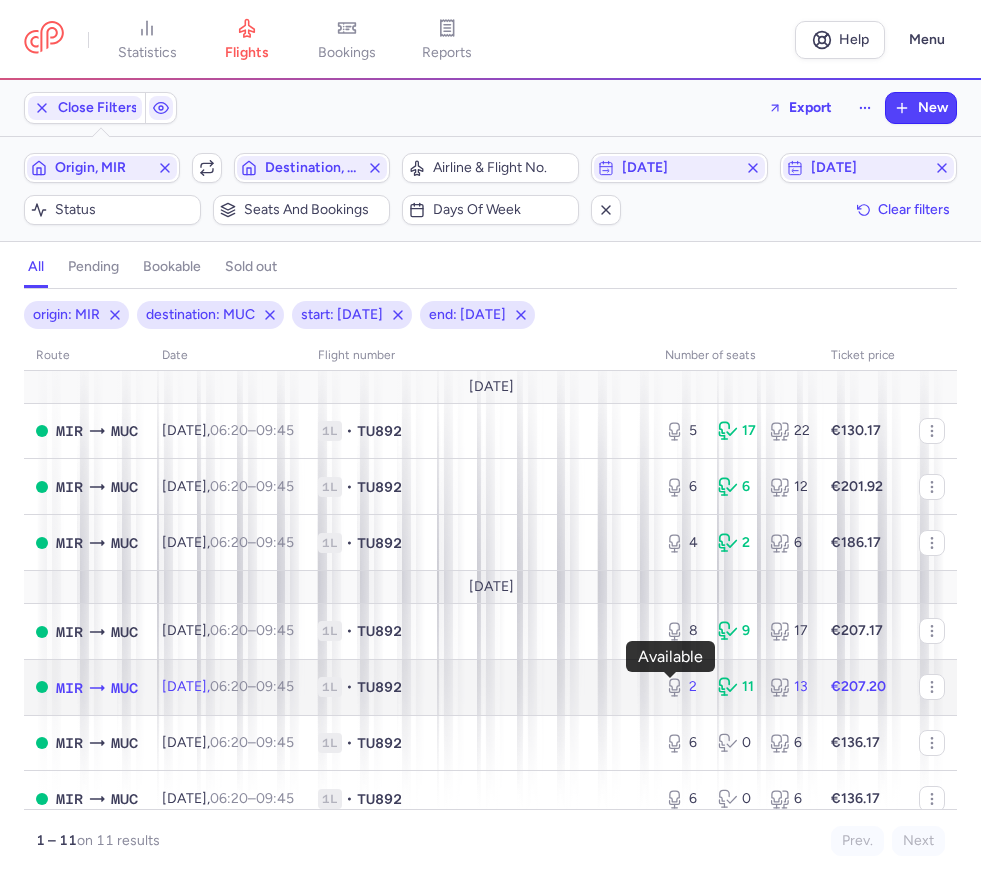 click on "2" at bounding box center [683, 687] 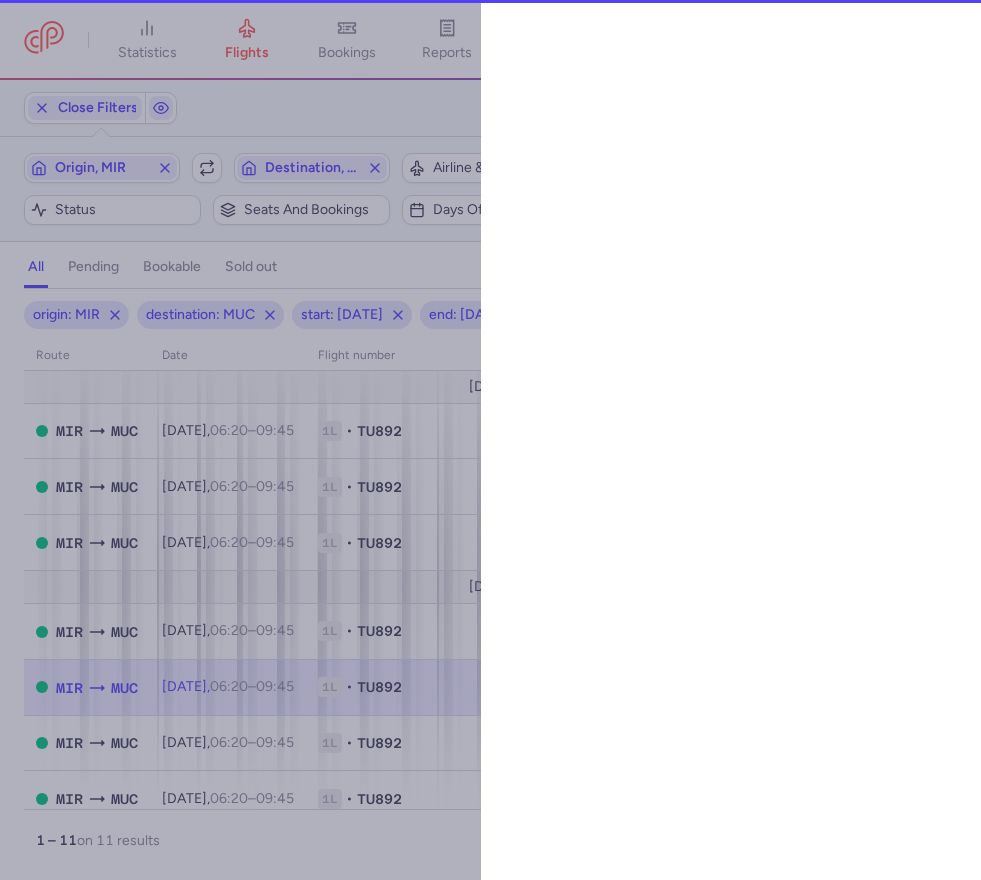 select on "days" 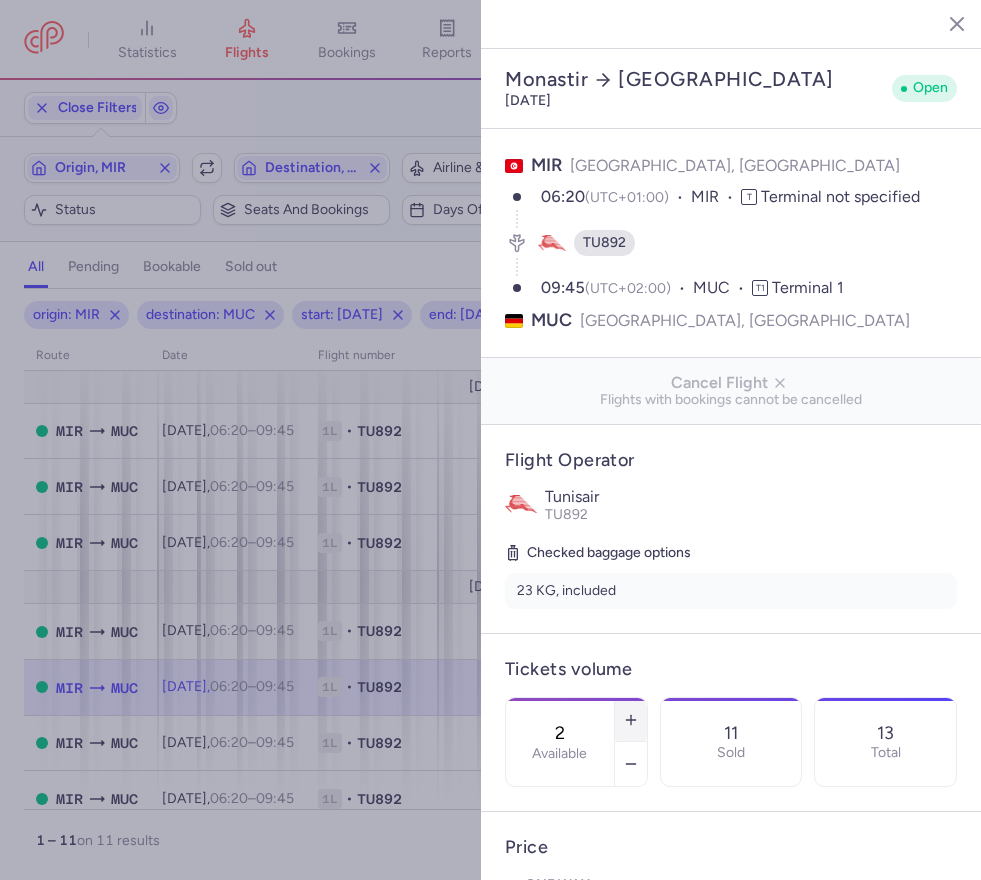 click 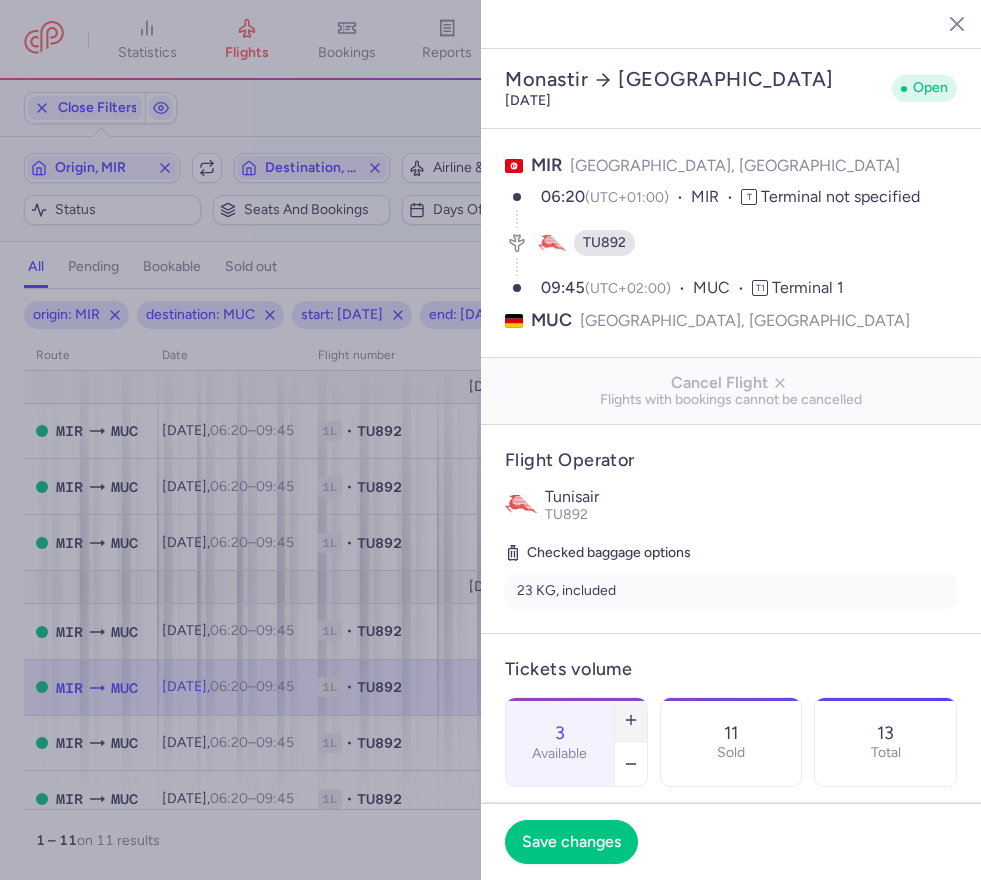click 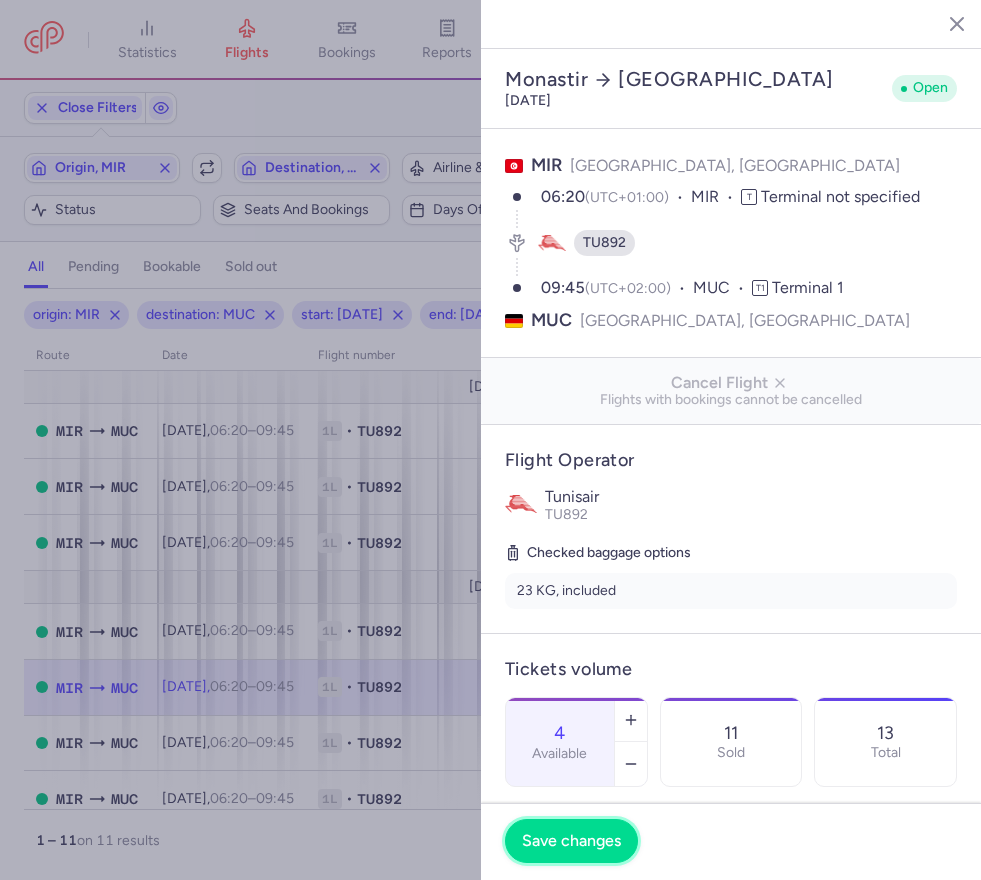 drag, startPoint x: 593, startPoint y: 834, endPoint x: 627, endPoint y: 825, distance: 35.17101 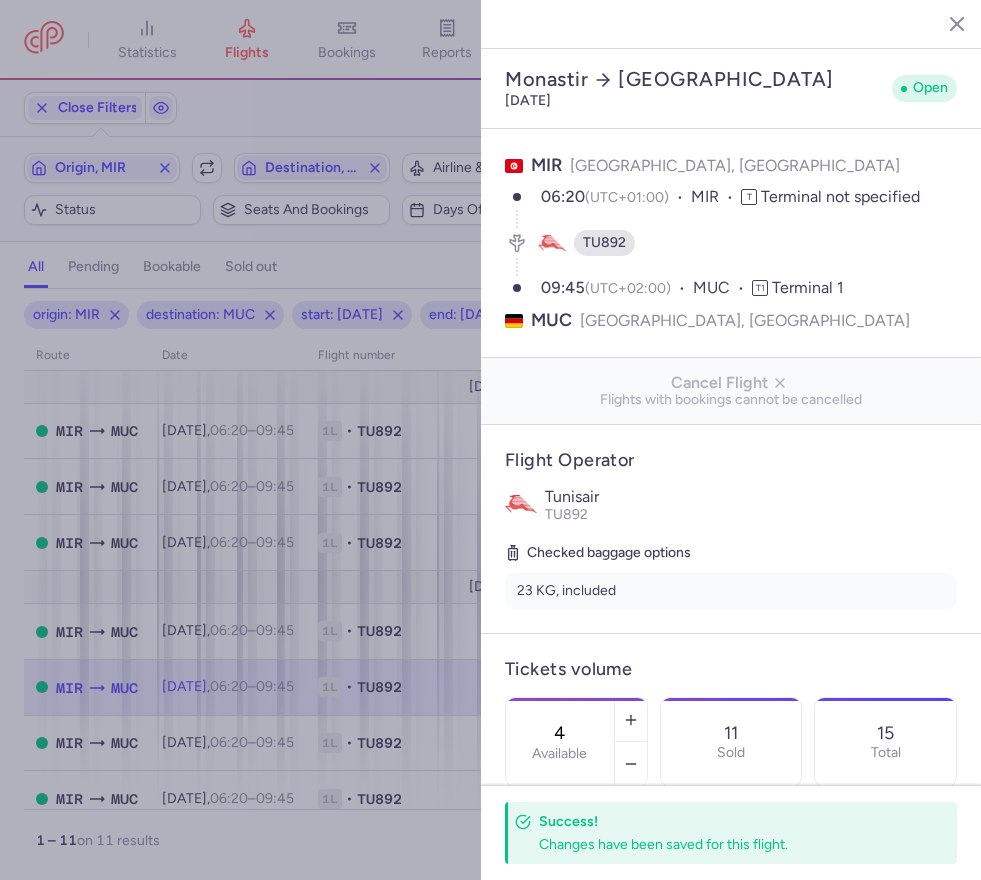 click 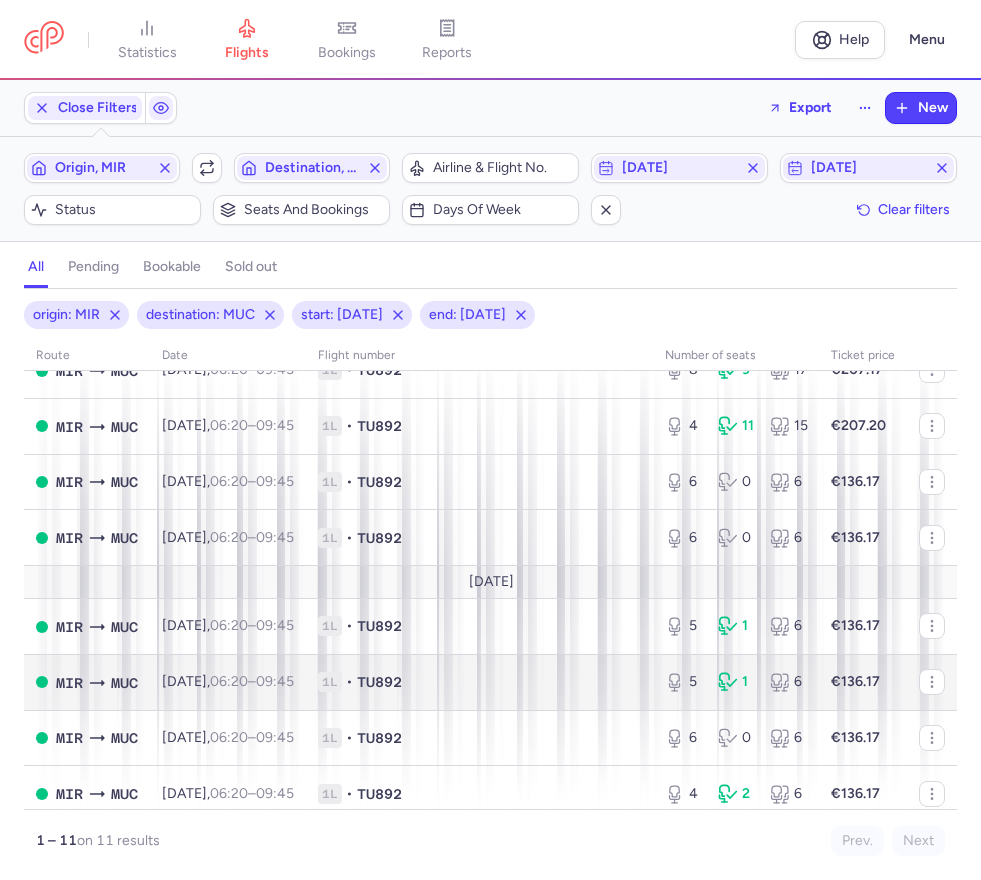 scroll, scrollTop: 273, scrollLeft: 0, axis: vertical 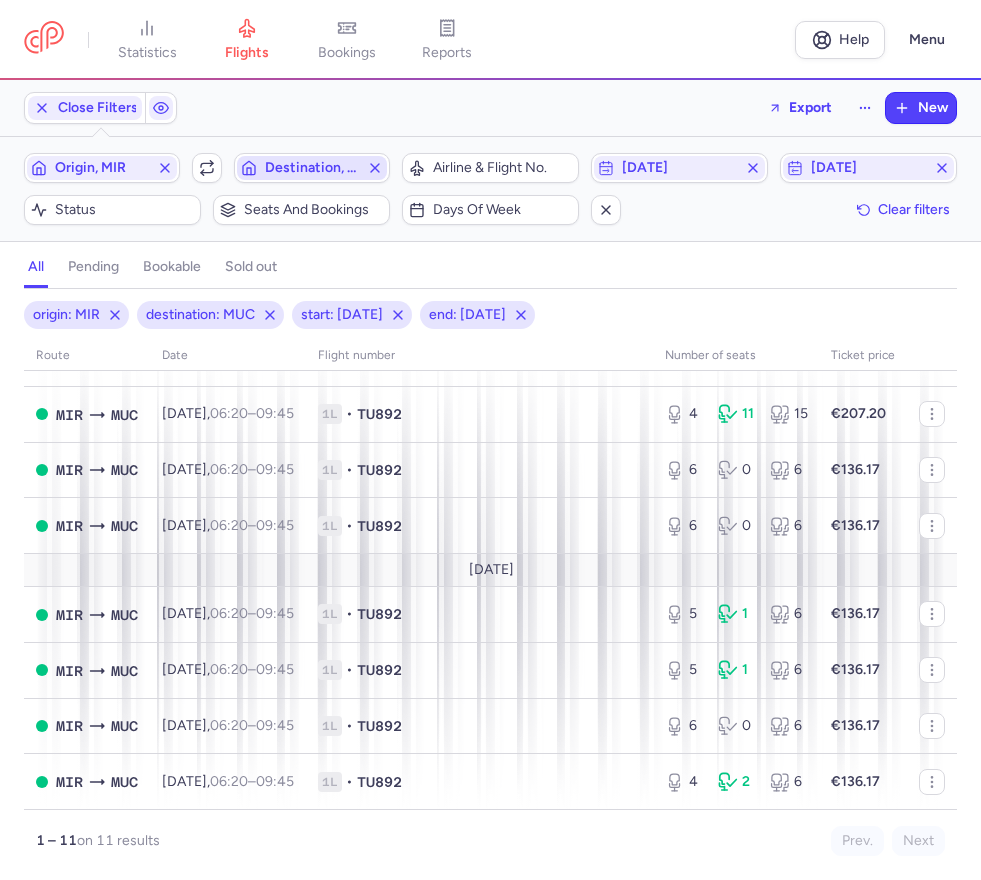 click on "Destination, MUC" at bounding box center (312, 168) 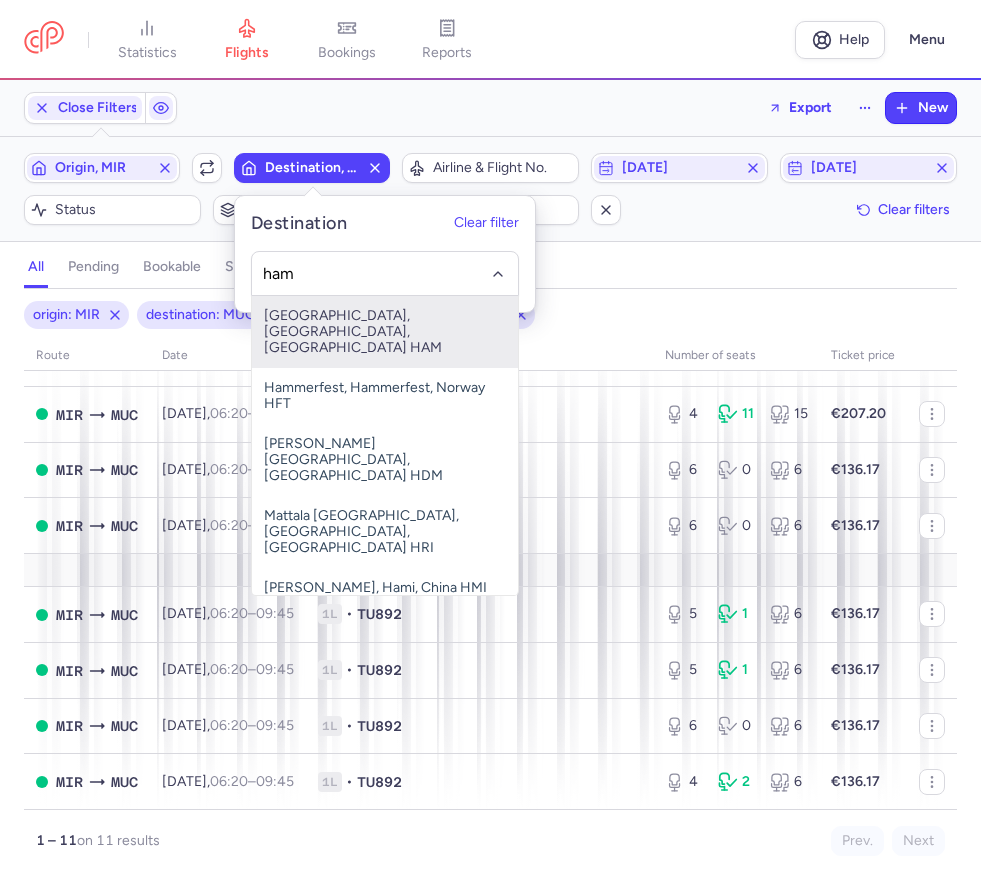 click on "[GEOGRAPHIC_DATA], [GEOGRAPHIC_DATA], [GEOGRAPHIC_DATA] HAM" at bounding box center (385, 332) 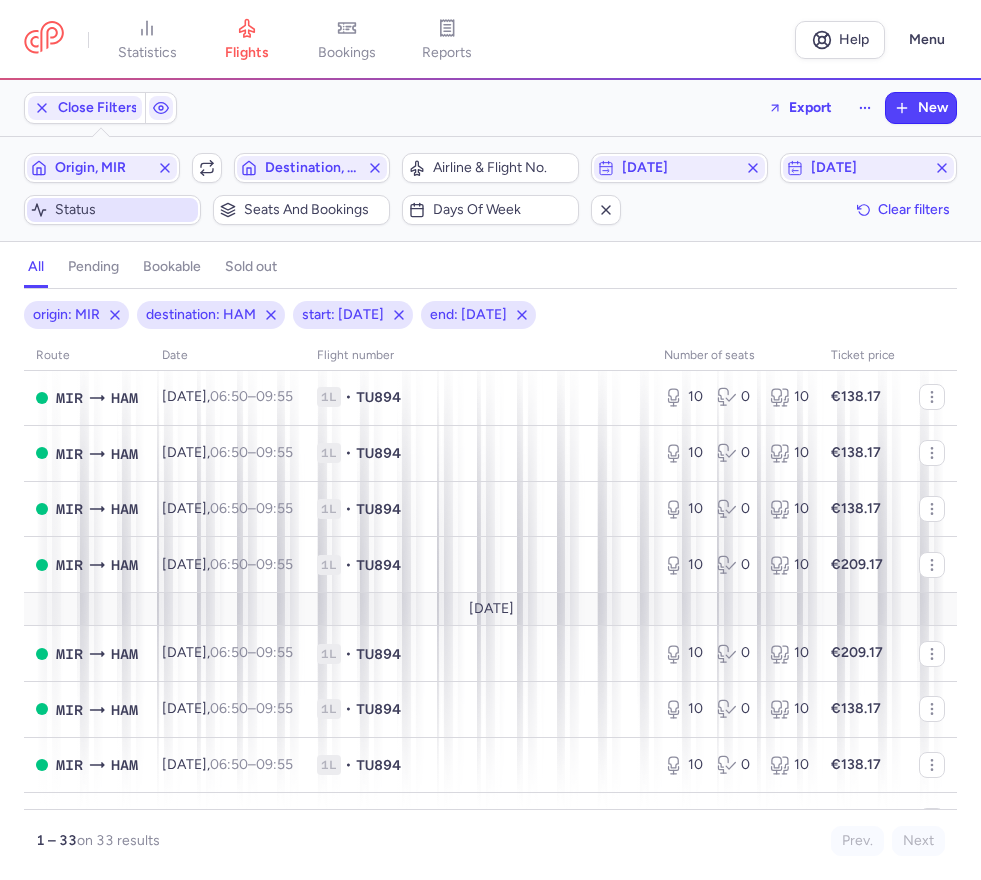 scroll, scrollTop: 665, scrollLeft: 0, axis: vertical 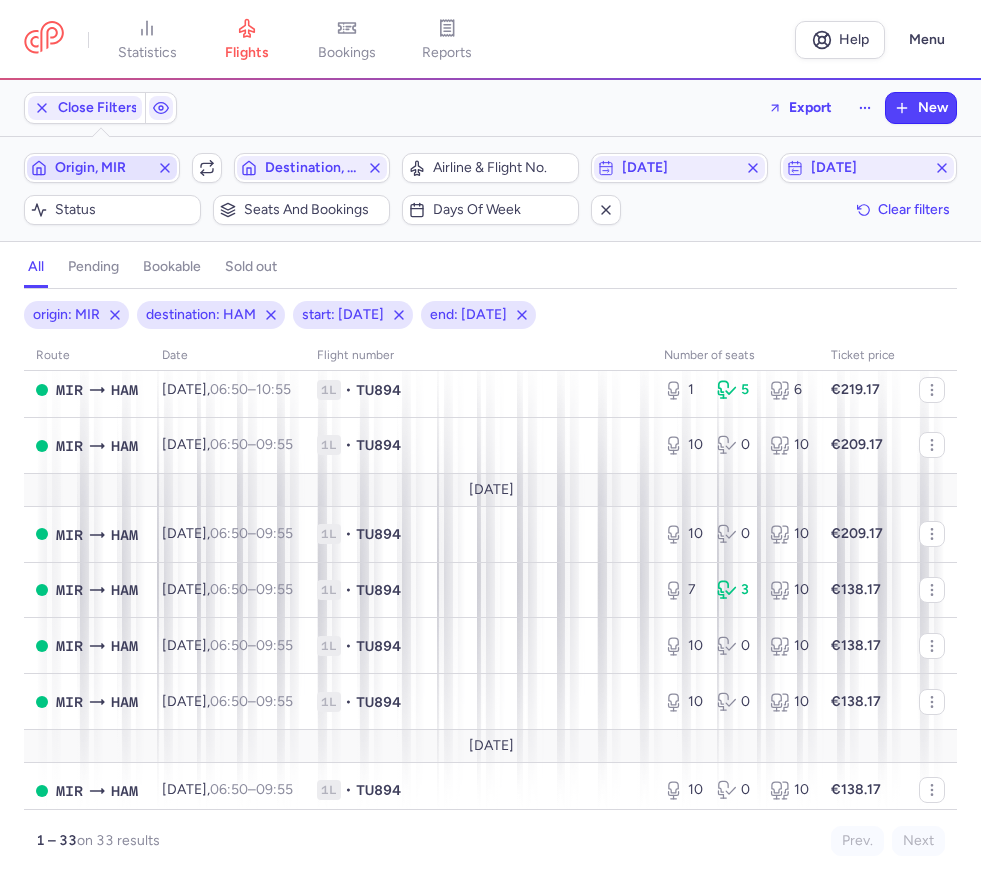 click on "Origin, MIR" at bounding box center [102, 168] 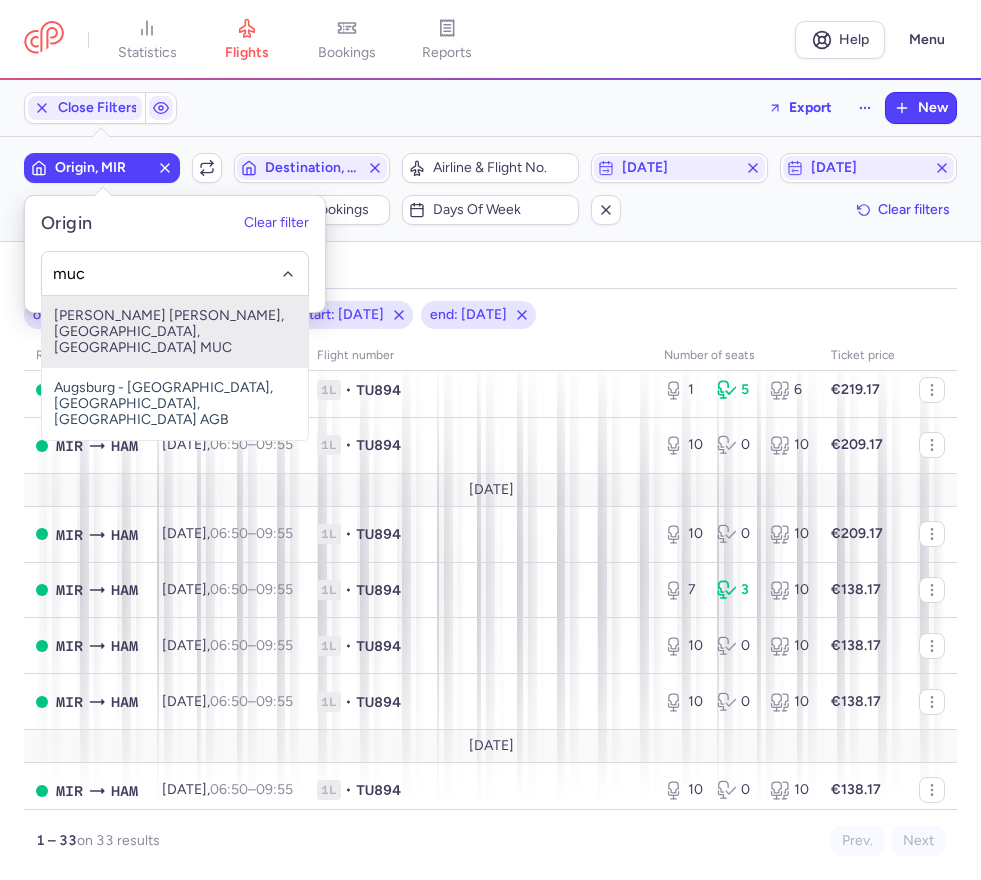 click on "[PERSON_NAME] [PERSON_NAME], [GEOGRAPHIC_DATA], [GEOGRAPHIC_DATA] MUC" at bounding box center [175, 332] 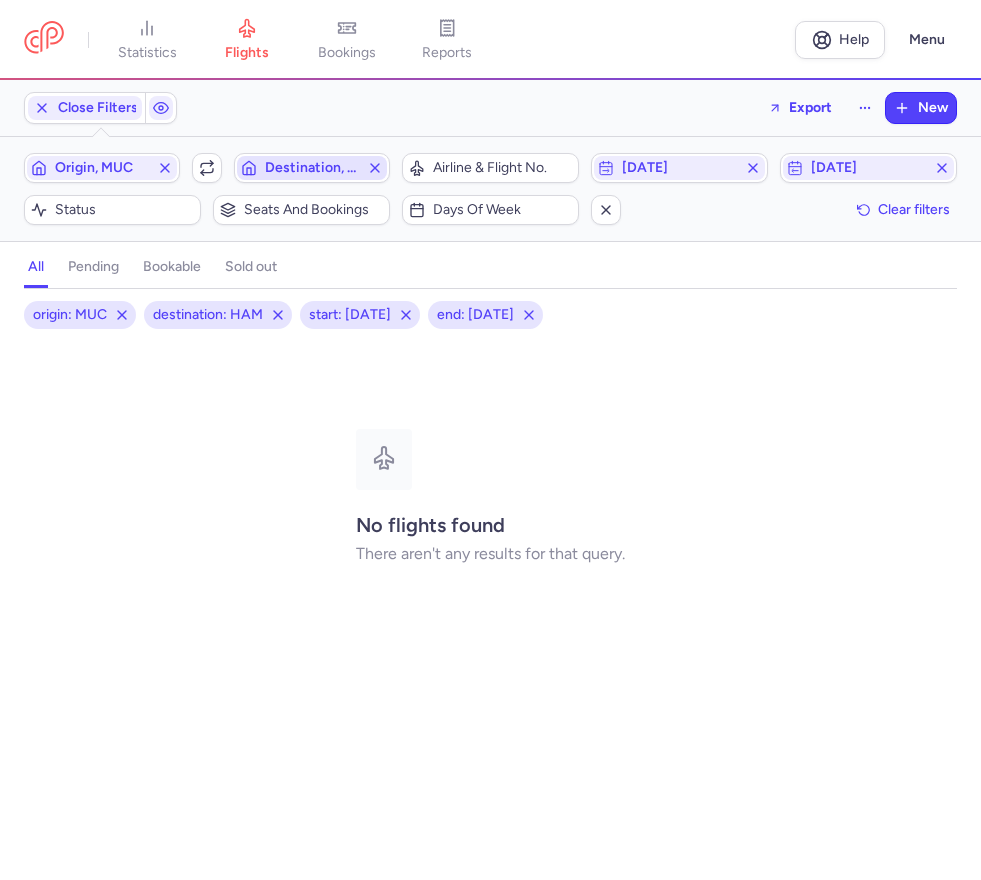 click on "Destination, HAM" at bounding box center [312, 168] 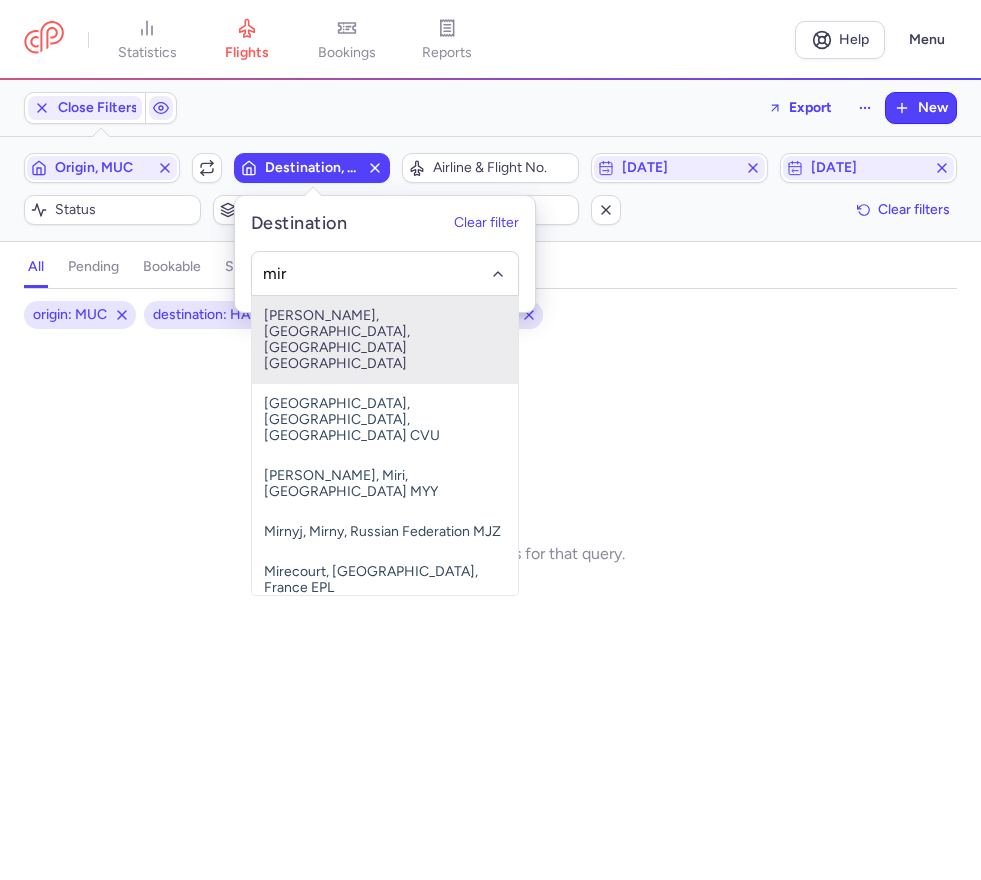 click on "[PERSON_NAME], [GEOGRAPHIC_DATA], [GEOGRAPHIC_DATA] [GEOGRAPHIC_DATA]" at bounding box center (385, 340) 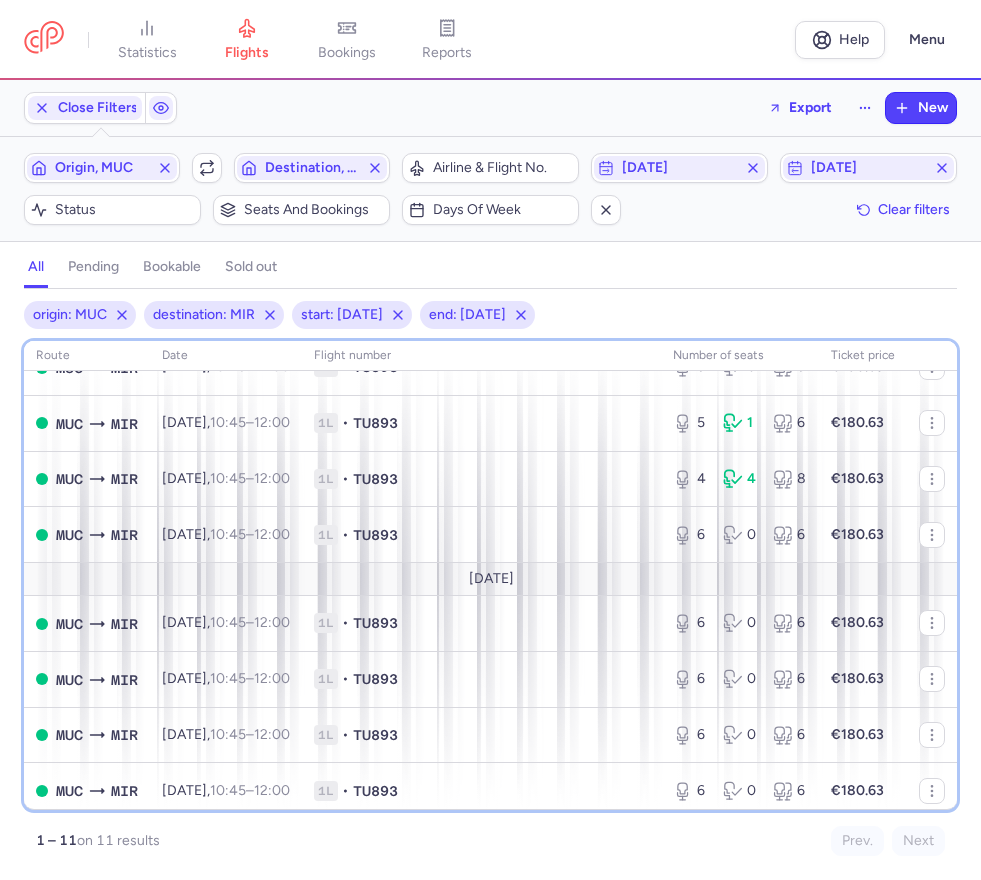 scroll, scrollTop: 273, scrollLeft: 0, axis: vertical 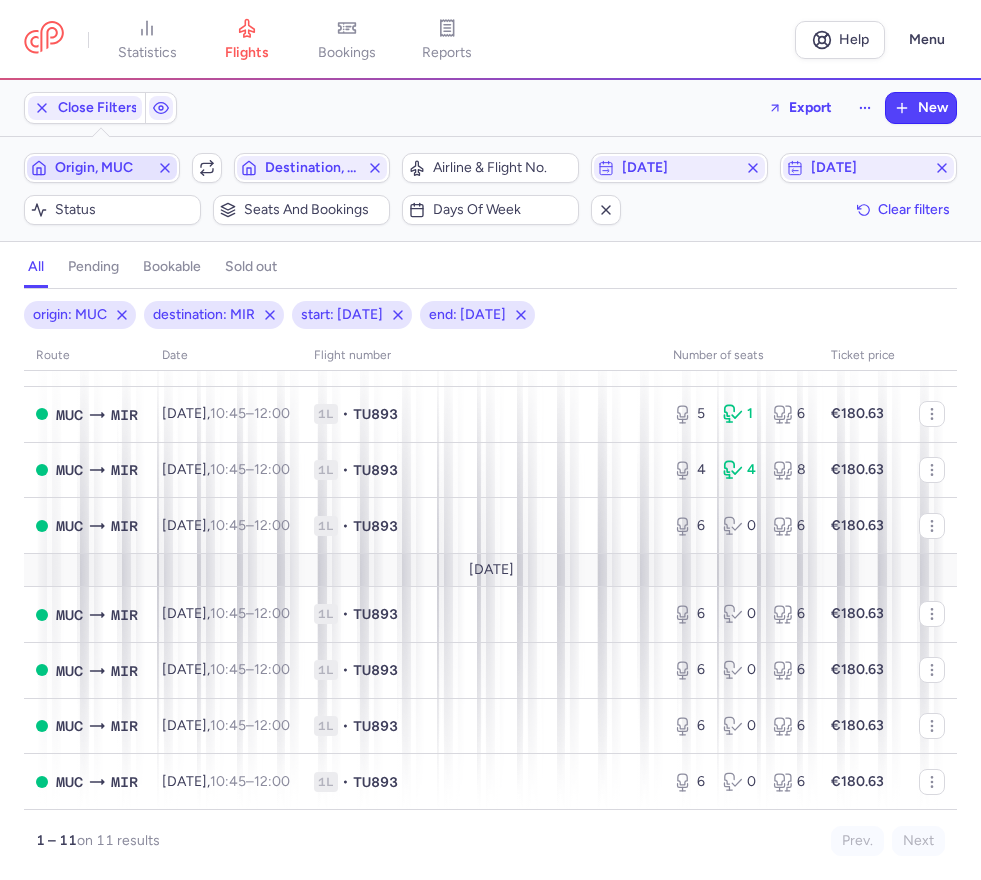 click on "Origin, MUC" at bounding box center (102, 168) 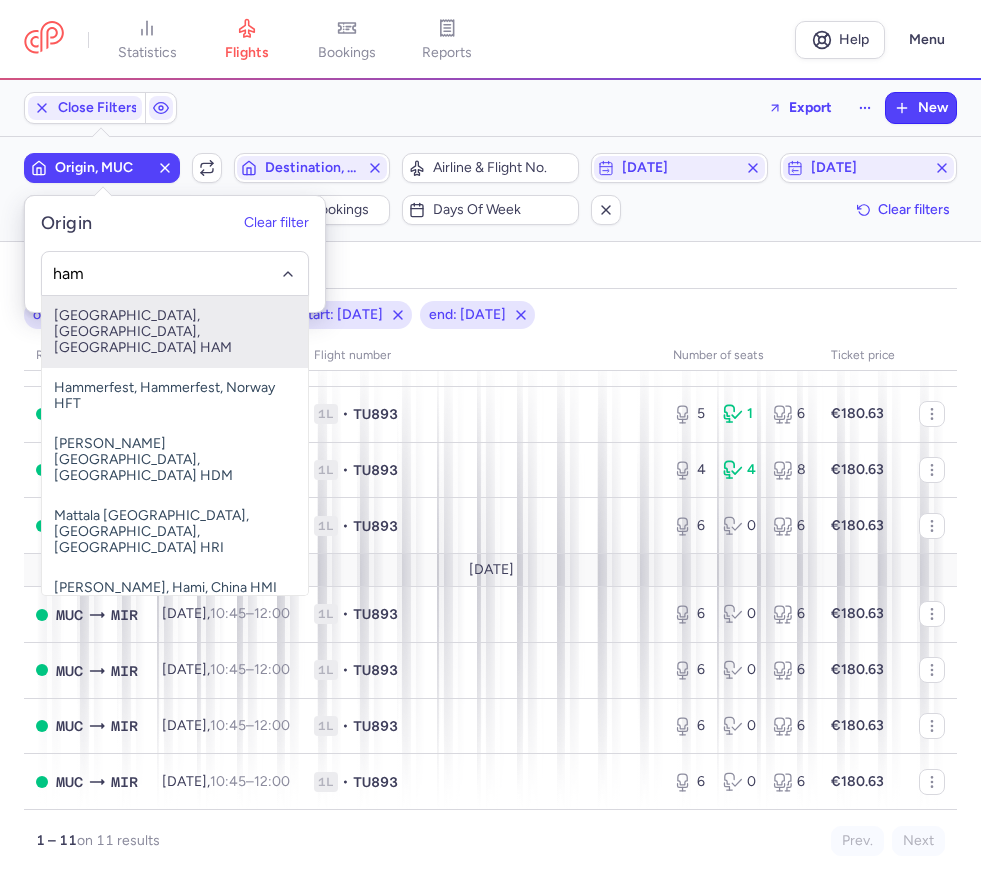 click on "[GEOGRAPHIC_DATA], [GEOGRAPHIC_DATA], [GEOGRAPHIC_DATA] HAM" at bounding box center (175, 332) 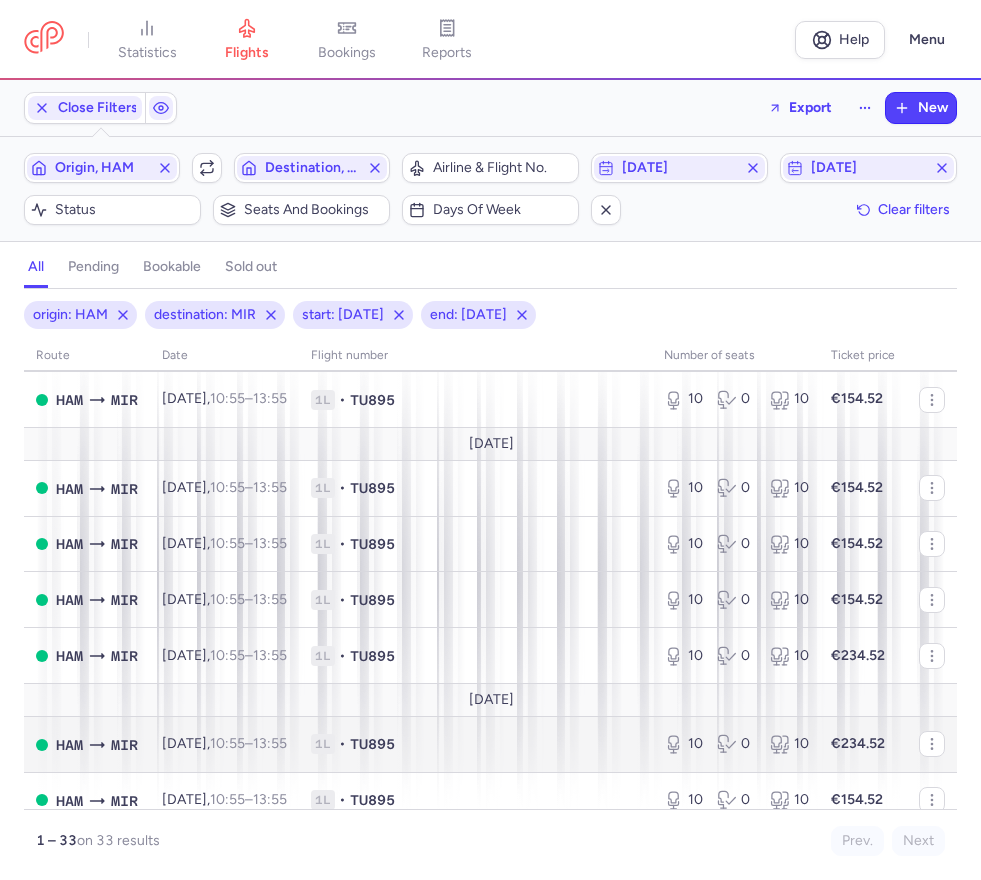 scroll, scrollTop: 1665, scrollLeft: 0, axis: vertical 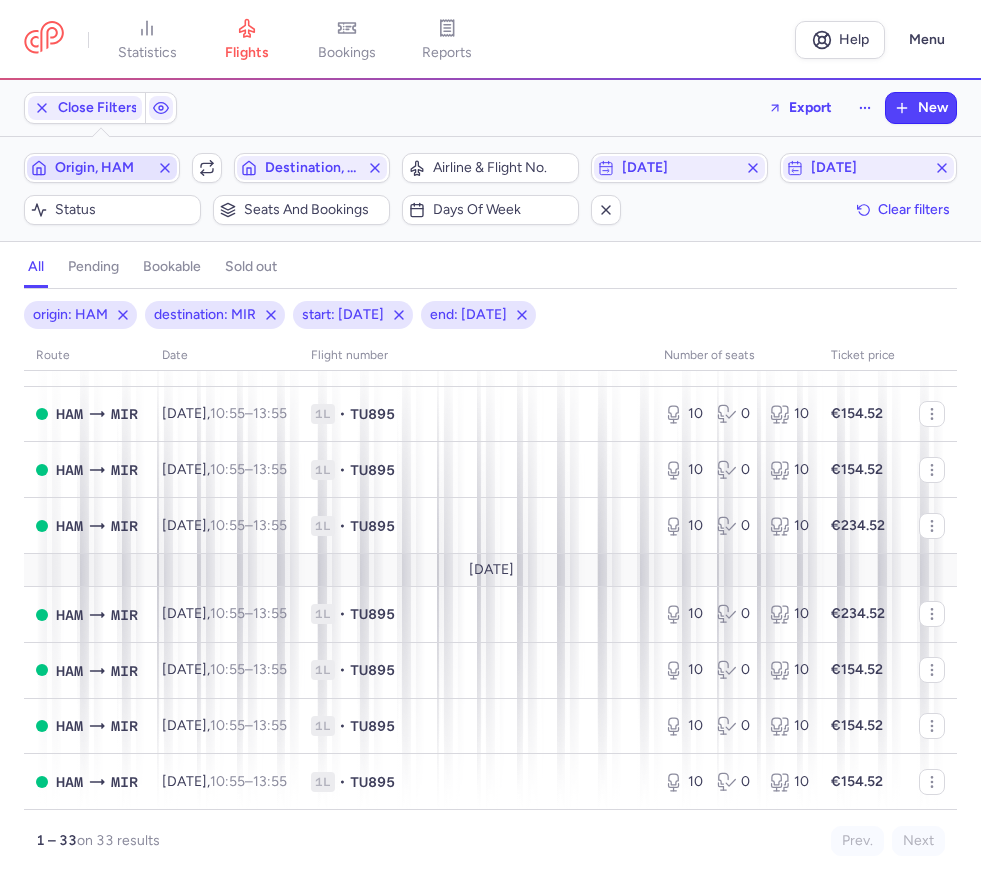 click on "Origin, HAM" at bounding box center (102, 168) 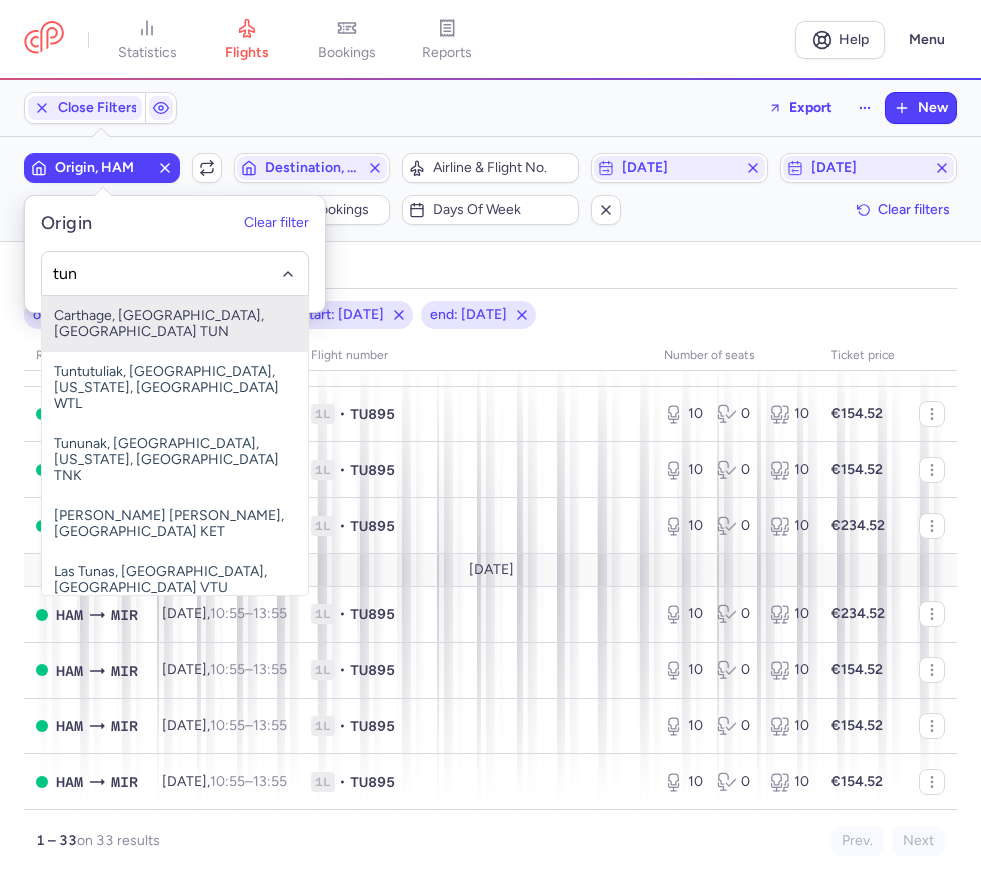 click on "Carthage, [GEOGRAPHIC_DATA], [GEOGRAPHIC_DATA] TUN" at bounding box center (175, 324) 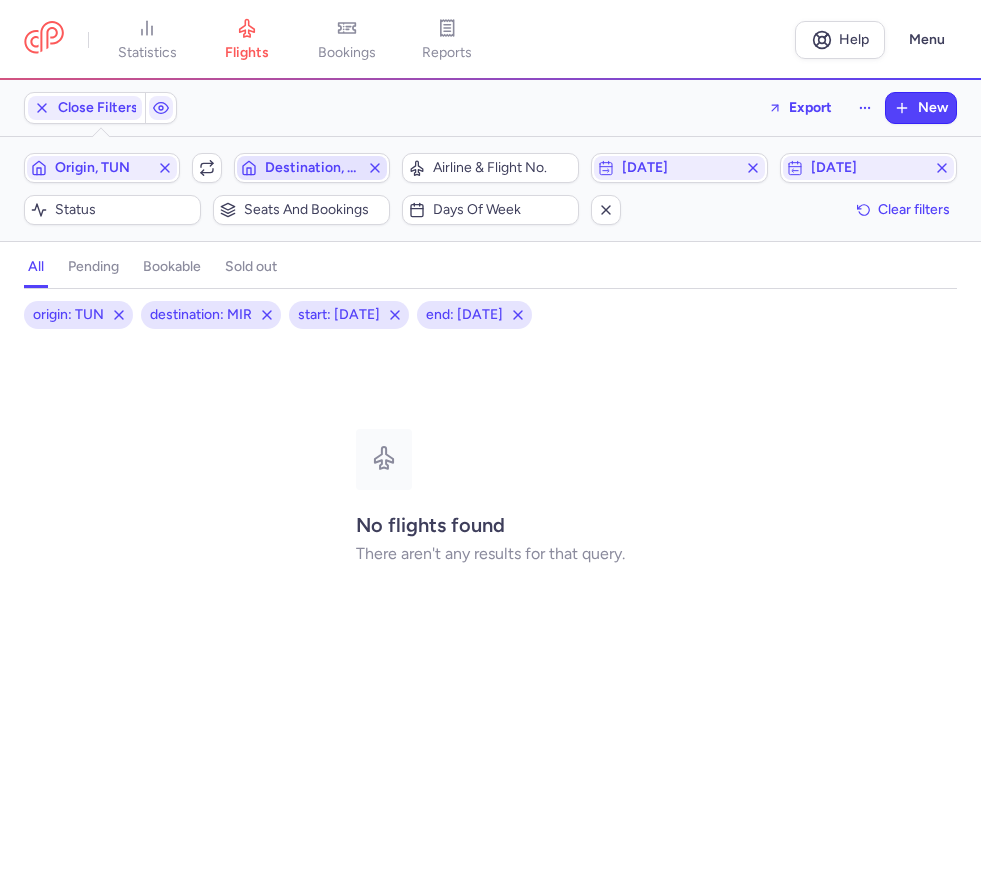 click on "Destination, MIR" at bounding box center [312, 168] 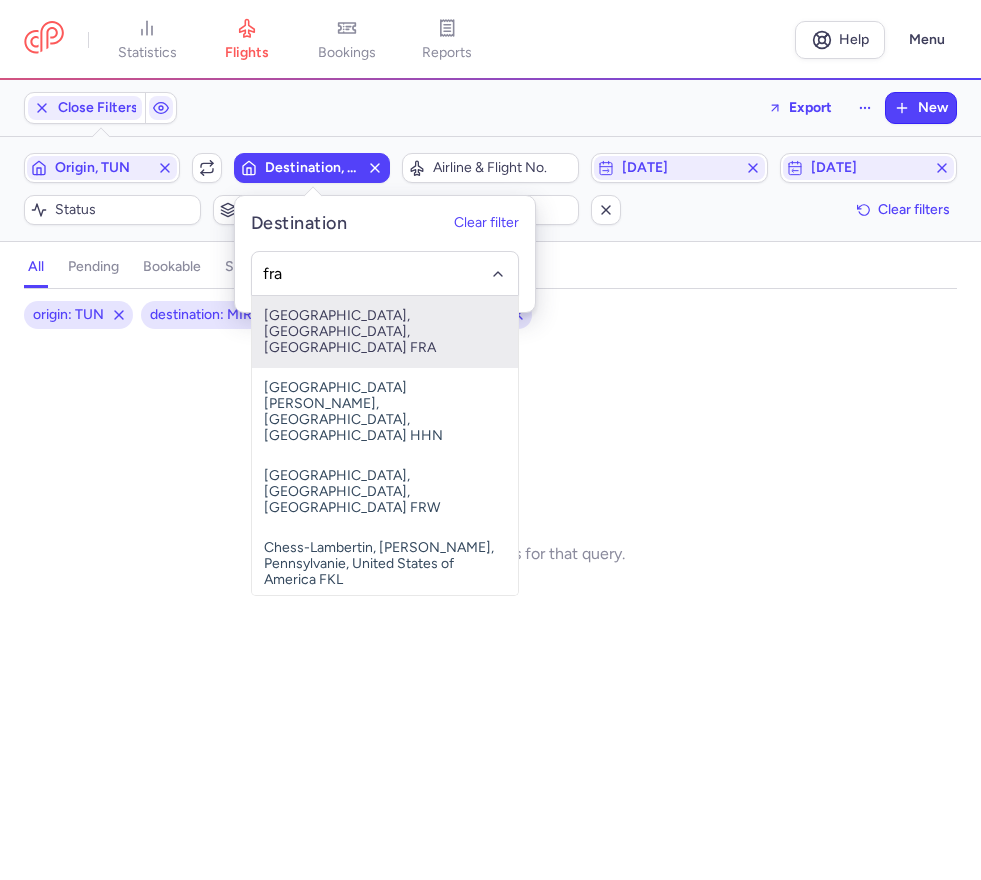 click on "[GEOGRAPHIC_DATA], [GEOGRAPHIC_DATA], [GEOGRAPHIC_DATA] FRA" at bounding box center (385, 332) 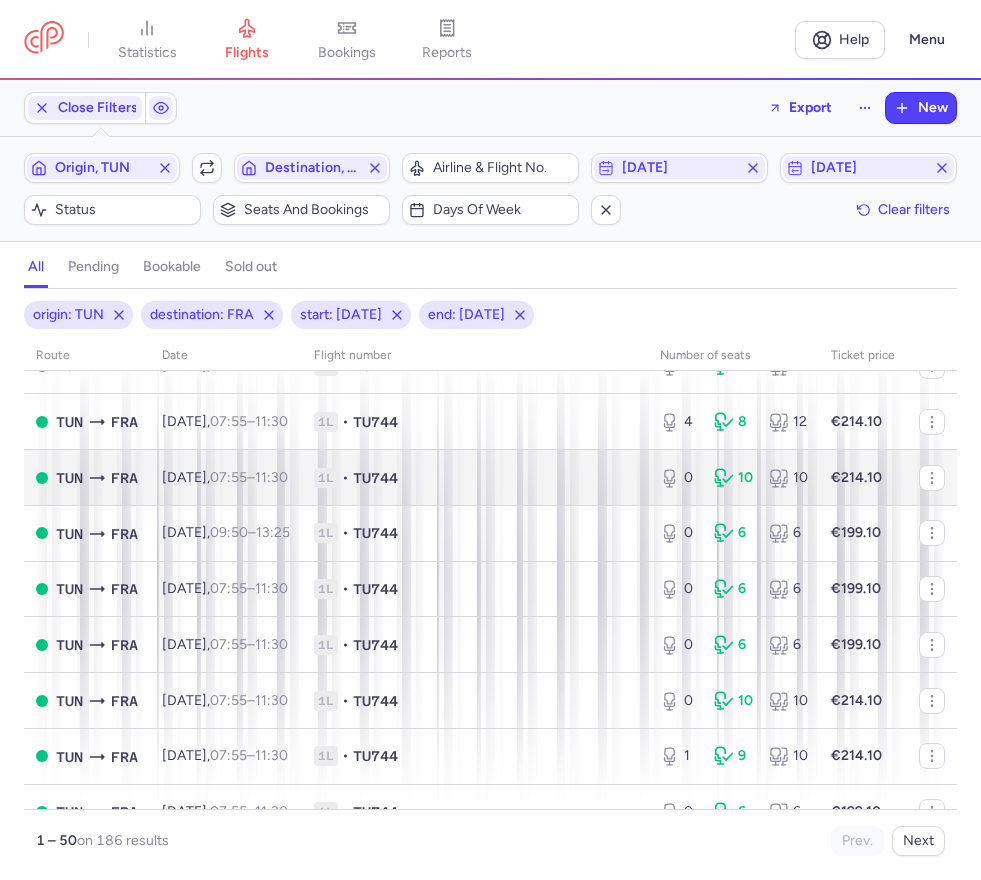 scroll, scrollTop: 100, scrollLeft: 0, axis: vertical 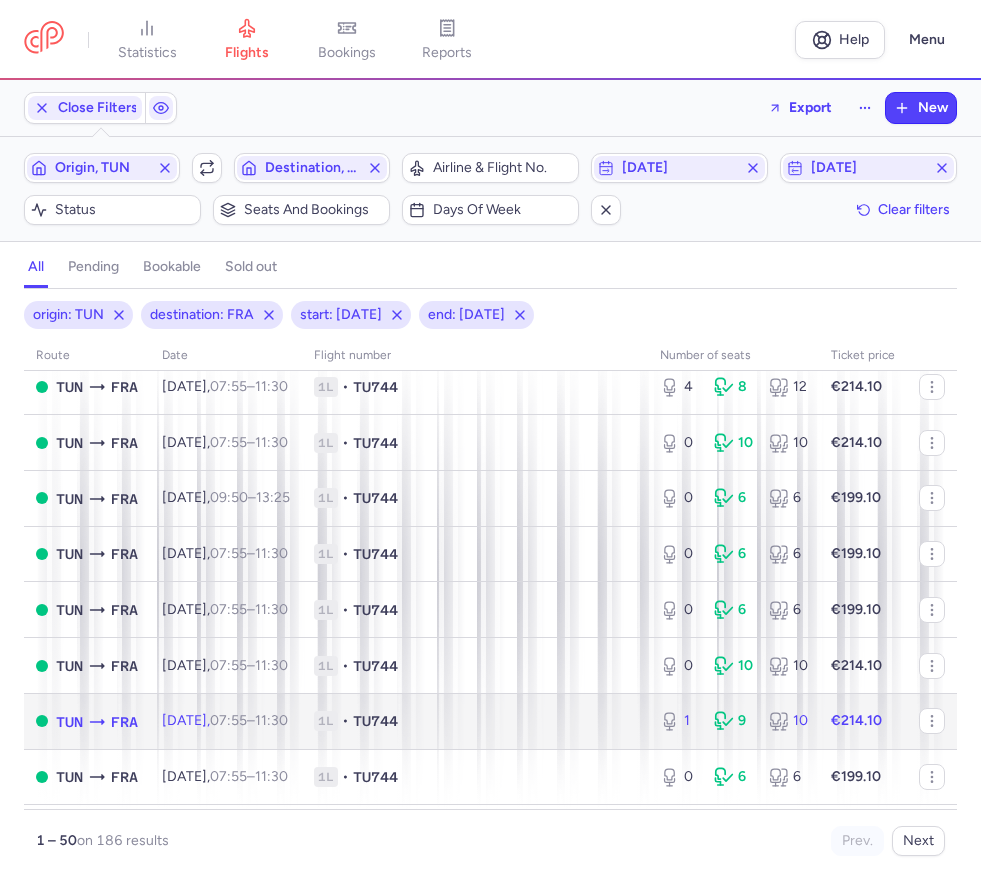 click 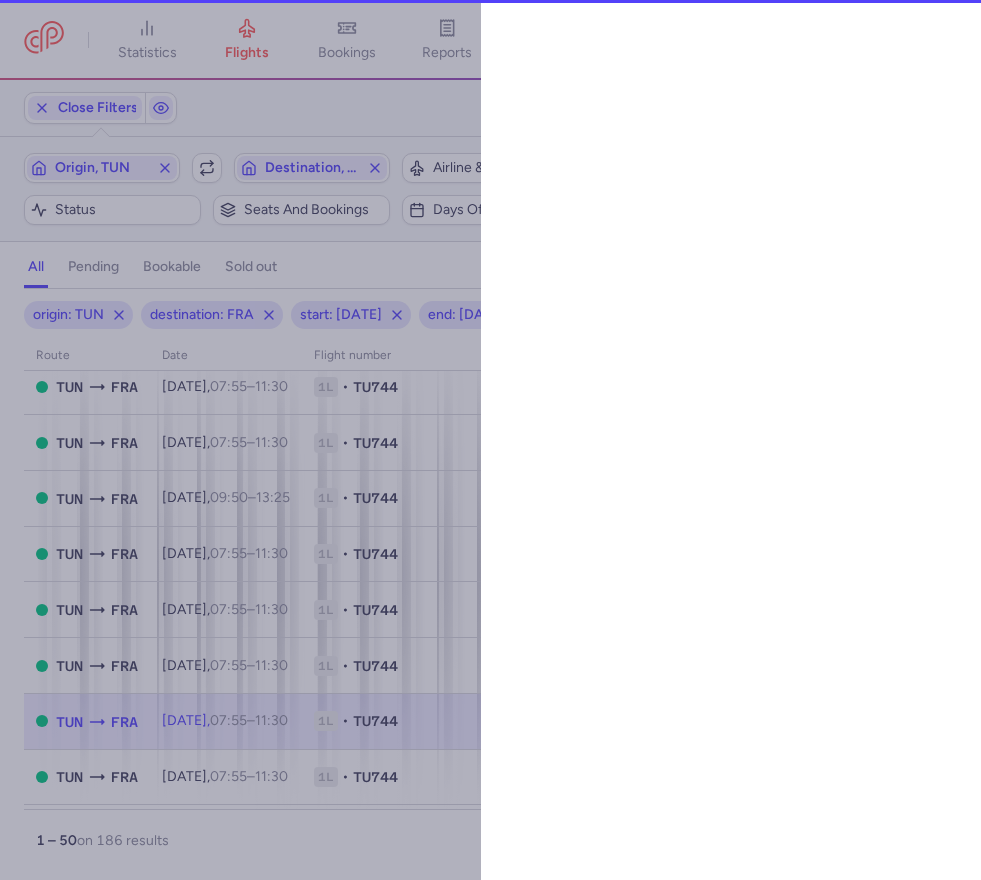 select on "days" 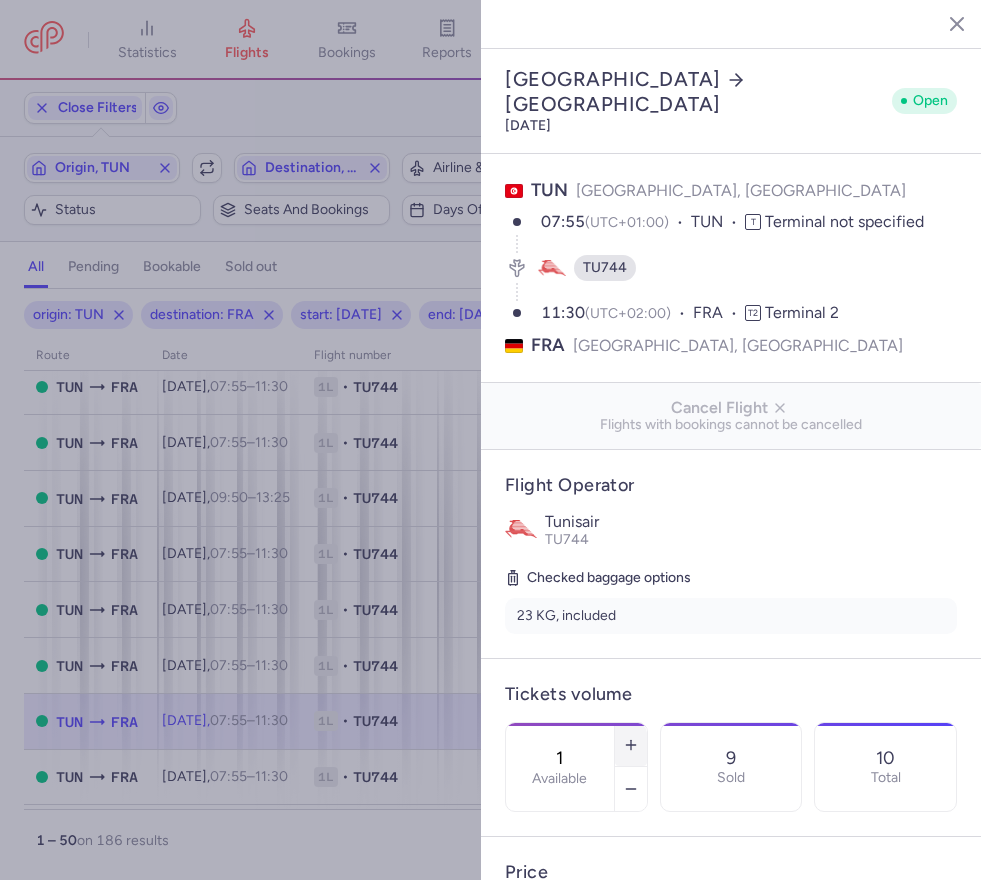 click 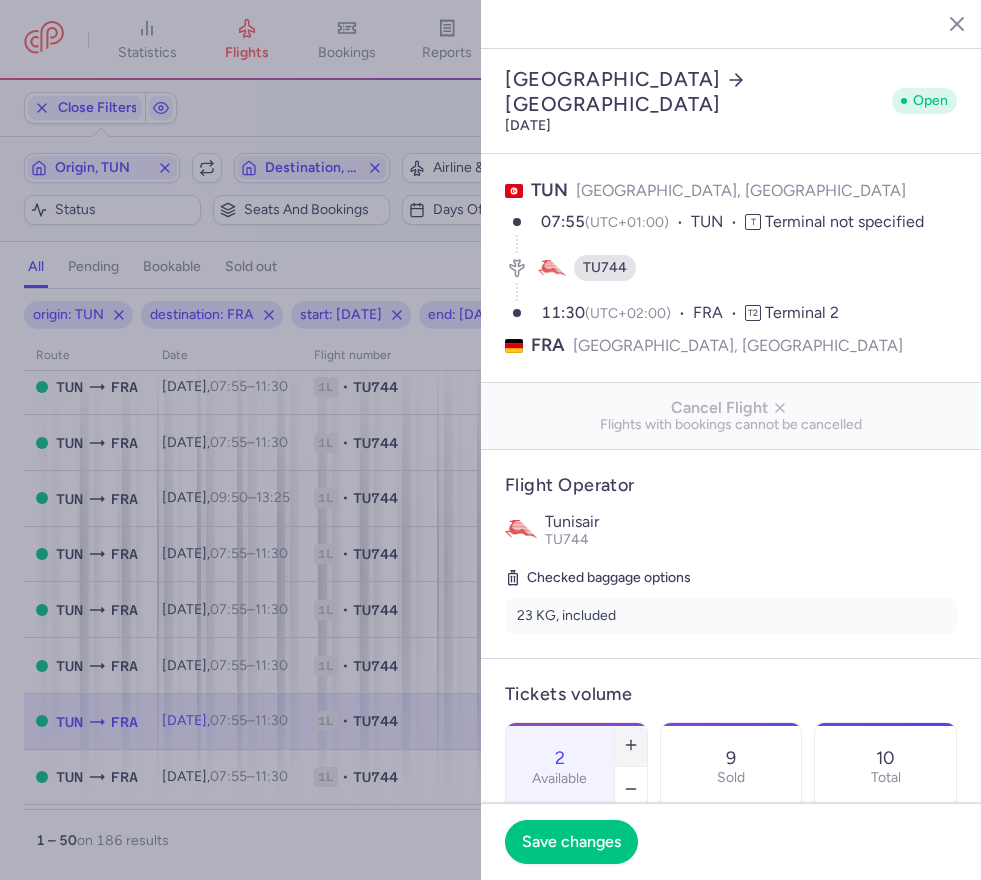 click 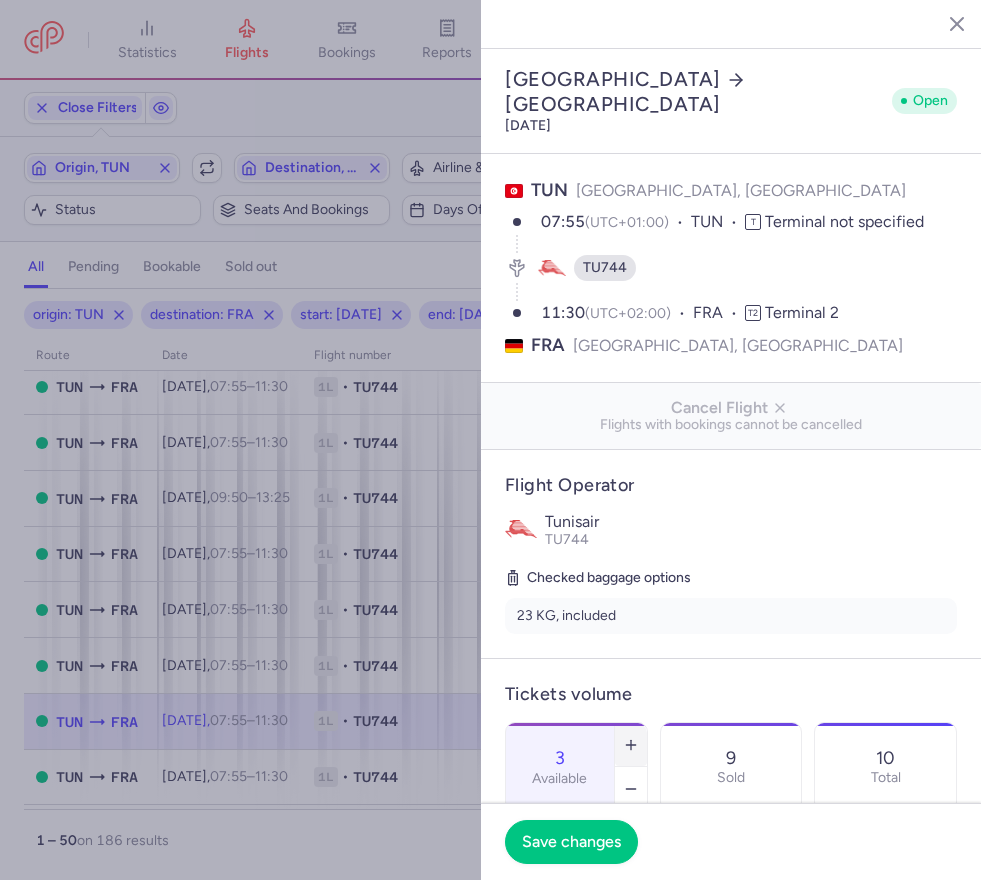 click 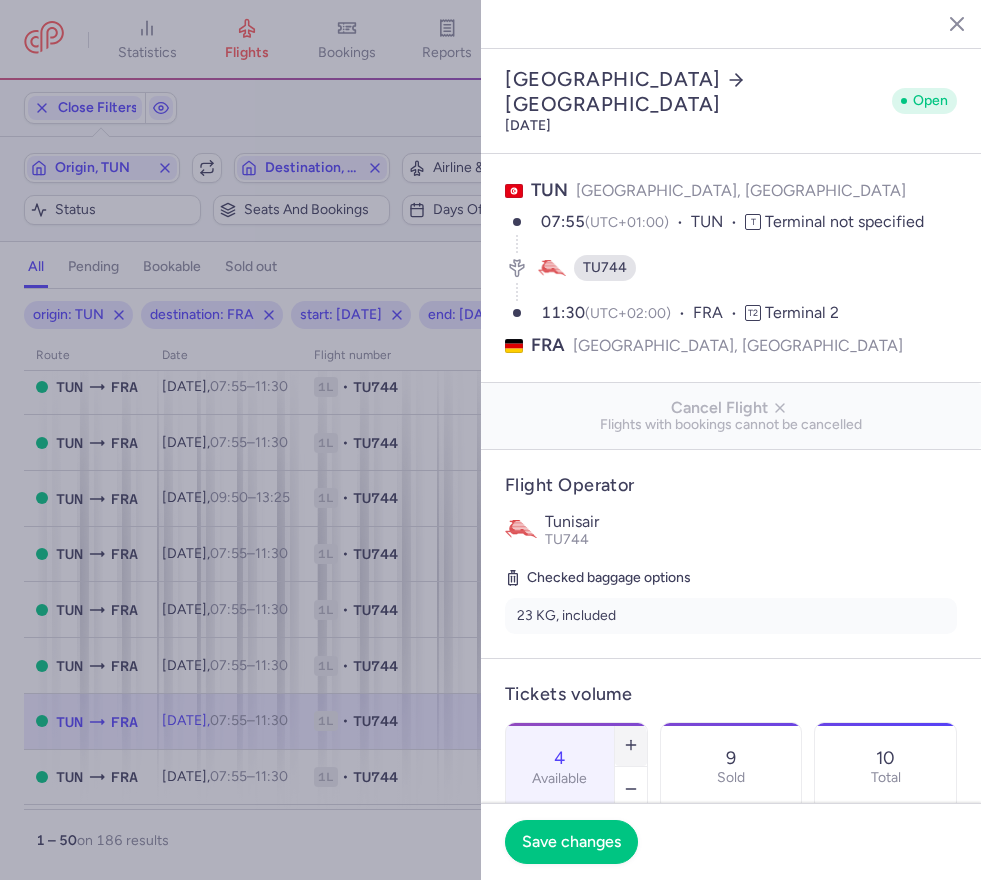 click 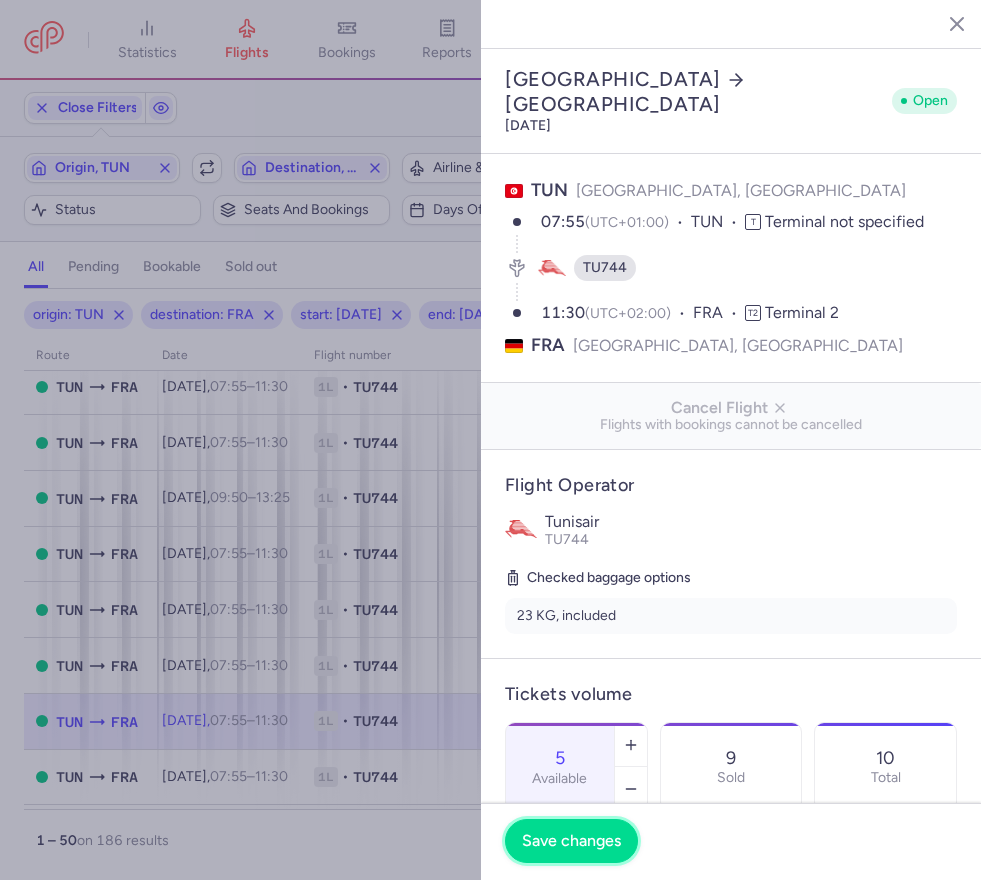 click on "Save changes" at bounding box center [571, 841] 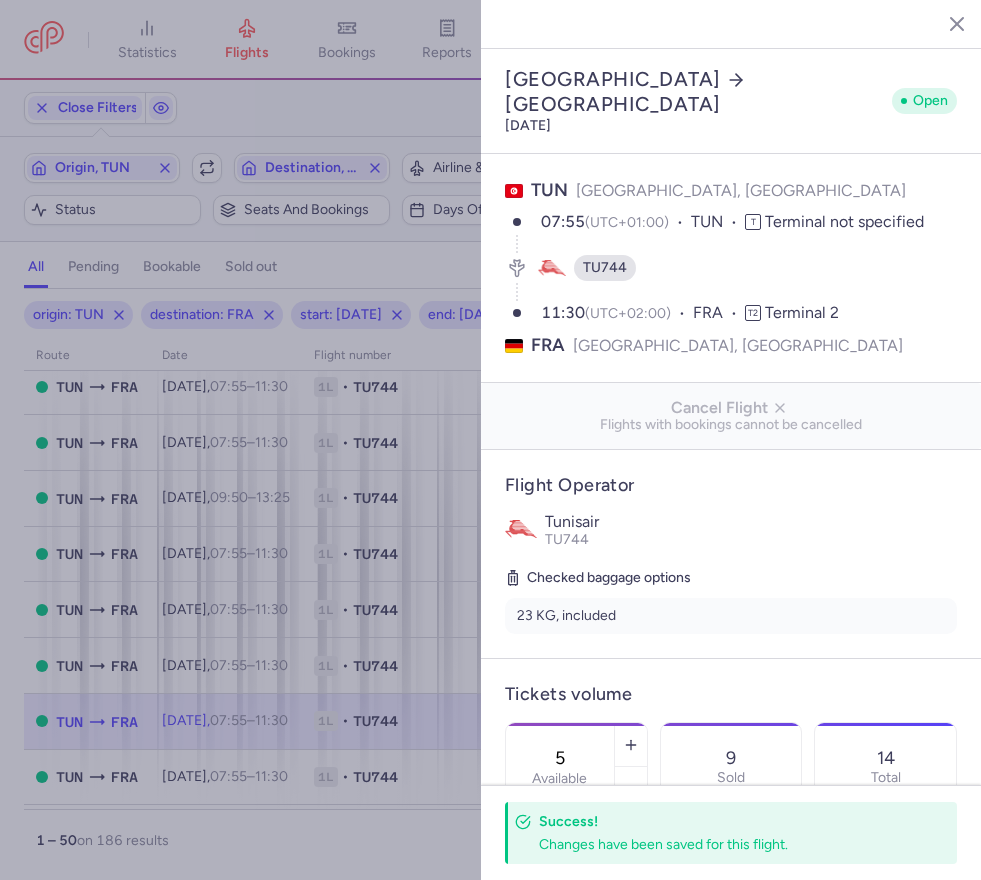 click on "23 KG, included" 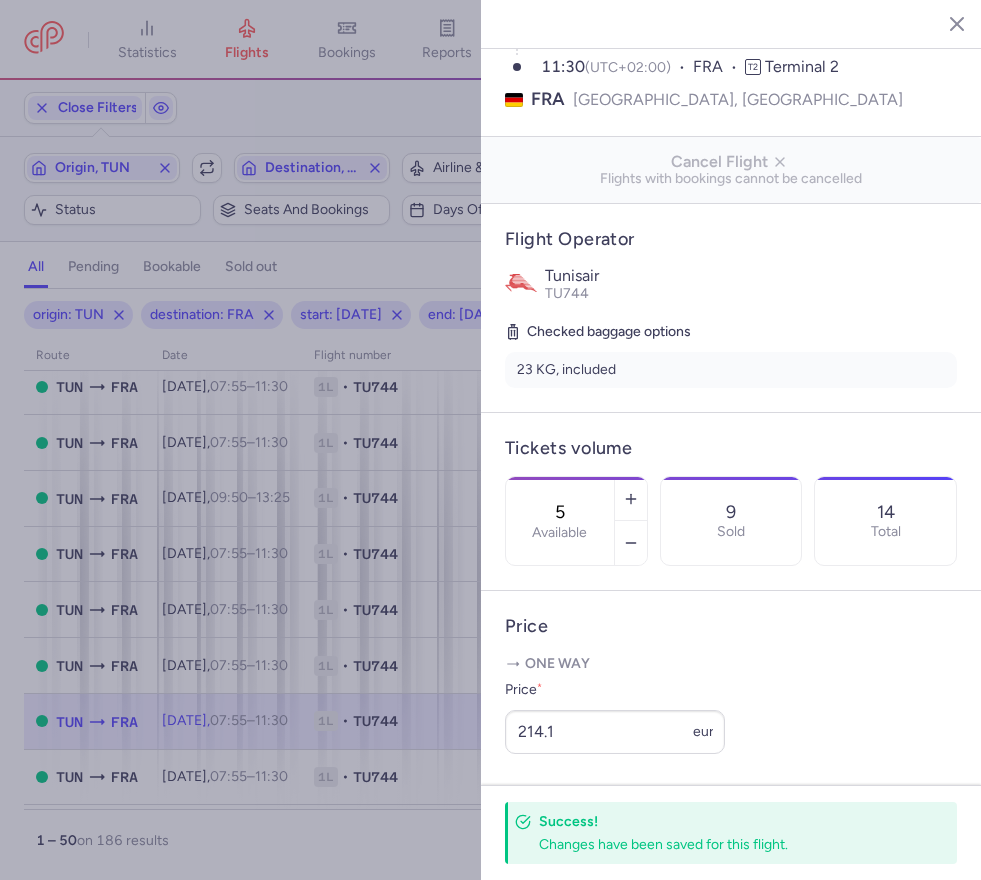 scroll, scrollTop: 400, scrollLeft: 0, axis: vertical 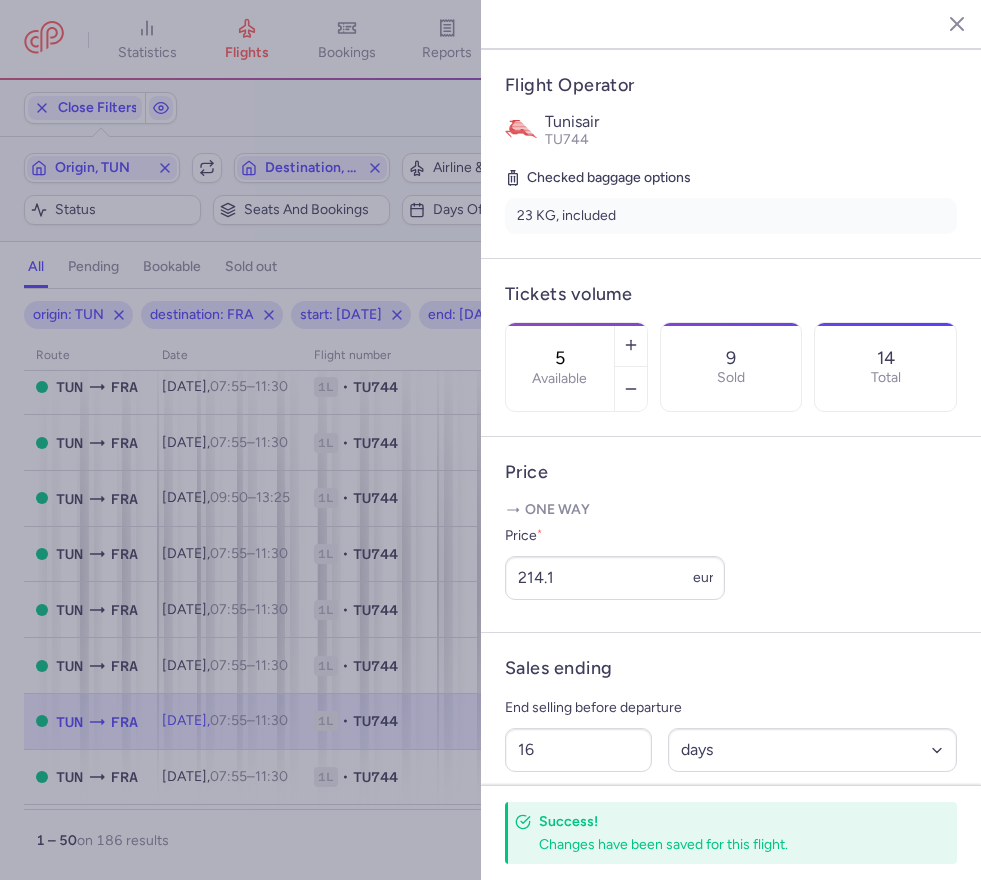 click 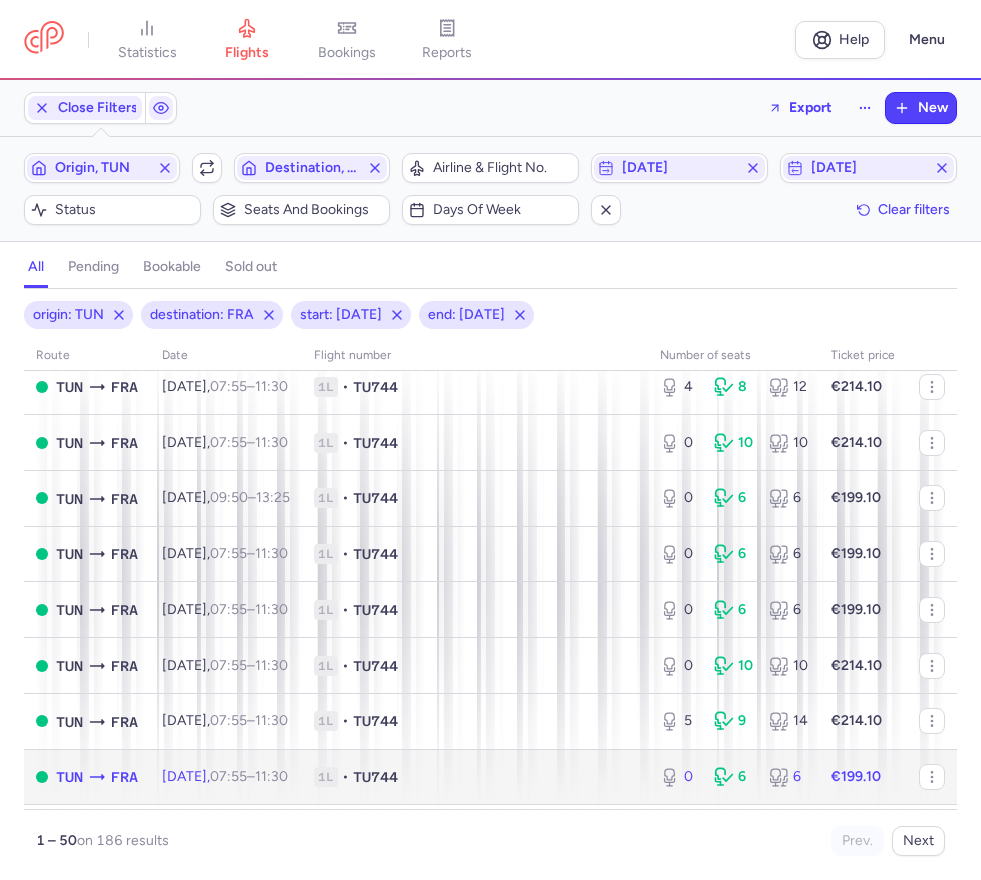 click on "1L • TU744" 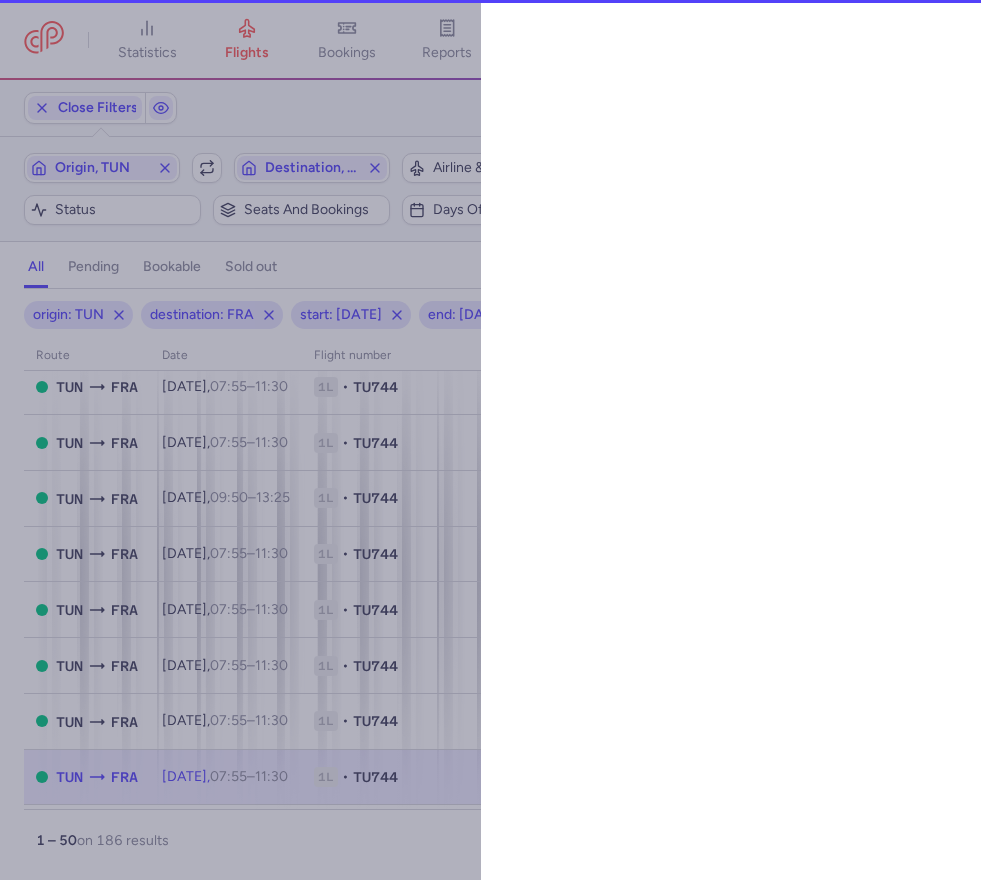 select on "days" 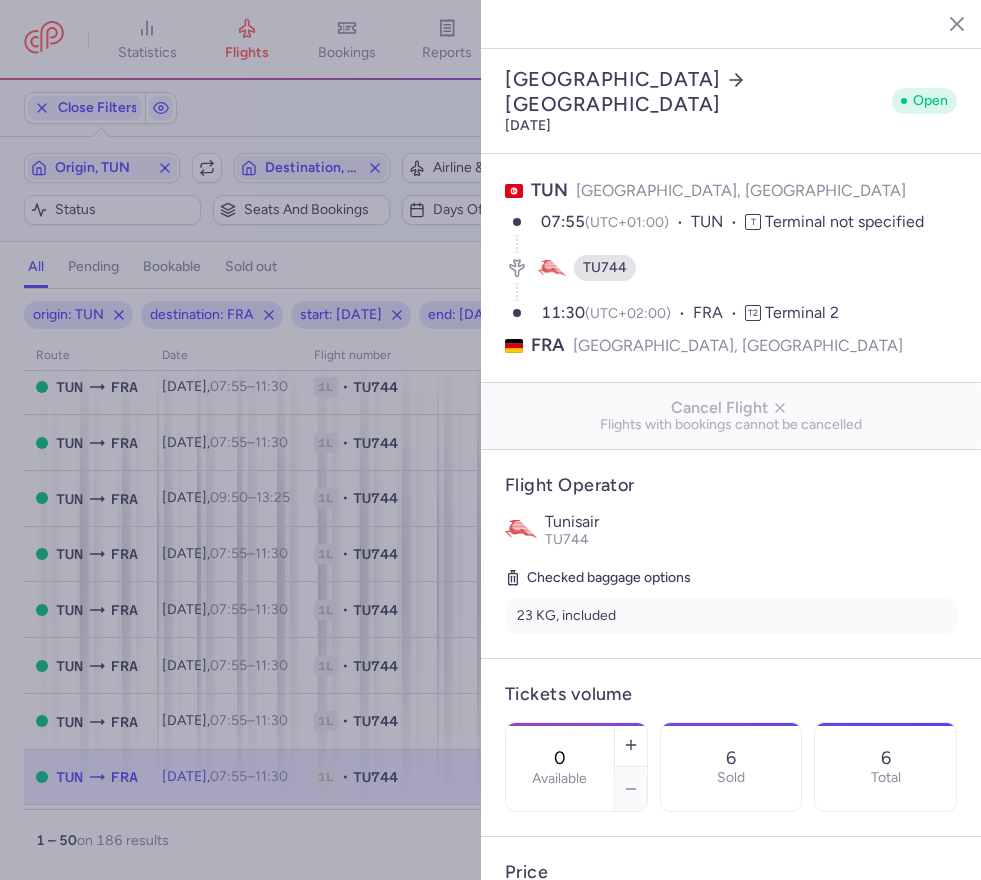 click 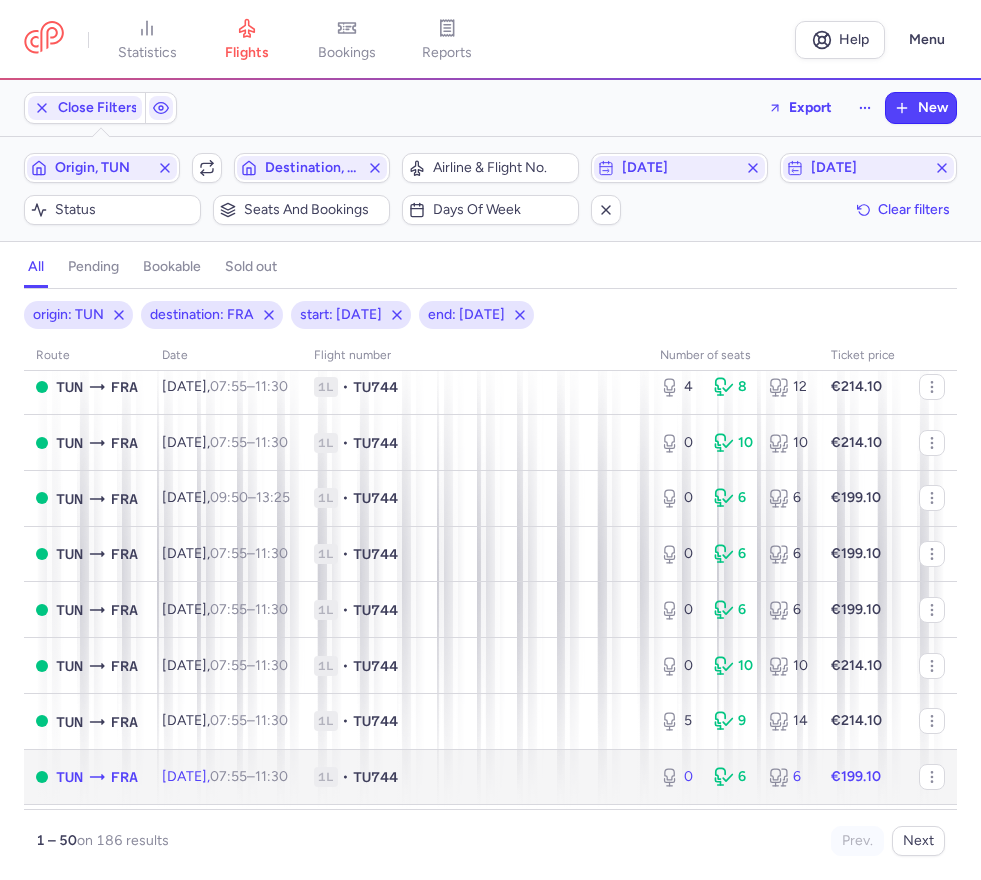 click on "€199.10" 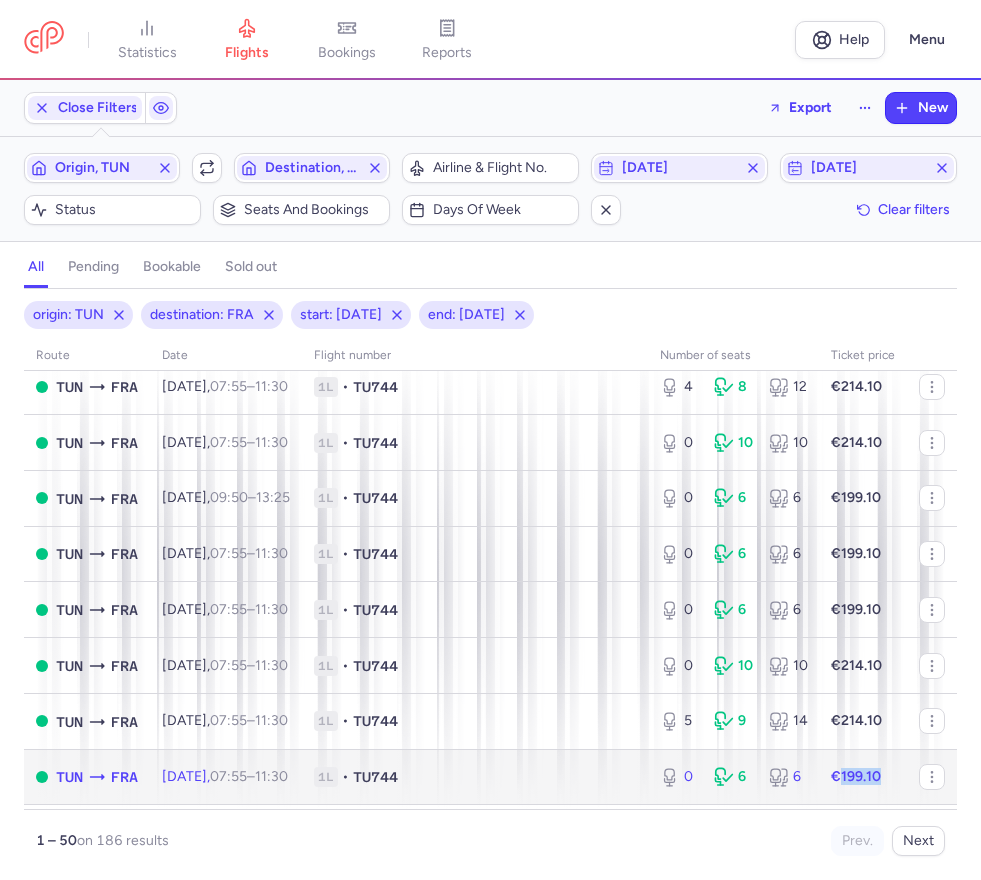 click on "€199.10" 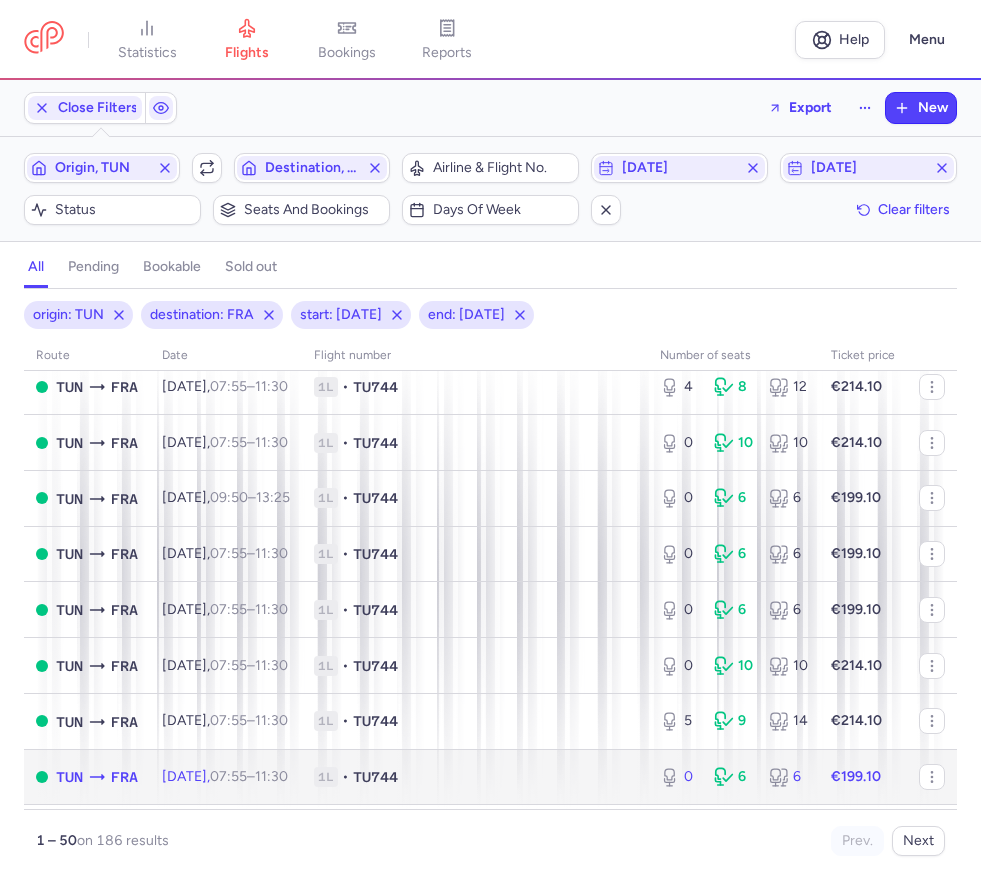 click on "1L • TU744" 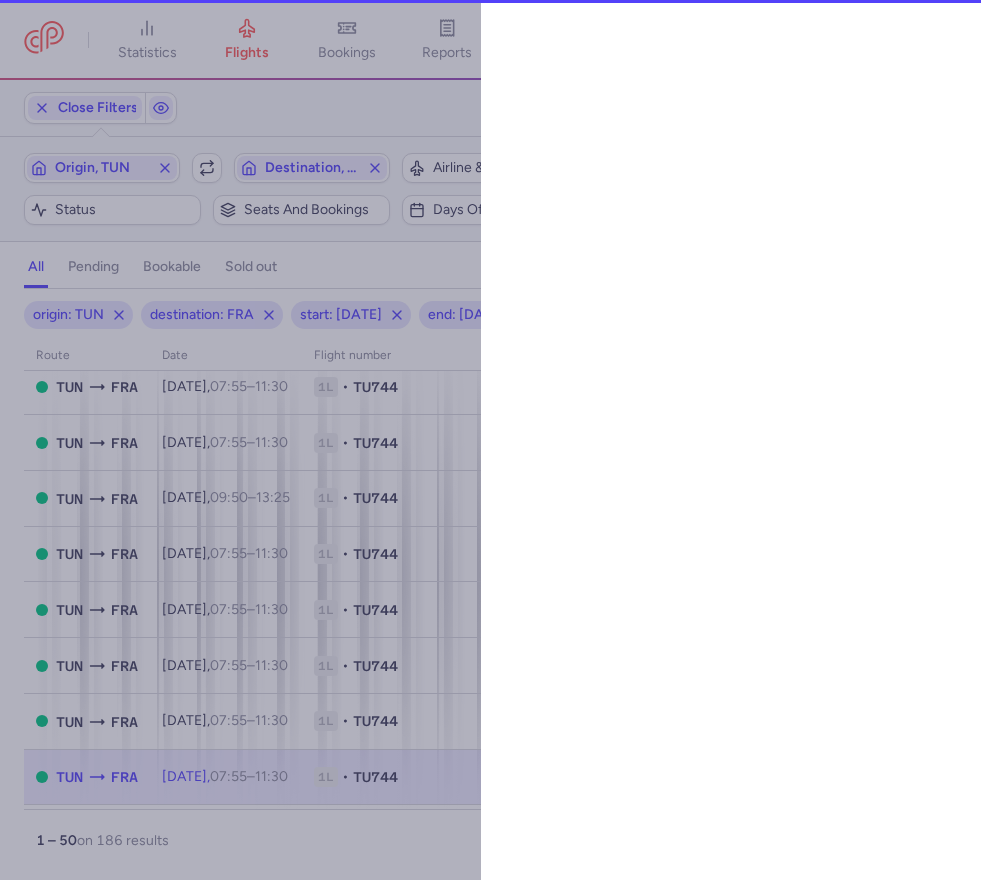 click at bounding box center (731, 440) 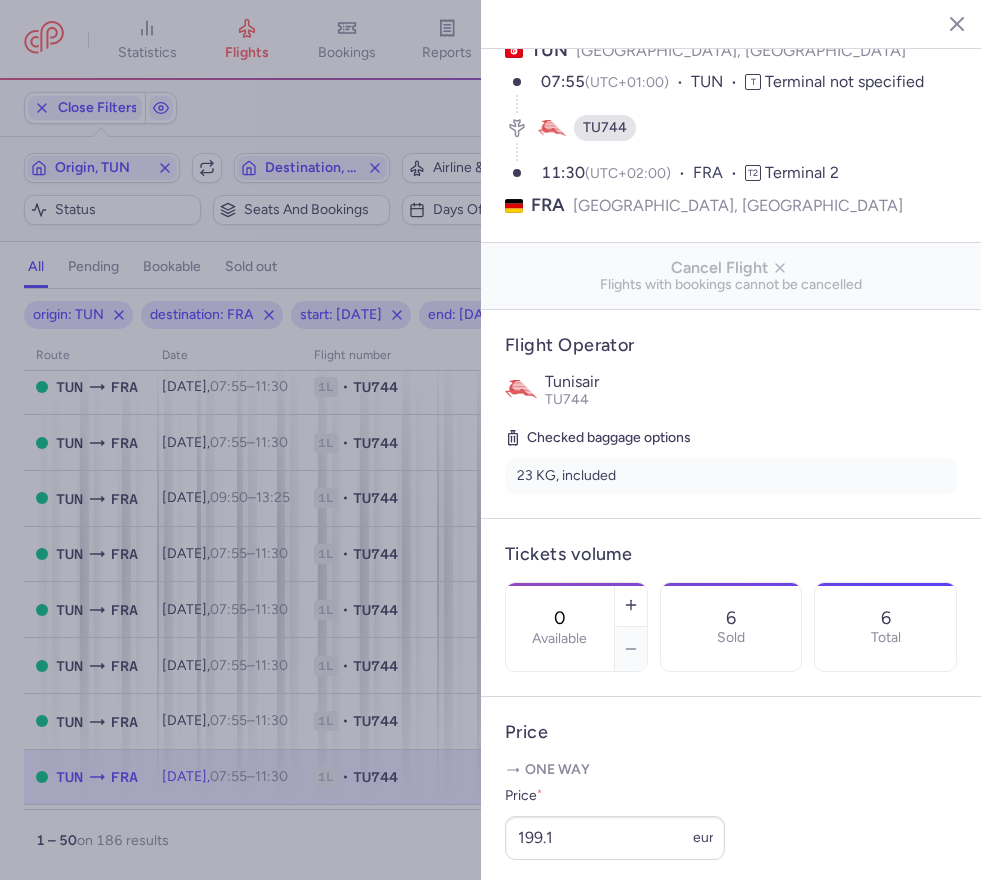 scroll, scrollTop: 300, scrollLeft: 0, axis: vertical 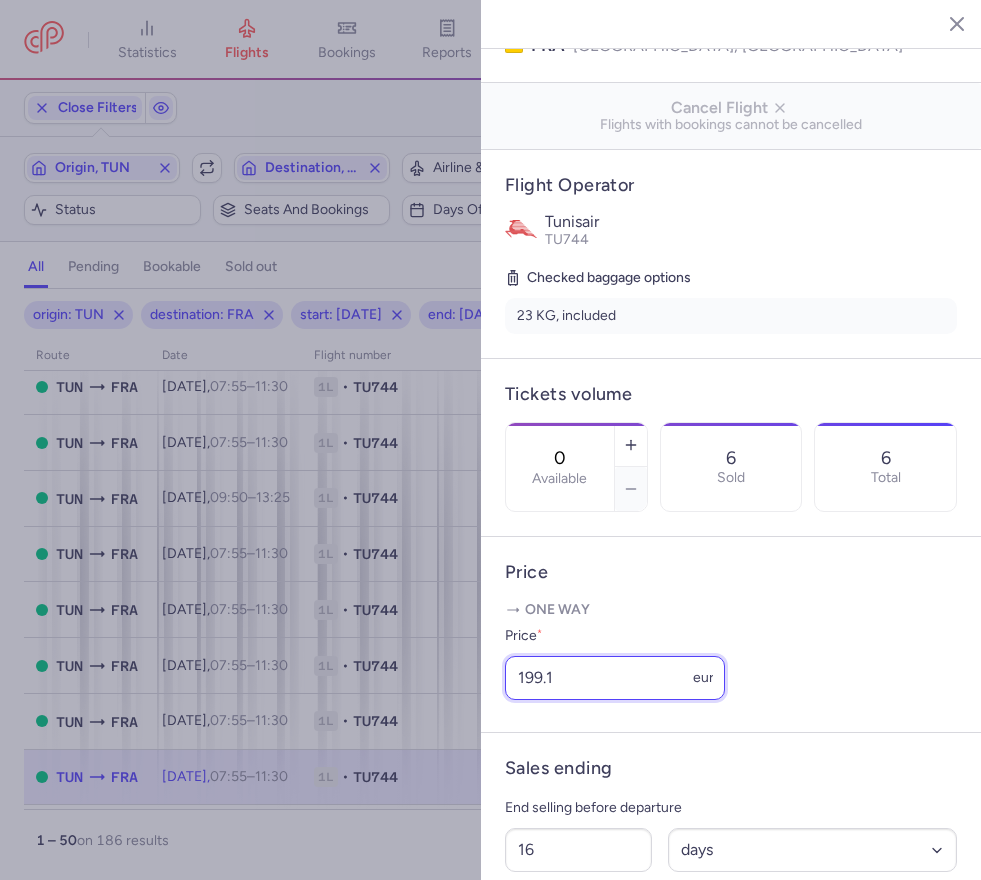 drag, startPoint x: 539, startPoint y: 700, endPoint x: 513, endPoint y: 700, distance: 26 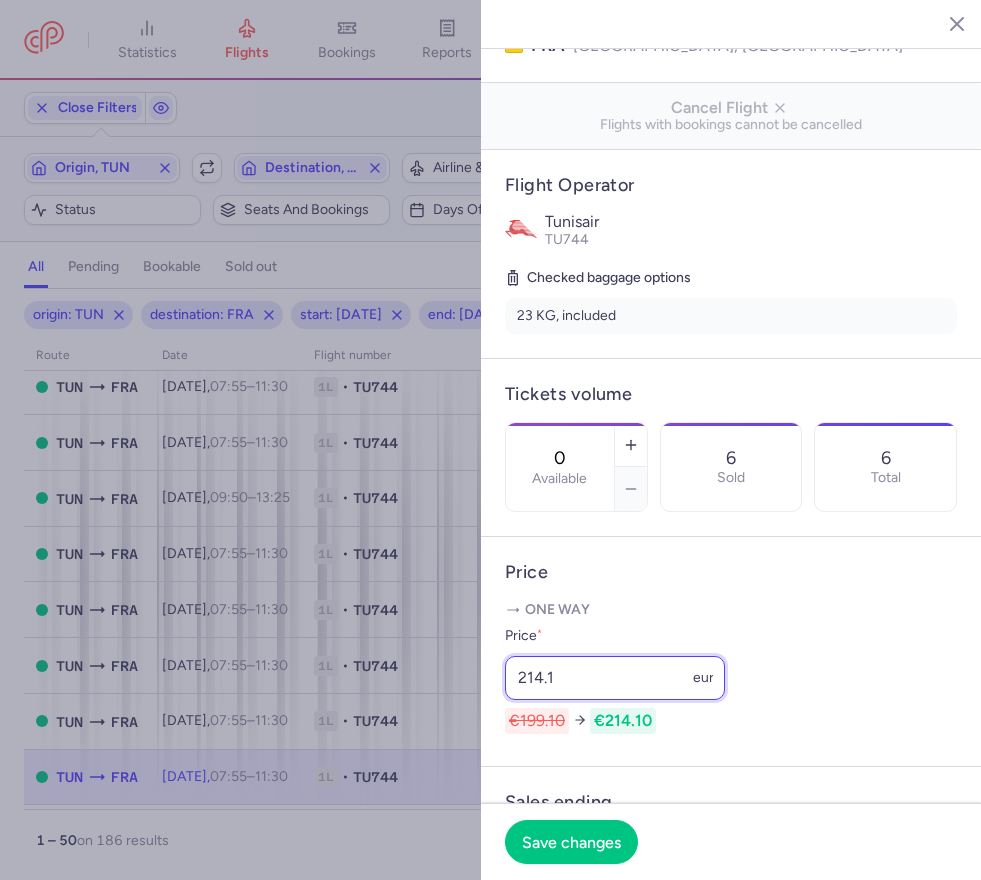type on "214.1" 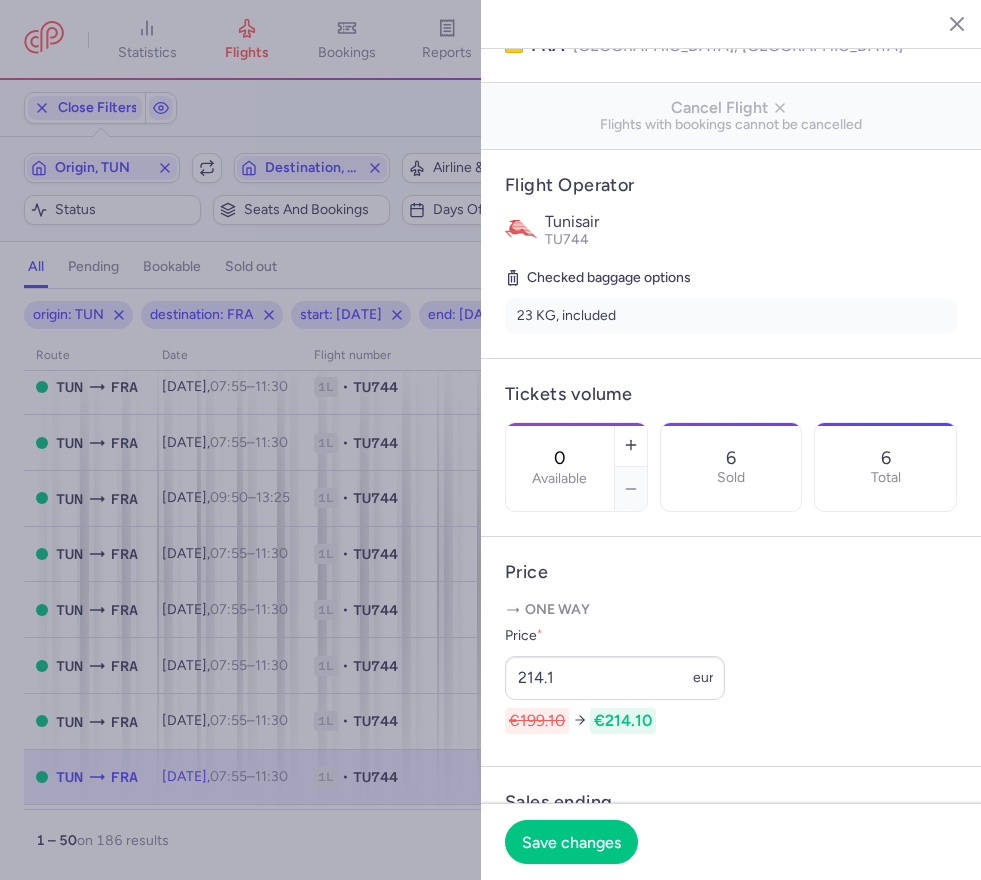 click on "One way" at bounding box center (731, 610) 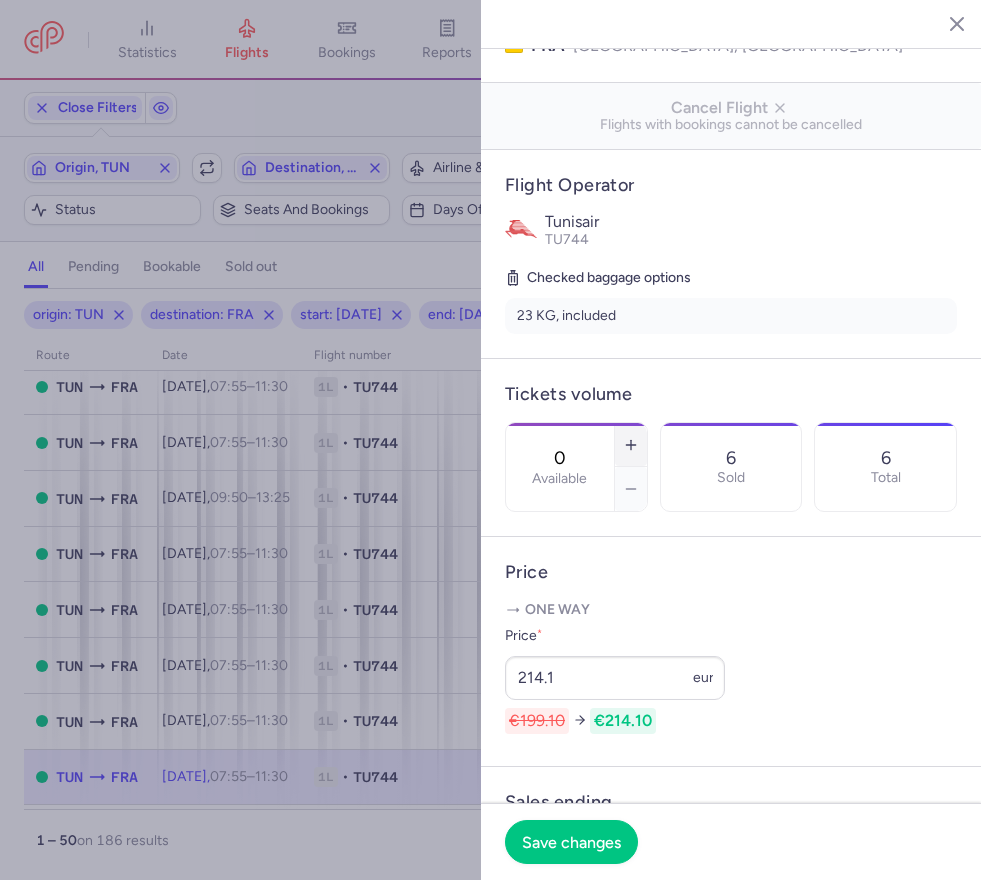 click 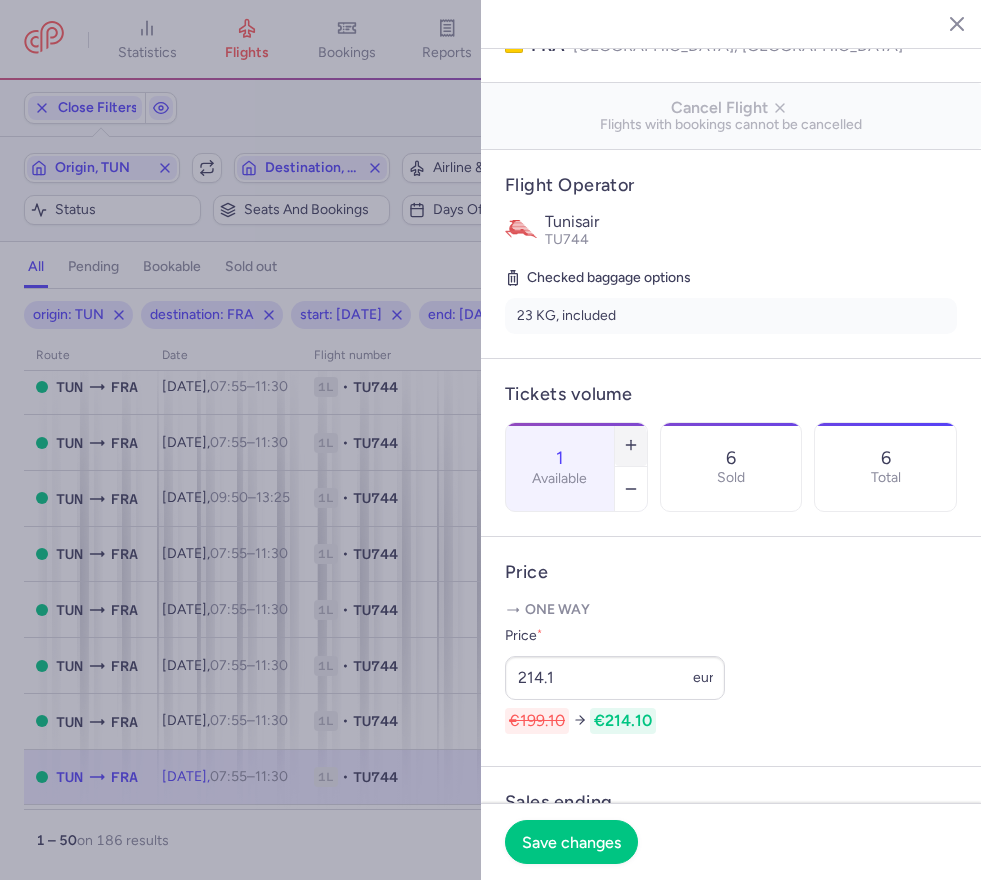 click 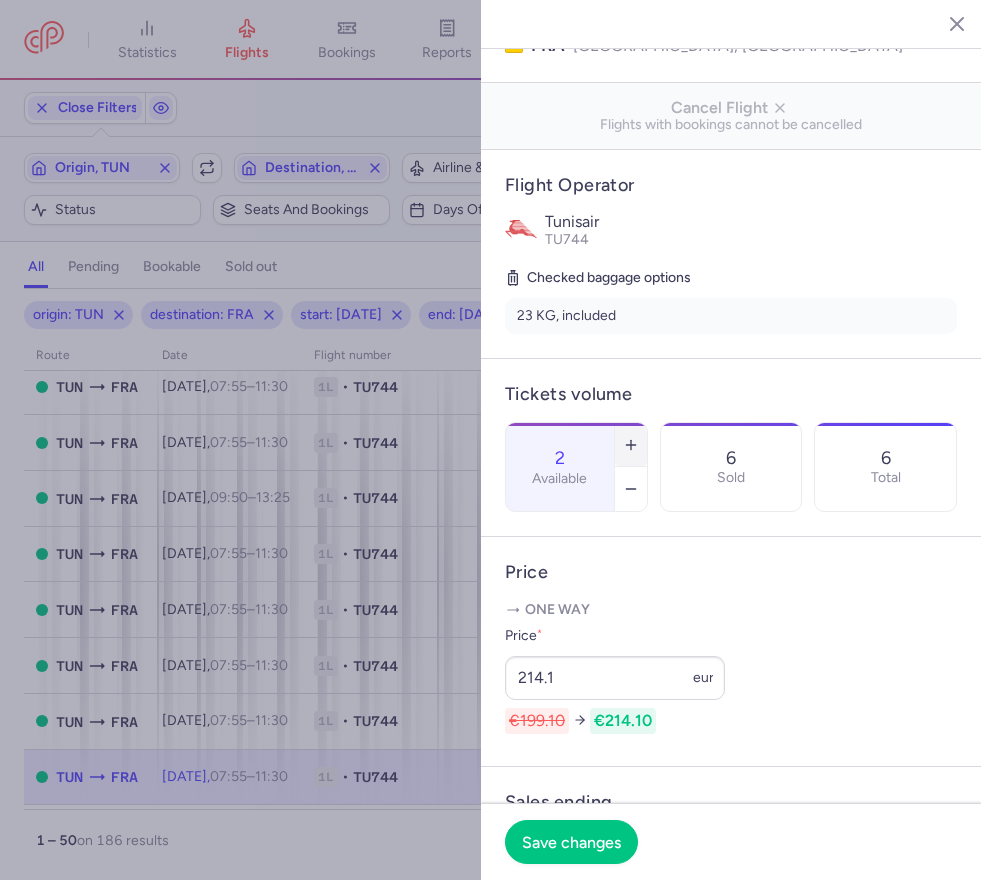 click 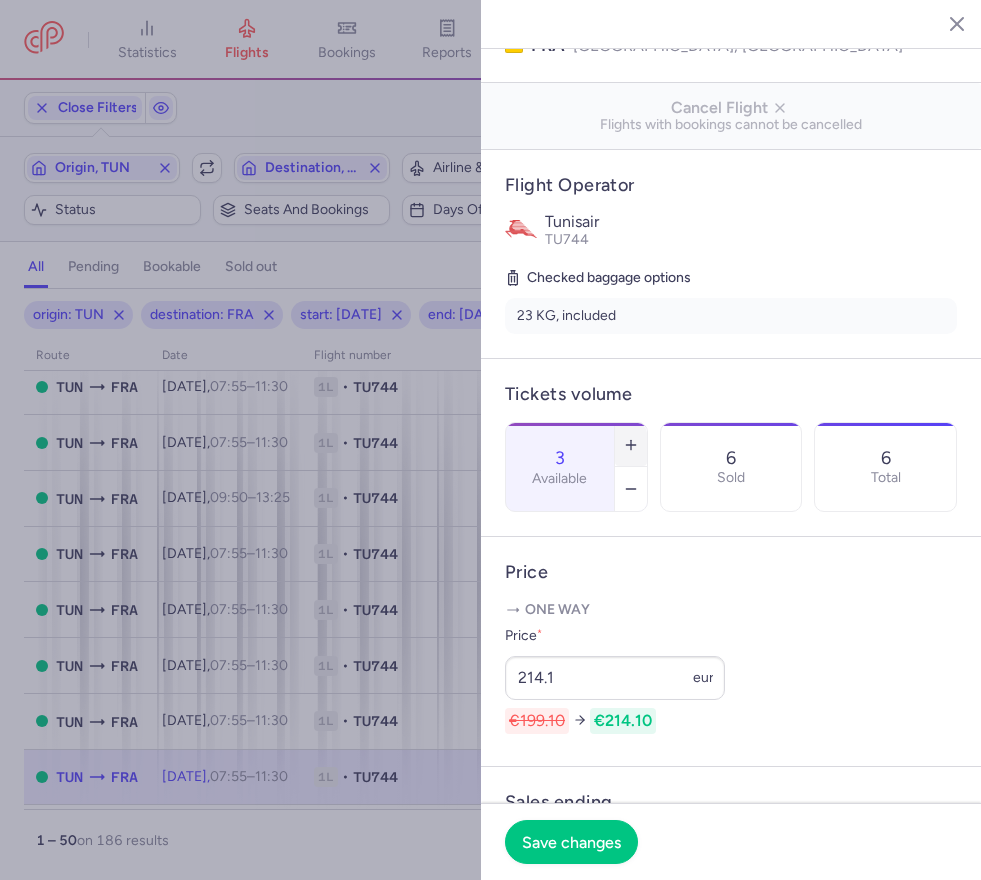 click 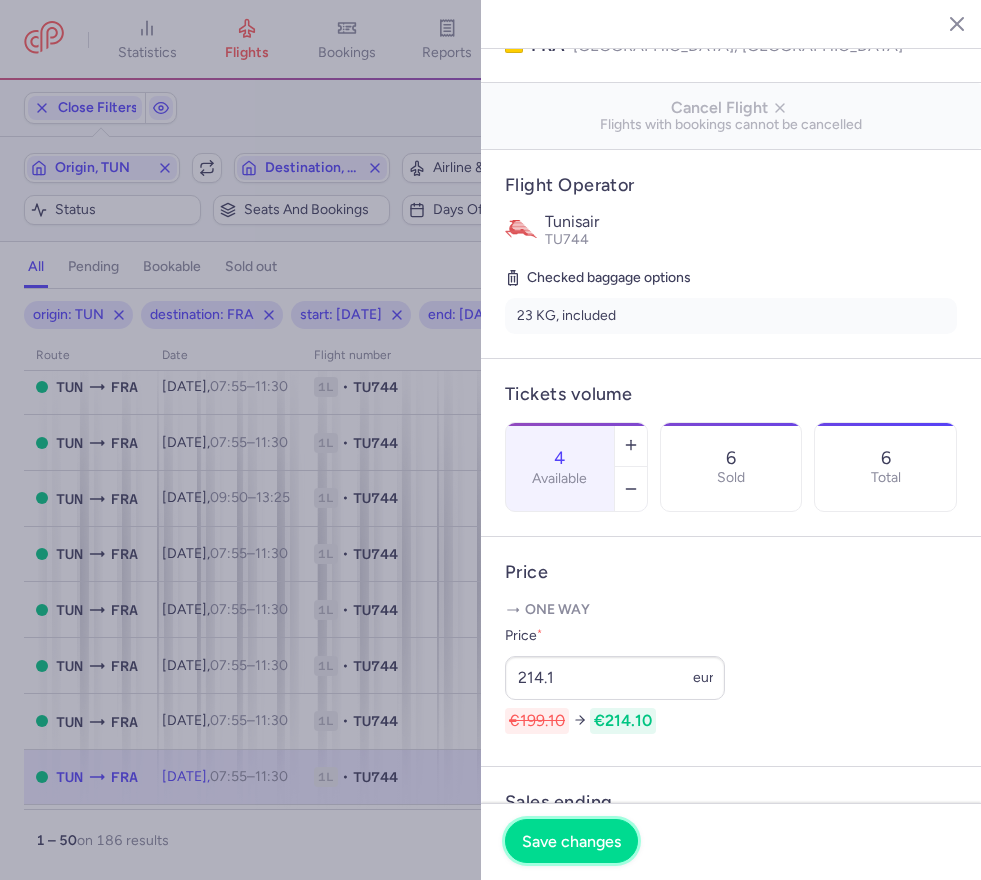 click on "Save changes" at bounding box center [571, 841] 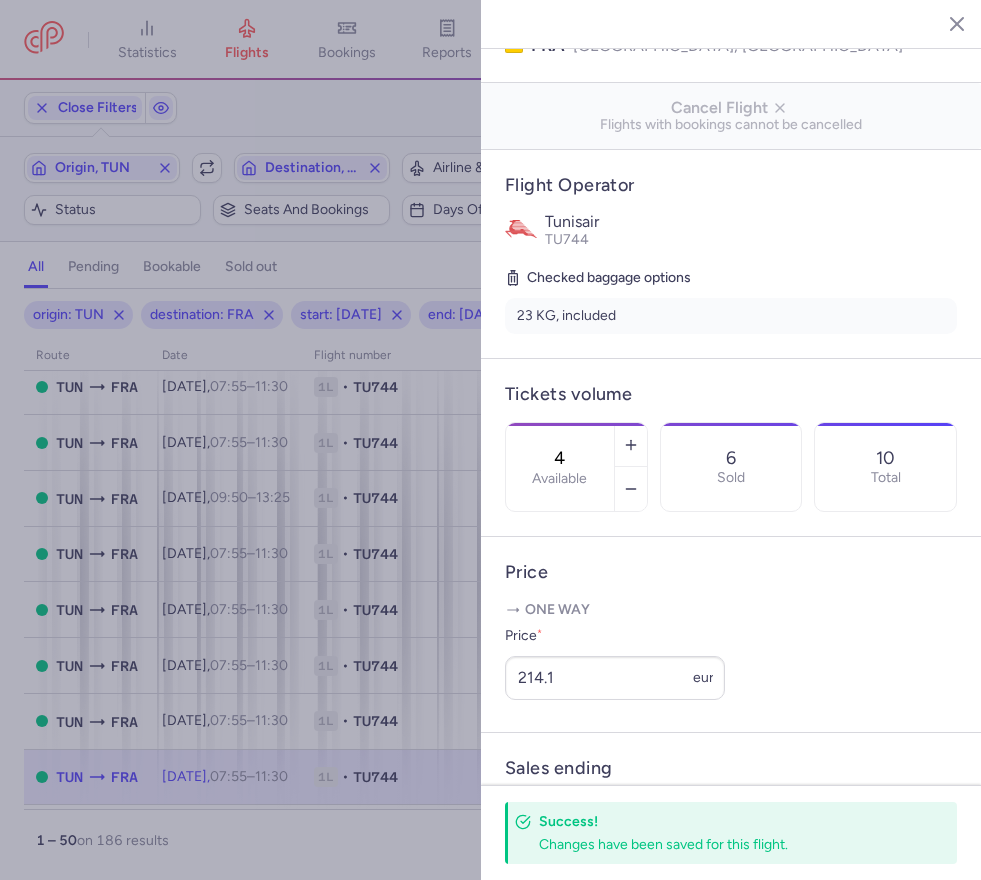 drag, startPoint x: 934, startPoint y: 24, endPoint x: 740, endPoint y: 100, distance: 208.35547 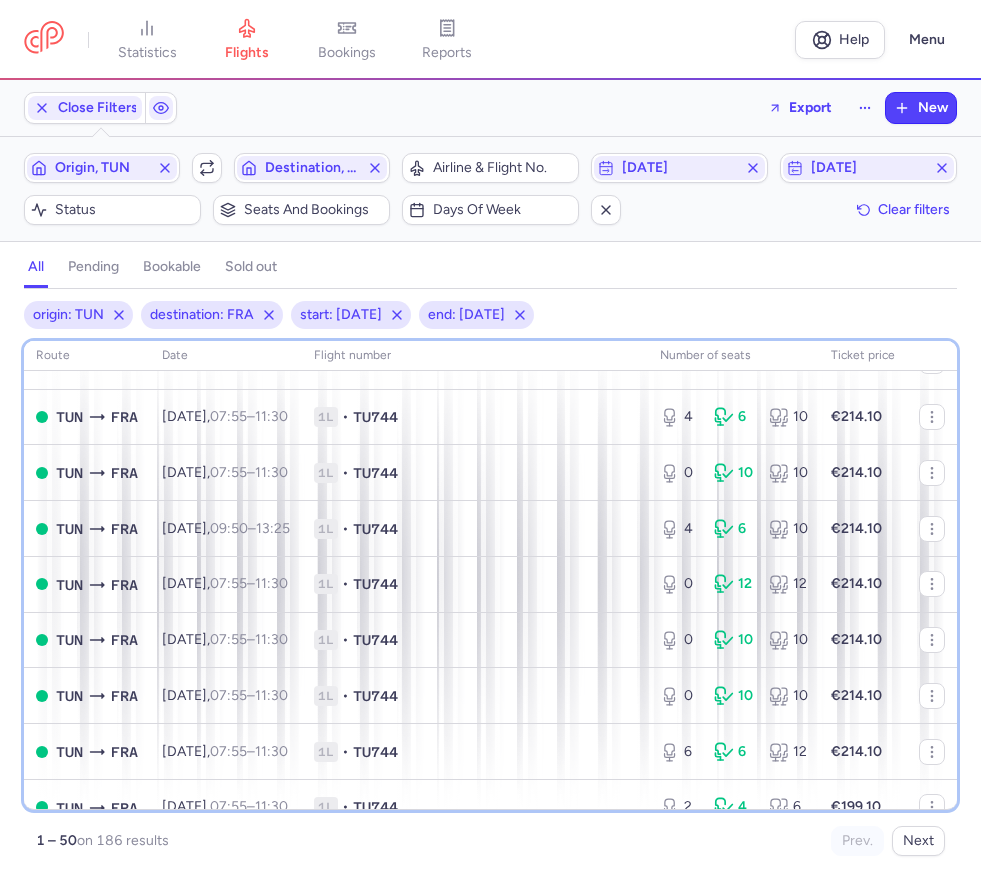 scroll, scrollTop: 500, scrollLeft: 0, axis: vertical 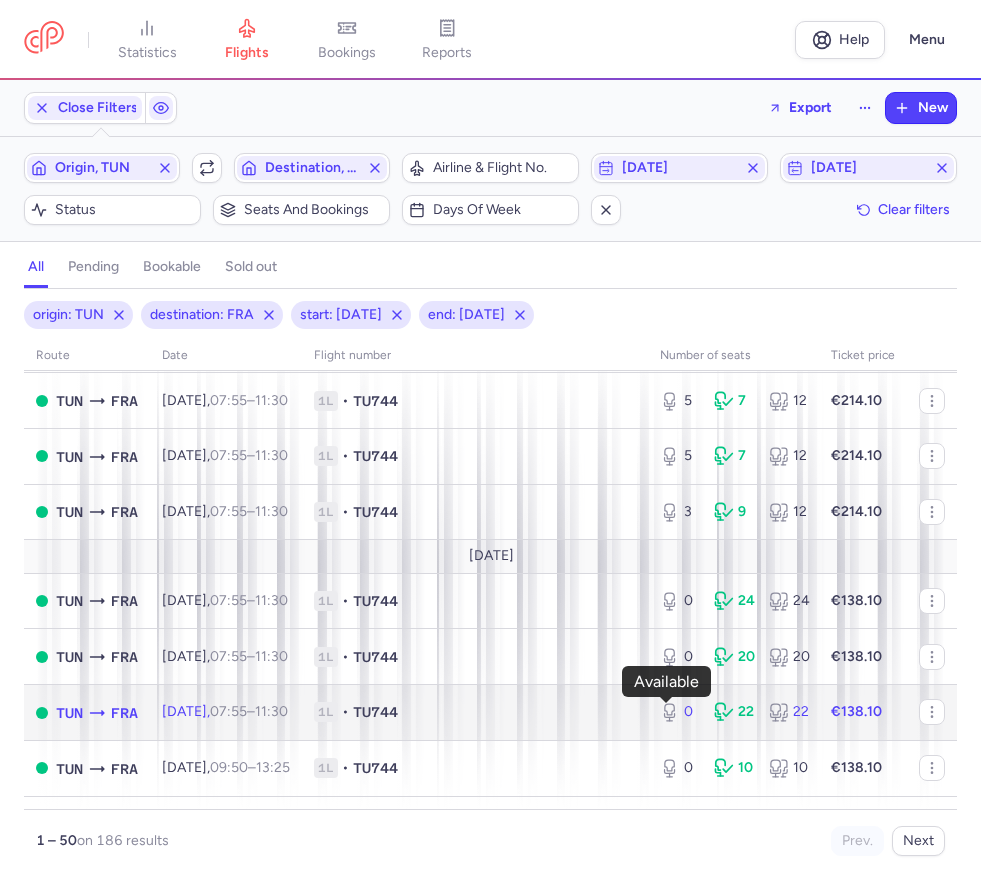 click 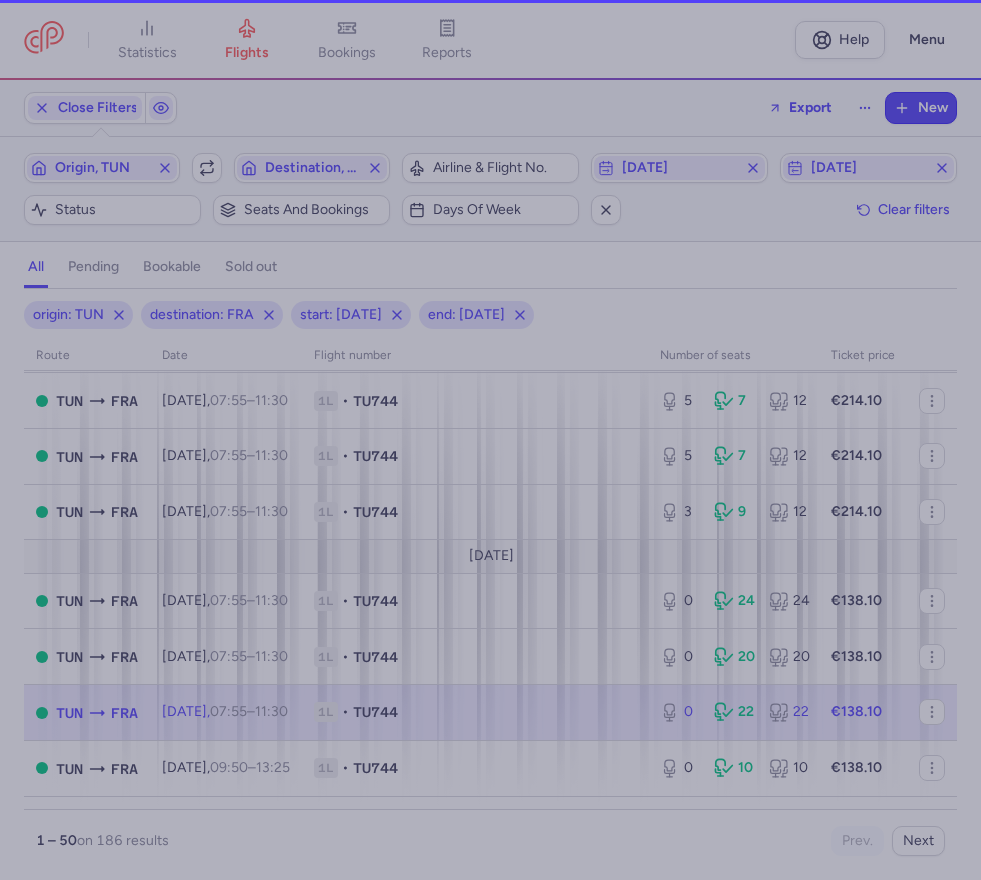 select on "days" 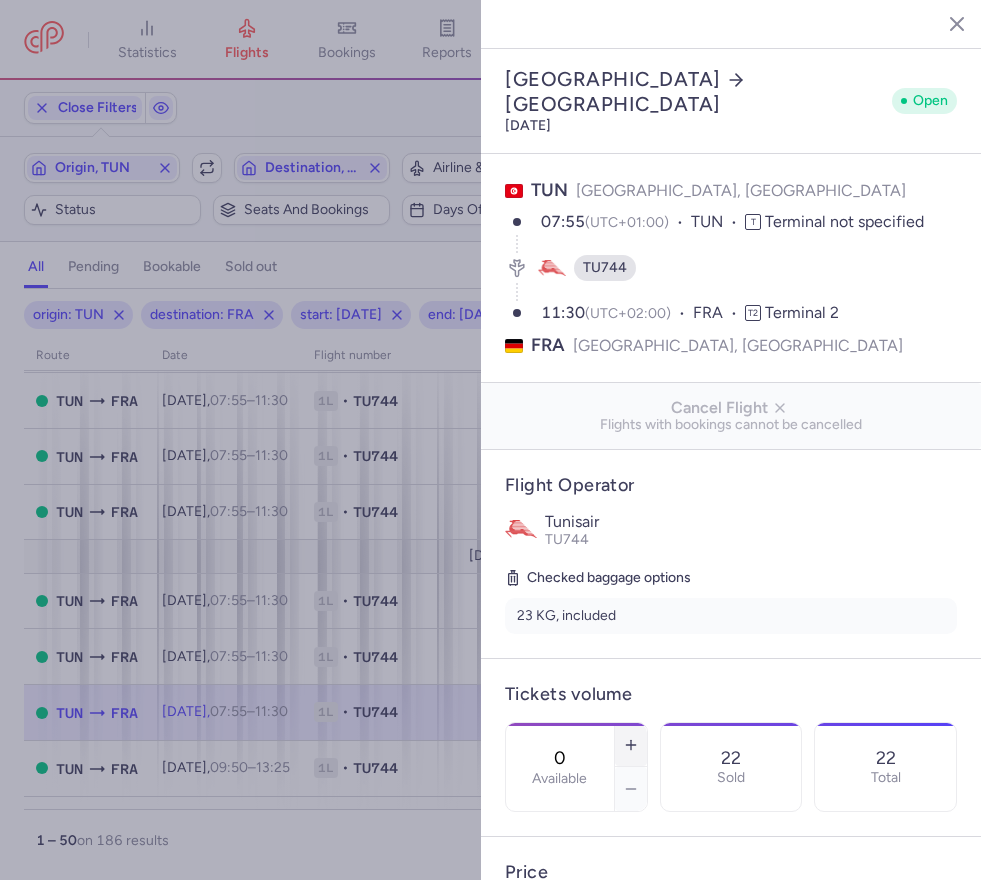 click 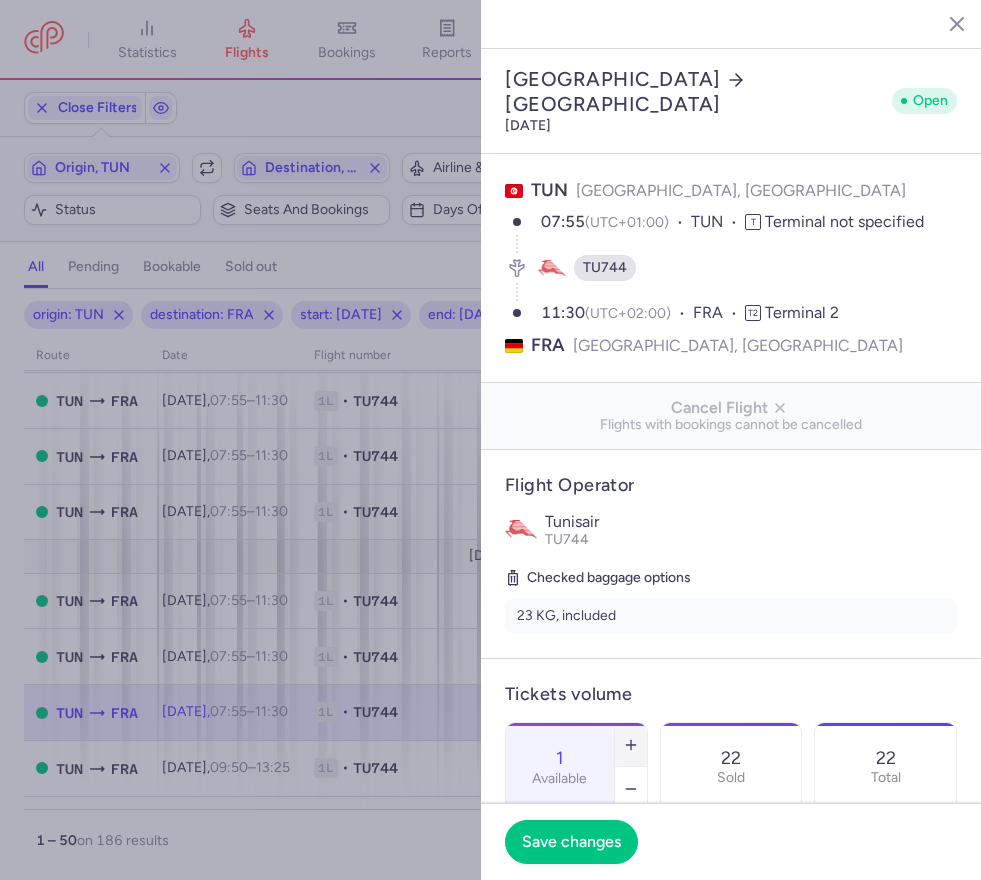 click 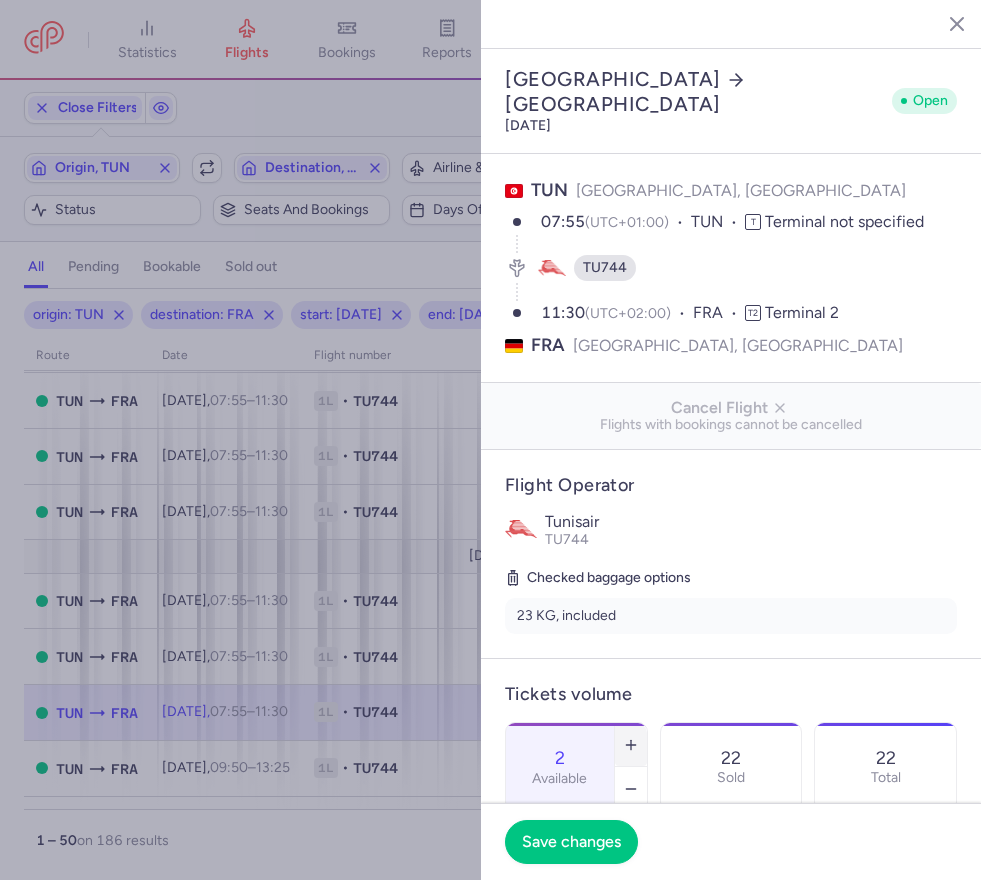 click 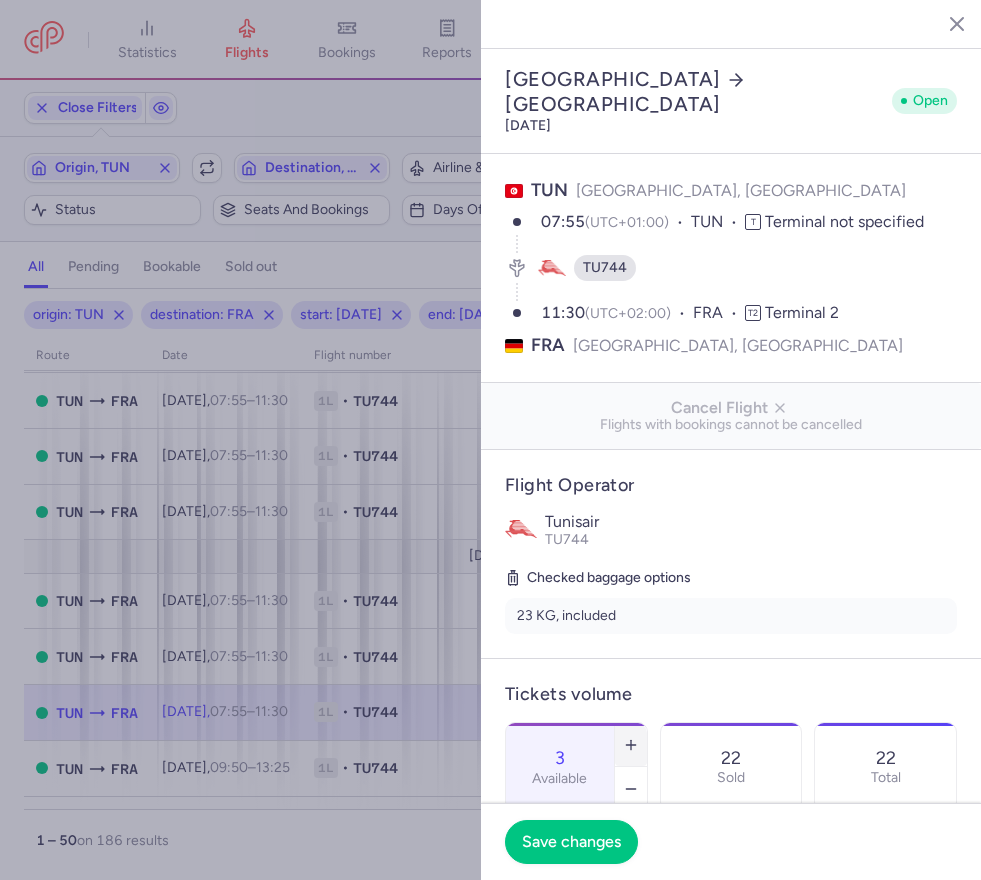 click 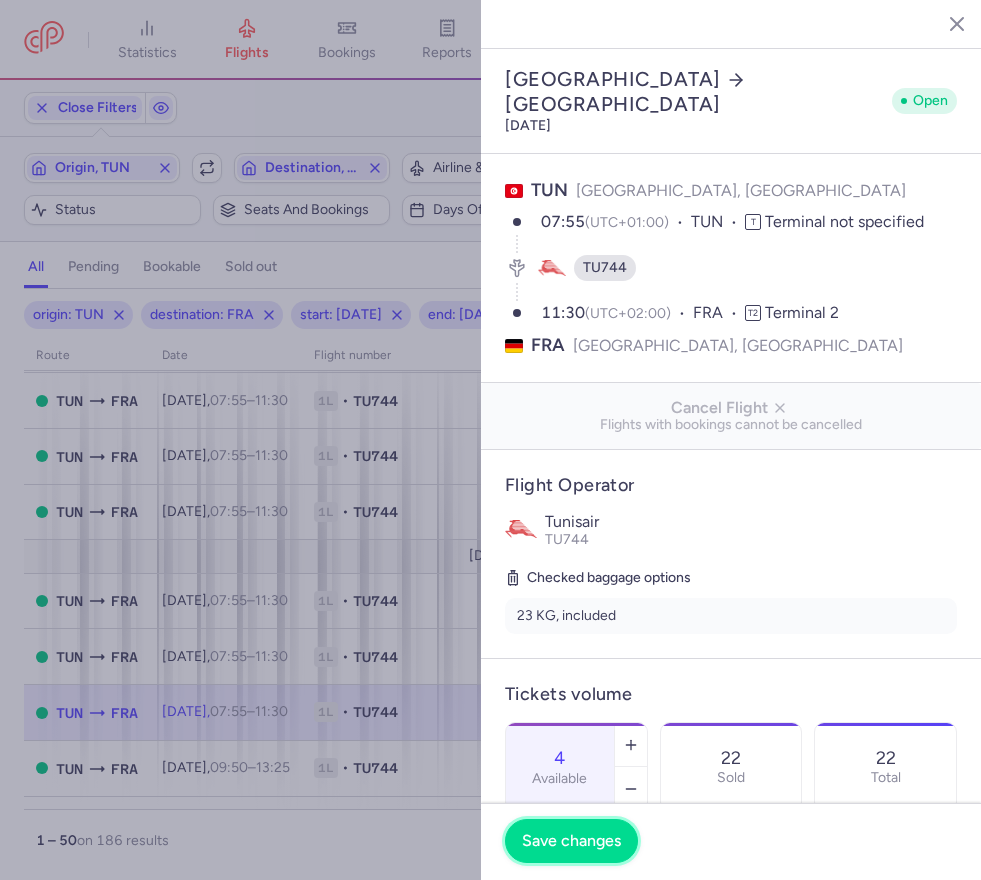 click on "Save changes" at bounding box center (571, 841) 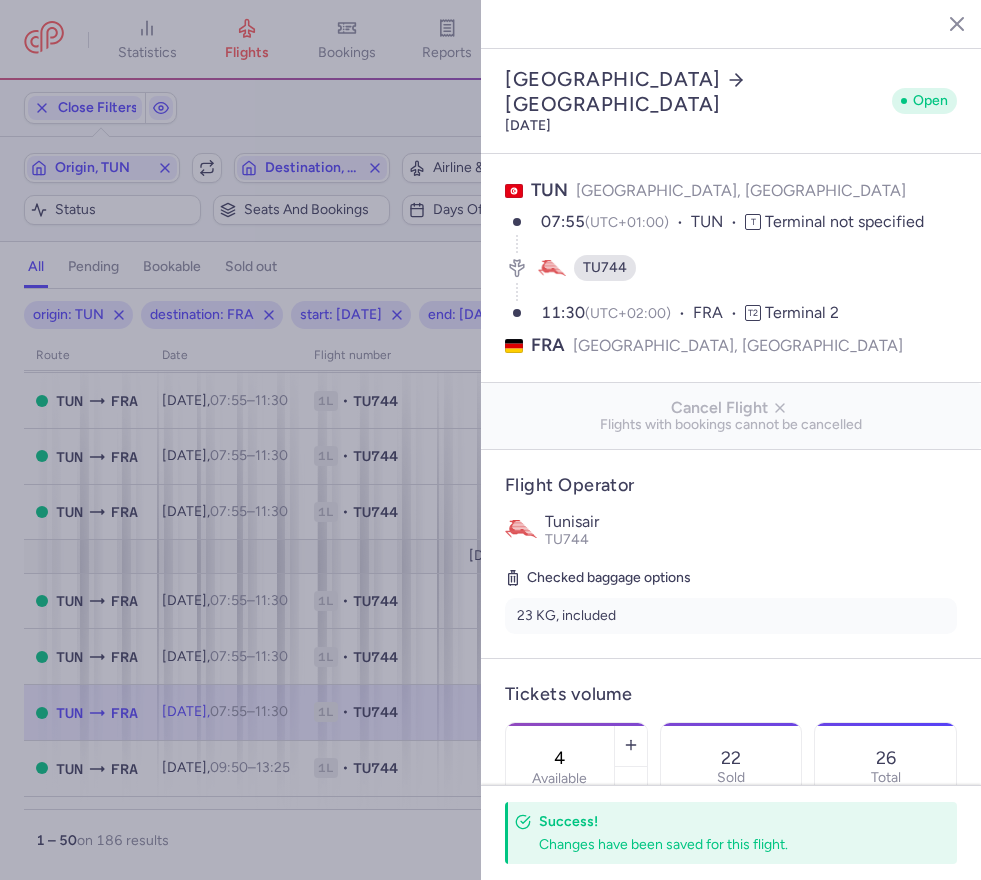 click 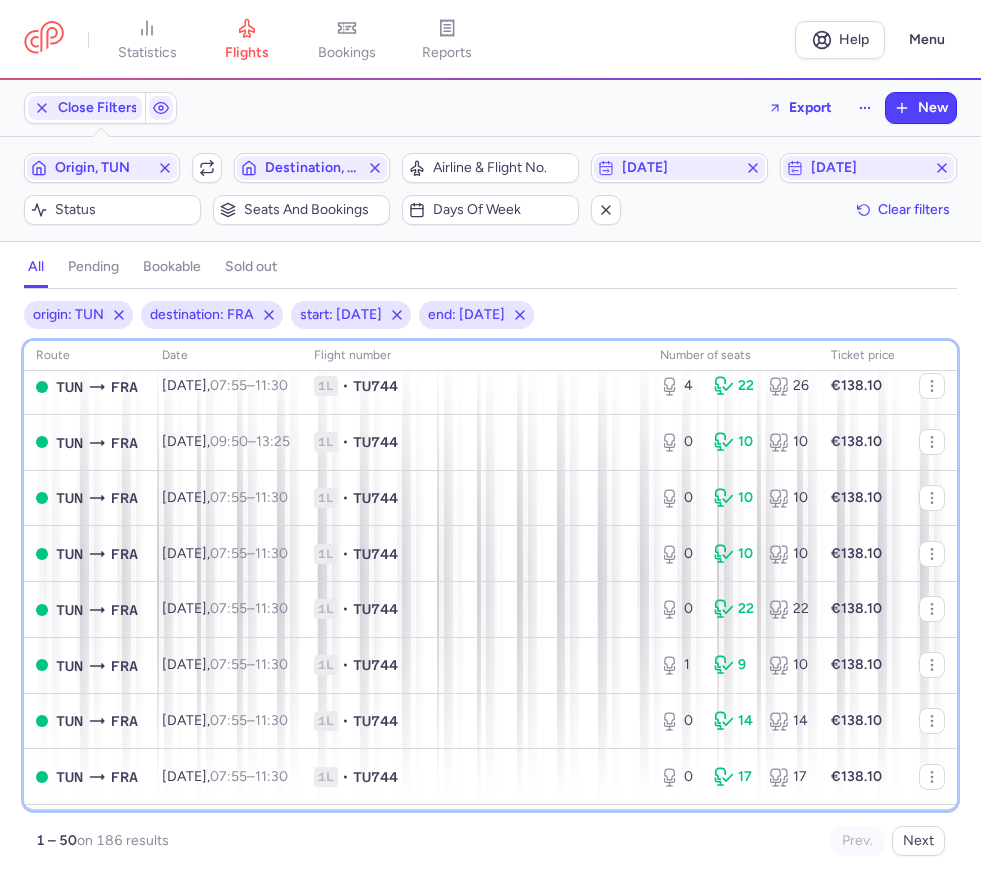 scroll, scrollTop: 1367, scrollLeft: 0, axis: vertical 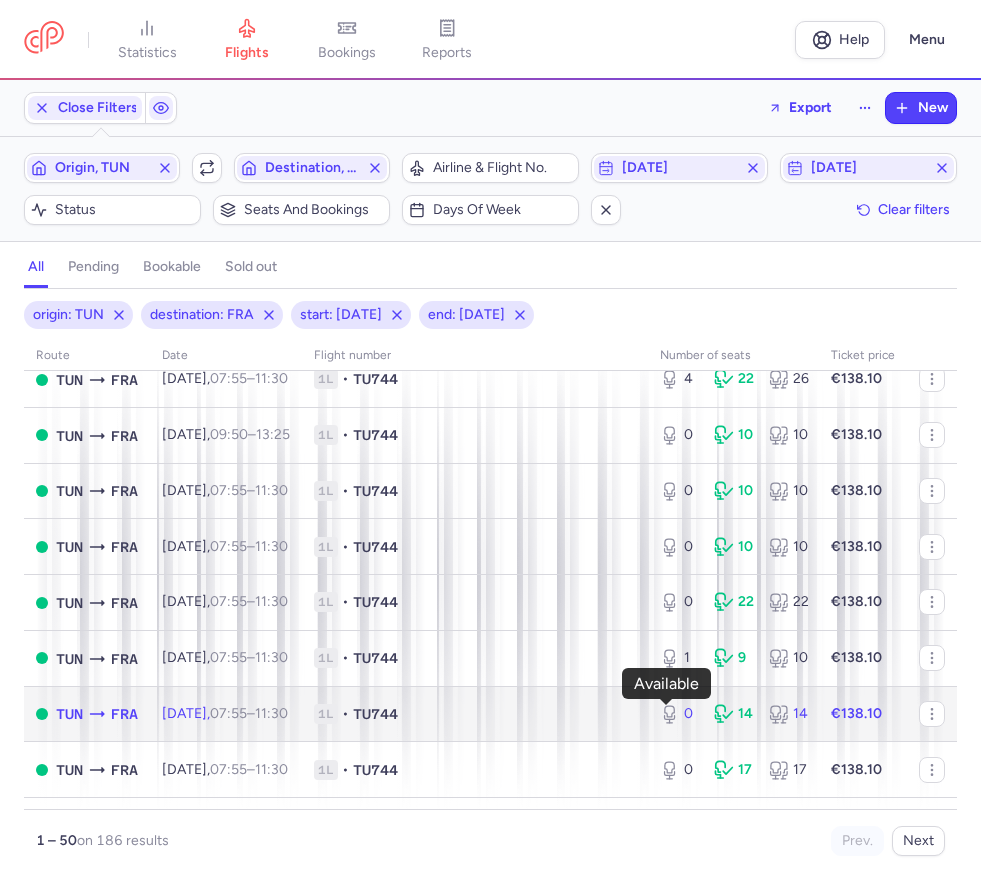click 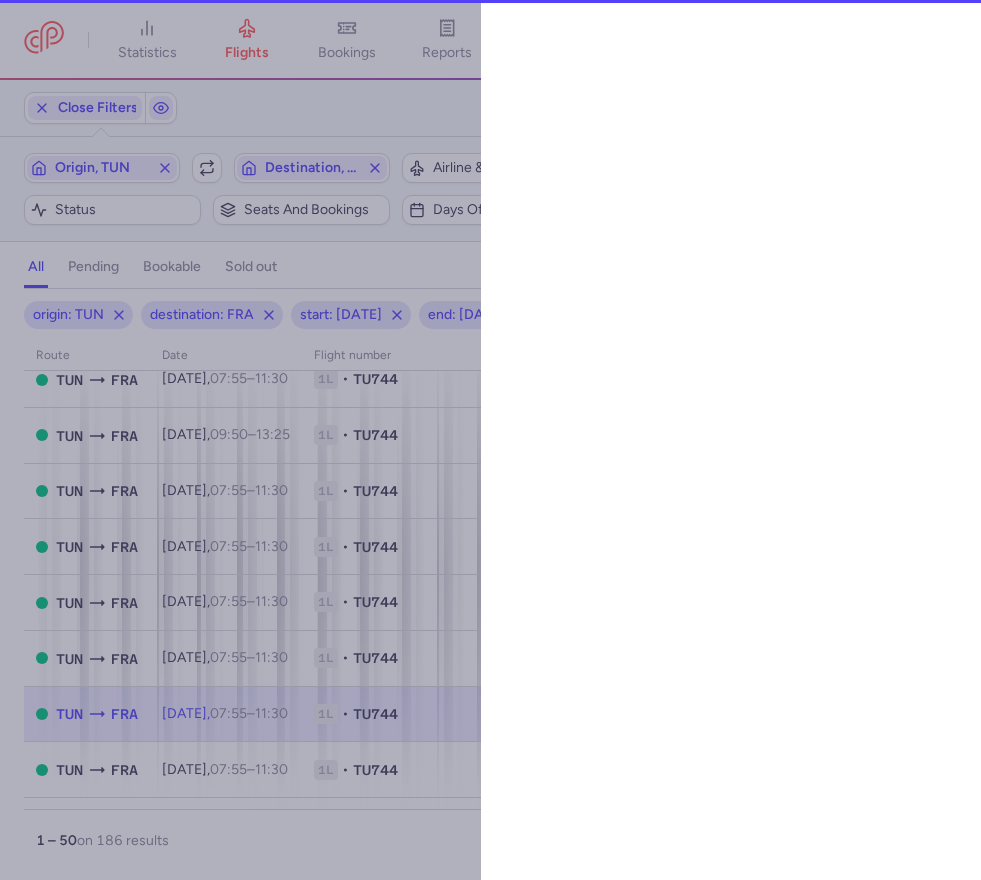 select on "days" 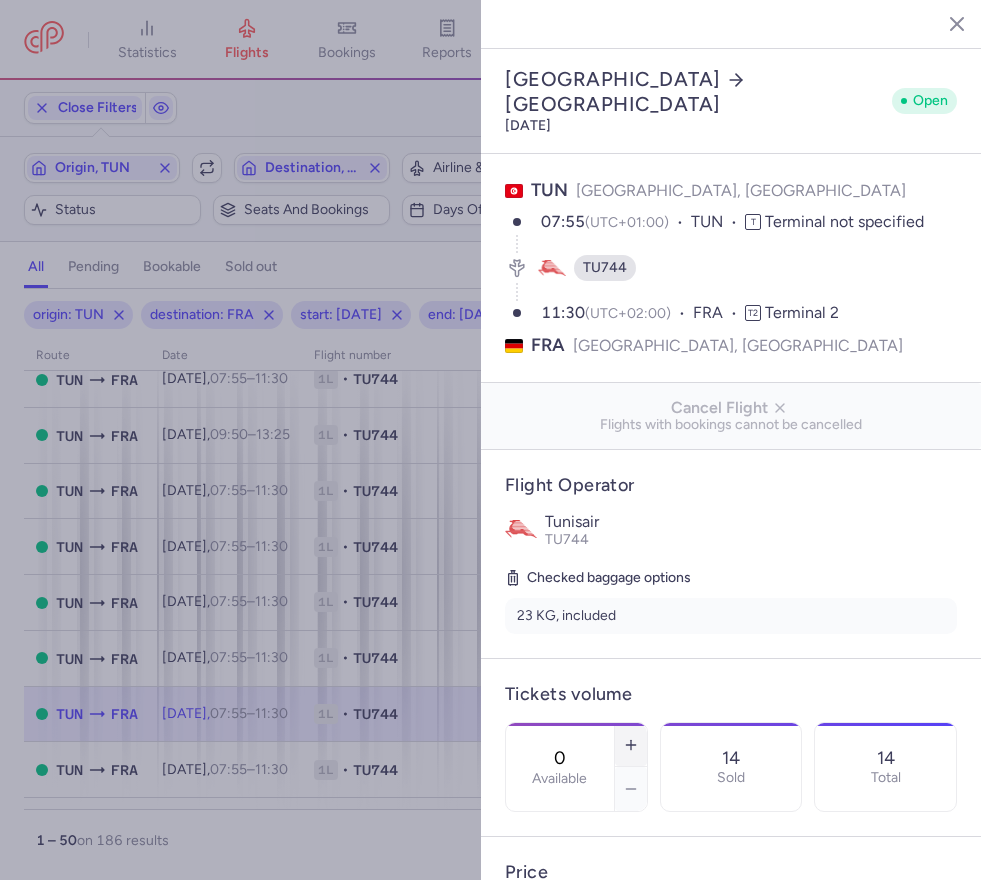 click at bounding box center [631, 745] 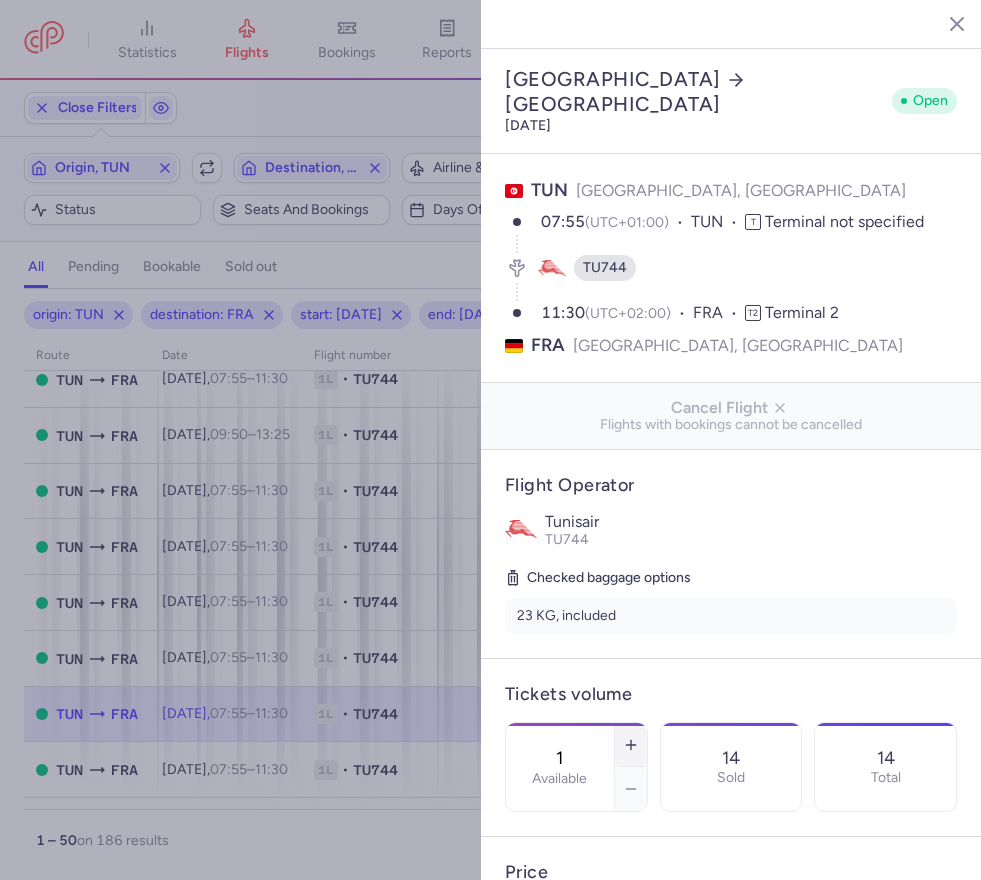 click at bounding box center [631, 745] 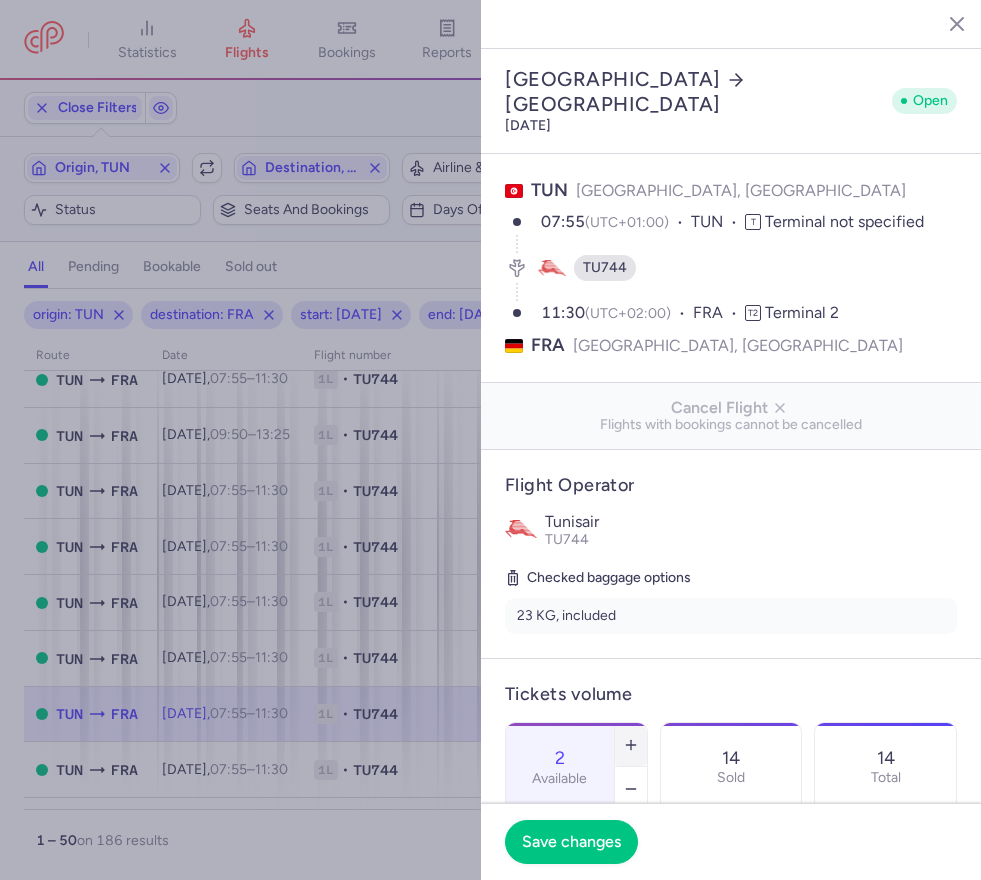 click at bounding box center [631, 745] 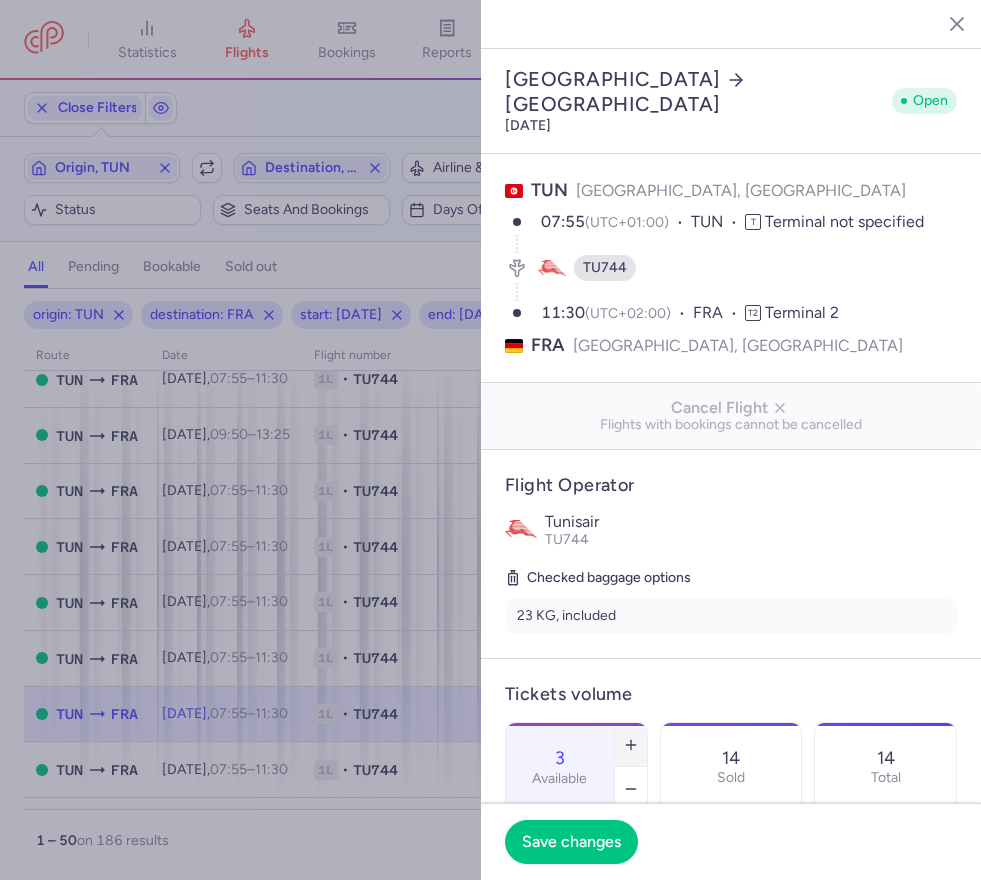 click at bounding box center [631, 745] 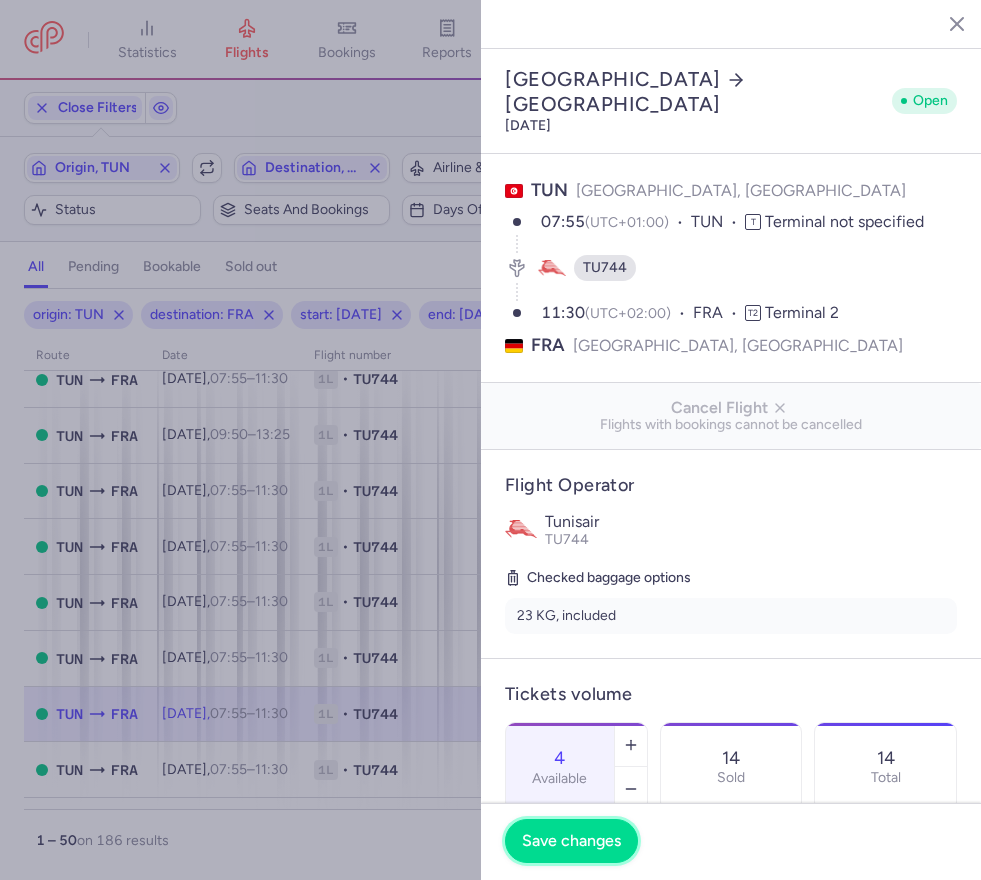 click on "Save changes" at bounding box center [571, 841] 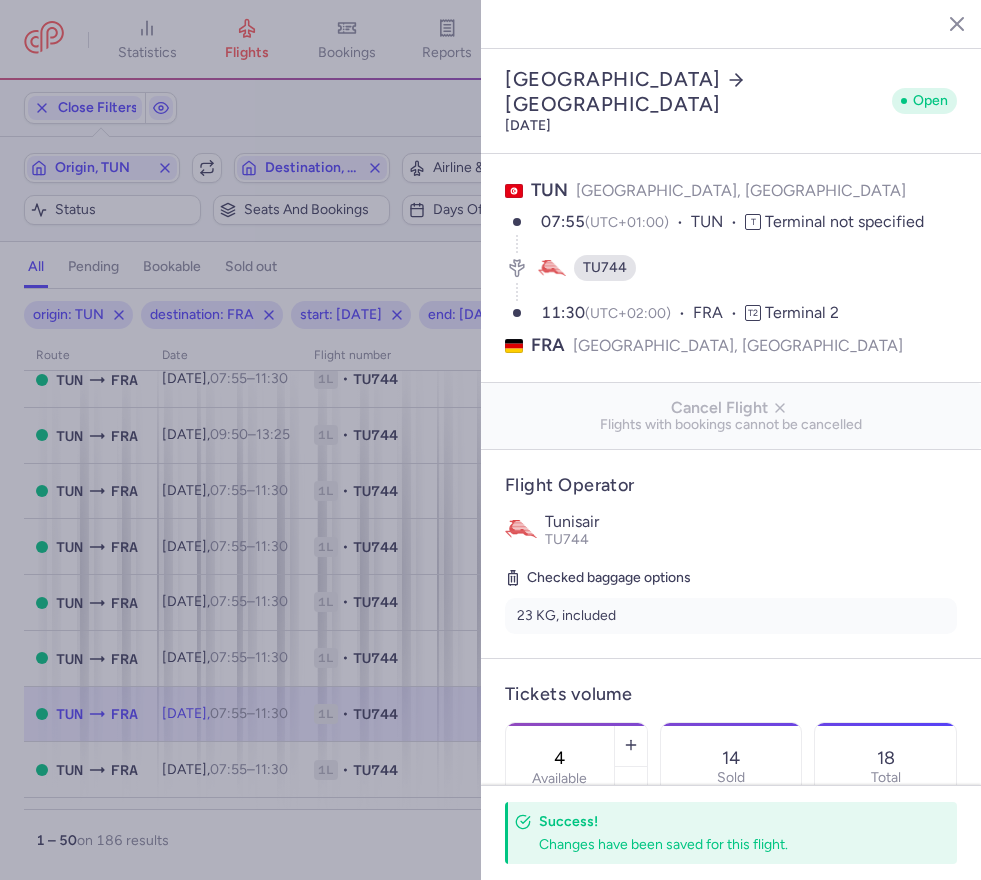 click 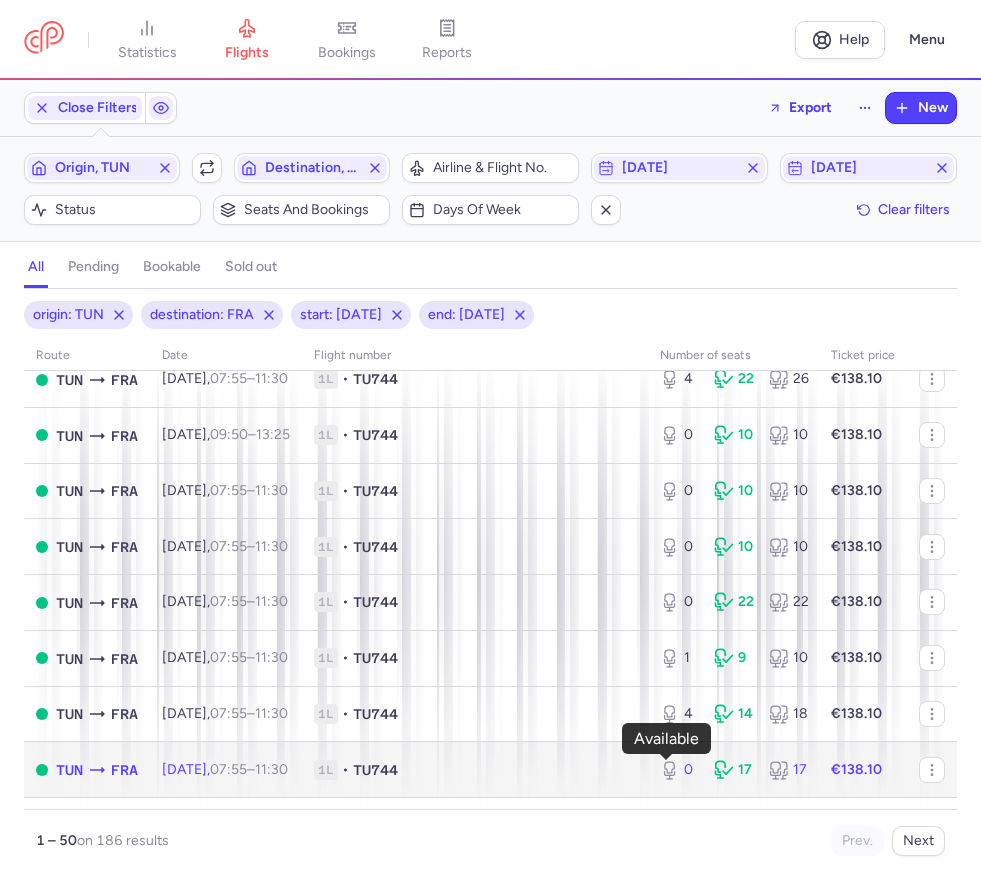 click 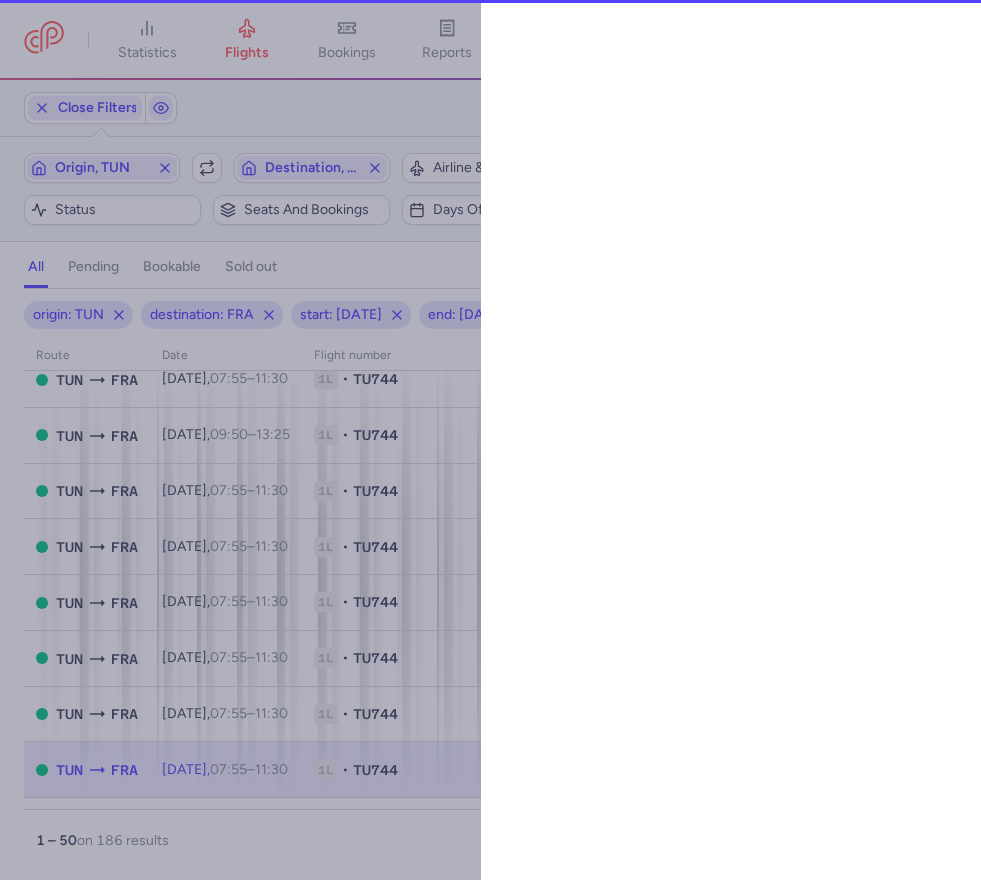 select on "days" 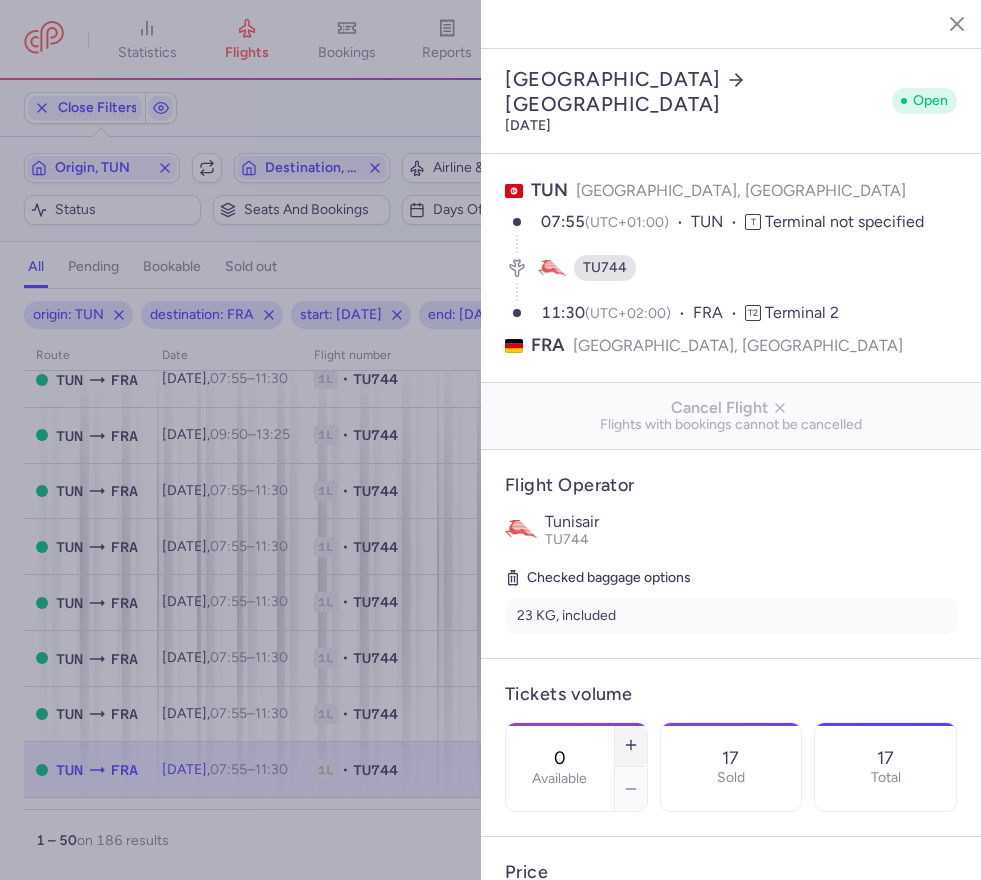 click at bounding box center (631, 745) 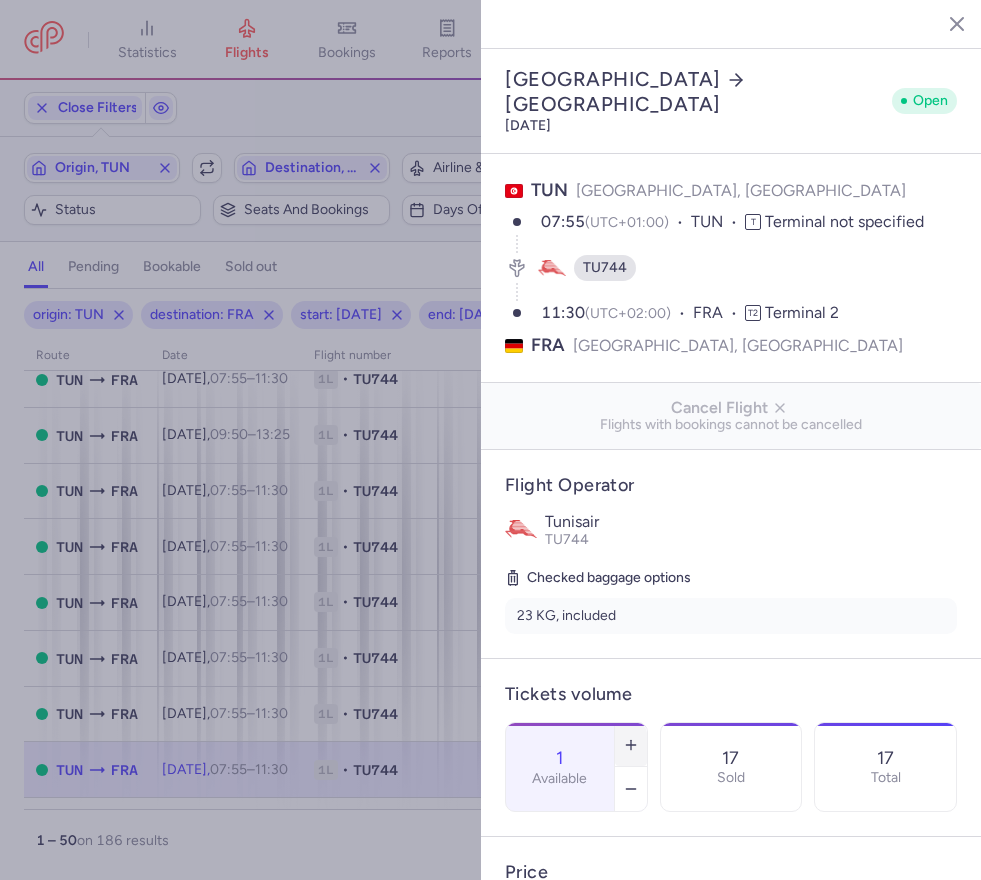 click at bounding box center [631, 745] 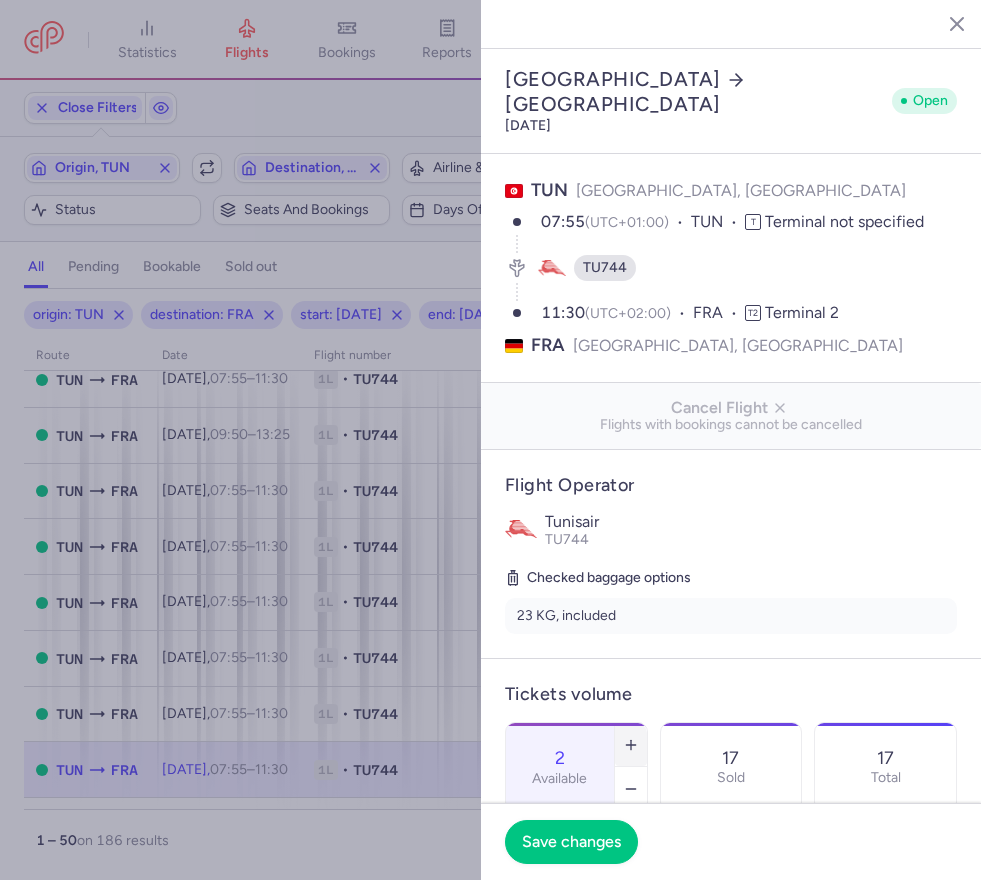 click at bounding box center [631, 745] 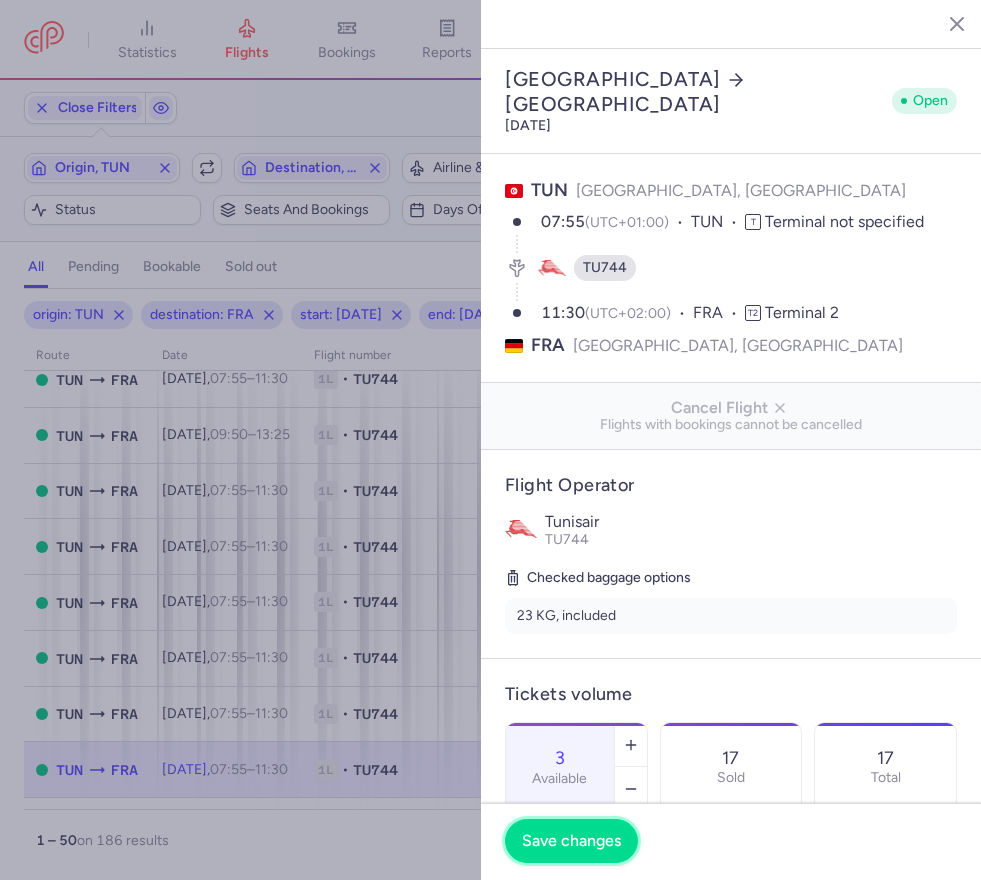 click on "Save changes" at bounding box center [571, 841] 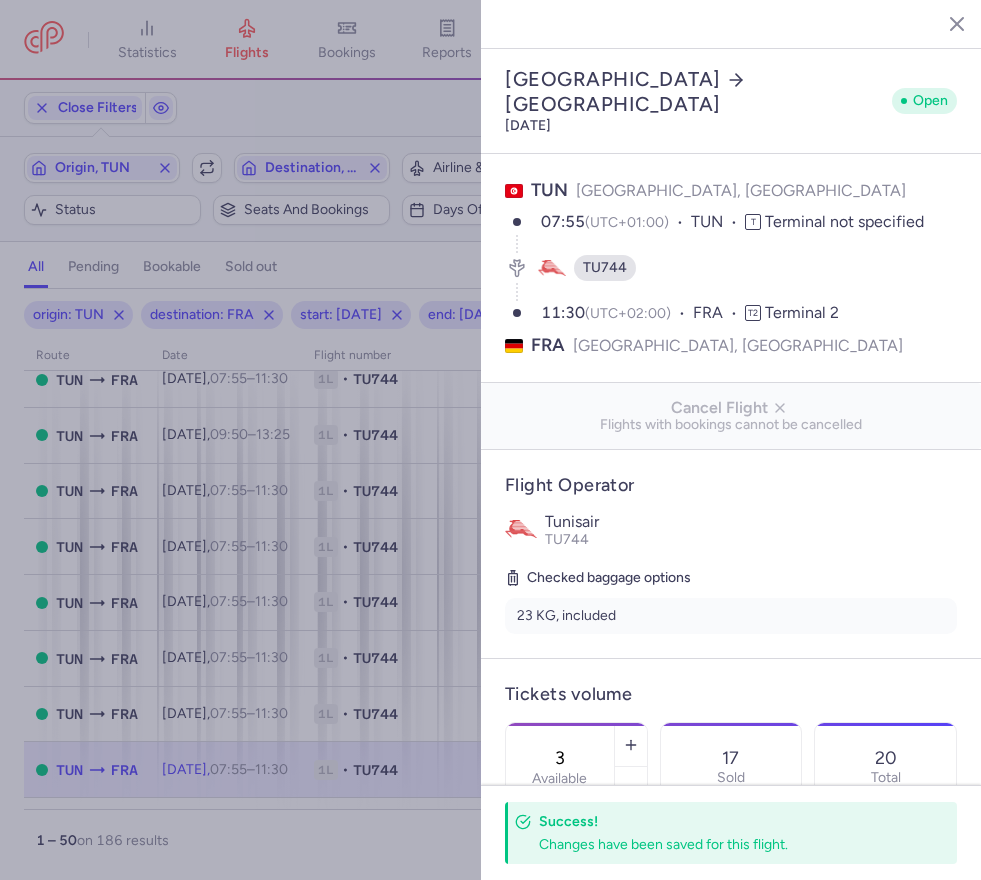 click 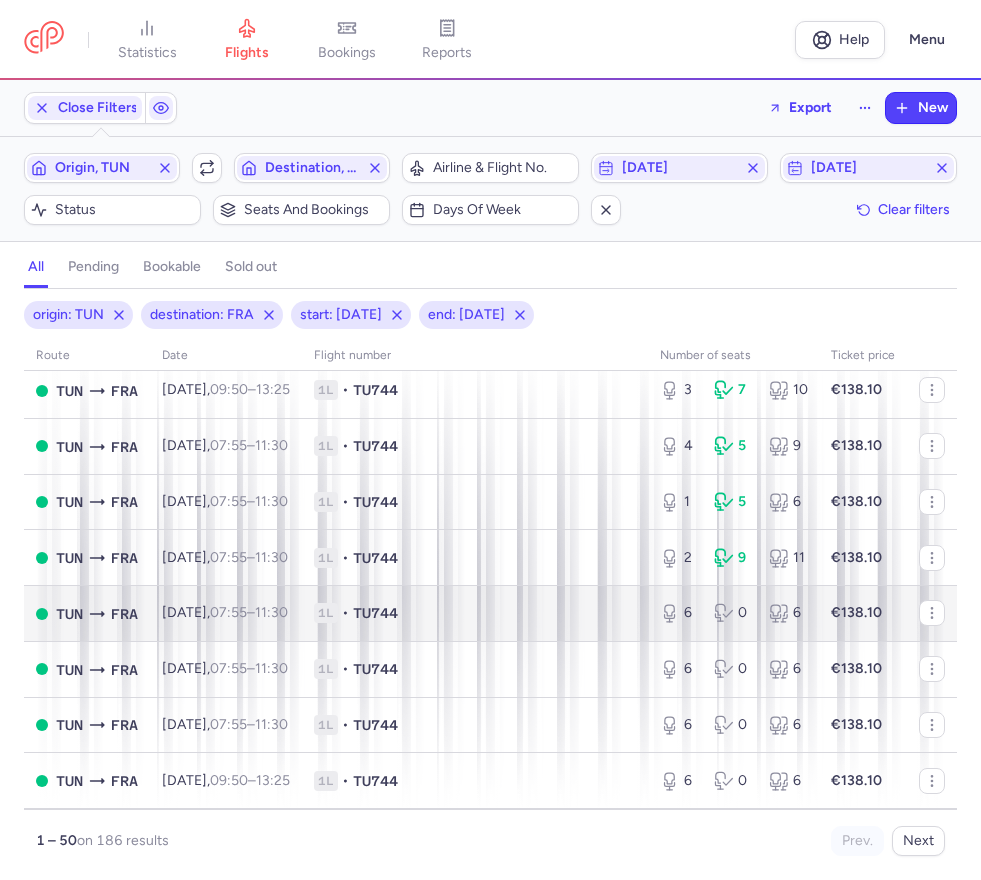scroll, scrollTop: 1767, scrollLeft: 0, axis: vertical 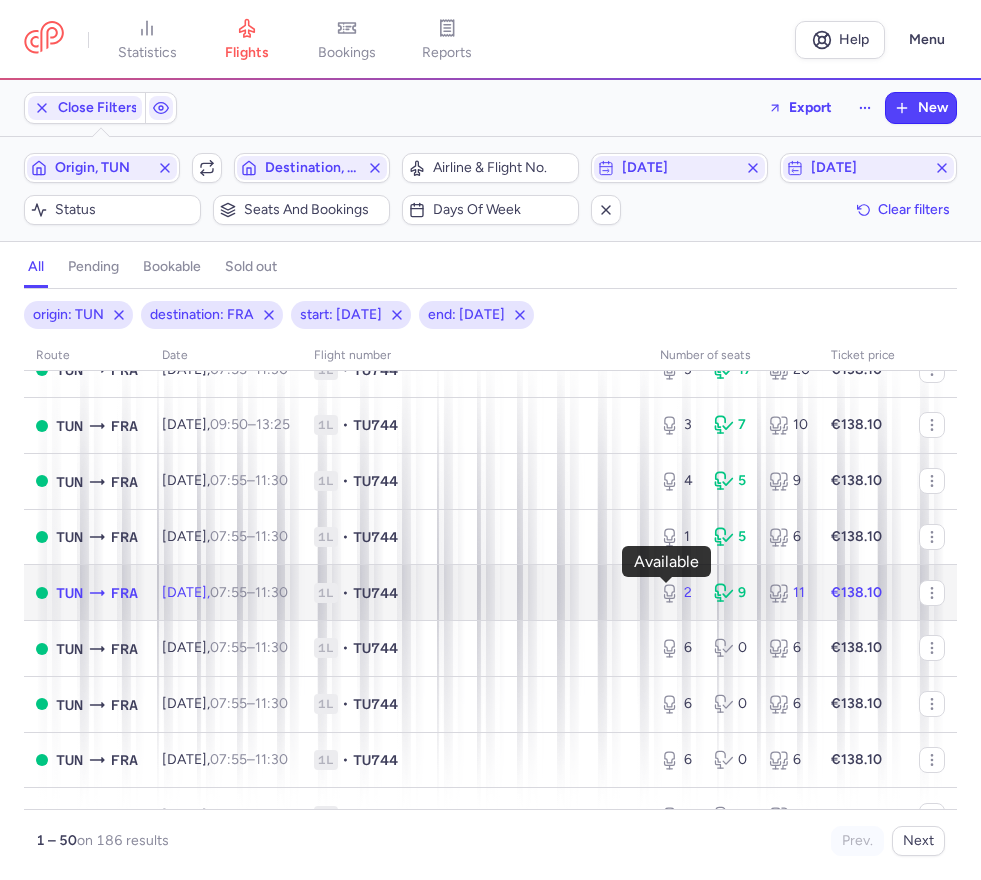 click 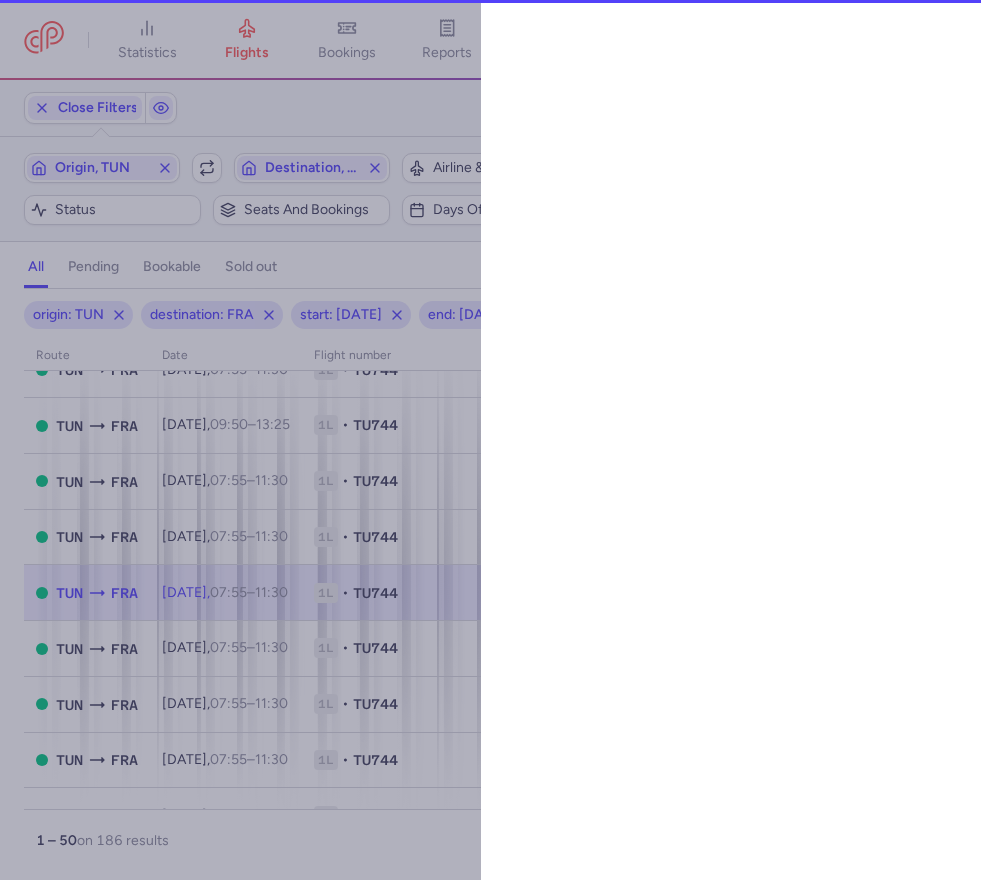 select on "days" 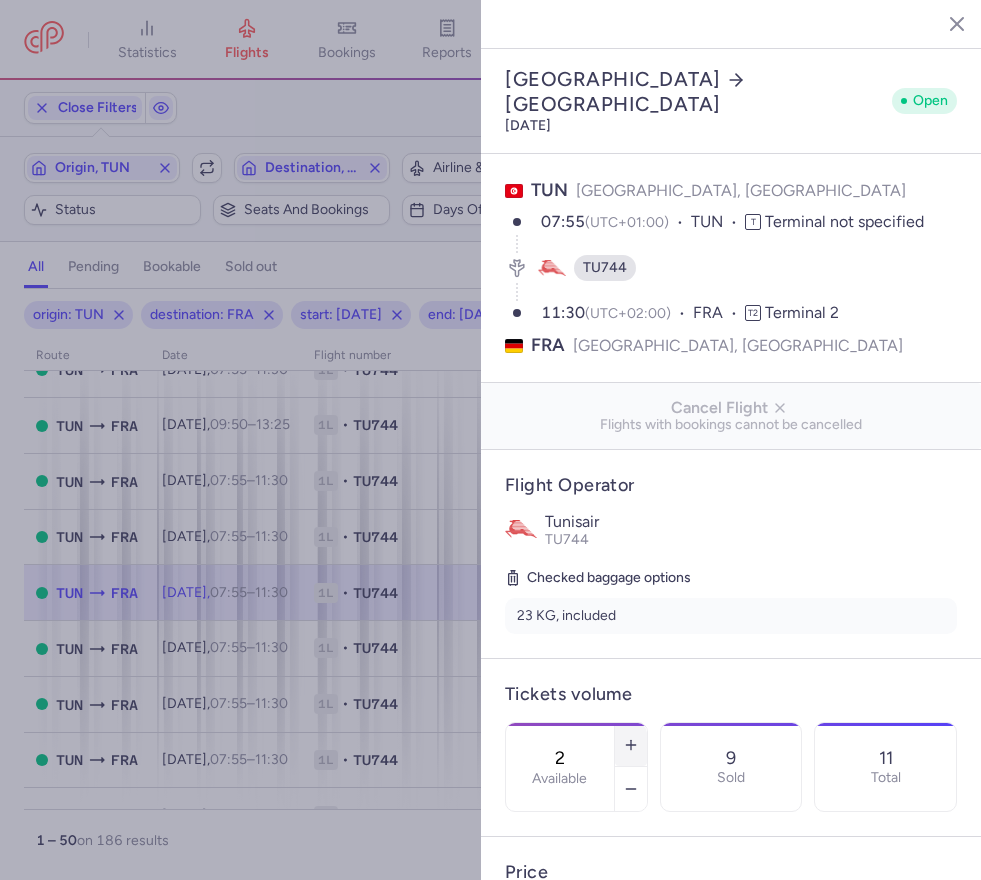 click 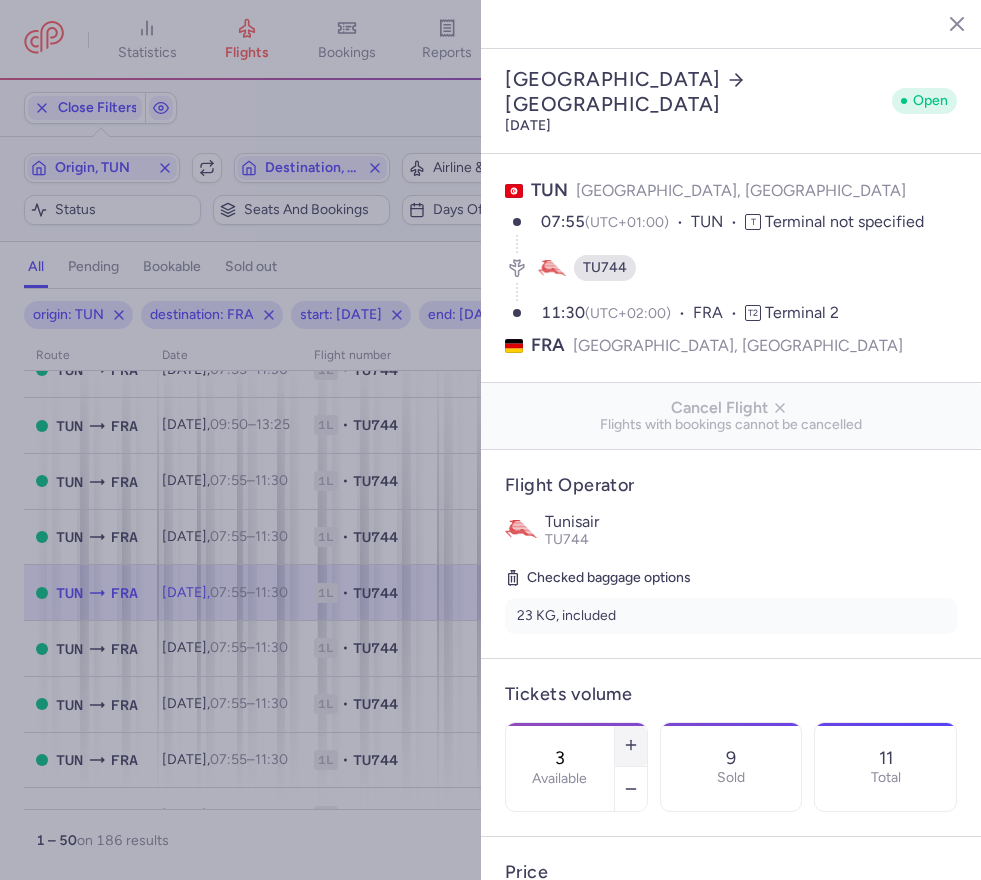 click 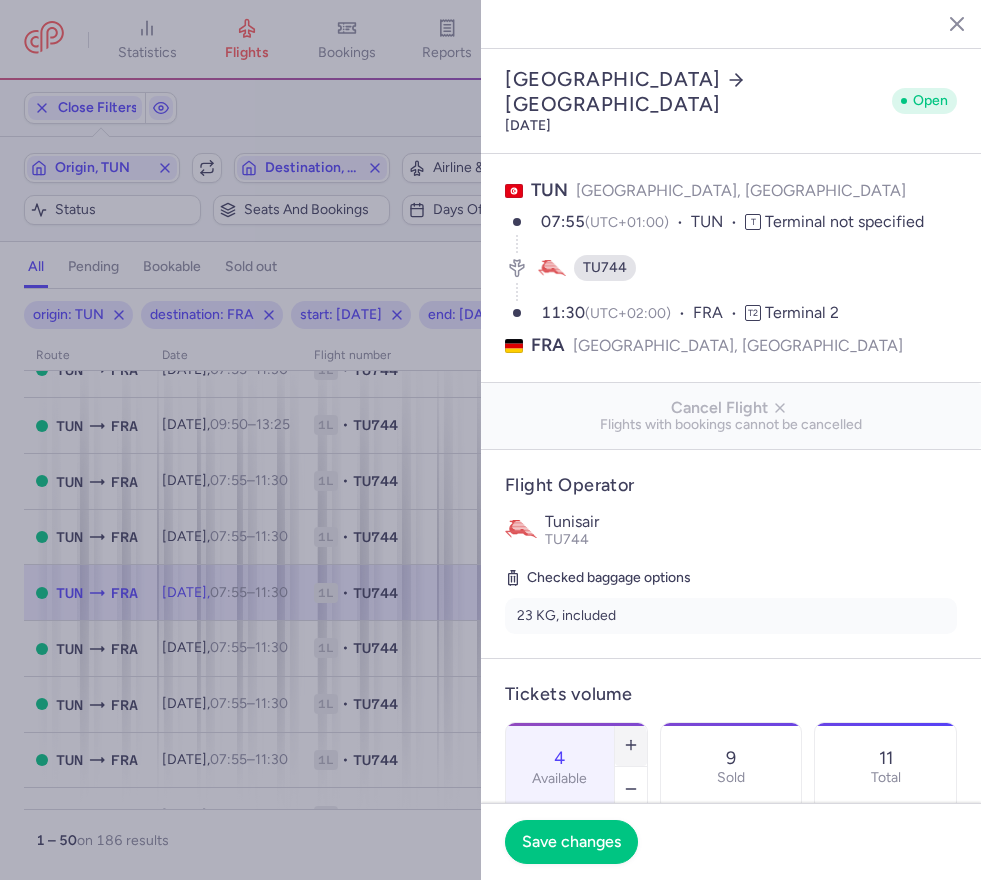 click 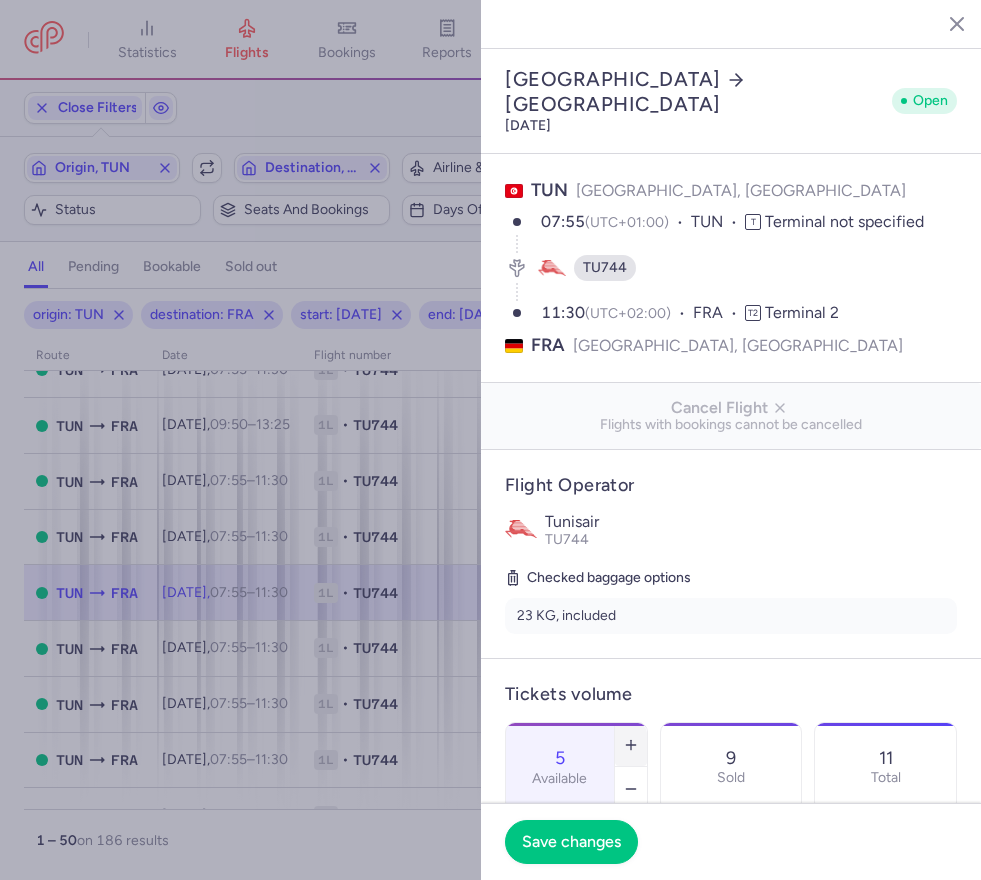 click 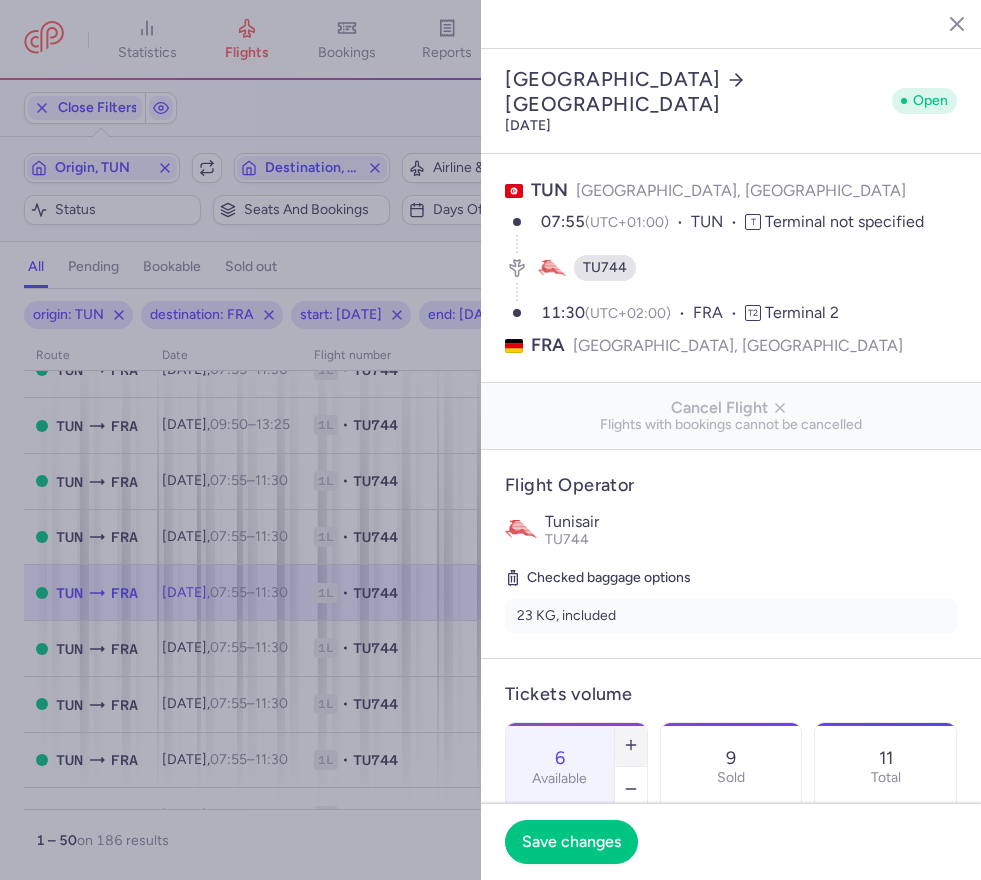 click 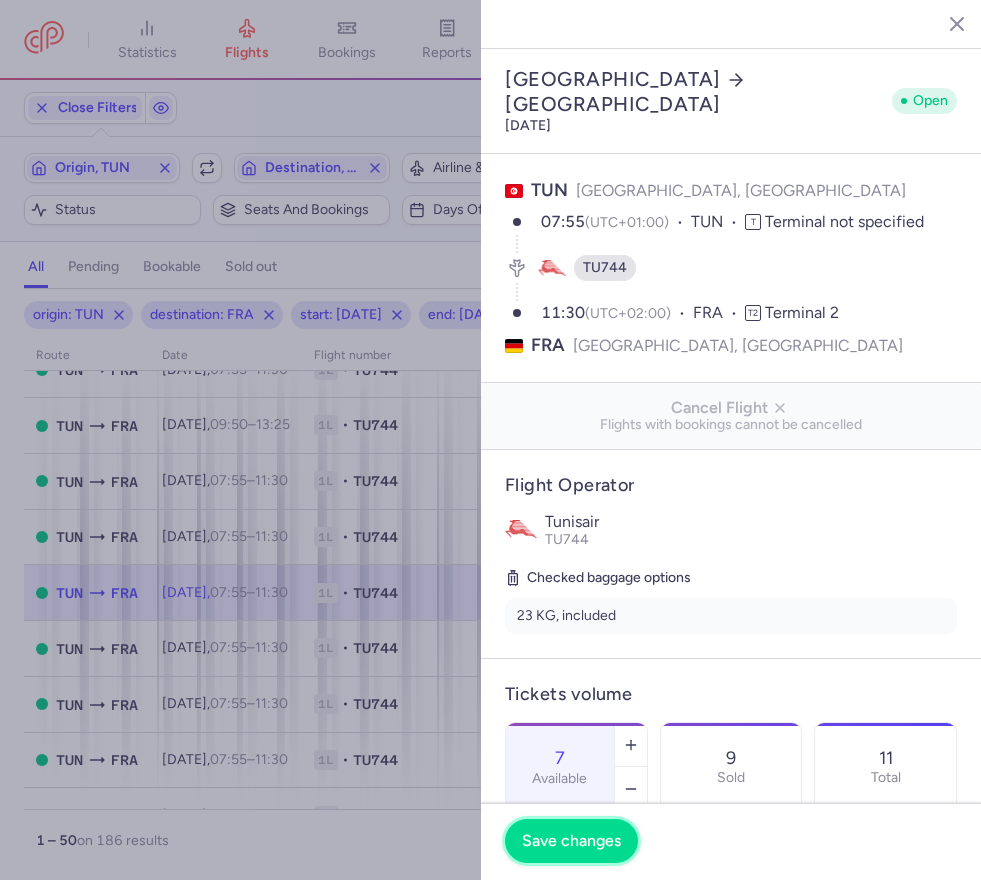 click on "Save changes" at bounding box center (571, 841) 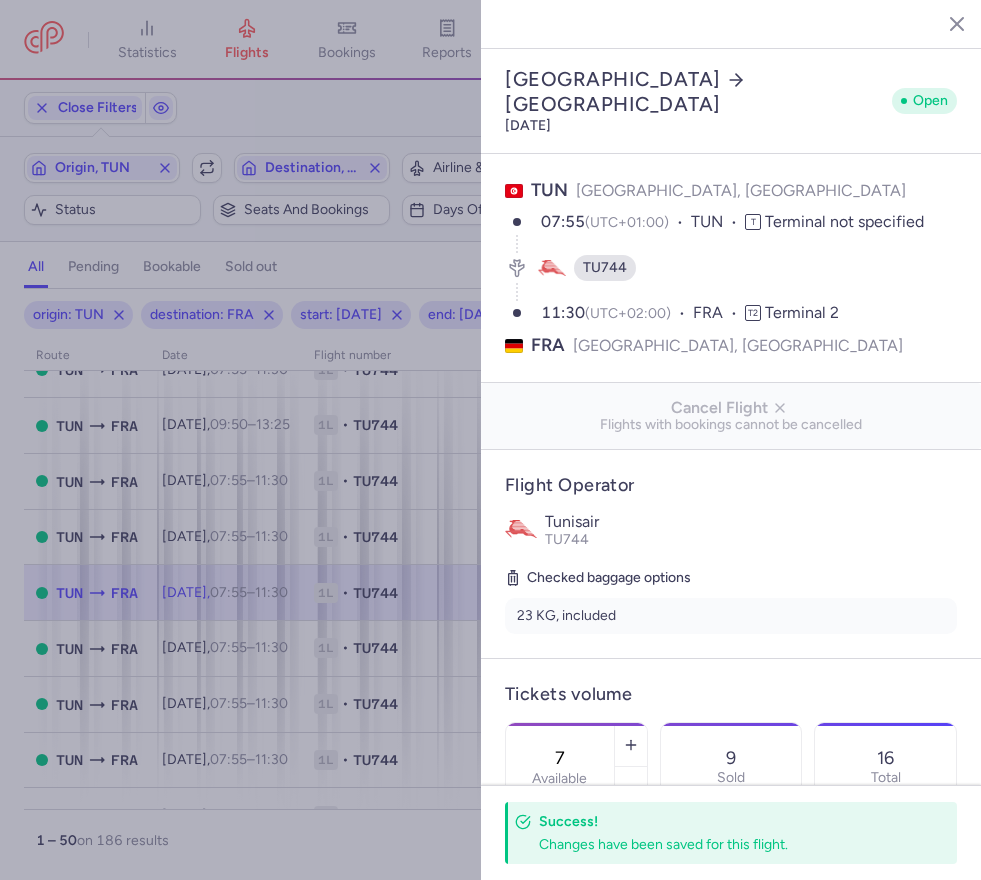 click 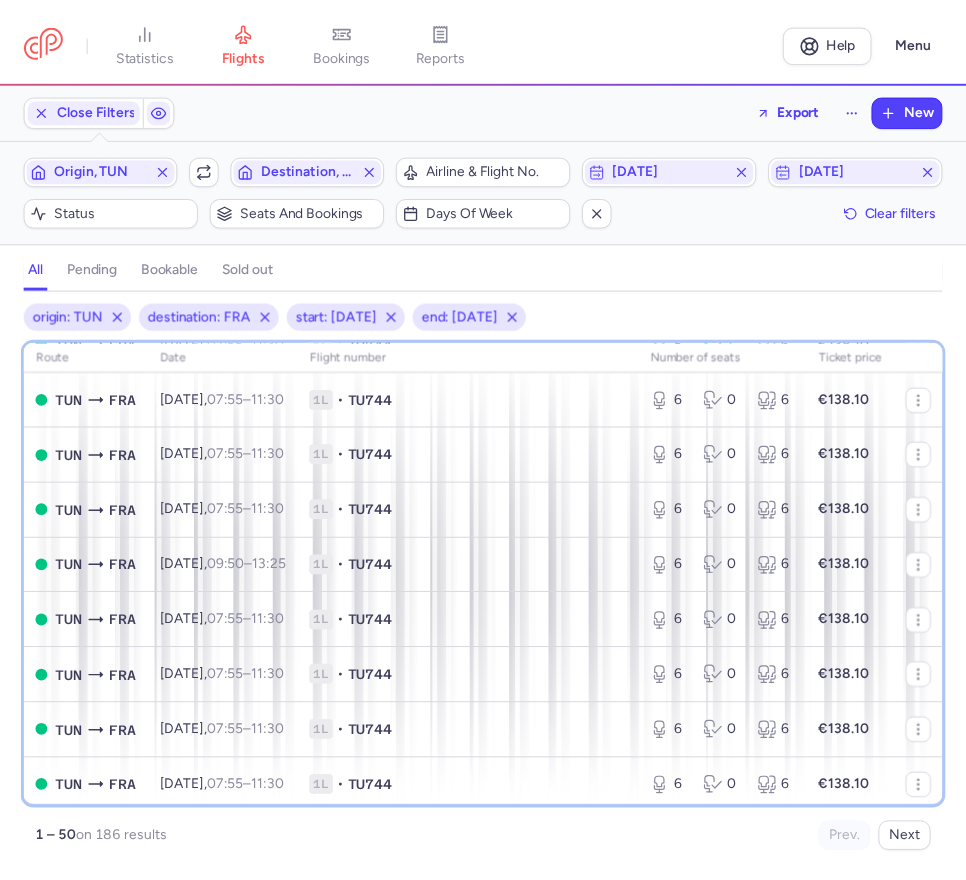 scroll, scrollTop: 2414, scrollLeft: 0, axis: vertical 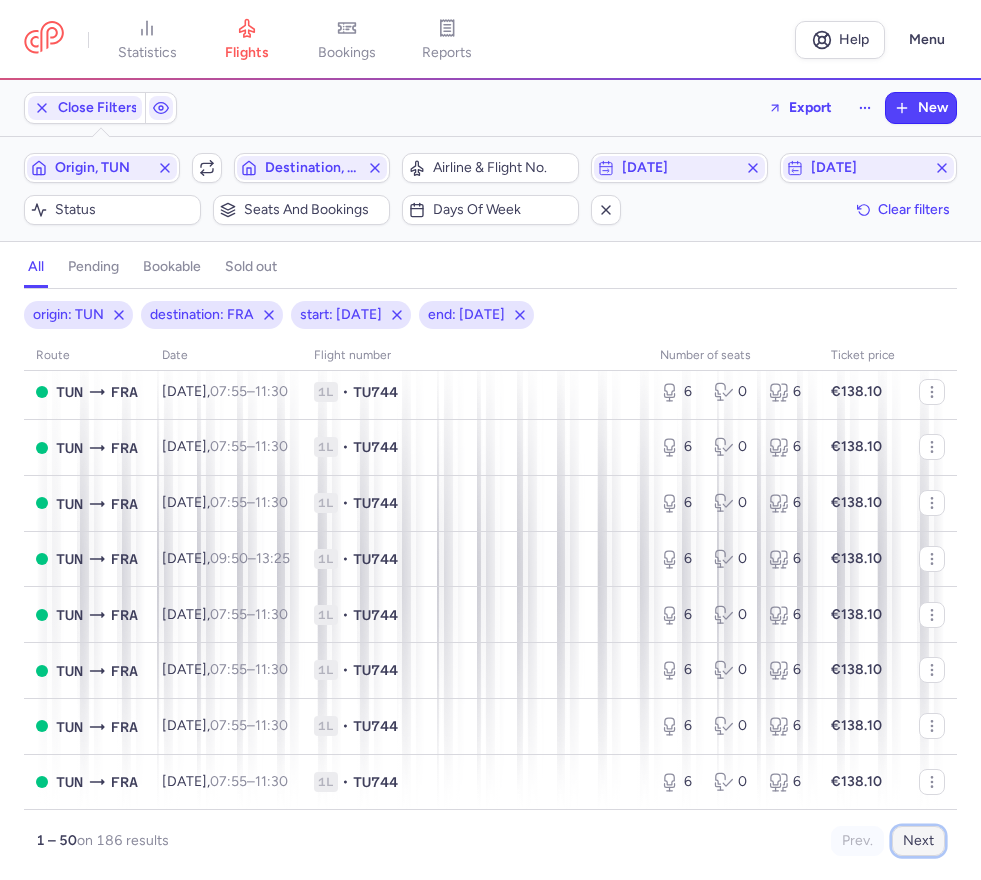 click on "Next" at bounding box center (918, 841) 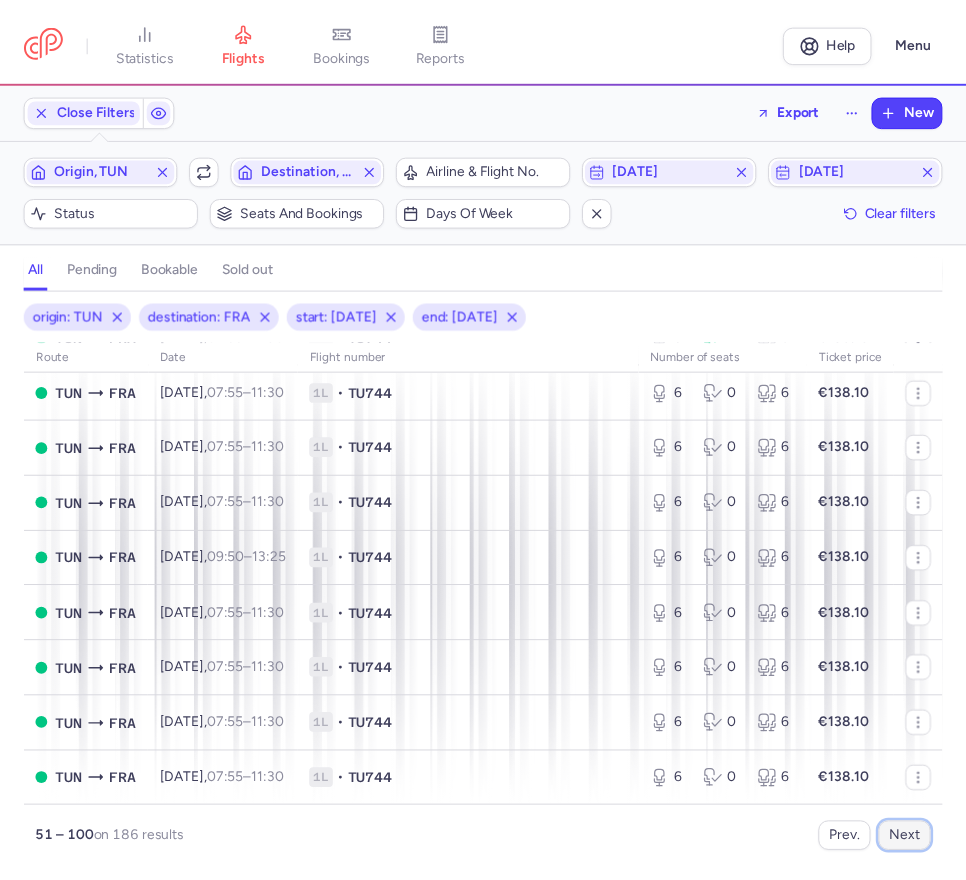 scroll, scrollTop: 0, scrollLeft: 0, axis: both 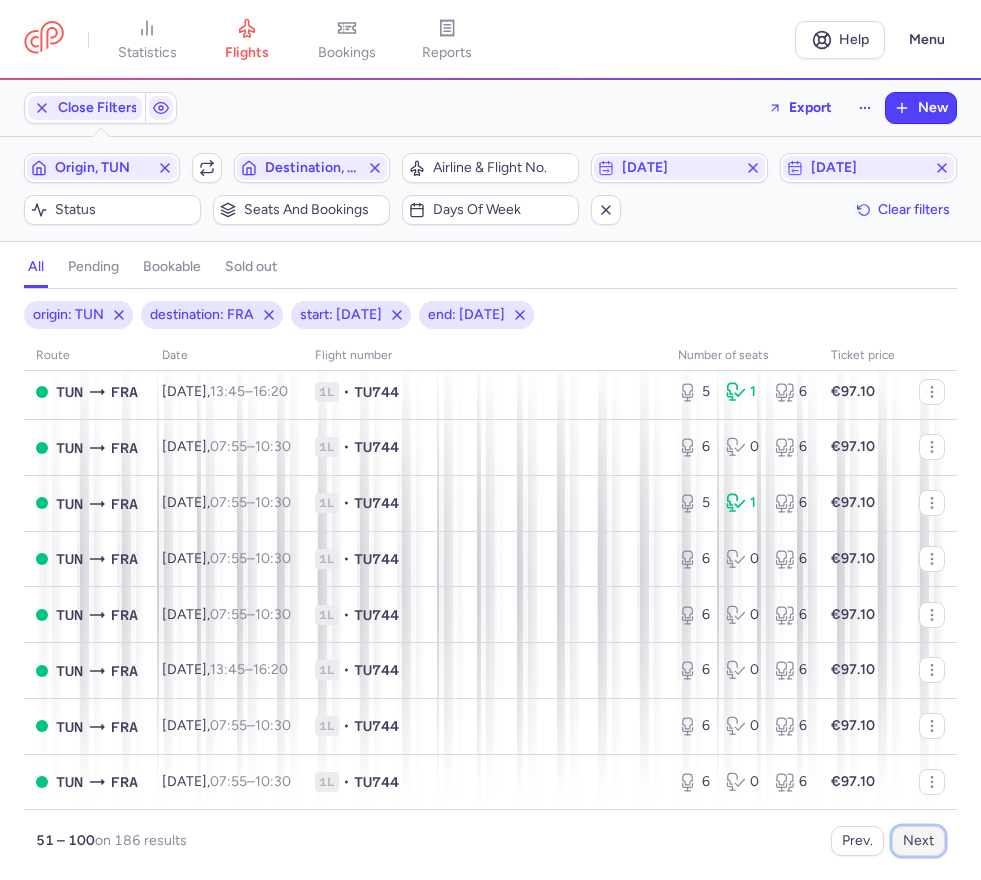 click on "Next" at bounding box center [918, 841] 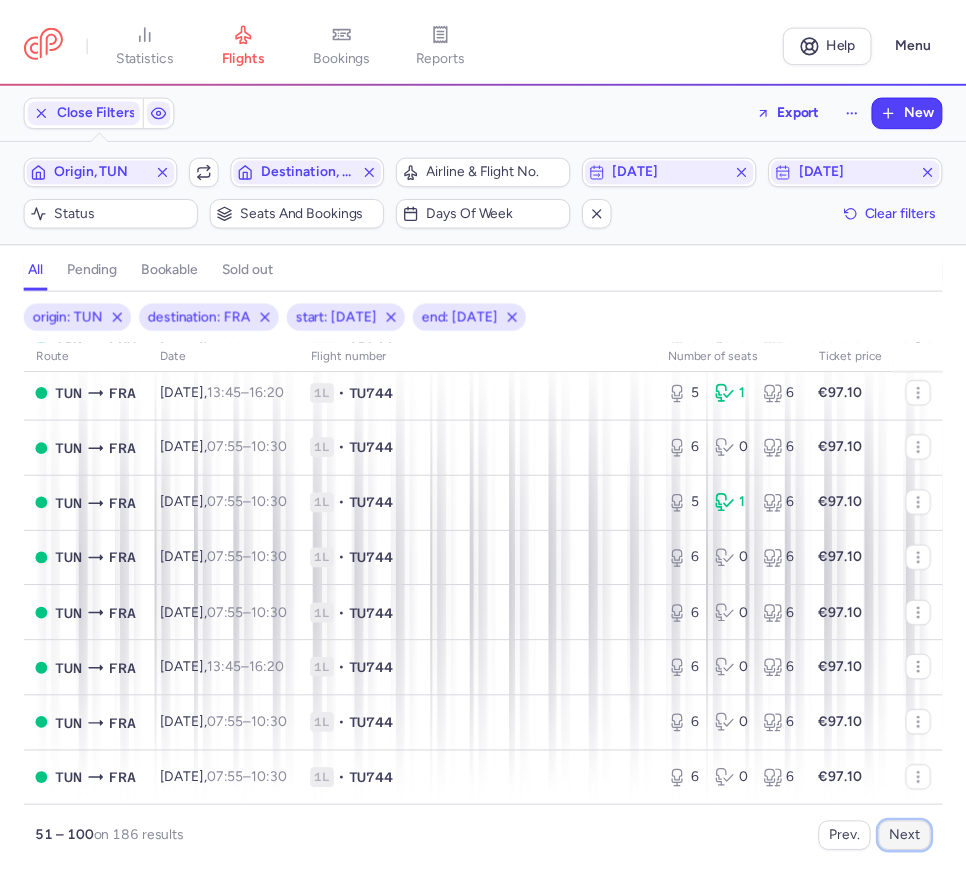 scroll, scrollTop: 0, scrollLeft: 0, axis: both 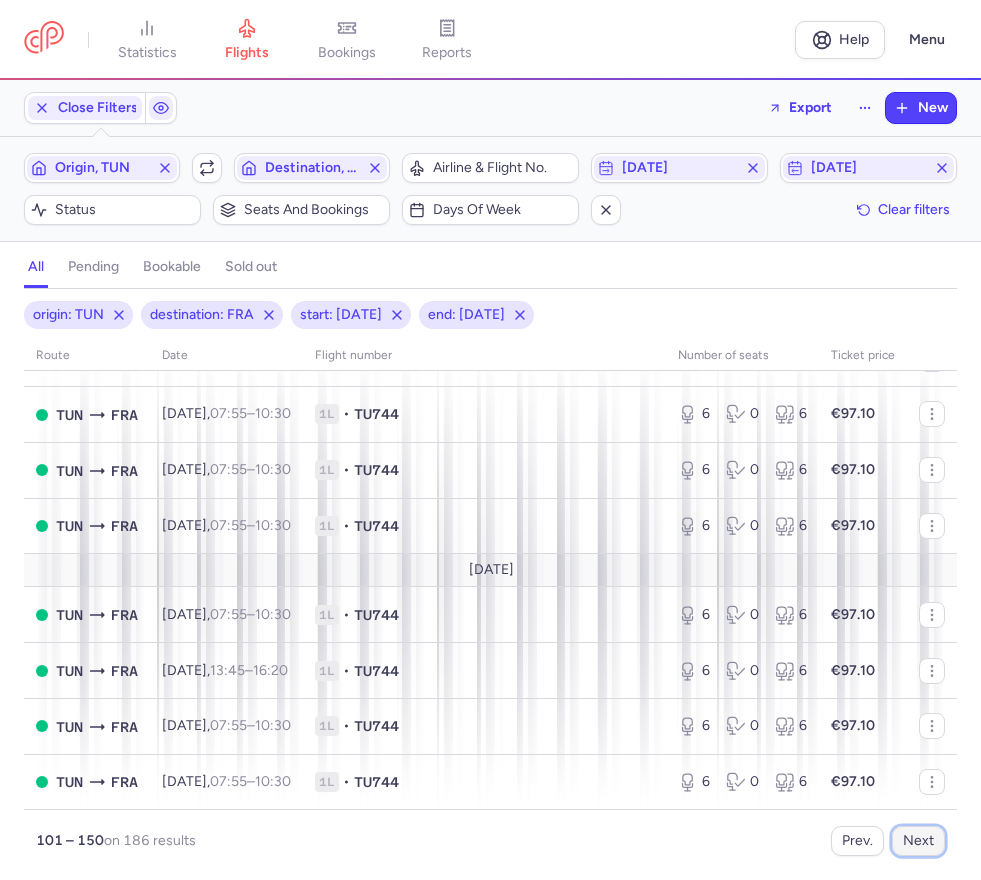 click on "Next" at bounding box center (918, 841) 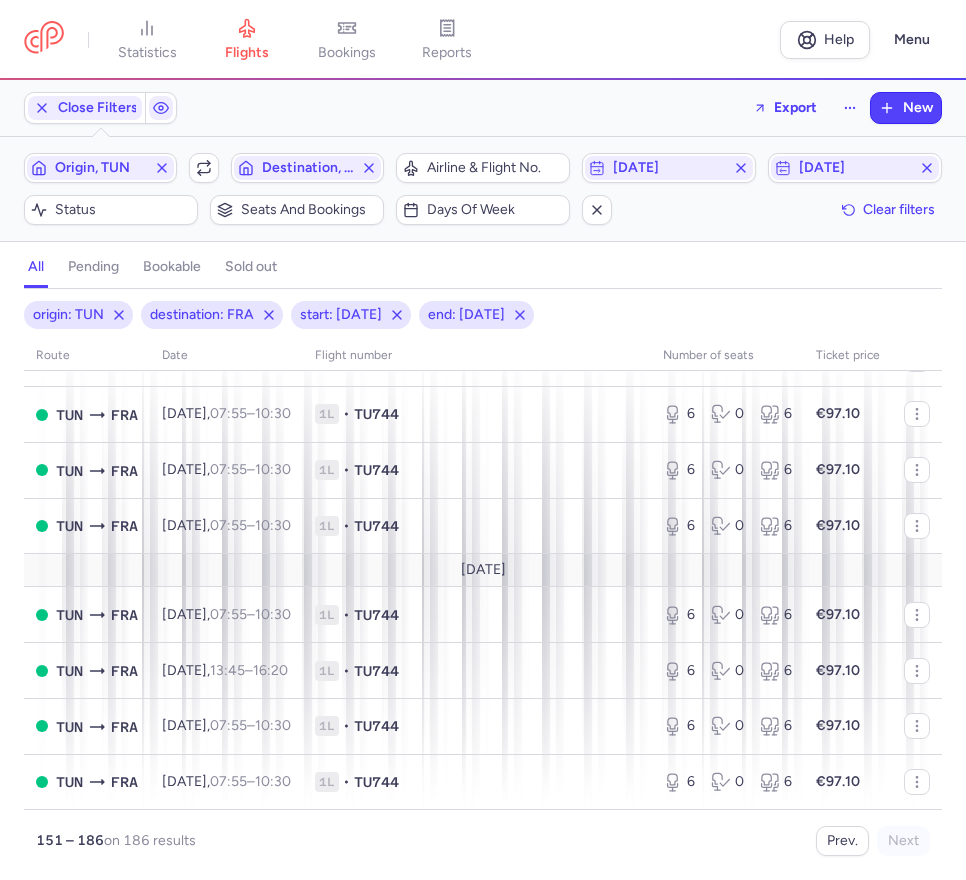scroll, scrollTop: 0, scrollLeft: 0, axis: both 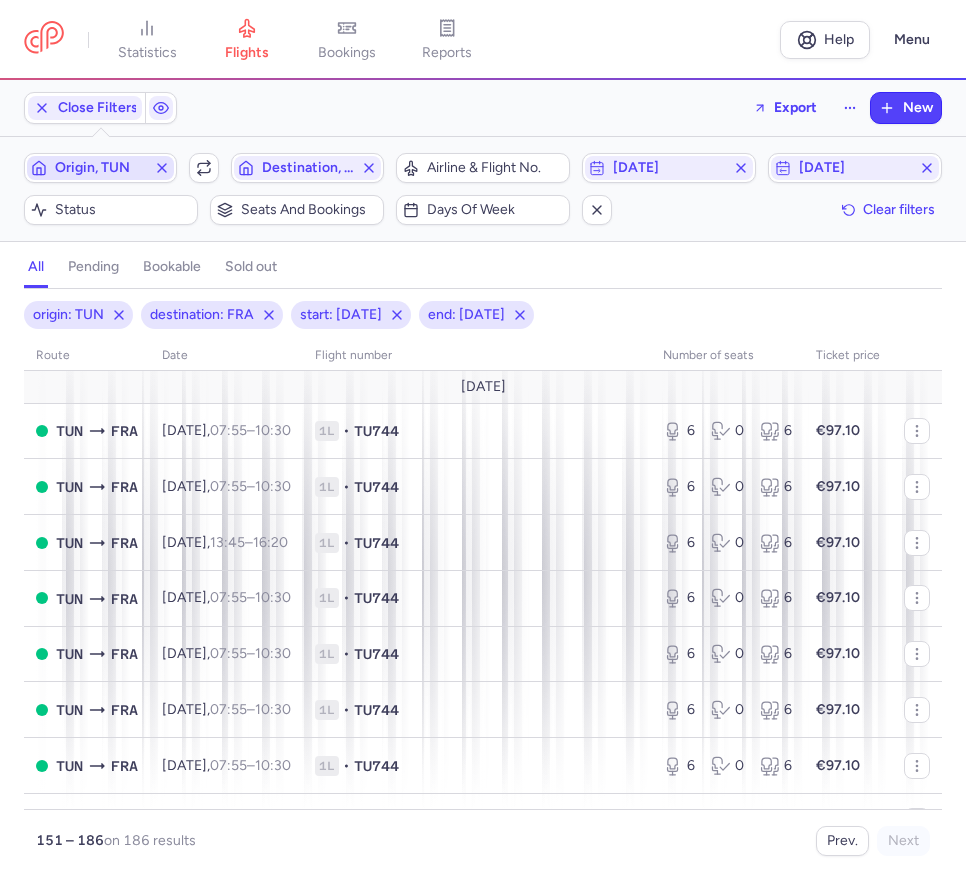 click on "Origin, TUN" at bounding box center [100, 168] 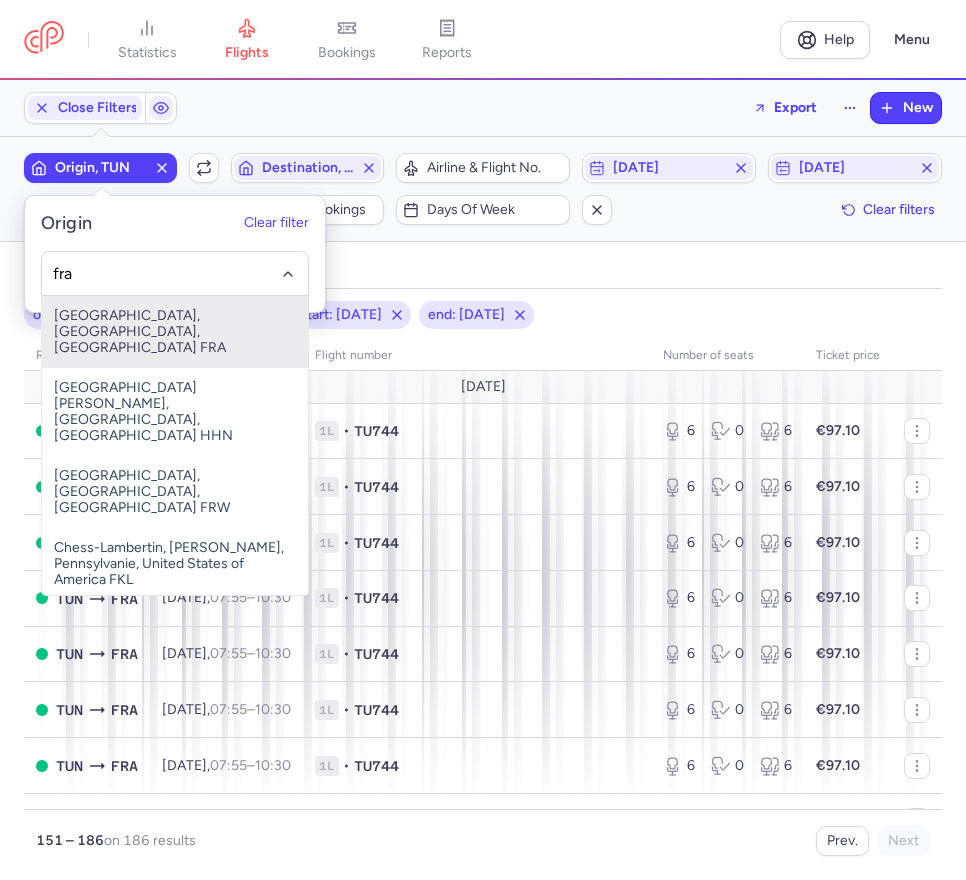 click on "[GEOGRAPHIC_DATA], [GEOGRAPHIC_DATA], [GEOGRAPHIC_DATA] FRA" at bounding box center (175, 332) 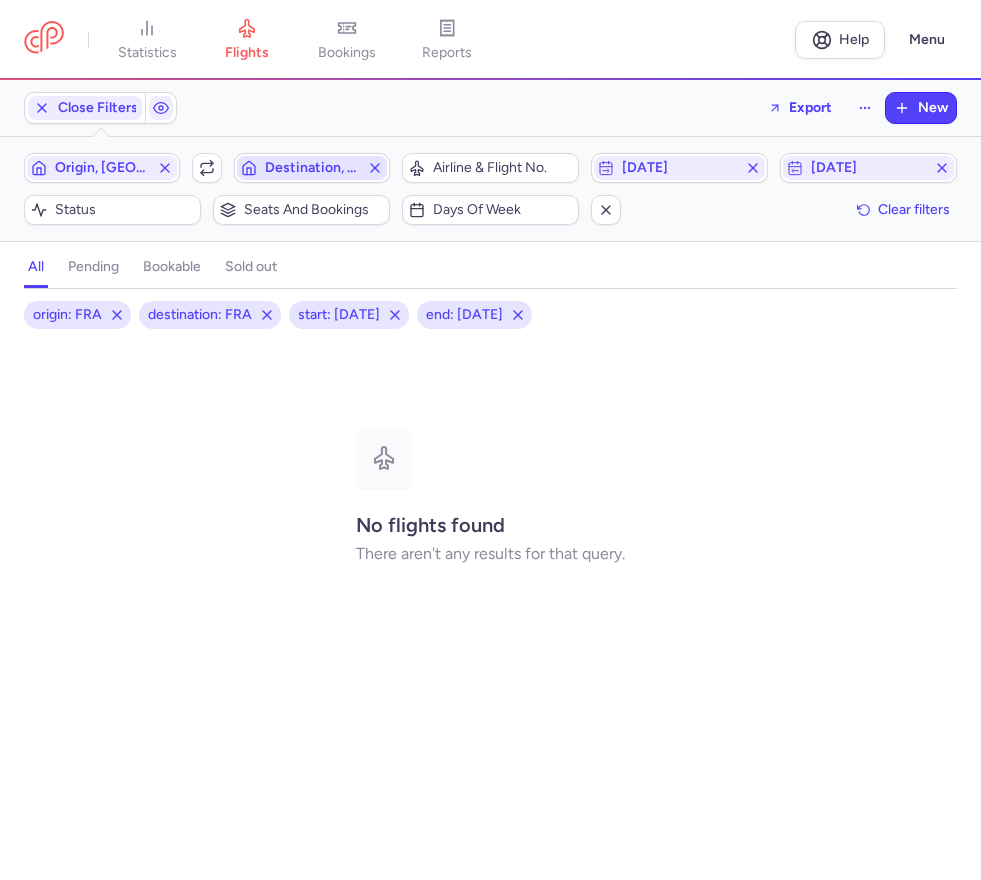 click on "Destination, [GEOGRAPHIC_DATA]" at bounding box center [312, 168] 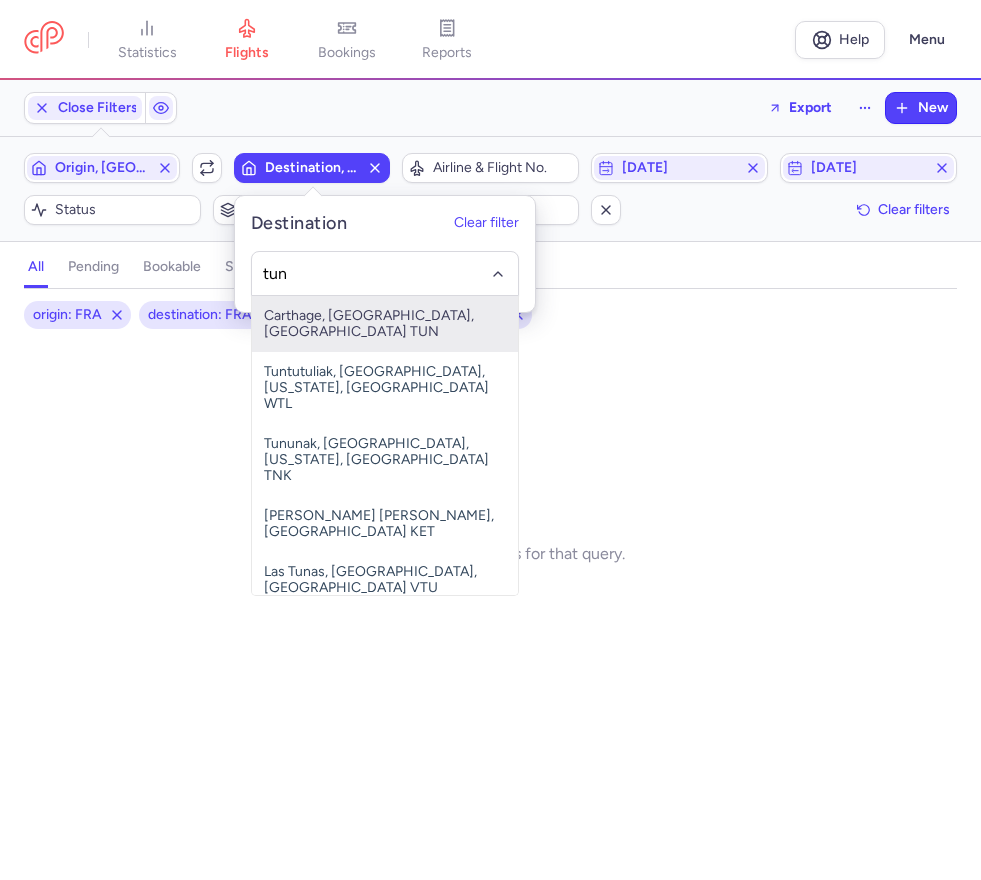 click on "Carthage, [GEOGRAPHIC_DATA], [GEOGRAPHIC_DATA] TUN" at bounding box center (385, 324) 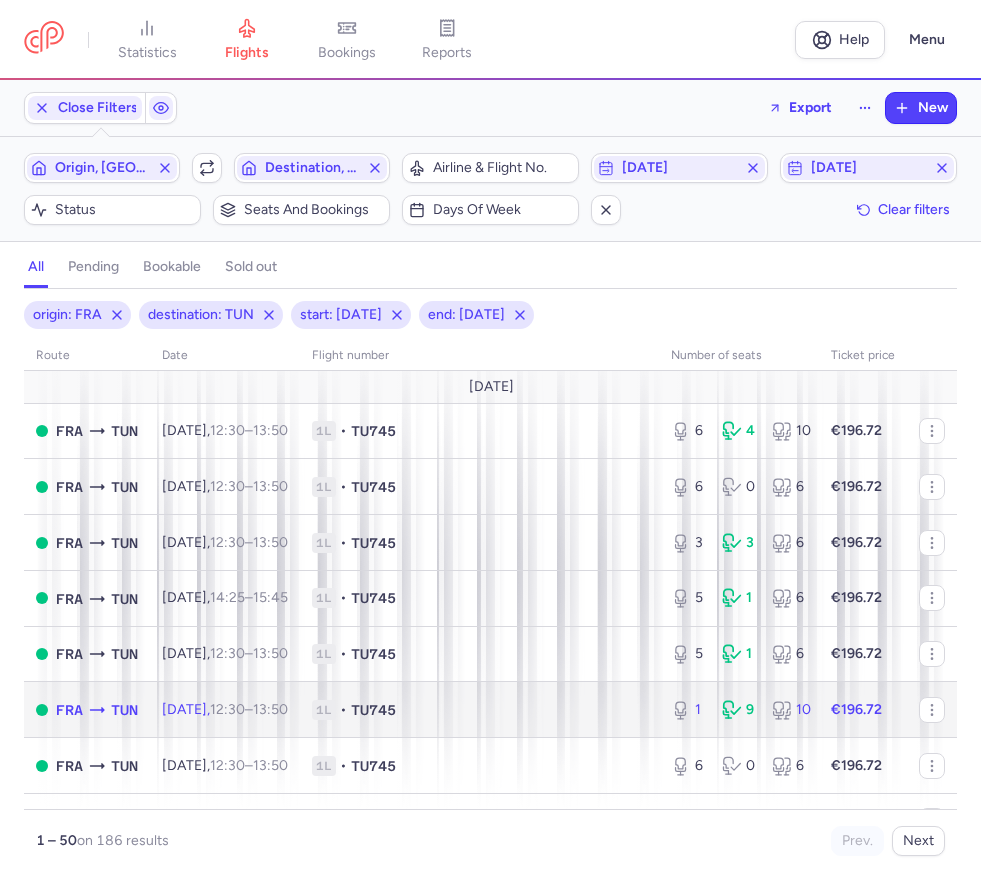 click on "1" at bounding box center (688, 710) 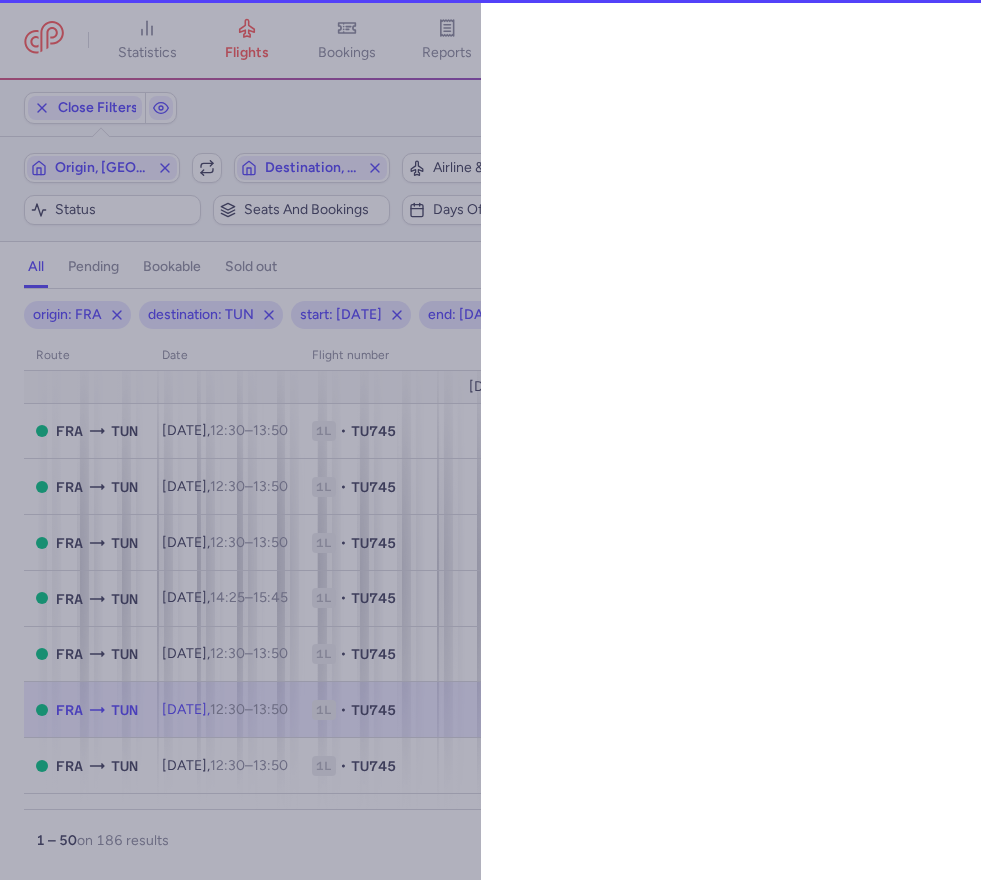 select on "days" 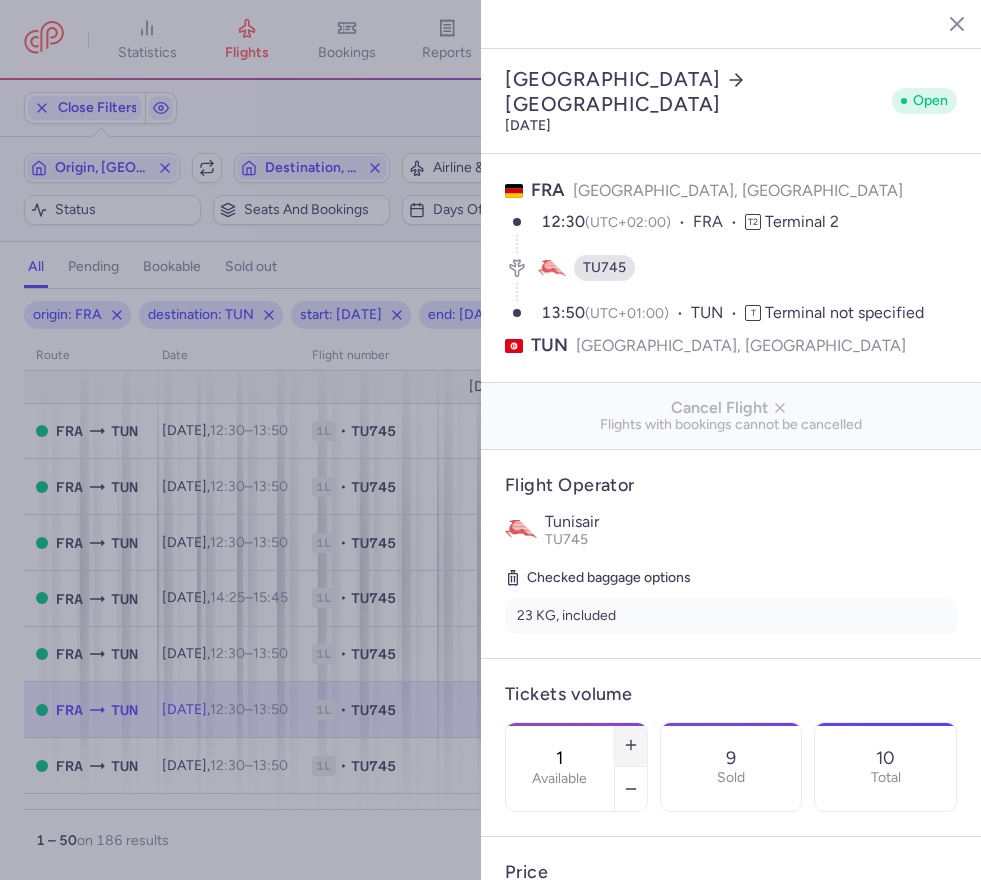click 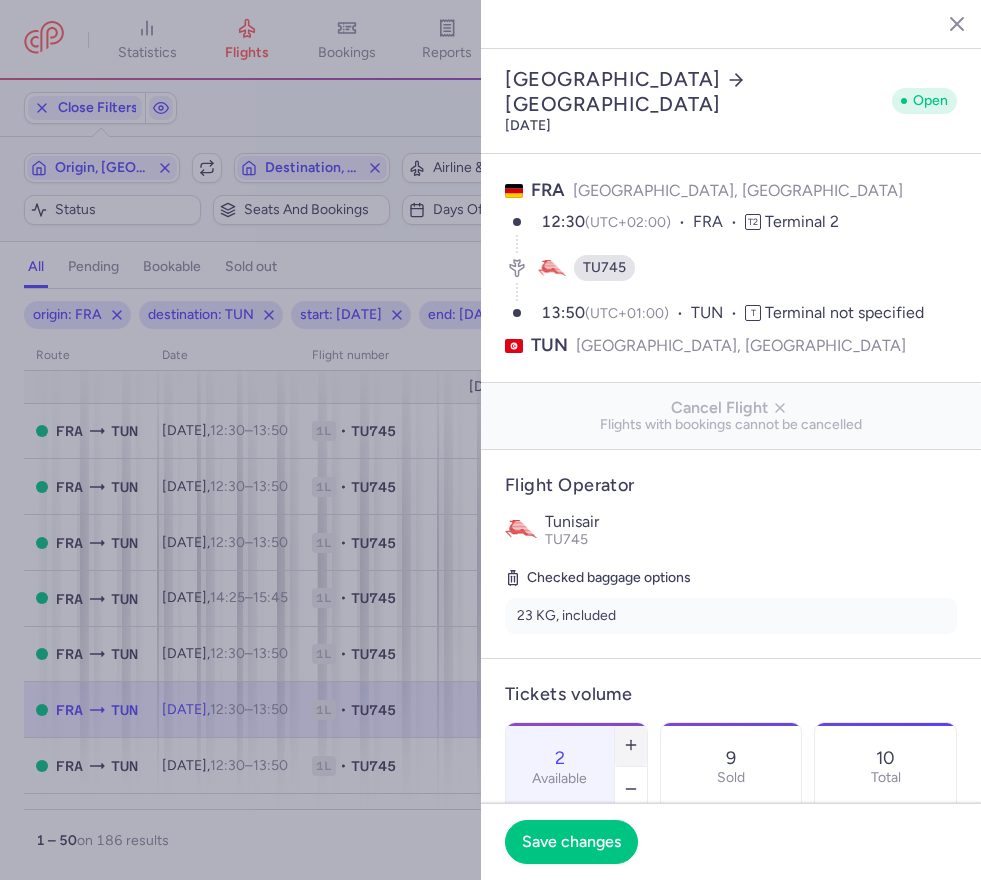 click 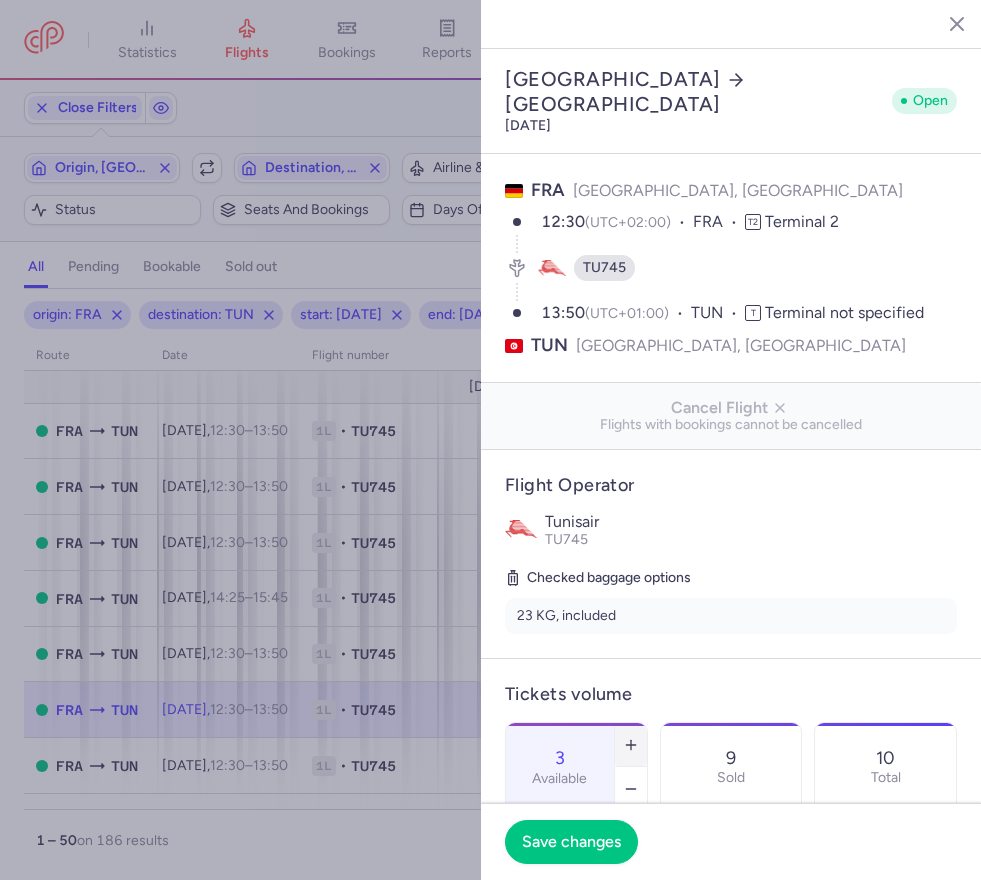 click 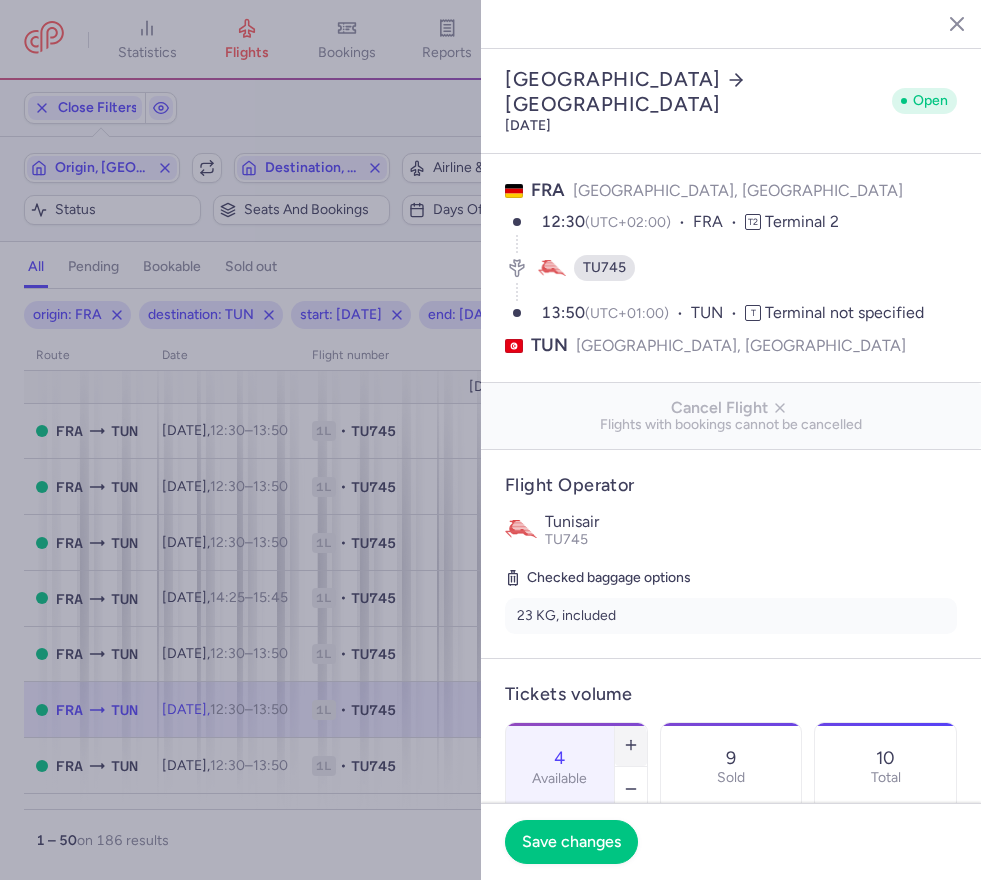click 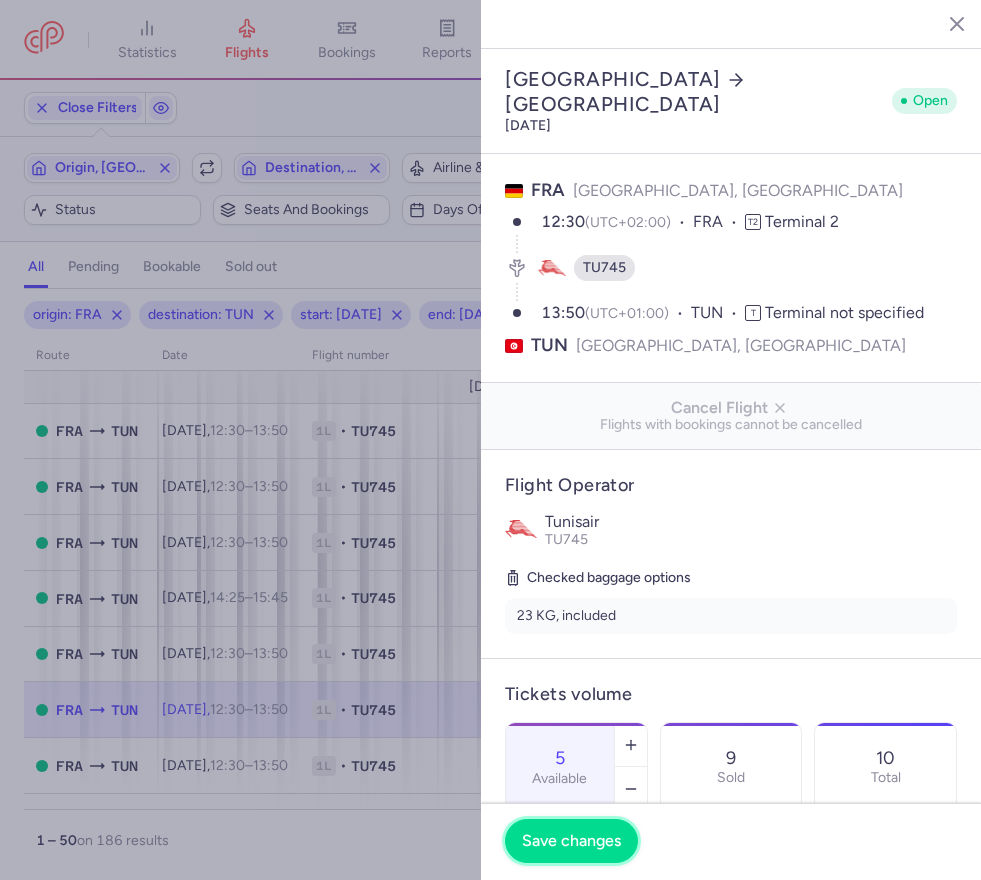 click on "Save changes" at bounding box center [571, 841] 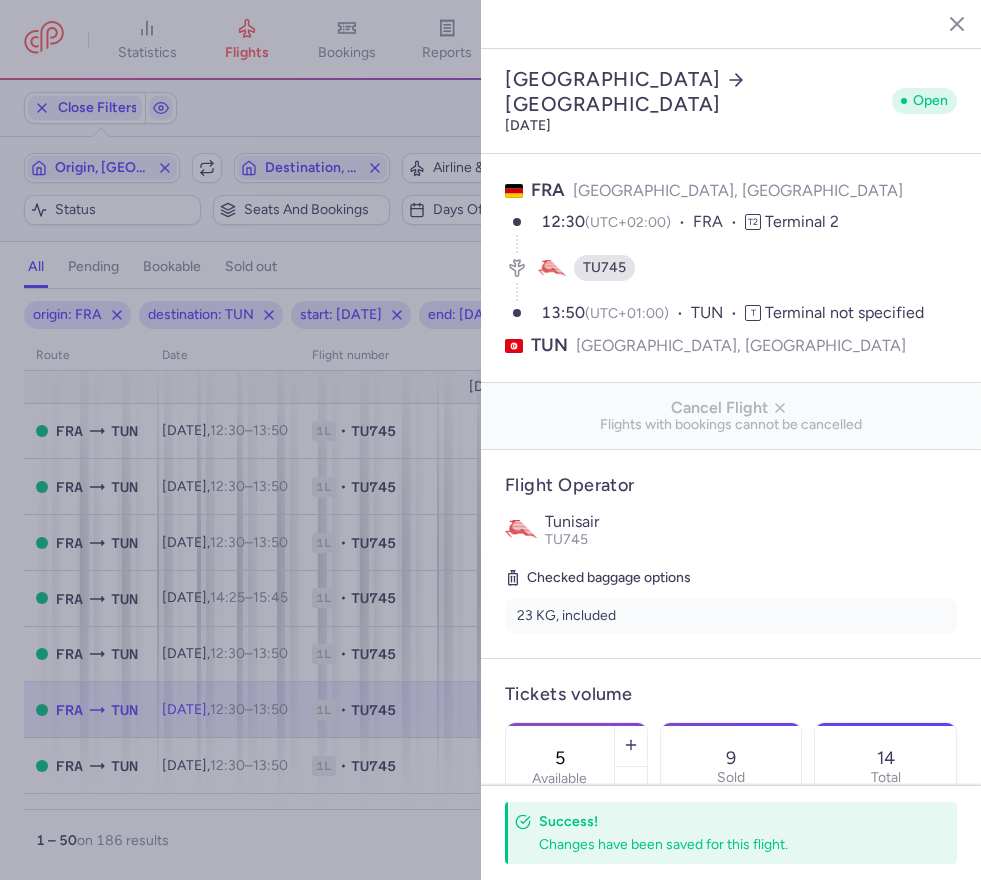 click 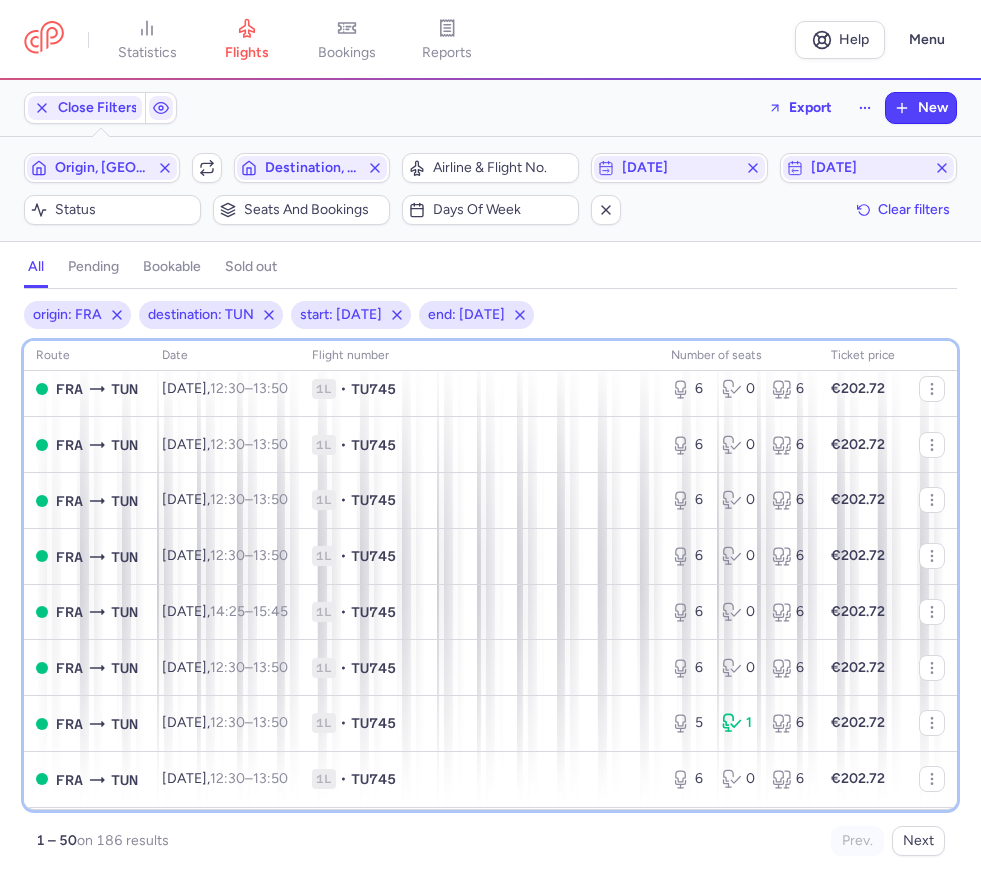 scroll, scrollTop: 2414, scrollLeft: 0, axis: vertical 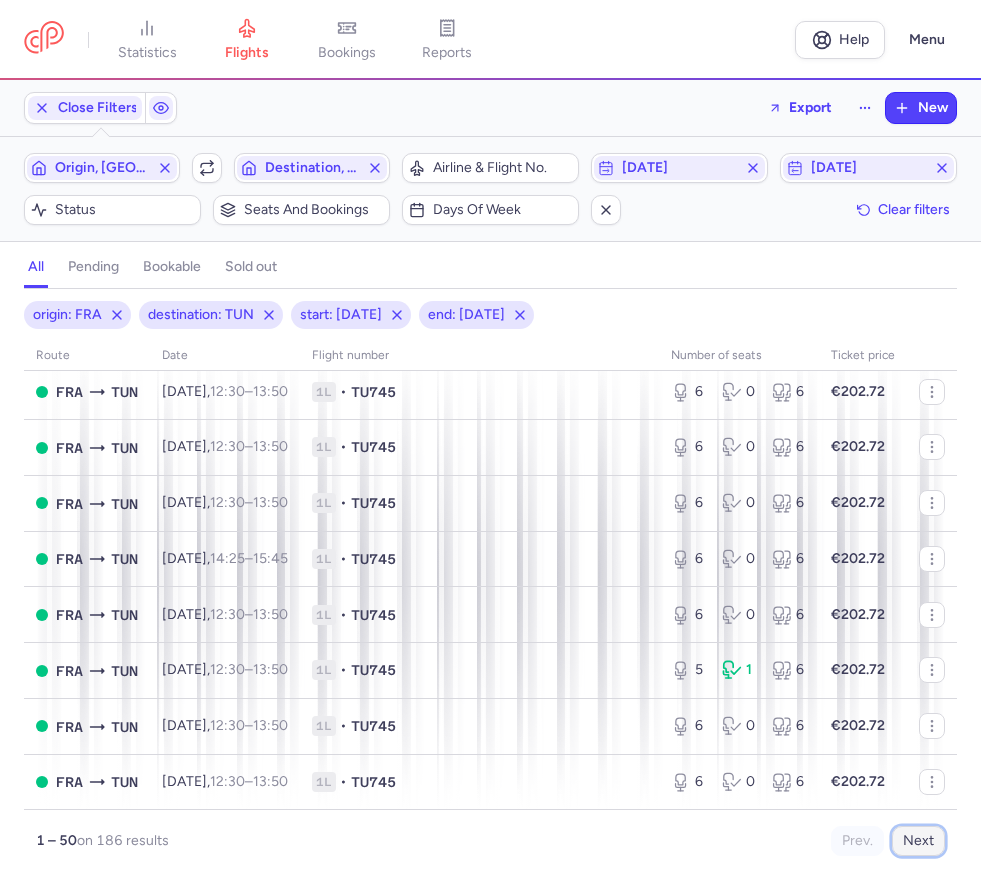 click on "Next" at bounding box center [918, 841] 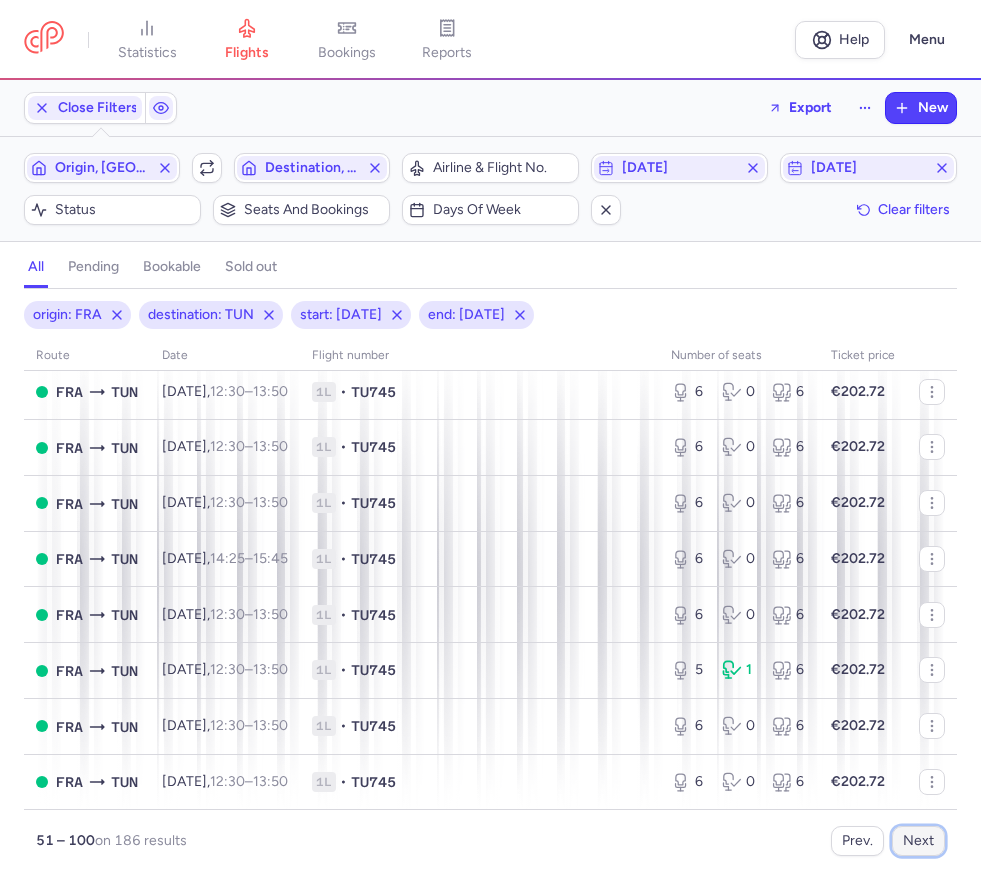 scroll, scrollTop: 0, scrollLeft: 0, axis: both 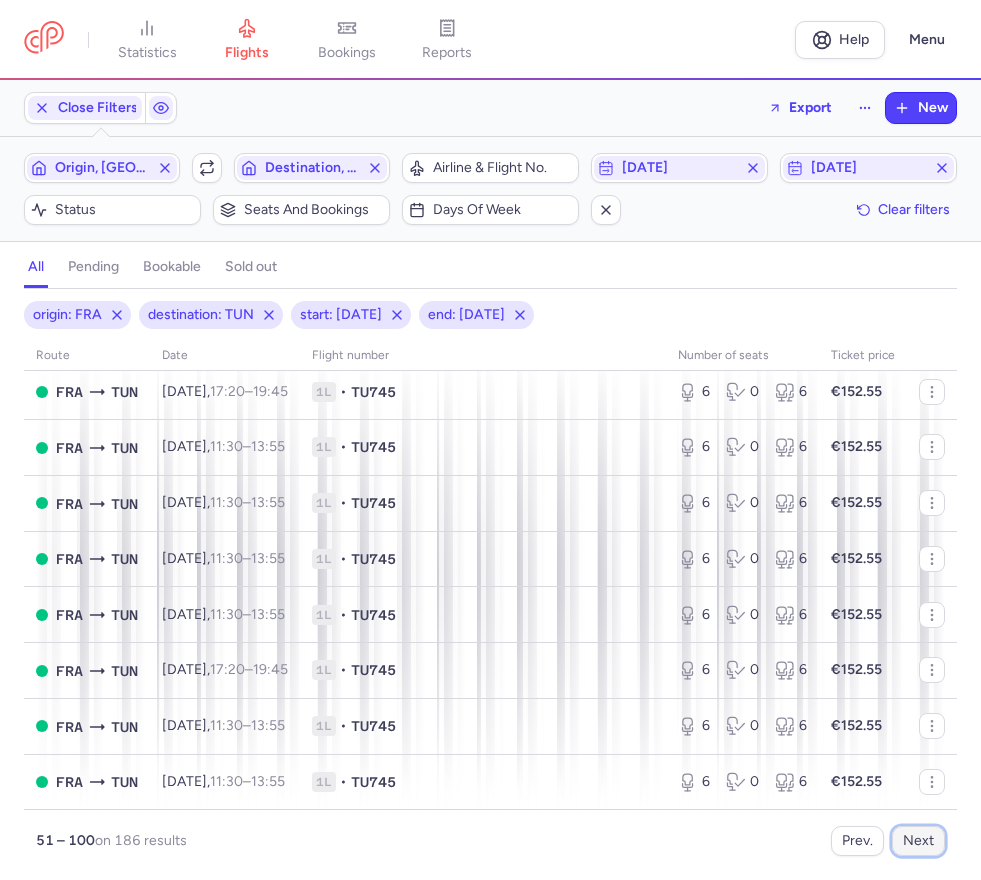 click on "Next" at bounding box center [918, 841] 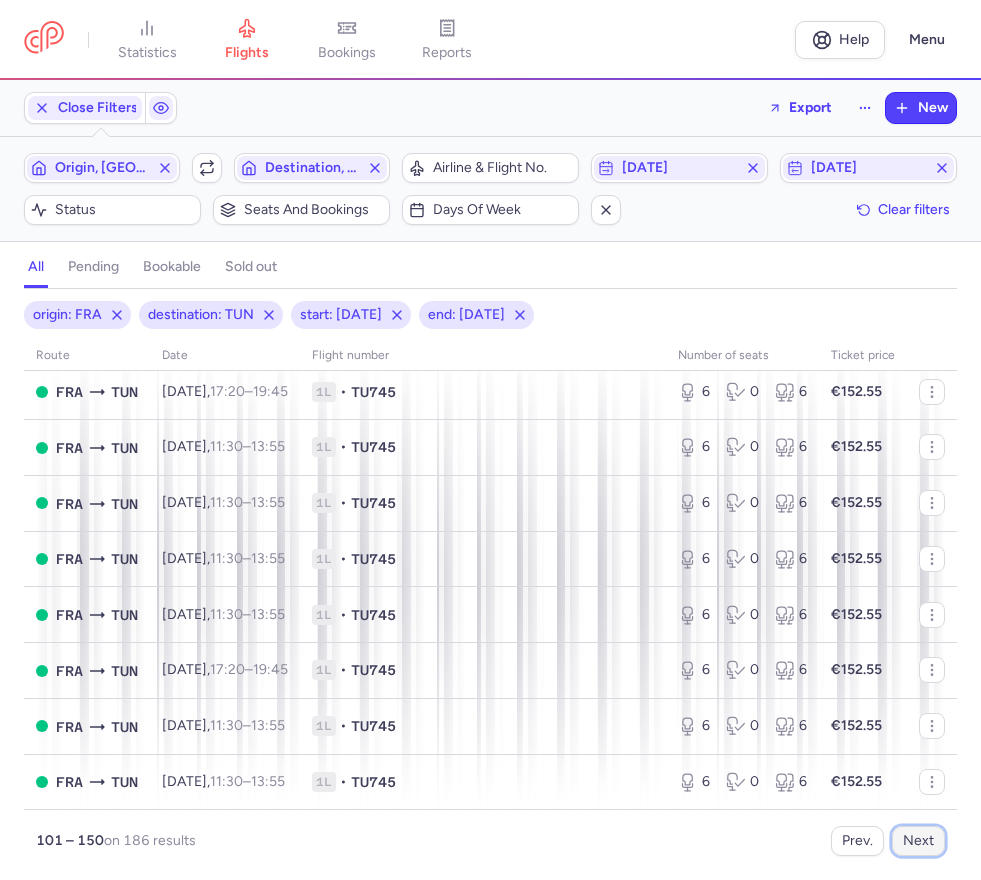 scroll, scrollTop: 0, scrollLeft: 0, axis: both 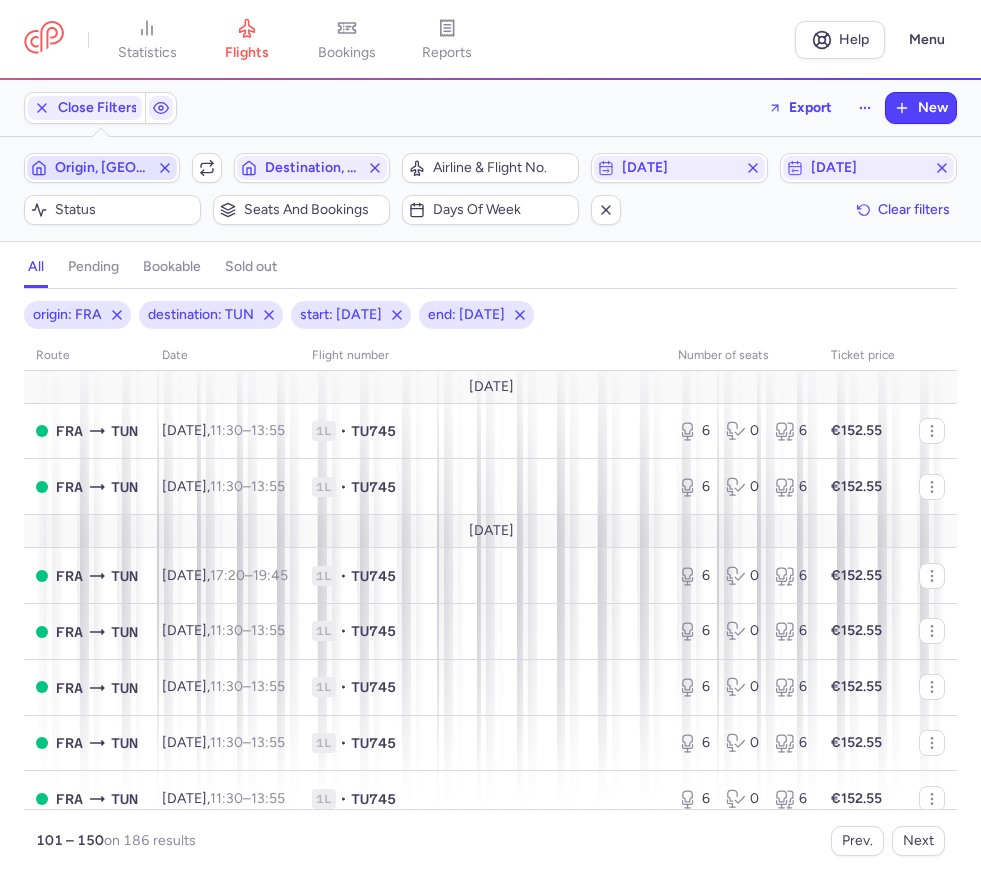 click on "Origin, [GEOGRAPHIC_DATA]" at bounding box center (102, 168) 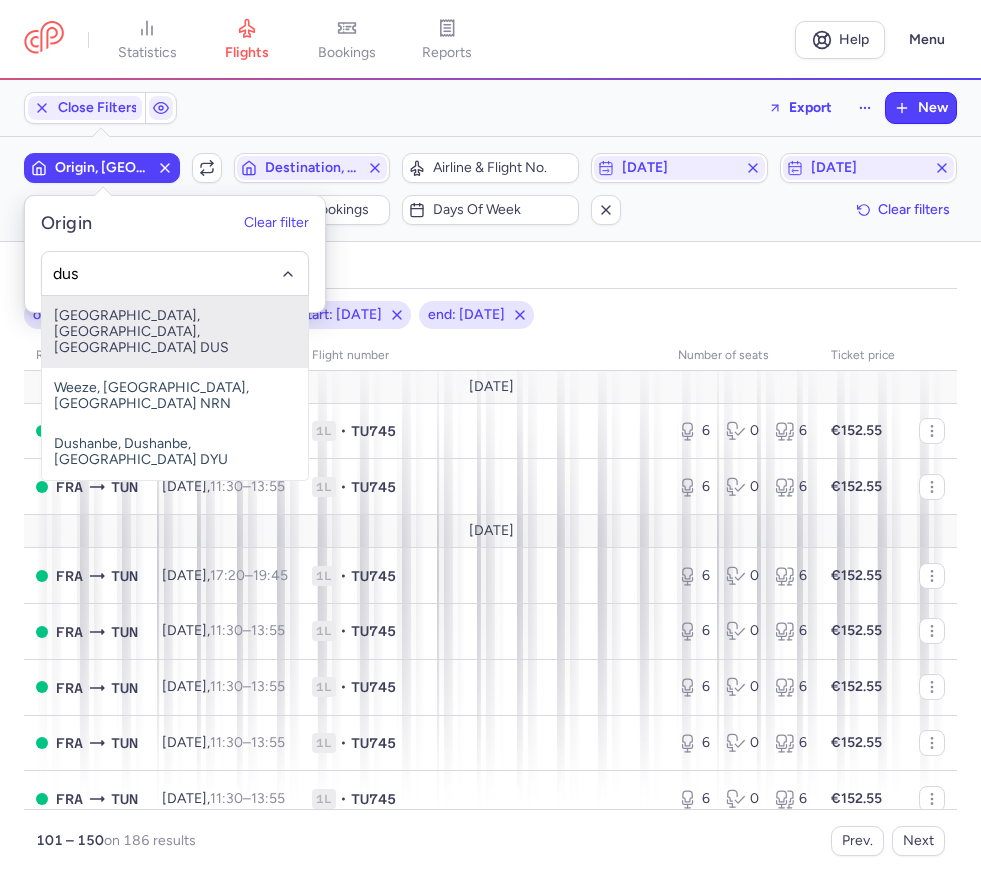 drag, startPoint x: 97, startPoint y: 331, endPoint x: 184, endPoint y: 276, distance: 102.92716 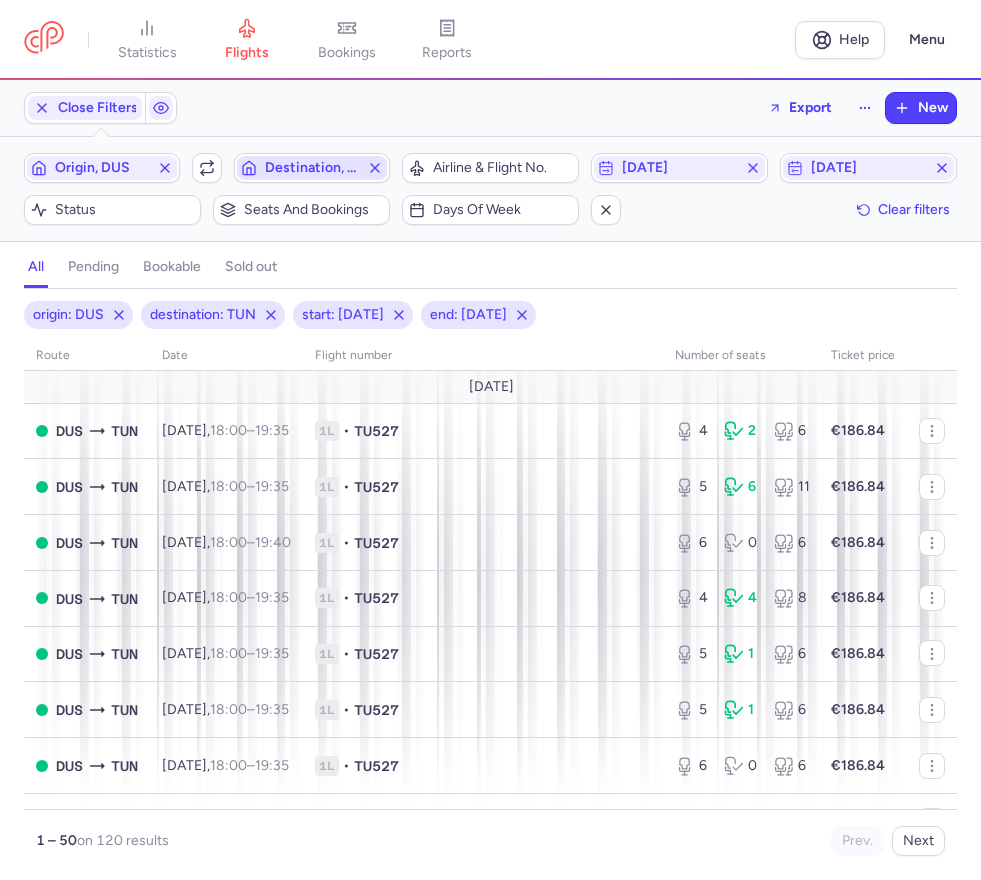 click on "Destination, TUN" at bounding box center [312, 168] 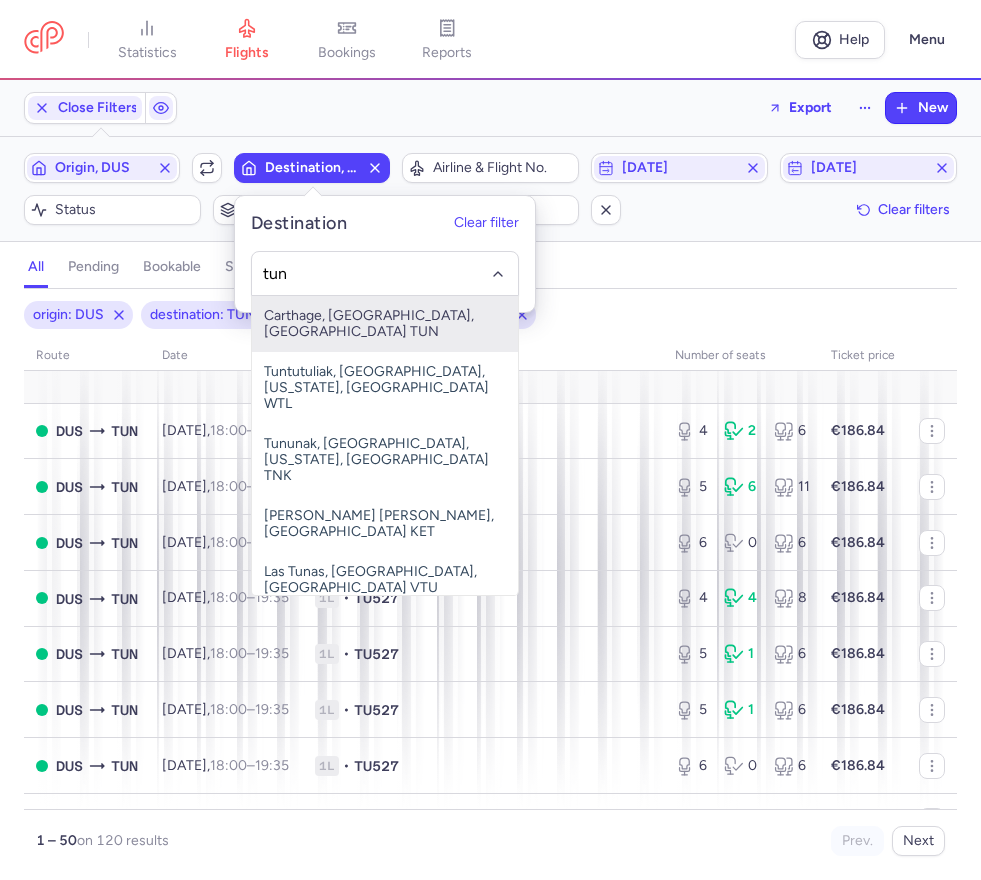 click on "Carthage, [GEOGRAPHIC_DATA], [GEOGRAPHIC_DATA] TUN" at bounding box center [385, 324] 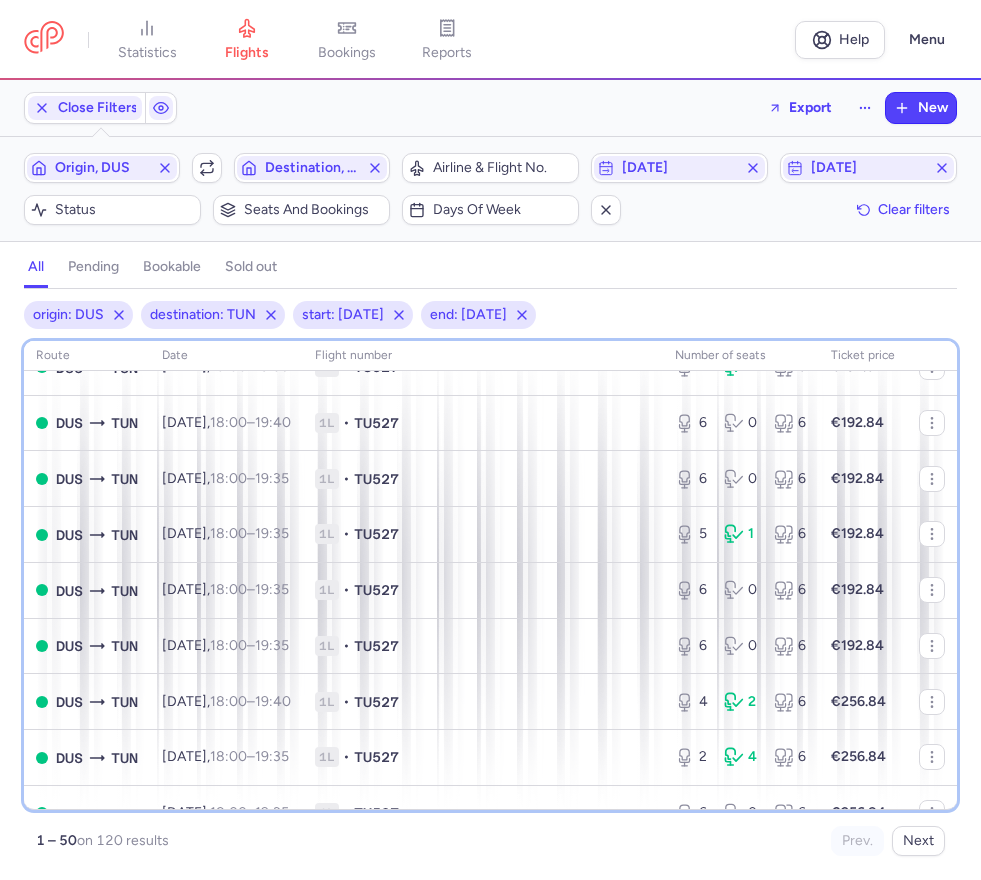 scroll, scrollTop: 2204, scrollLeft: 0, axis: vertical 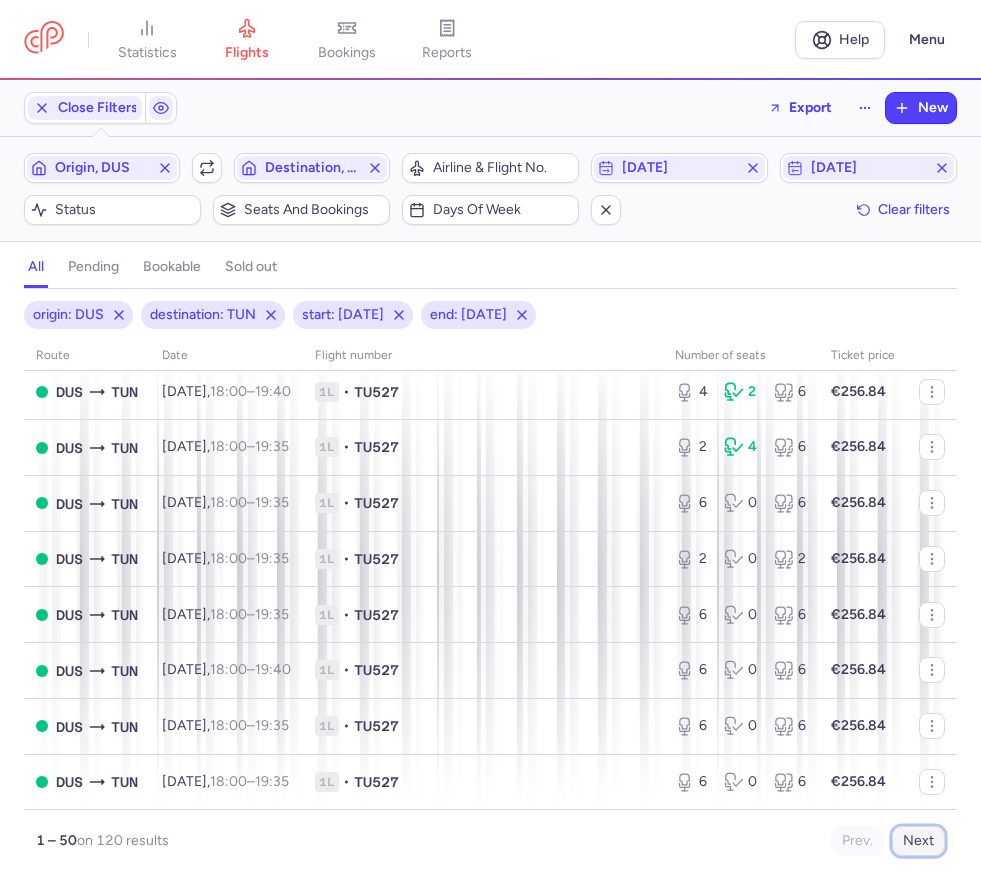 click on "Next" at bounding box center (918, 841) 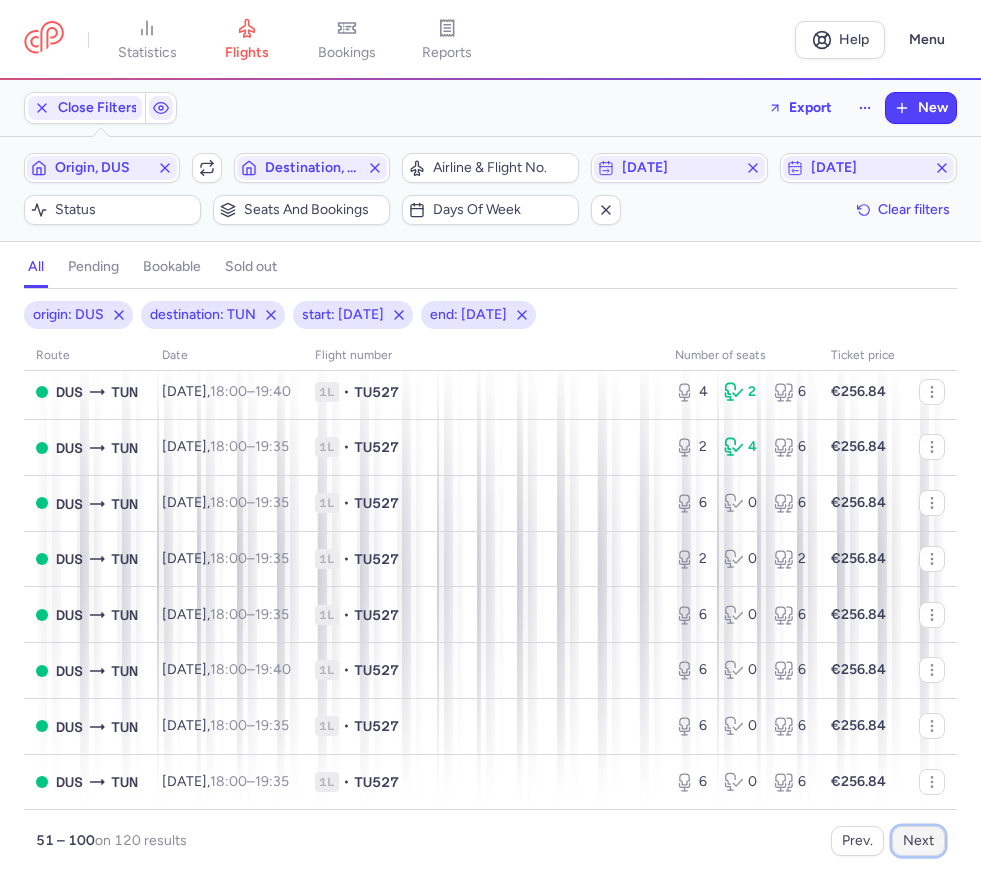 scroll, scrollTop: 0, scrollLeft: 0, axis: both 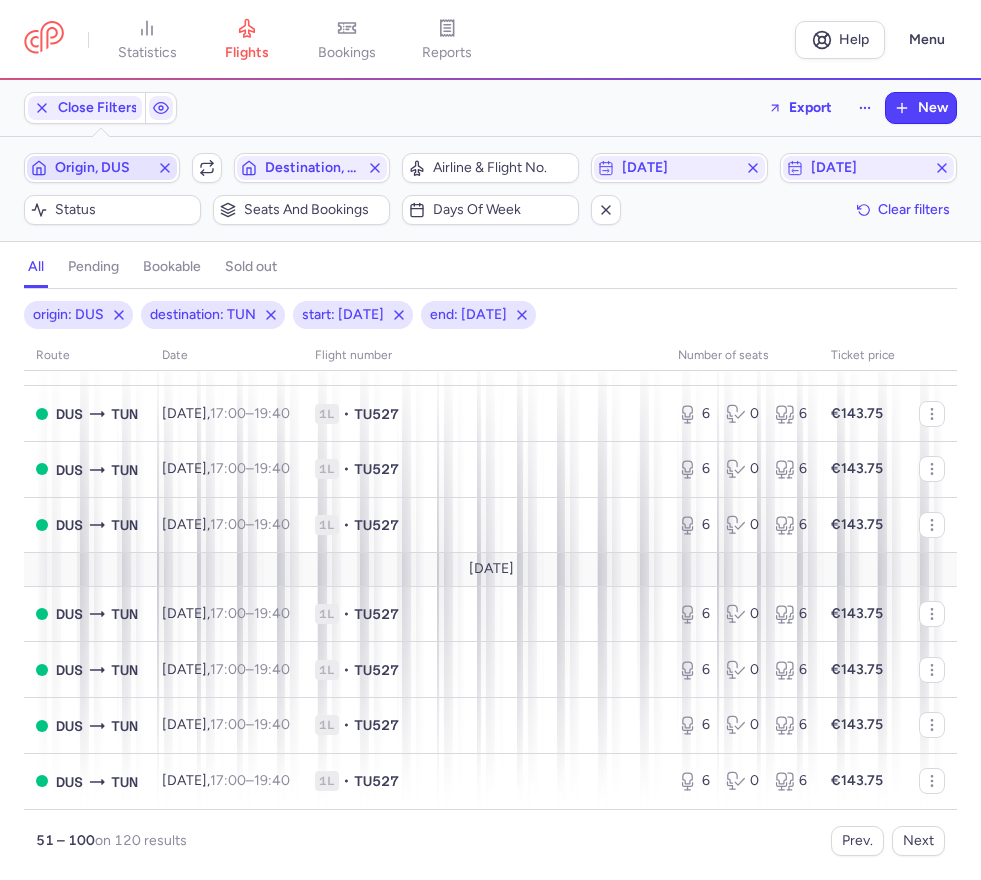 click on "Origin, DUS" at bounding box center [102, 168] 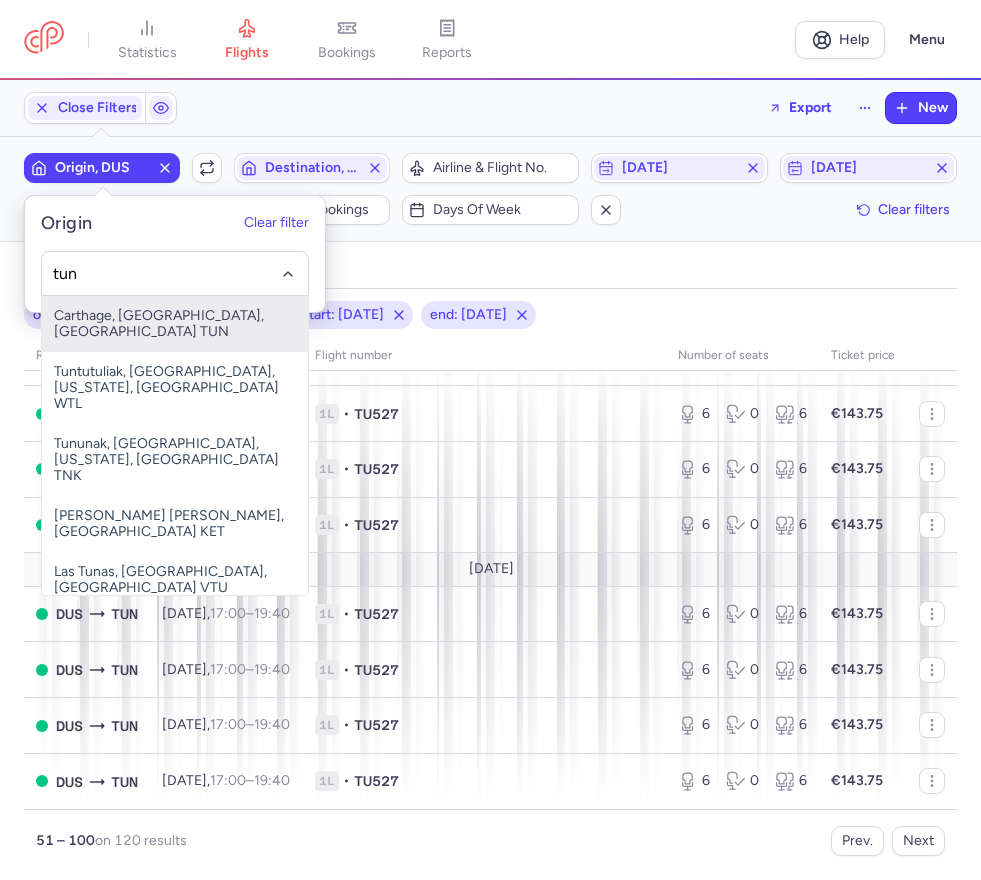 click on "Carthage, [GEOGRAPHIC_DATA], [GEOGRAPHIC_DATA] TUN" at bounding box center [175, 324] 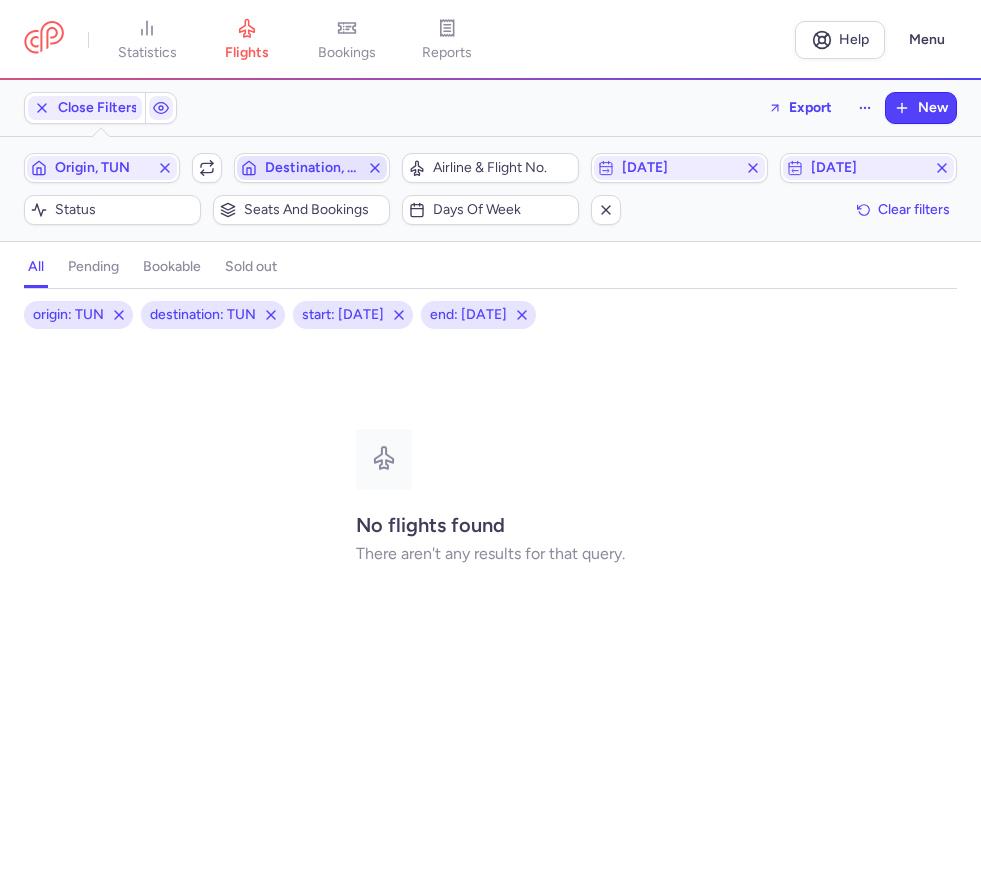 click on "Destination, TUN" at bounding box center (312, 168) 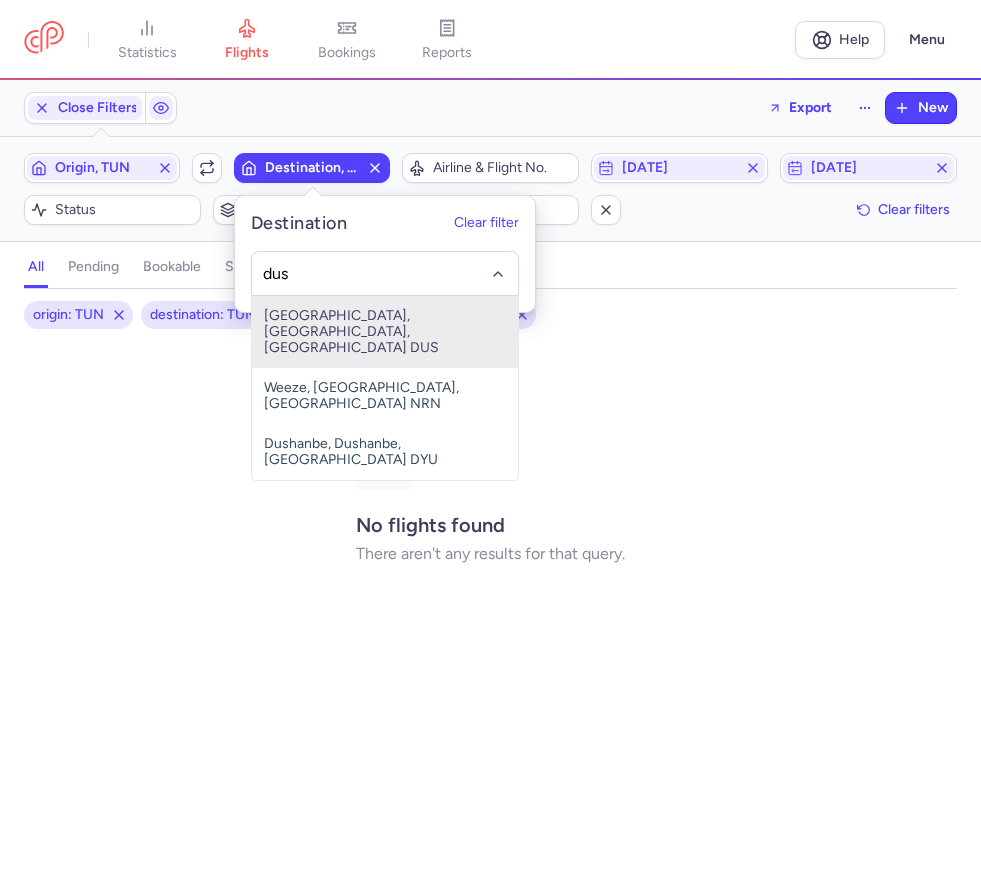 type on "dus" 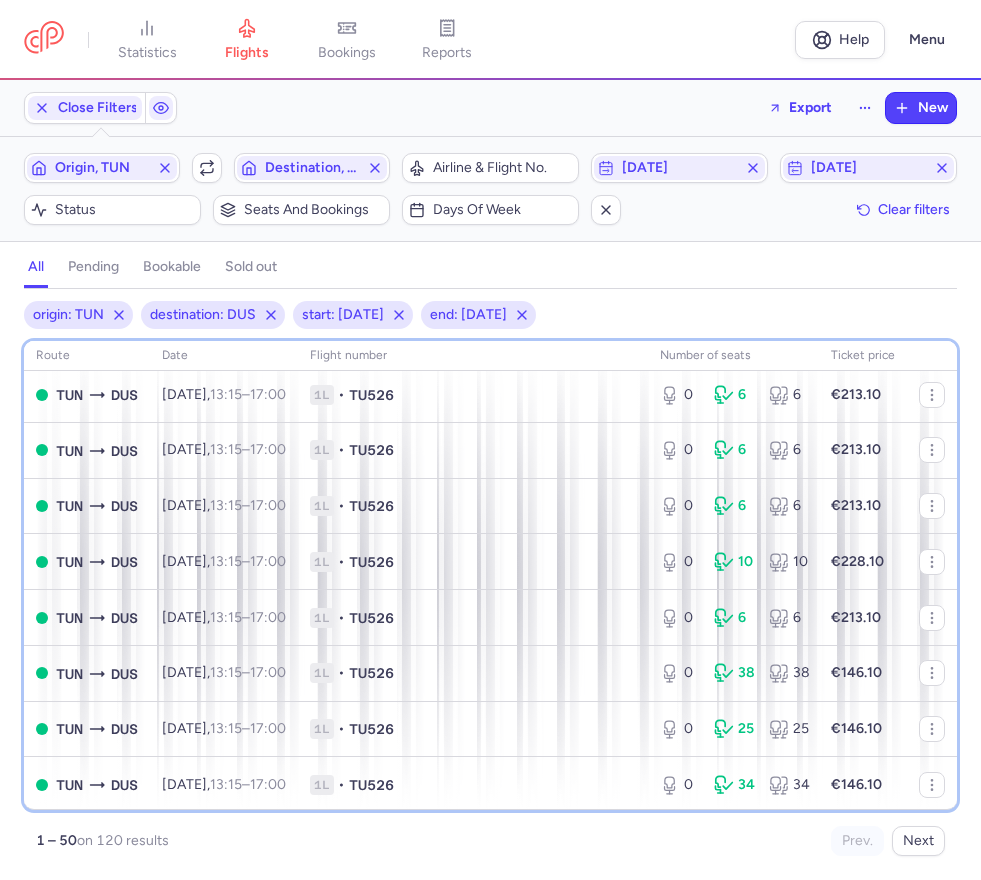 scroll, scrollTop: 384, scrollLeft: 0, axis: vertical 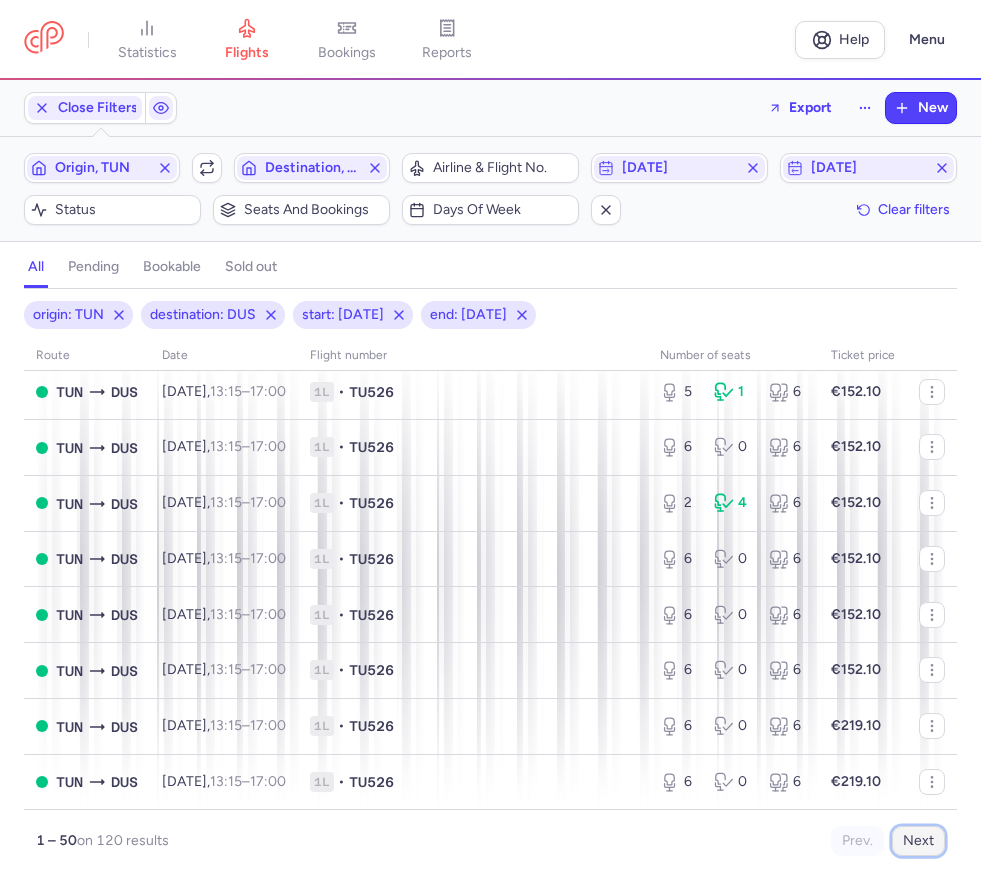 click on "Next" at bounding box center [918, 841] 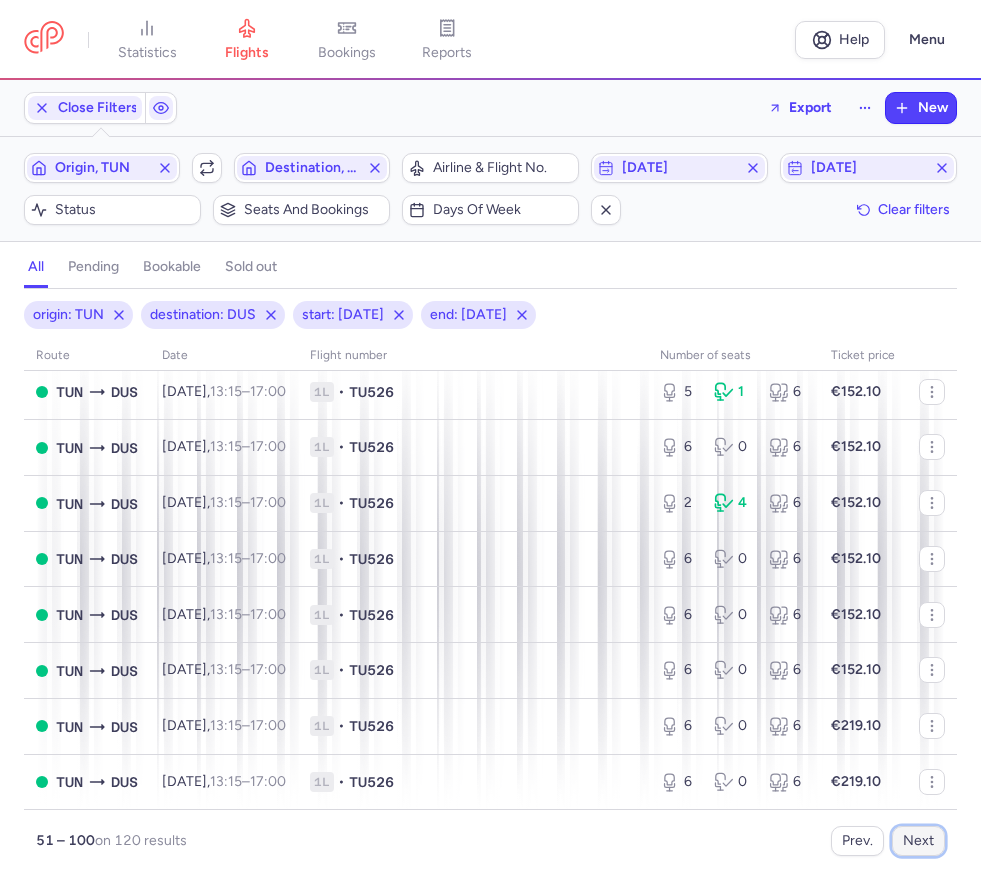 scroll, scrollTop: 0, scrollLeft: 0, axis: both 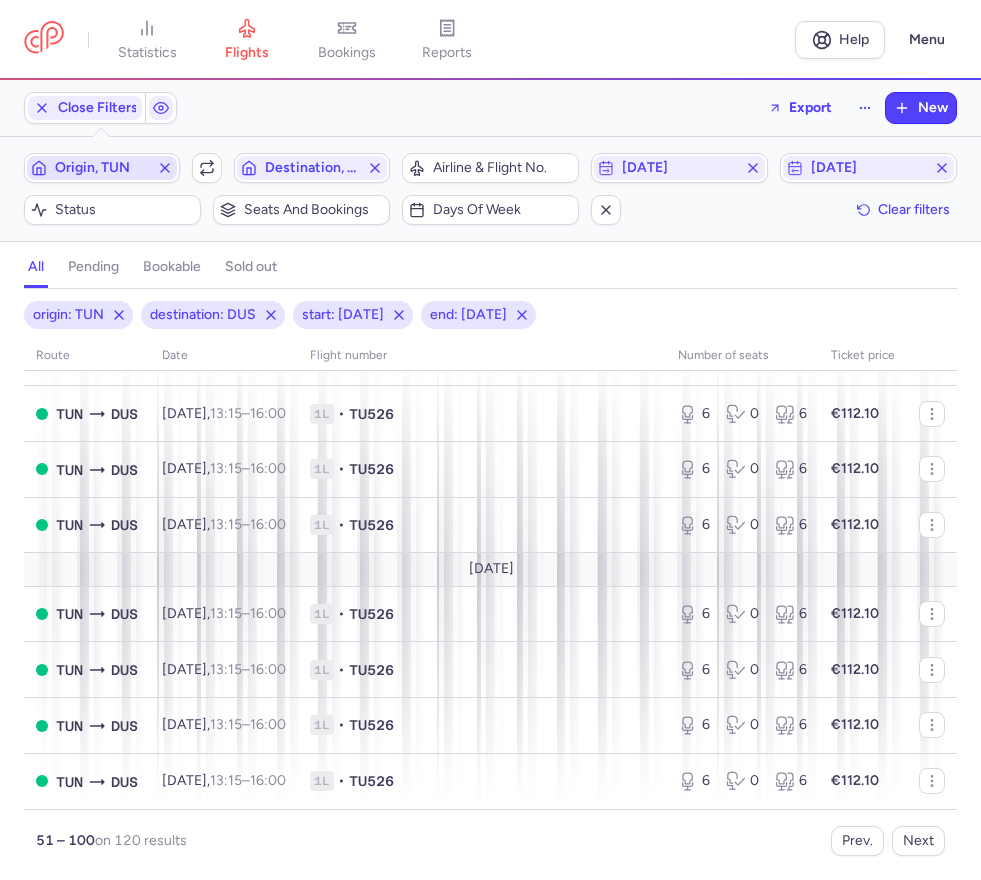click on "Origin, TUN" at bounding box center [102, 168] 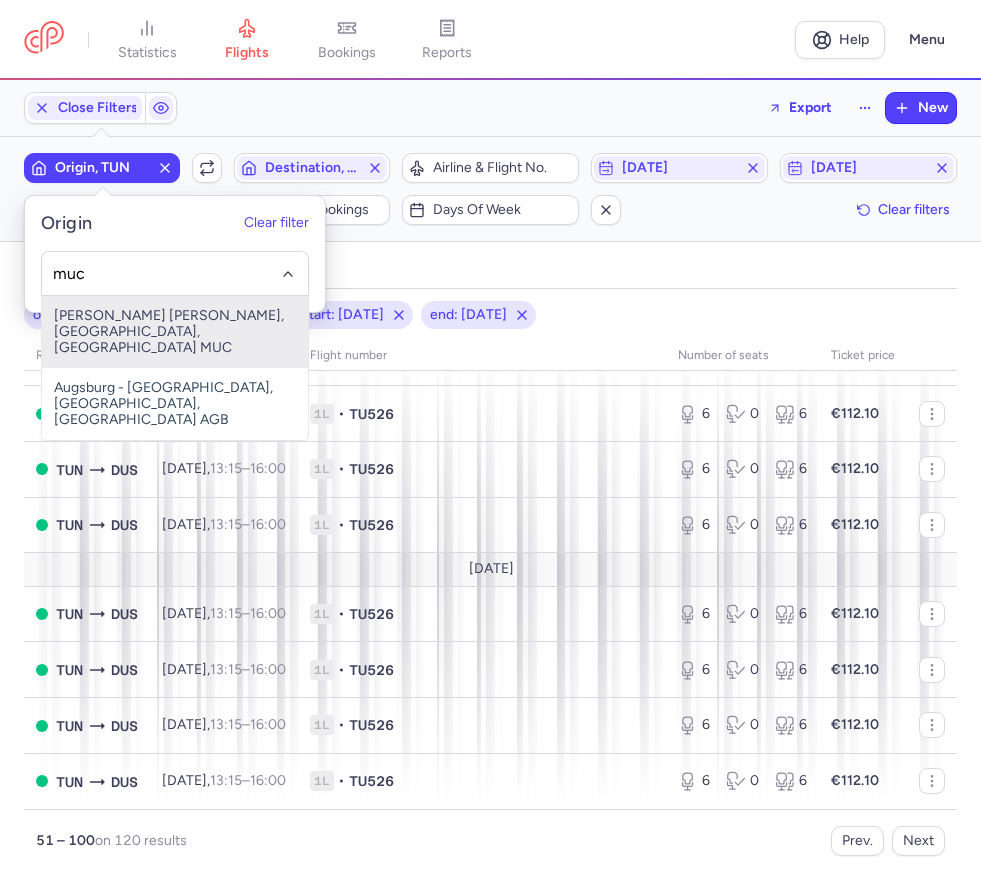 click on "[PERSON_NAME] [PERSON_NAME], [GEOGRAPHIC_DATA], [GEOGRAPHIC_DATA] MUC" at bounding box center [175, 332] 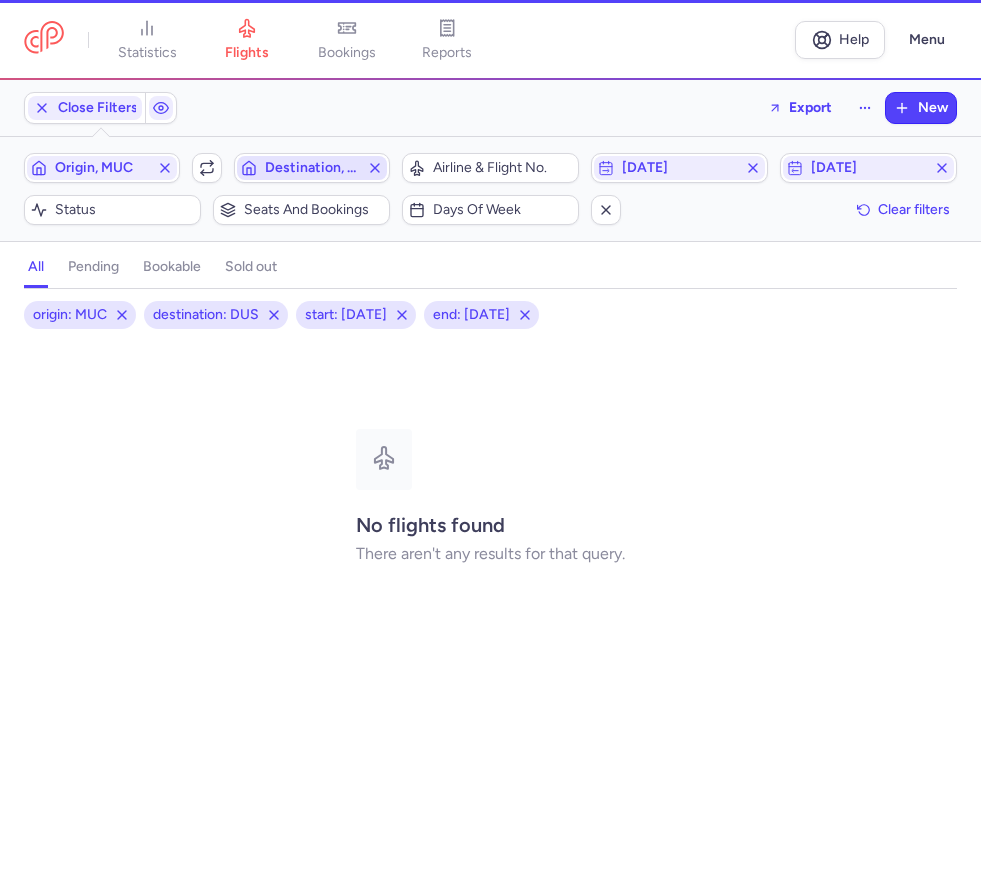 click on "Destination, DUS" at bounding box center [312, 168] 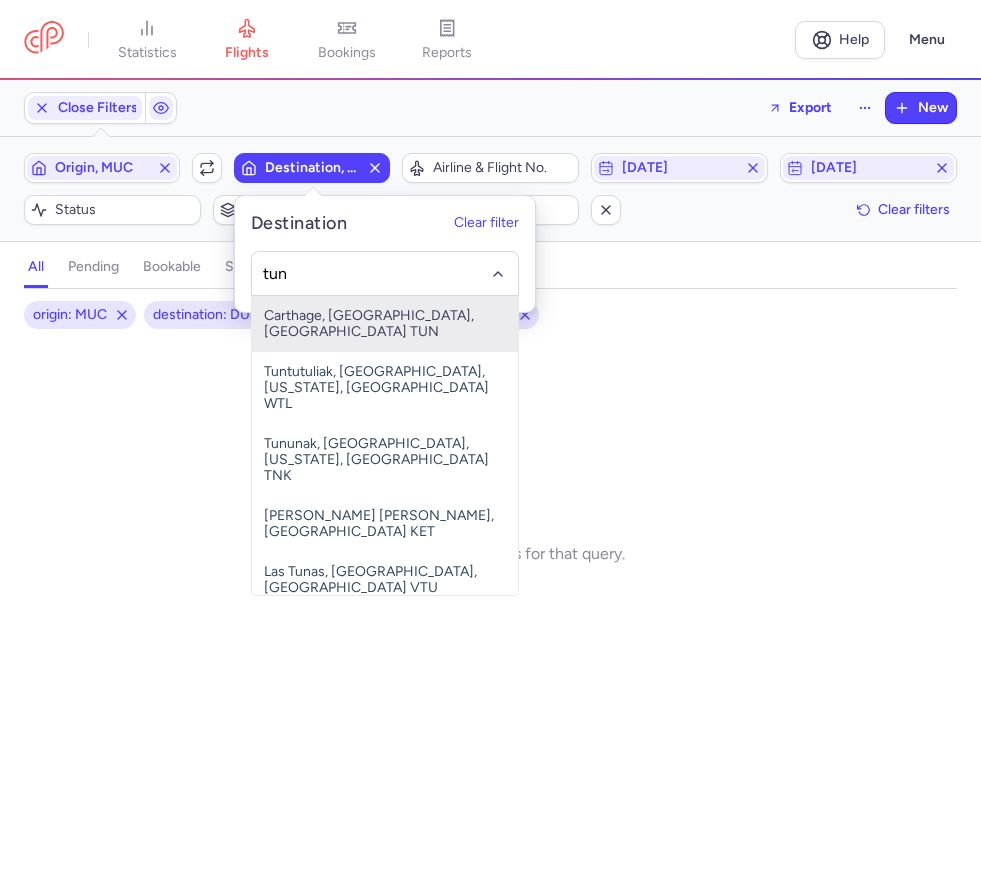 click on "Carthage, [GEOGRAPHIC_DATA], [GEOGRAPHIC_DATA] TUN" at bounding box center (385, 324) 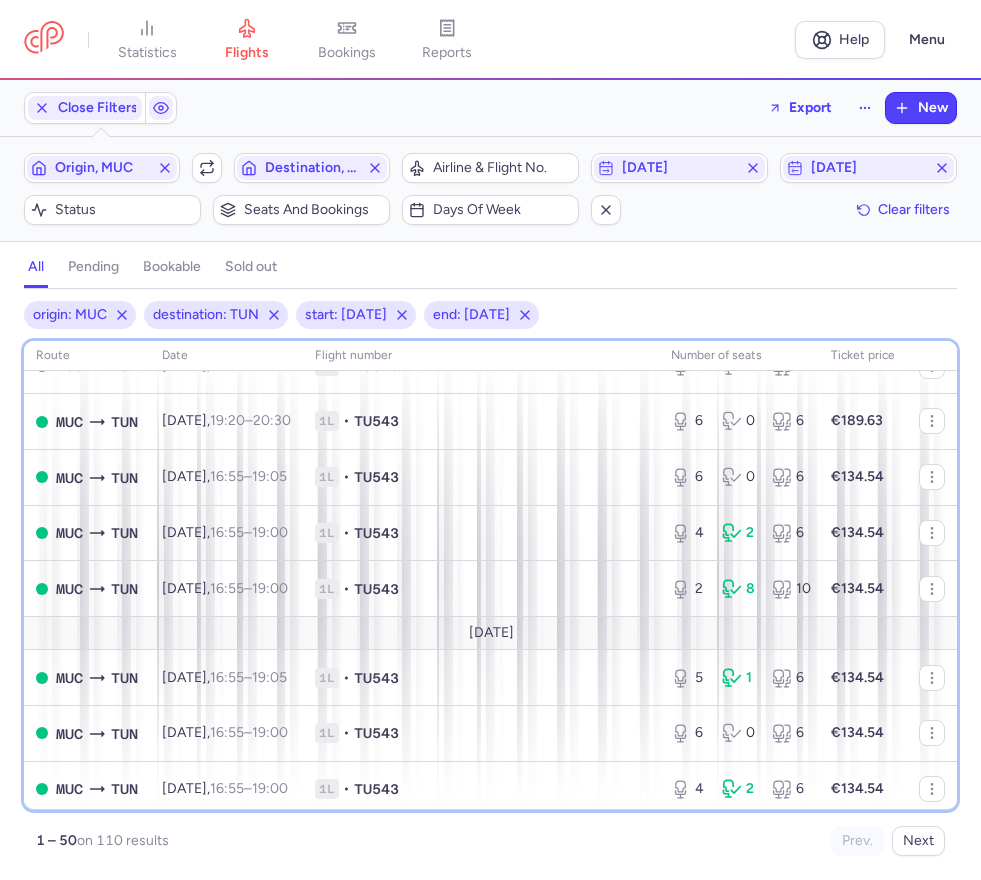 scroll, scrollTop: 2480, scrollLeft: 0, axis: vertical 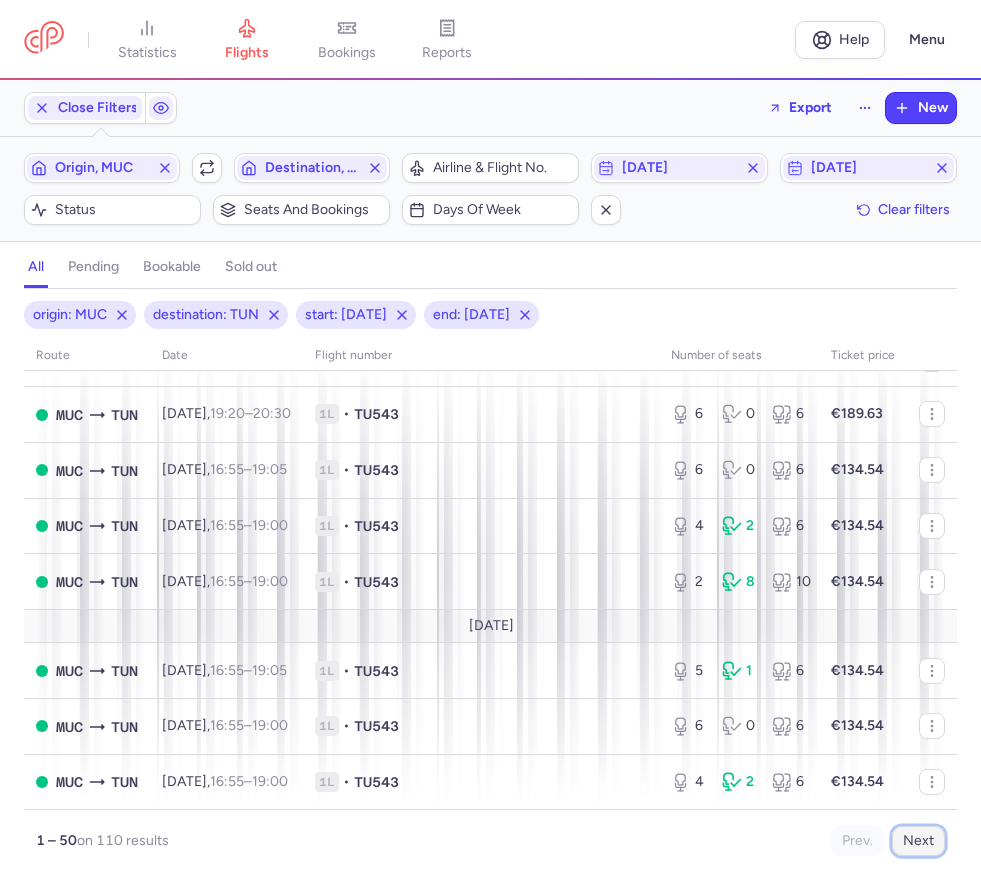 click on "Next" at bounding box center [918, 841] 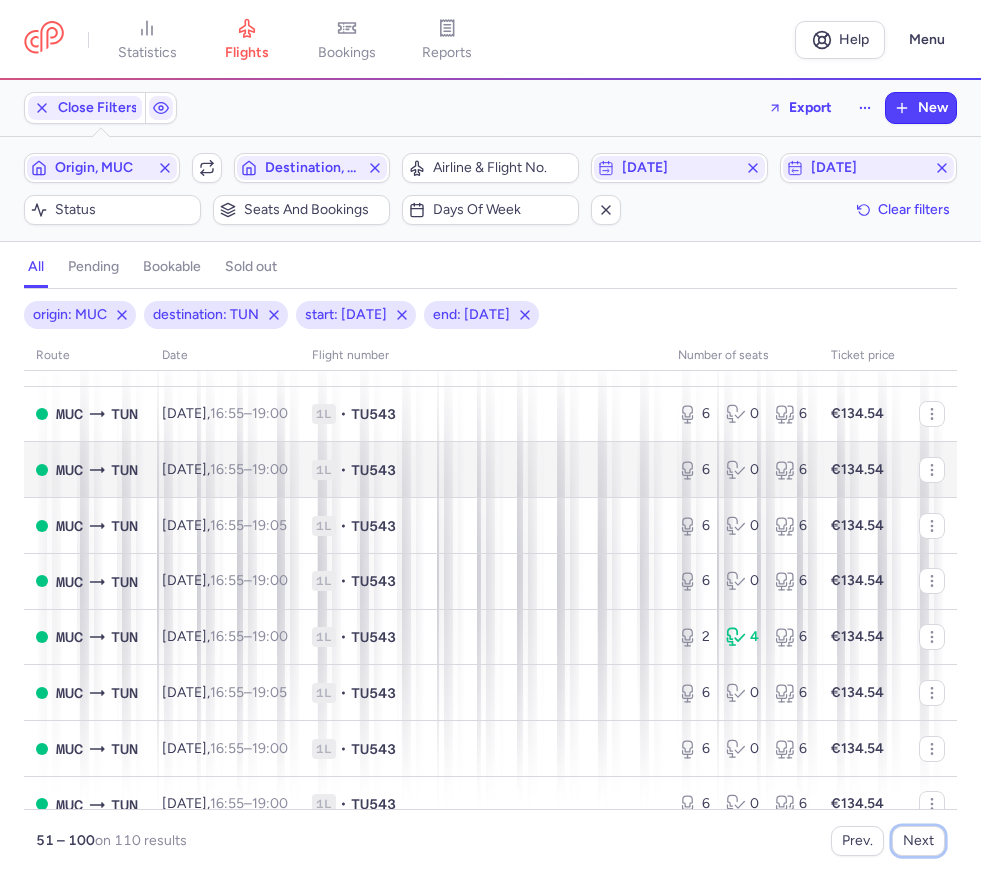scroll, scrollTop: 2300, scrollLeft: 0, axis: vertical 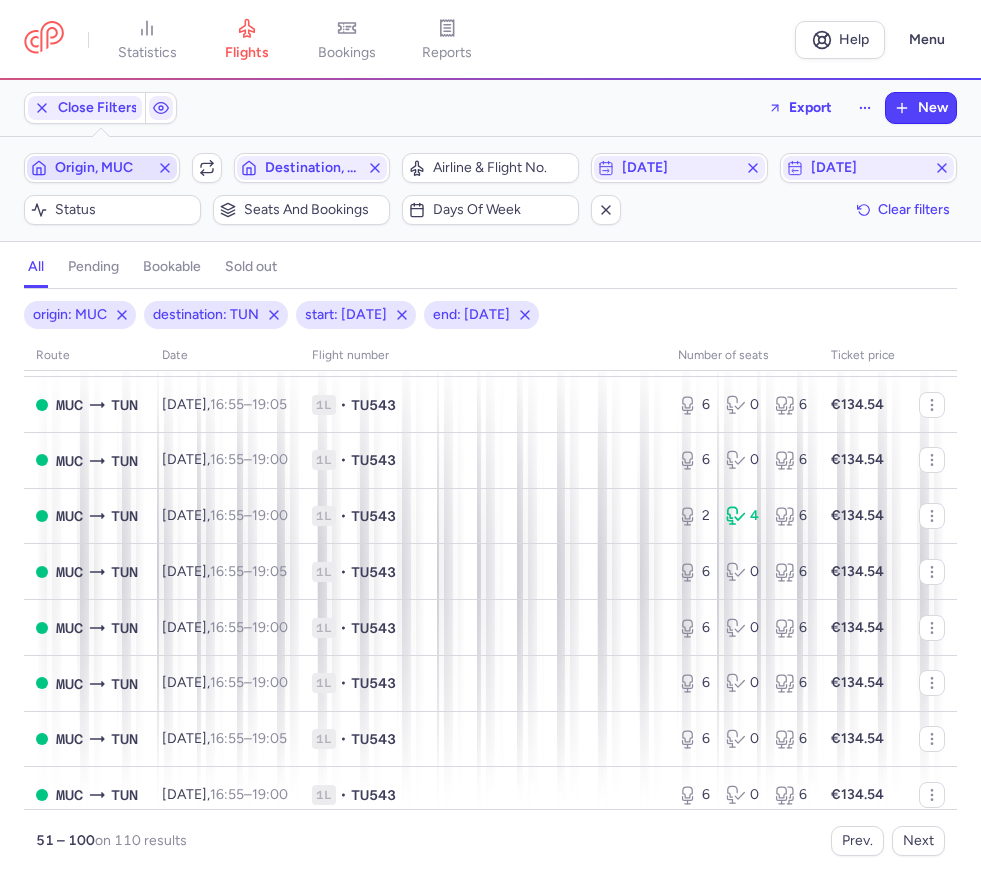 click on "Origin, MUC" at bounding box center [102, 168] 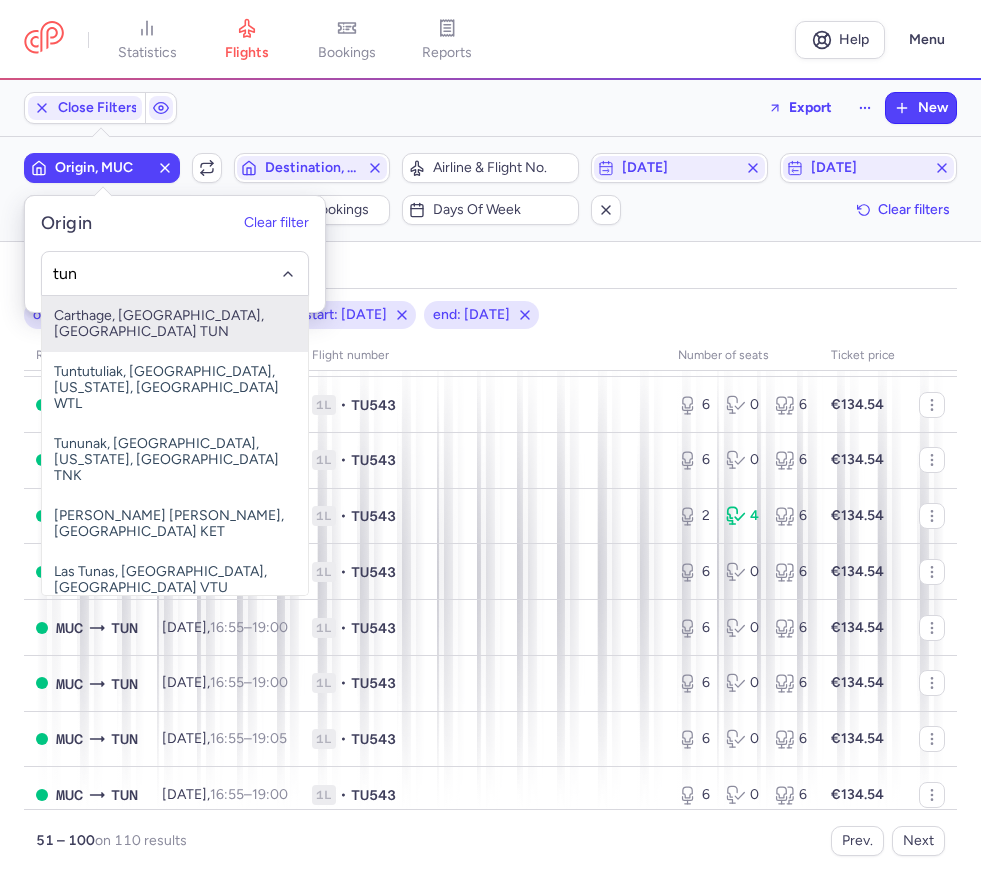 drag, startPoint x: 106, startPoint y: 315, endPoint x: 251, endPoint y: 225, distance: 170.66048 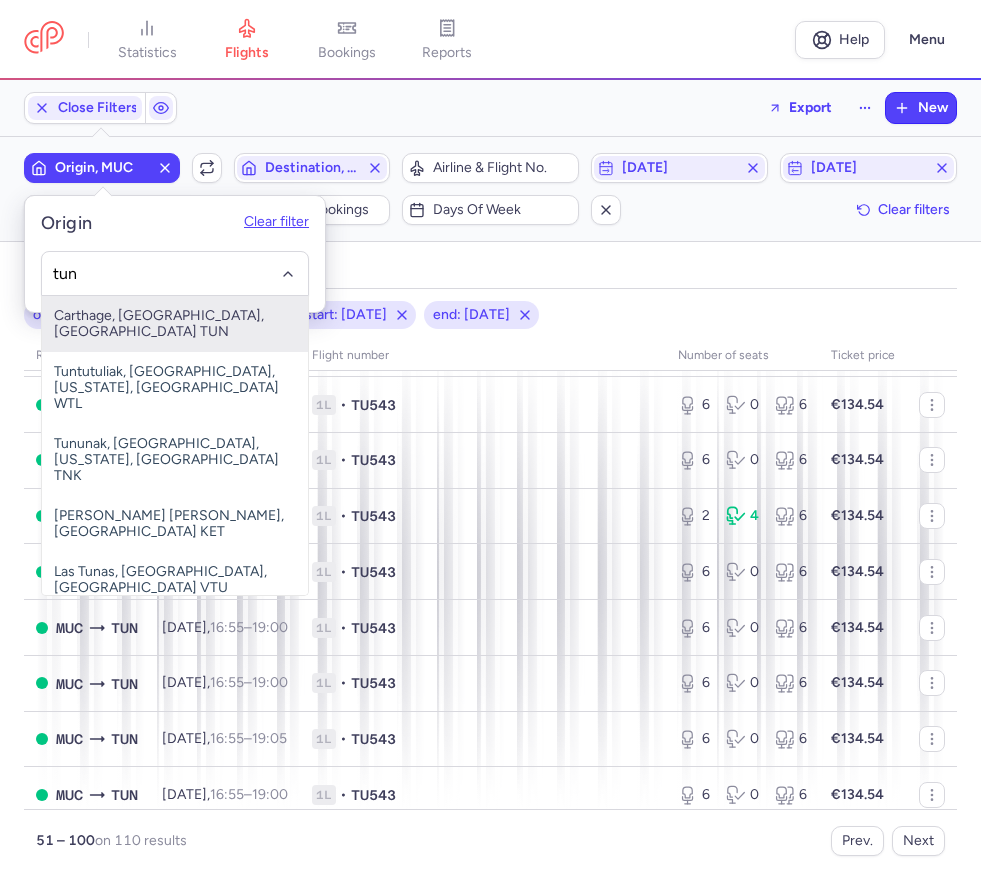 type on "tun" 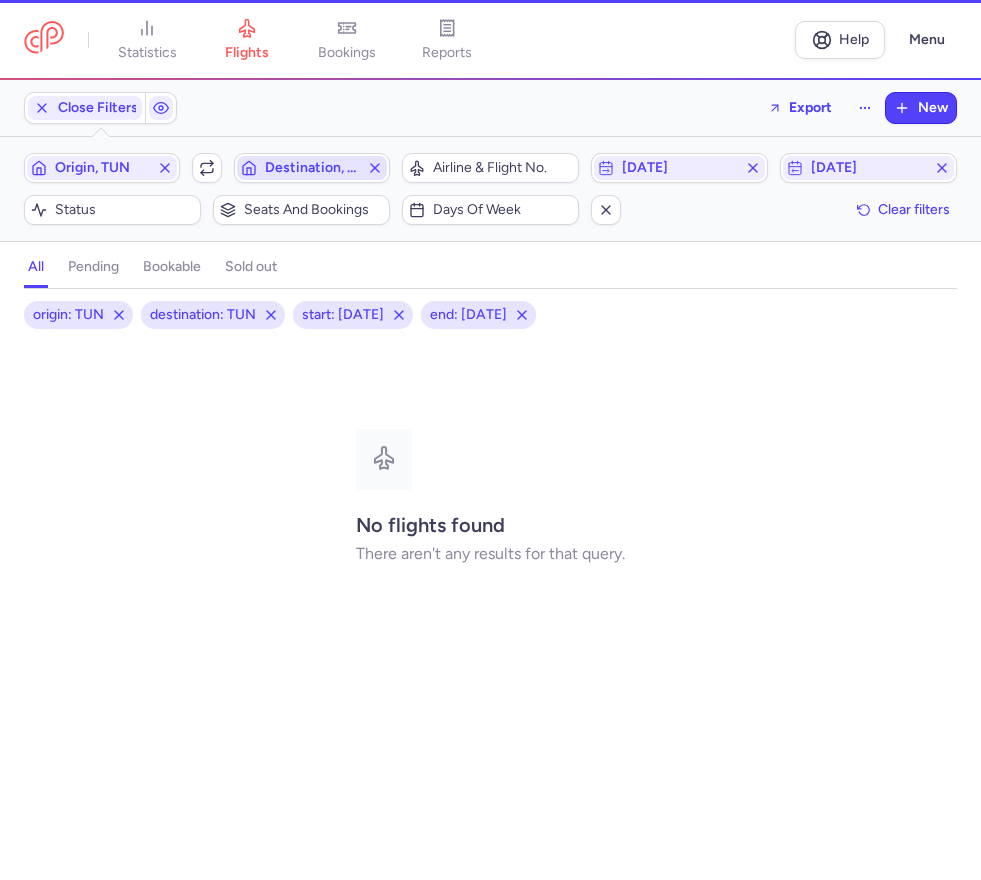 click on "Destination, TUN" at bounding box center [312, 168] 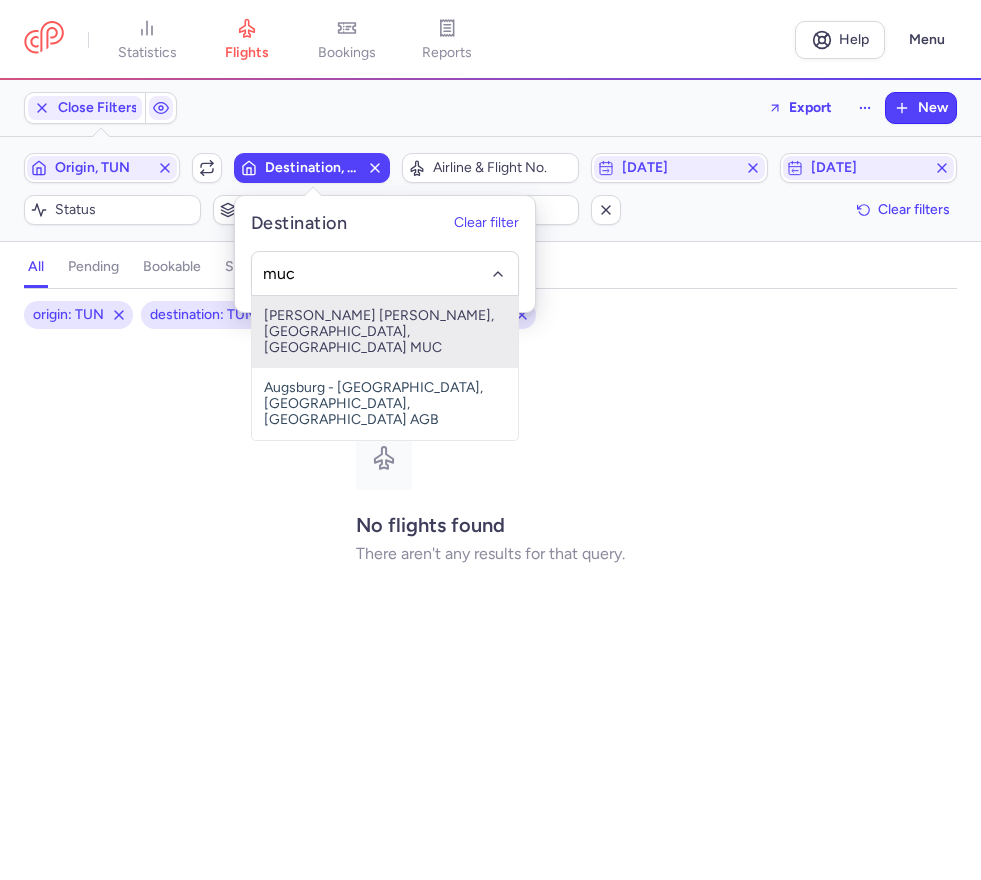 drag, startPoint x: 308, startPoint y: 317, endPoint x: 625, endPoint y: 403, distance: 328.45853 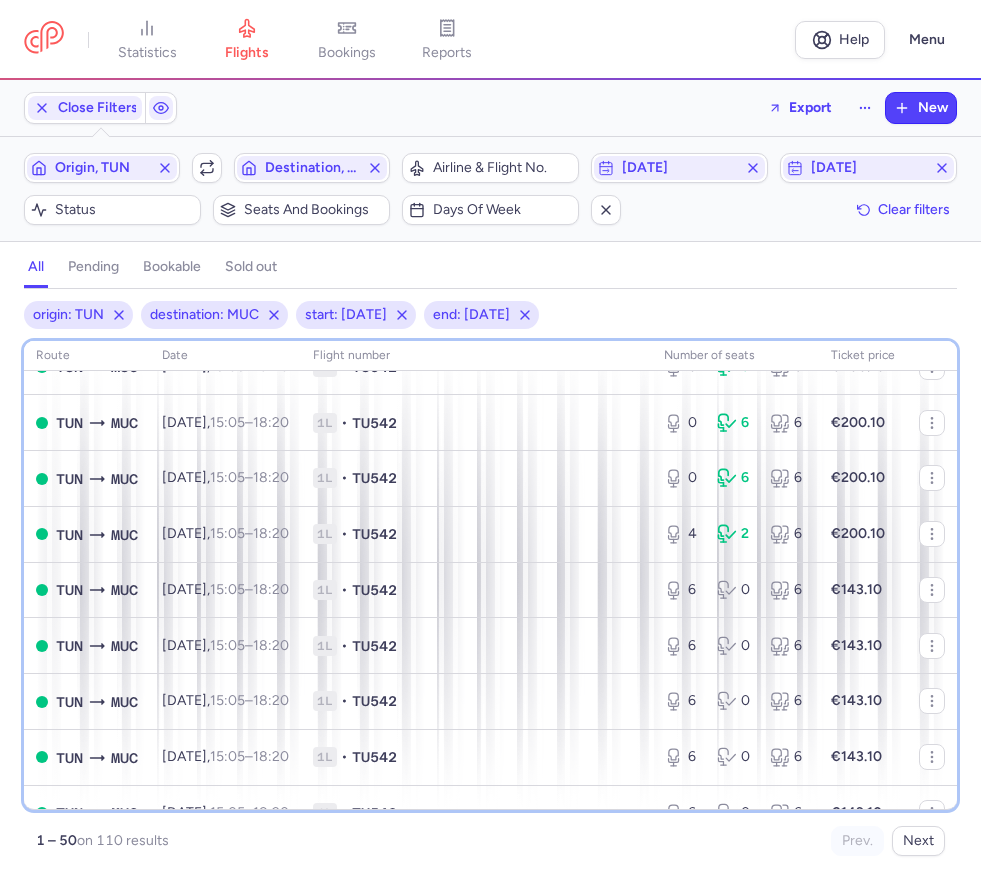 scroll, scrollTop: 1066, scrollLeft: 0, axis: vertical 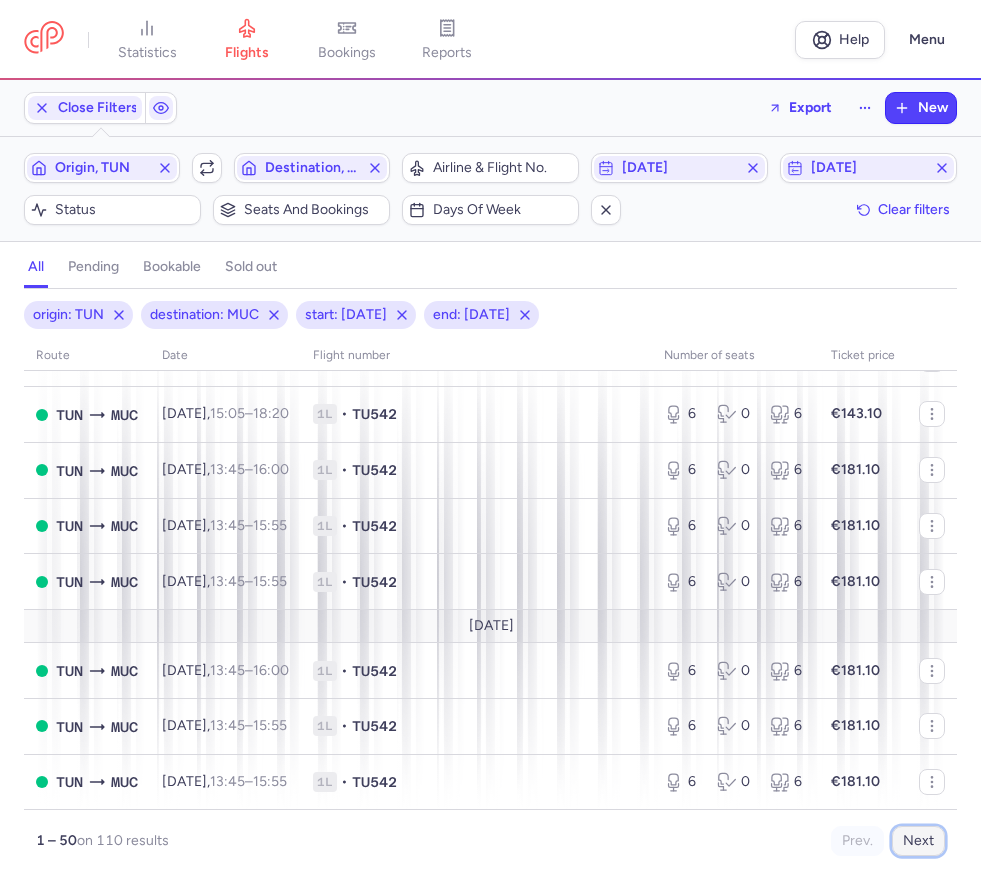 click on "Next" at bounding box center [918, 841] 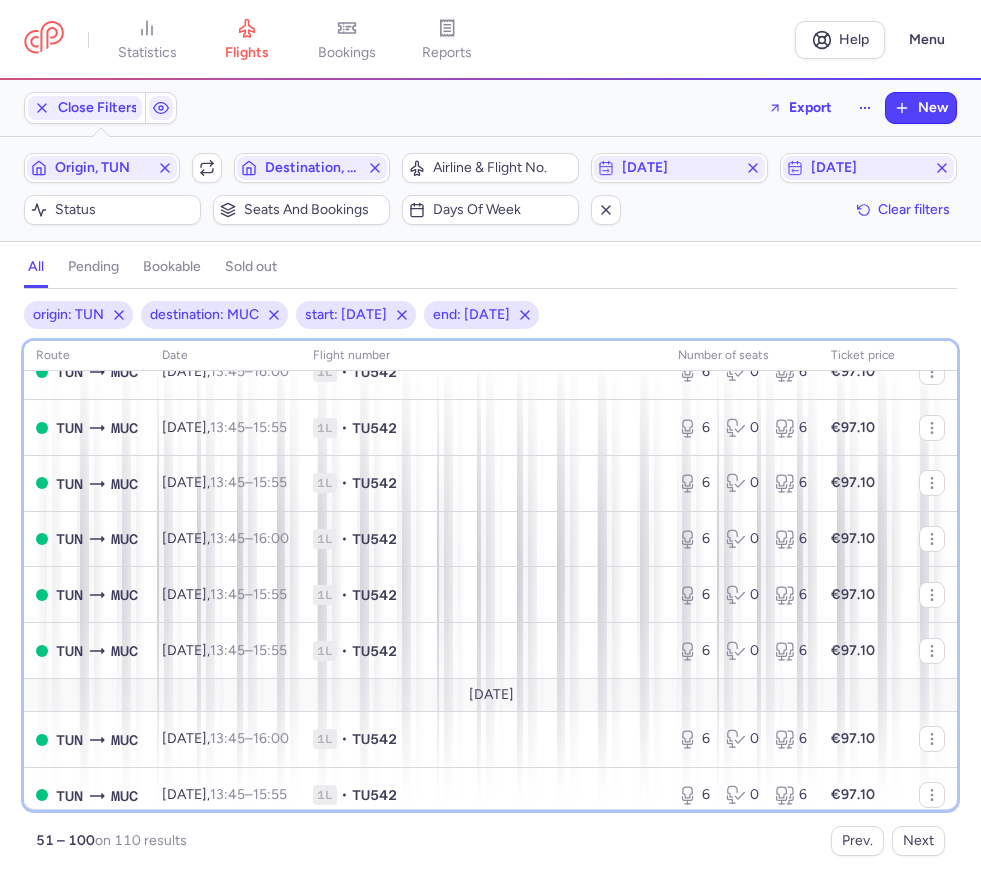 scroll, scrollTop: 2514, scrollLeft: 0, axis: vertical 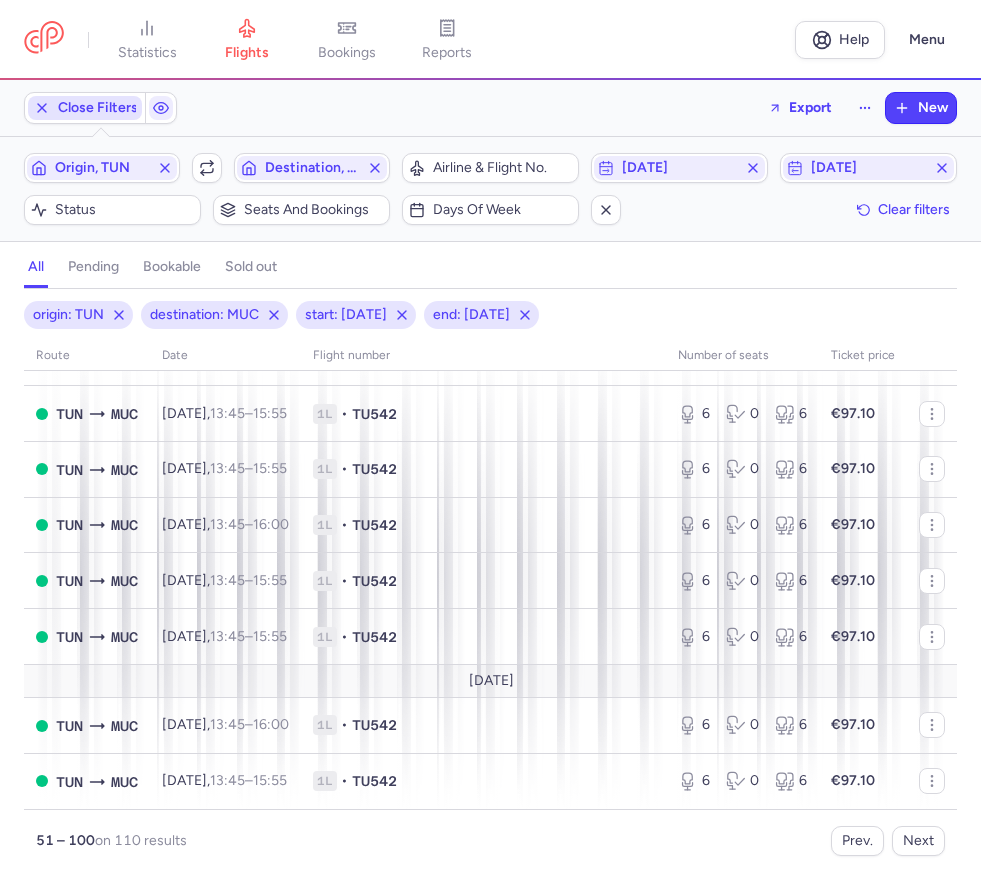 click 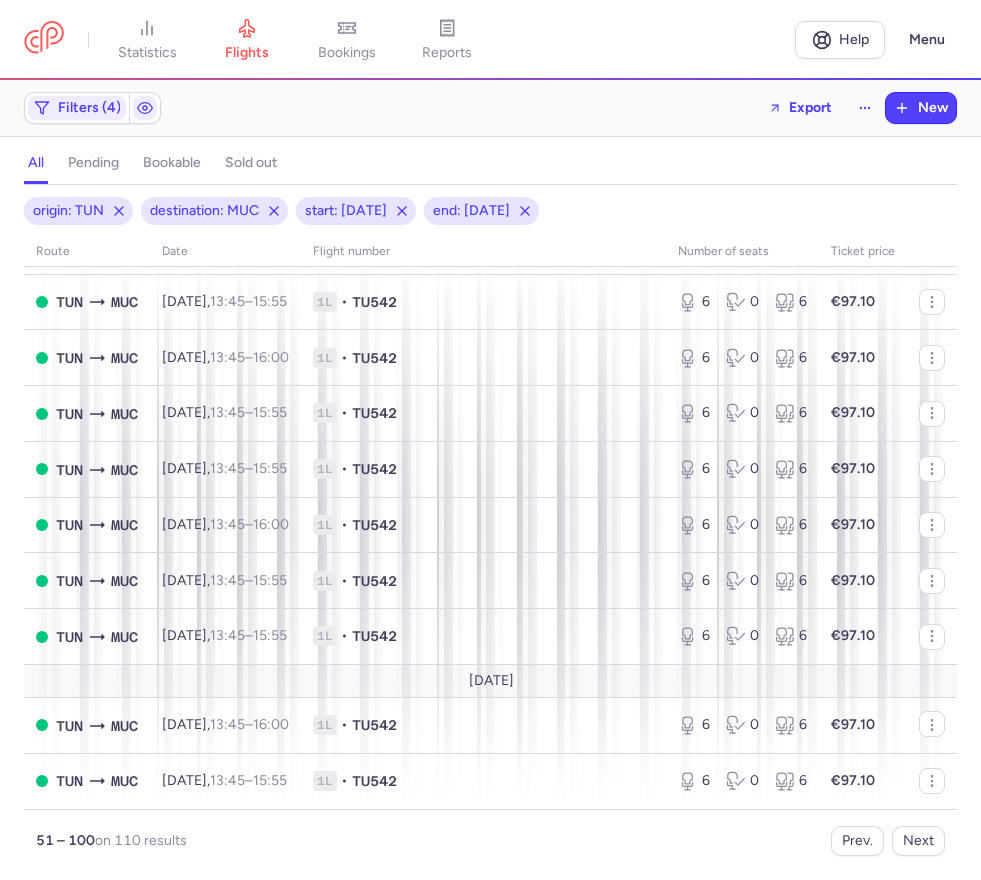 scroll, scrollTop: 2409, scrollLeft: 0, axis: vertical 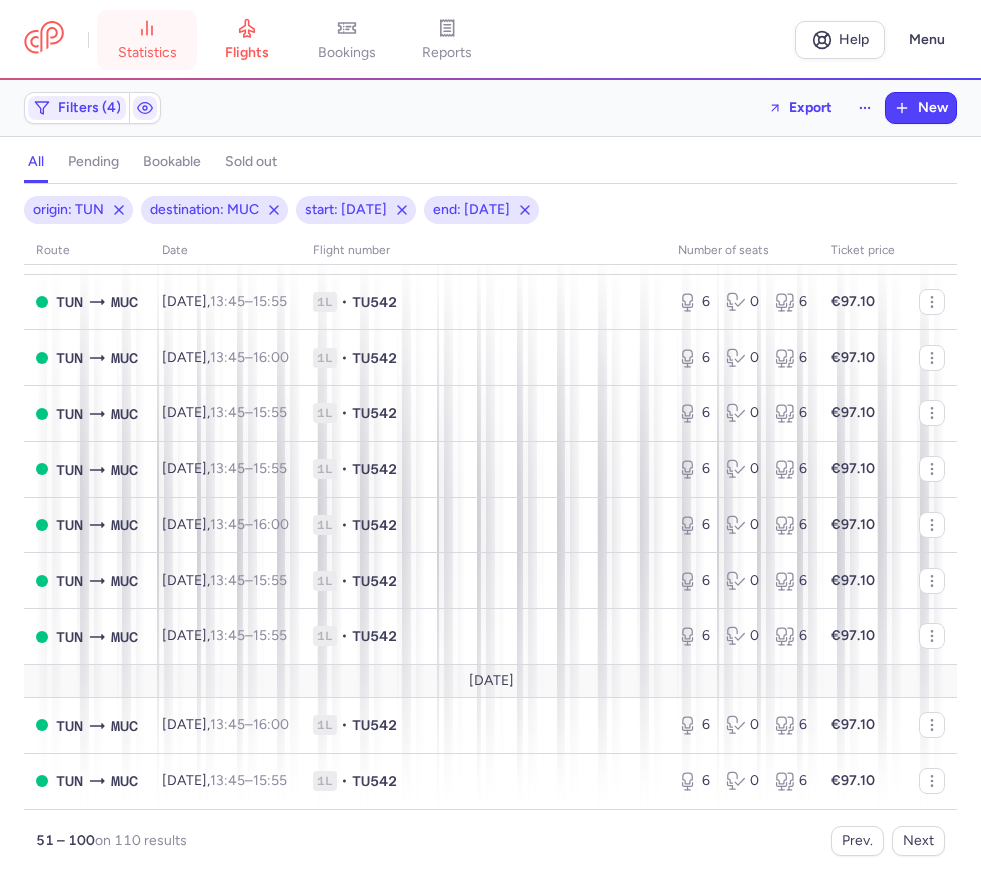 click 